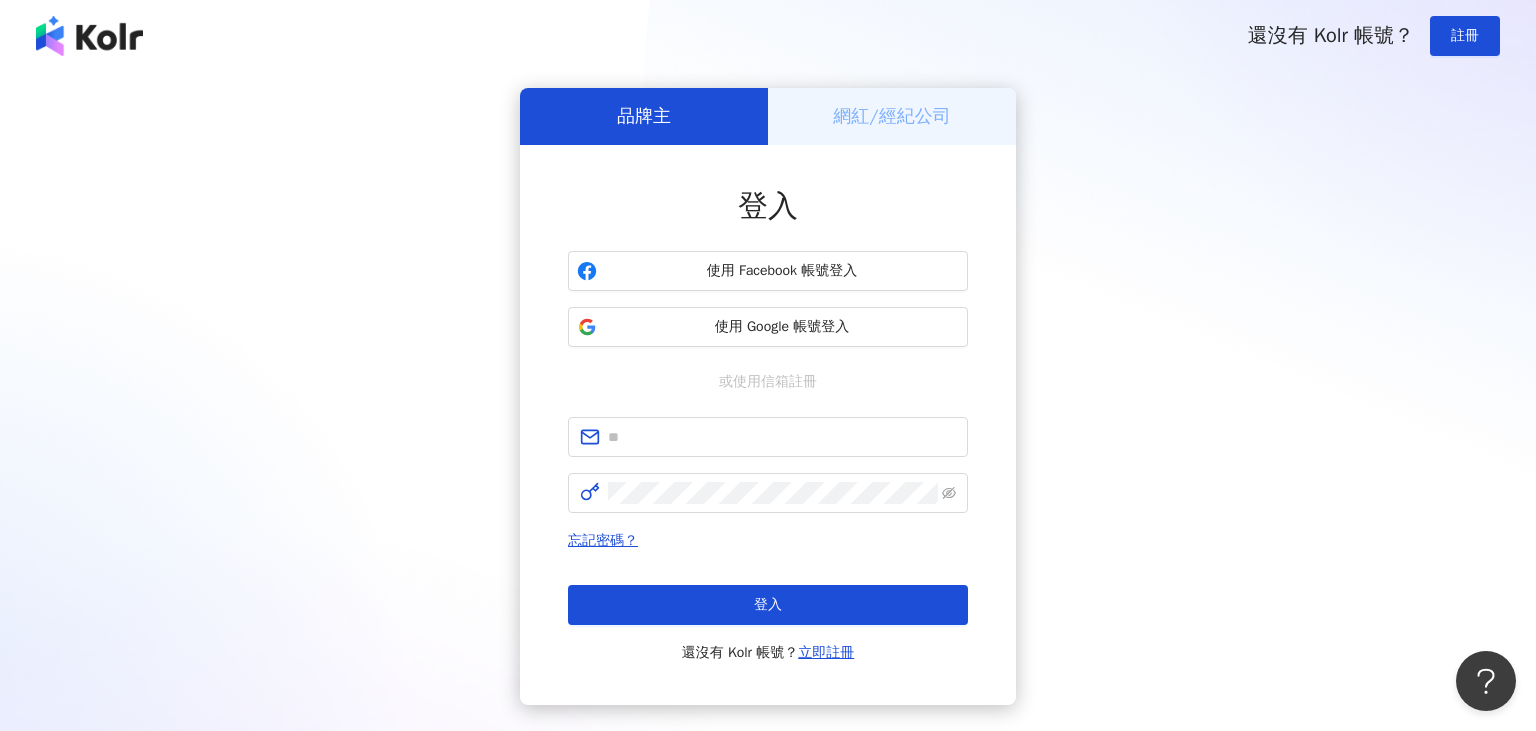 scroll, scrollTop: 0, scrollLeft: 0, axis: both 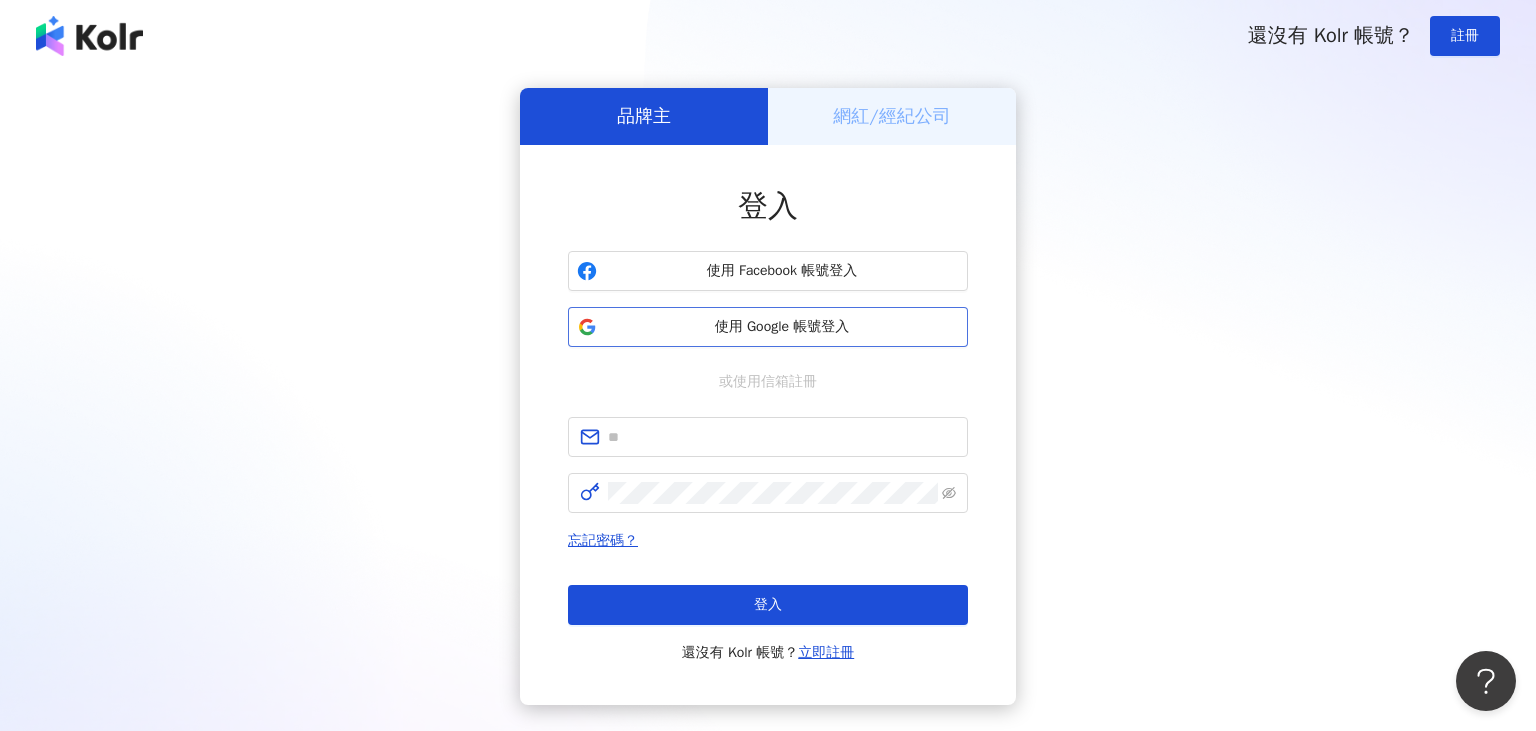 click on "使用 Google 帳號登入" at bounding box center [782, 327] 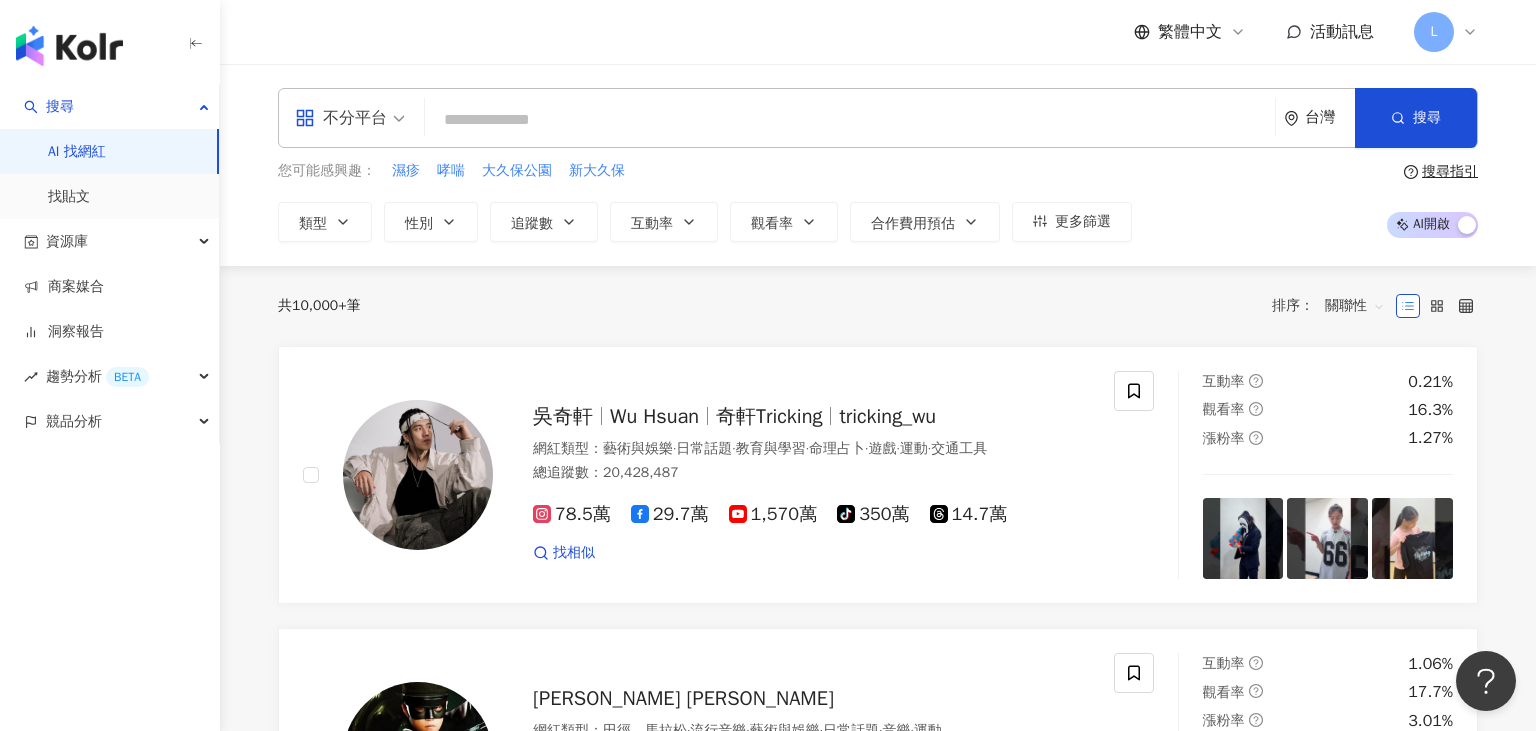 click on "共  10,000+  筆 排序： 關聯性" at bounding box center (878, 306) 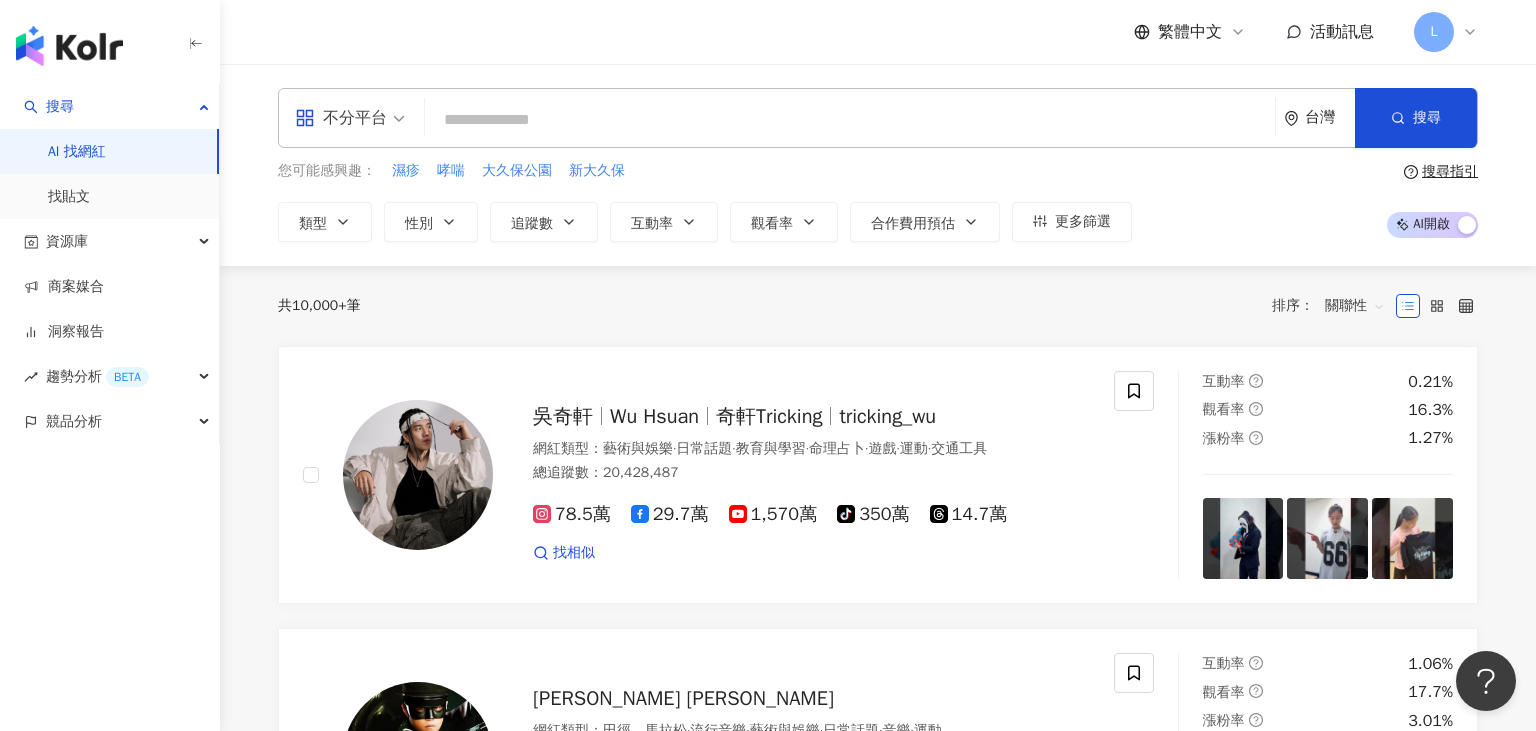 click on "共  10,000+  筆 排序： 關聯性" at bounding box center (878, 306) 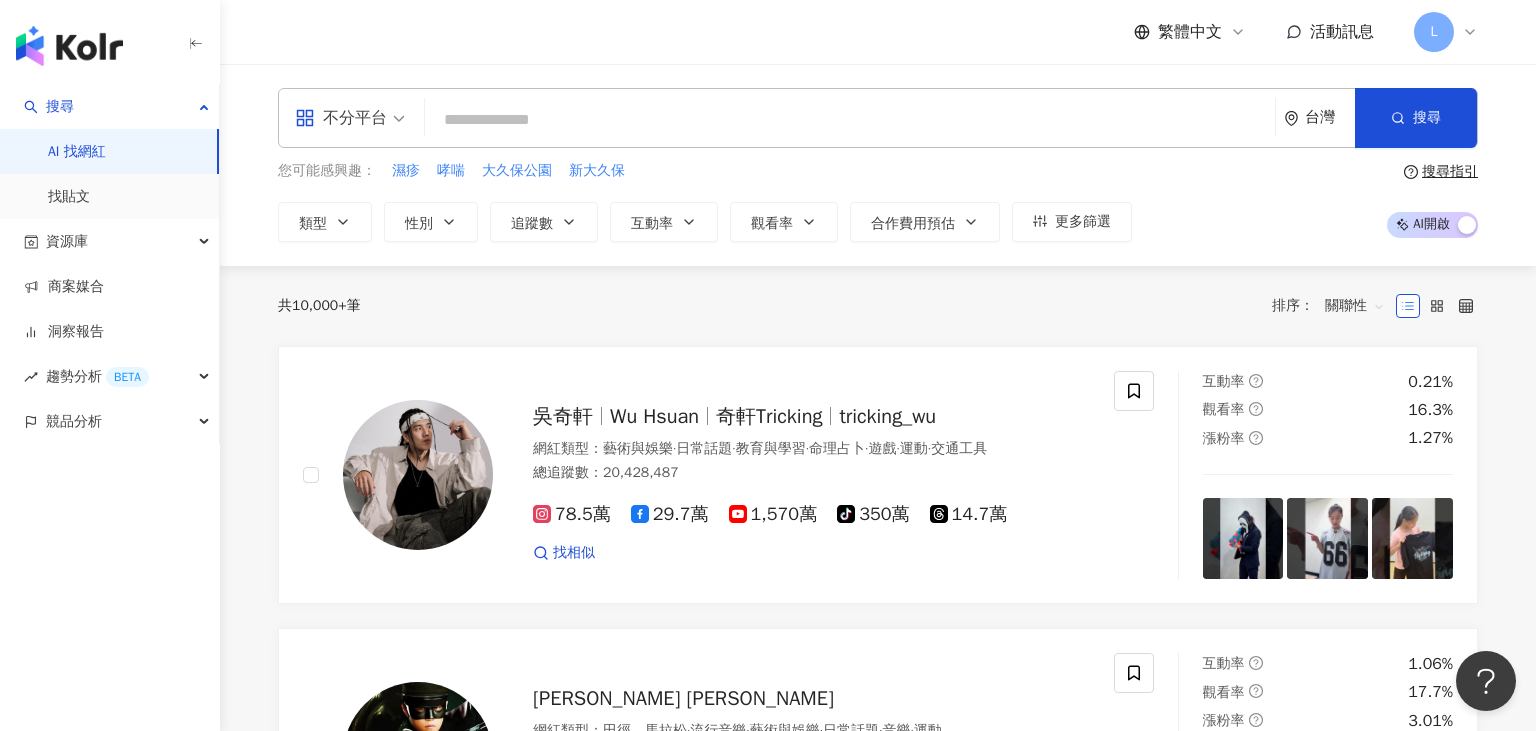 click on "共  10,000+  筆 排序： 關聯性" at bounding box center (878, 306) 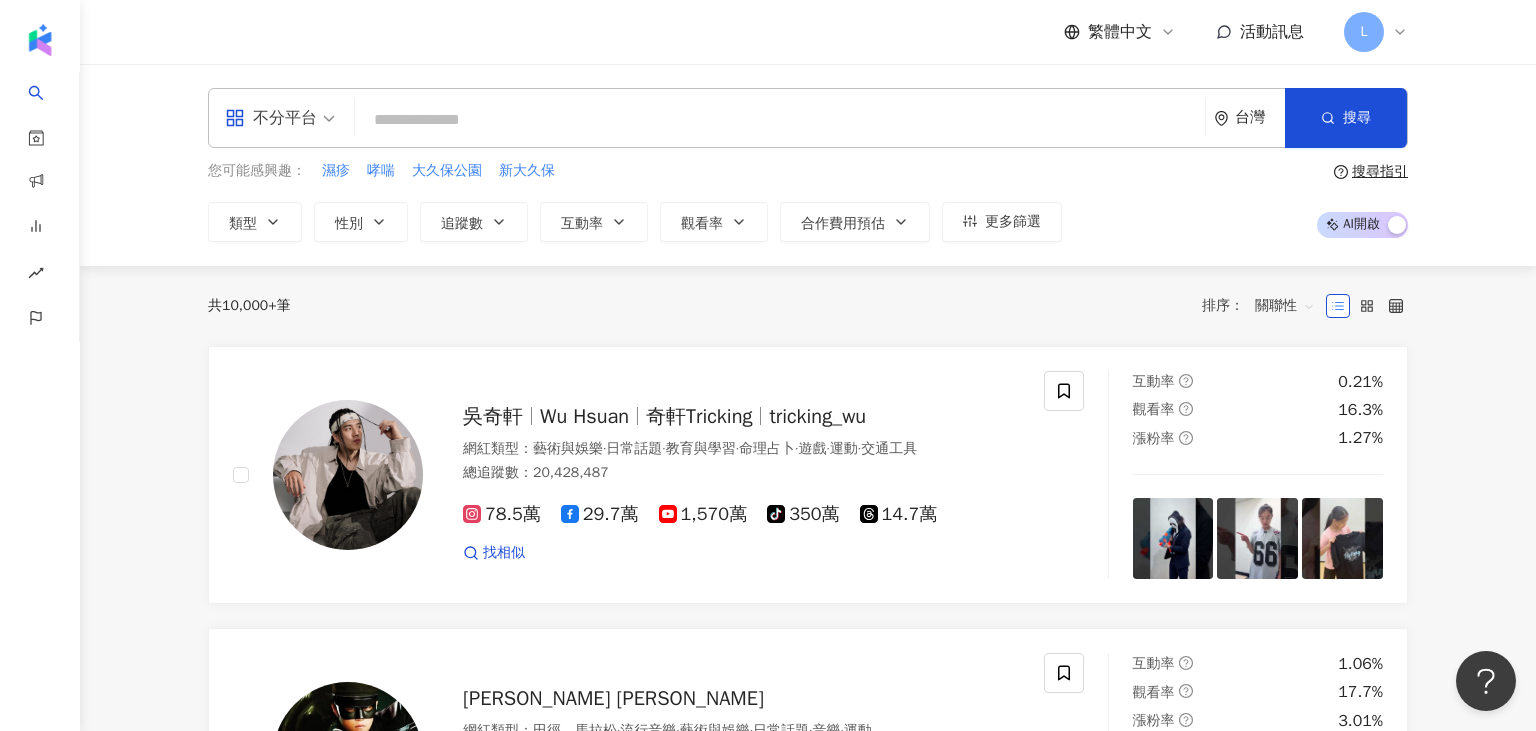 click on "共  10,000+  筆 排序： 關聯性" at bounding box center [808, 306] 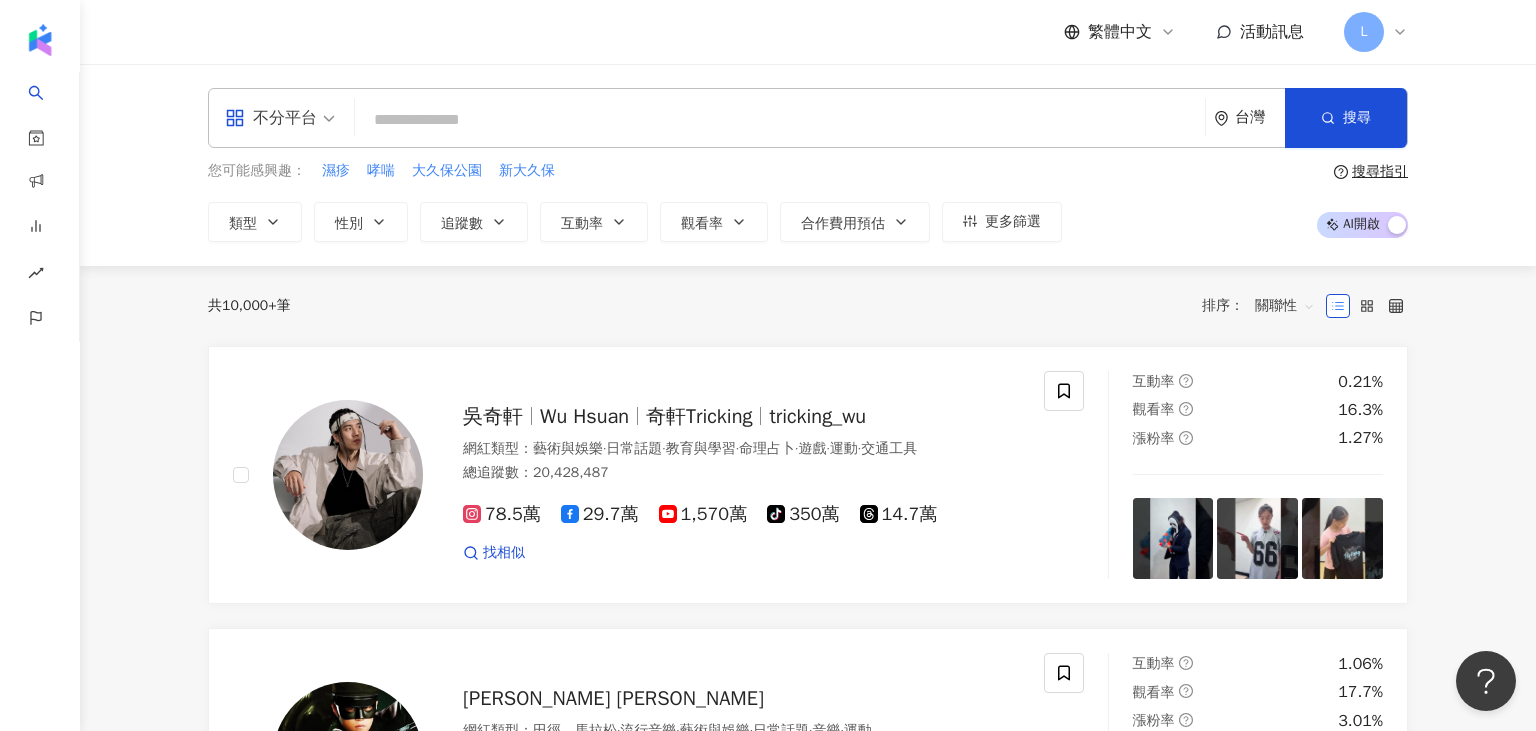 click on "繁體中文 活動訊息 L" at bounding box center (808, 32) 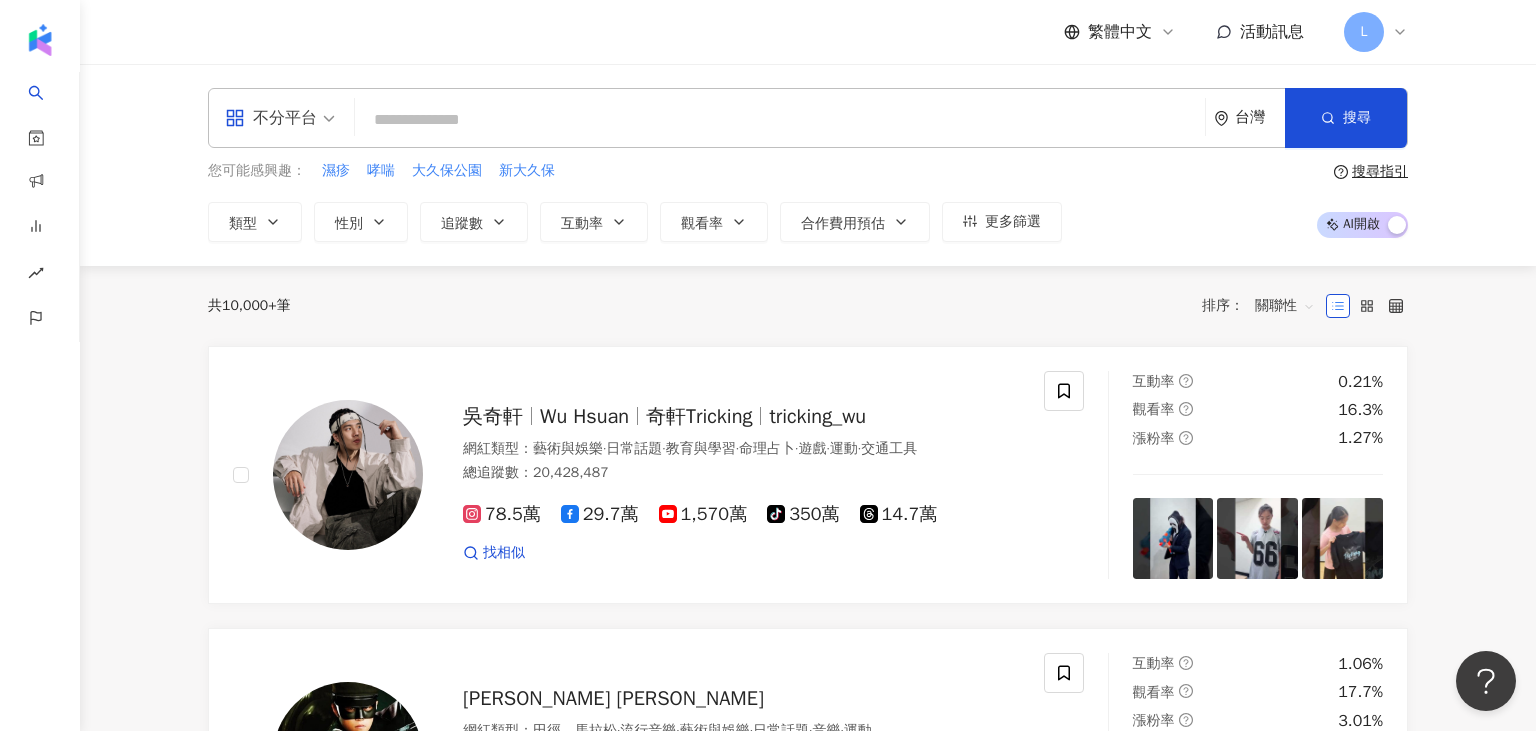 click on "共  10,000+  筆 排序： 關聯性 吳奇軒 Wu Hsuan 奇軒Tricking tricking_wu 網紅類型 ： 藝術與娛樂  ·  日常話題  ·  教育與學習  ·  命理占卜  ·  遊戲  ·  運動  ·  交通工具 總追蹤數 ： 20,428,487 78.5萬 29.7萬 1,570萬 tiktok-icon 350萬 14.7萬 找相似 互動率 0.21% 觀看率 16.3% 漲粉率 1.27% Jay Chou 周杰倫 網紅類型 ： 田徑、馬拉松  ·  流行音樂  ·  藝術與娛樂  ·  日常話題  ·  音樂  ·  運動 總追蹤數 ： 18,122,455 1,056.8萬 434.5萬 321萬 找相似 互動率 1.06% 觀看率 17.7% 漲粉率 3.01% 李毓芬 Tia 網紅類型 ： 無 總追蹤數 ： 12,324,527 975.8萬 256.7萬 找相似 互動率 3.21% 觀看率 0% 漲粉率 -7.38% Travel Thirsty  網紅類型 ： 日常話題  ·  美食 總追蹤數 ： 10,308,951 2.9萬 214萬 814萬 找相似 互動率 0.04% 觀看率 5.96% 漲粉率 0.25% Zijun and Tang San 網紅類型 ： 韓國偶像  ·  藝術與娛樂  ·  日常話題  ·  教育與學習 ： 795萬" at bounding box center (808, 2245) 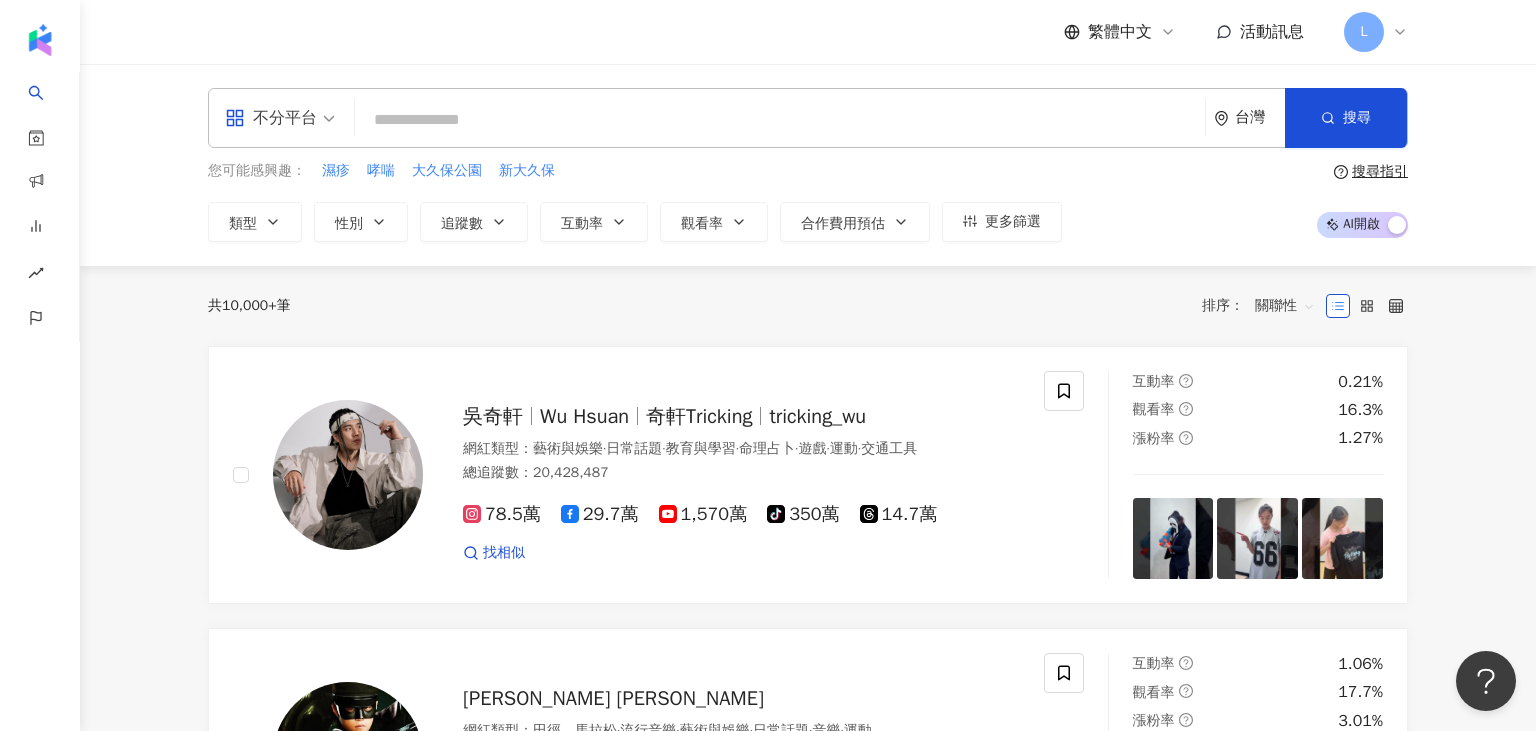 click on "不分平台 台灣 搜尋 您可能感興趣： 濕疹  哮喘  大久保公園  新大久保  類型 性別 追蹤數 互動率 觀看率 合作費用預估  更多篩選 搜尋指引 AI  開啟 AI  關閉" at bounding box center (808, 165) 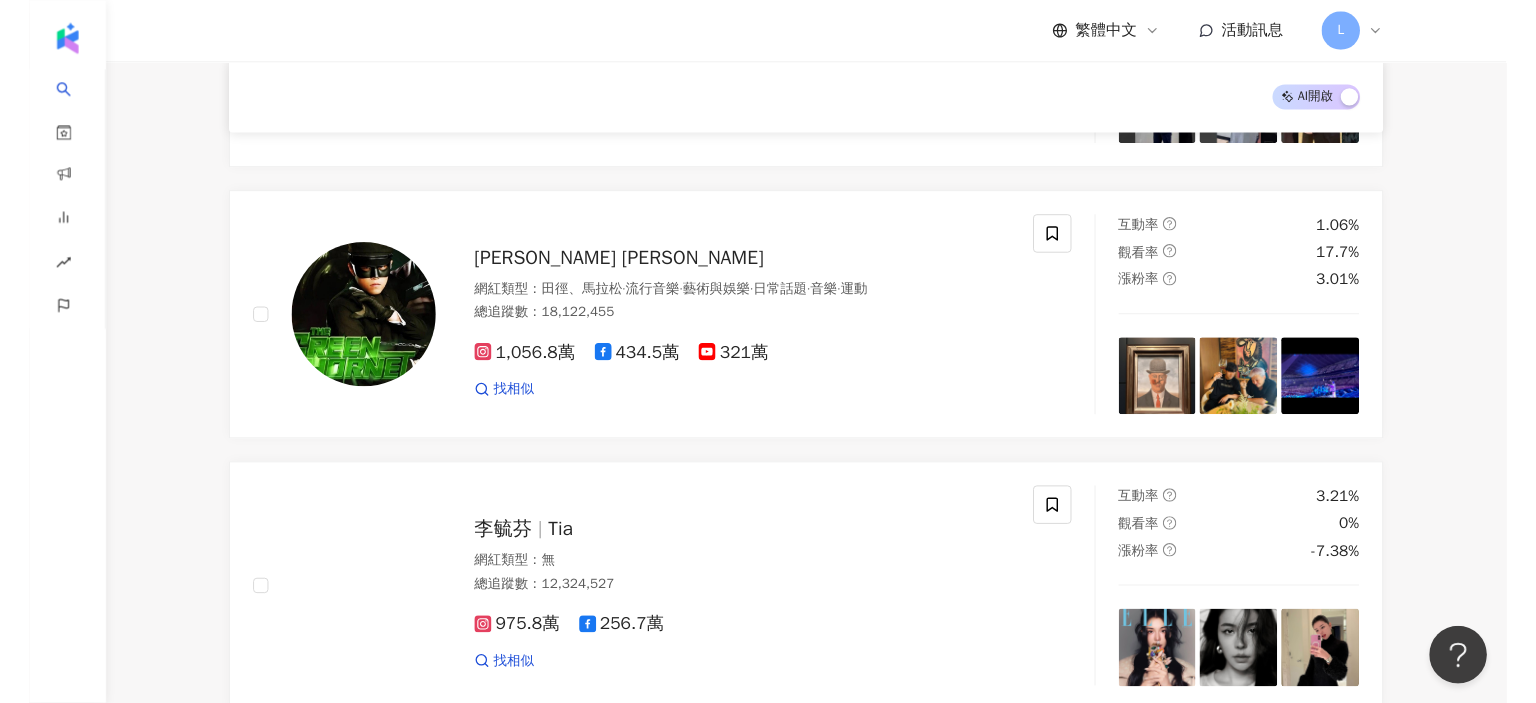 scroll, scrollTop: 0, scrollLeft: 0, axis: both 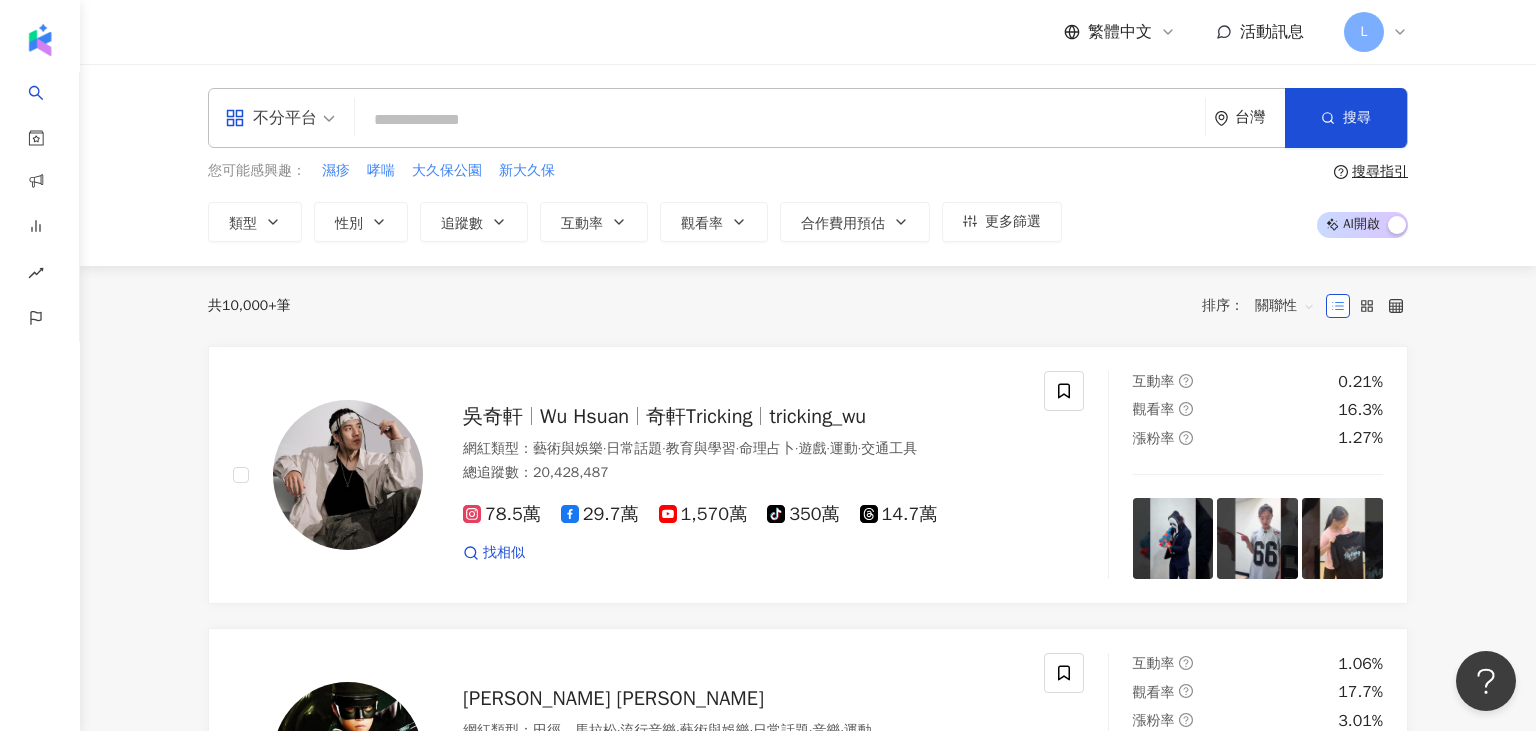 click on "共  10,000+  筆 排序： 關聯性" at bounding box center (808, 306) 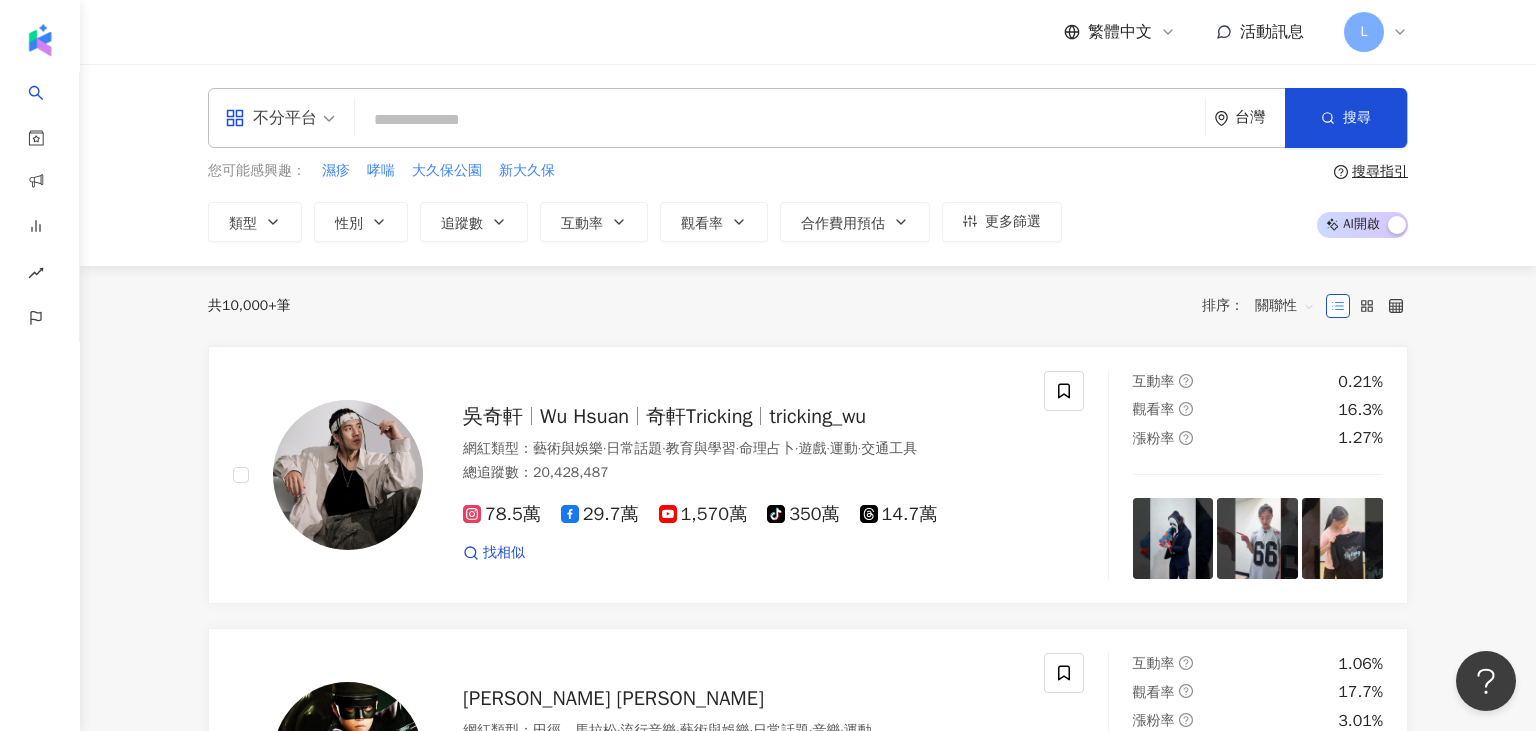 click on "不分平台 台灣 搜尋 您可能感興趣： 濕疹  哮喘  大久保公園  新大久保  類型 性別 追蹤數 互動率 觀看率 合作費用預估  更多篩選 搜尋指引 AI  開啟 AI  關閉 共  10,000+  筆 排序： 關聯性 吳奇軒 Wu Hsuan 奇軒Tricking tricking_wu 網紅類型 ： 藝術與娛樂  ·  日常話題  ·  教育與學習  ·  命理占卜  ·  遊戲  ·  運動  ·  交通工具 總追蹤數 ： 20,428,487 78.5萬 29.7萬 1,570萬 tiktok-icon 350萬 14.7萬 找相似 互動率 0.21% 觀看率 16.3% 漲粉率 1.27% Jay Chou 周杰倫 網紅類型 ： 田徑、馬拉松  ·  流行音樂  ·  藝術與娛樂  ·  日常話題  ·  音樂  ·  運動 總追蹤數 ： 18,122,455 1,056.8萬 434.5萬 321萬 找相似 互動率 1.06% 觀看率 17.7% 漲粉率 3.01% 李毓芬 Tia 網紅類型 ： 無 總追蹤數 ： 12,324,527 975.8萬 256.7萬 找相似 互動率 3.21% 觀看率 0% 漲粉率 -7.38% Travel Thirsty  網紅類型 ： 日常話題  ·  美食 總追蹤數 ：" at bounding box center [808, 2144] 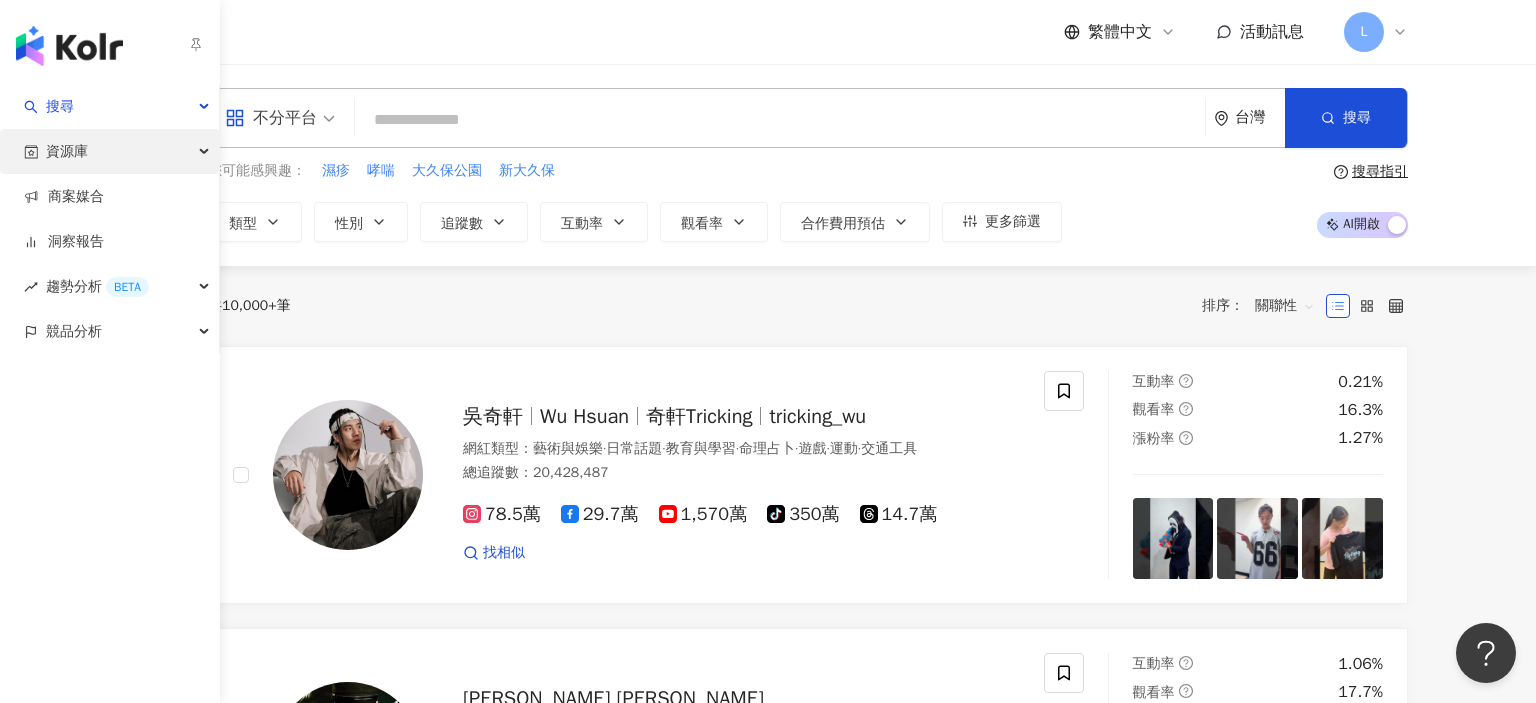 click on "資源庫" at bounding box center [109, 151] 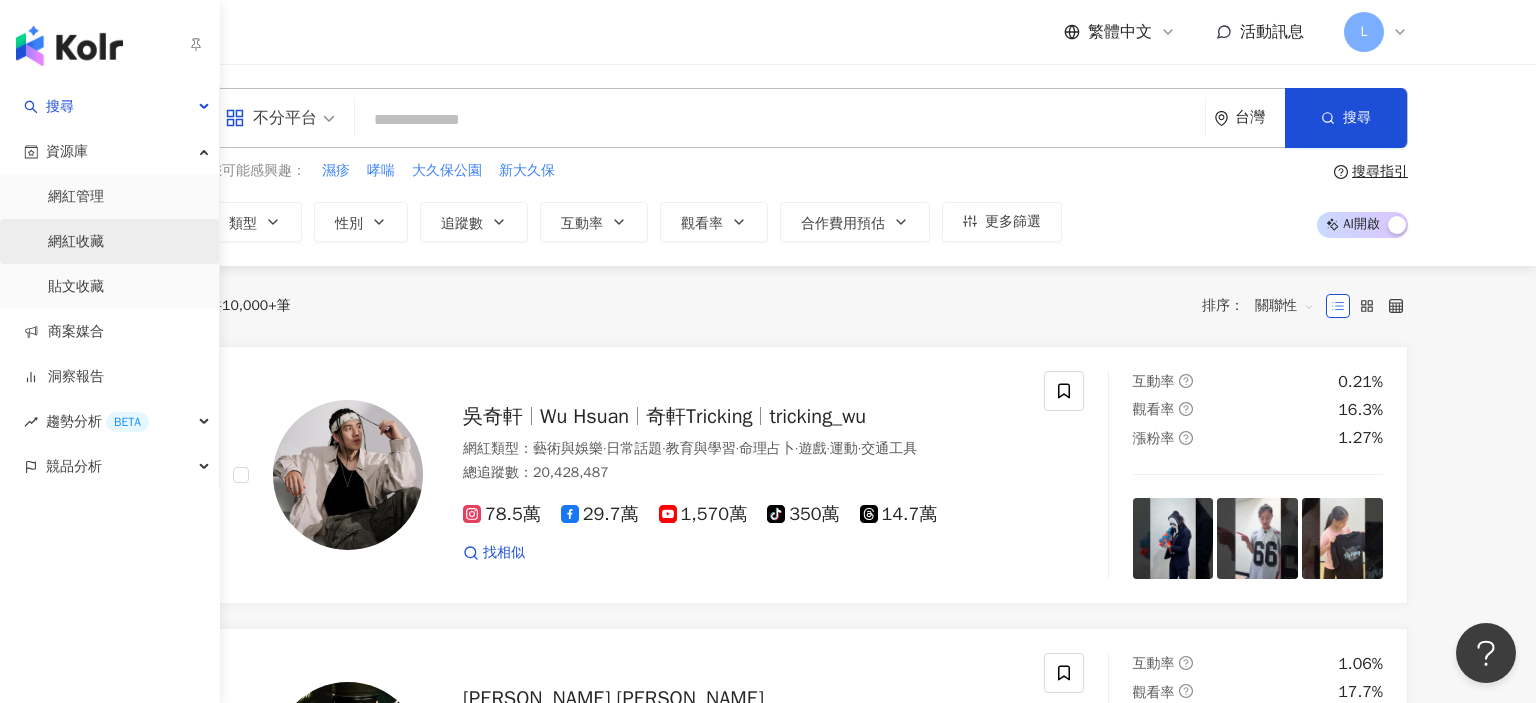 click on "網紅收藏" at bounding box center [76, 242] 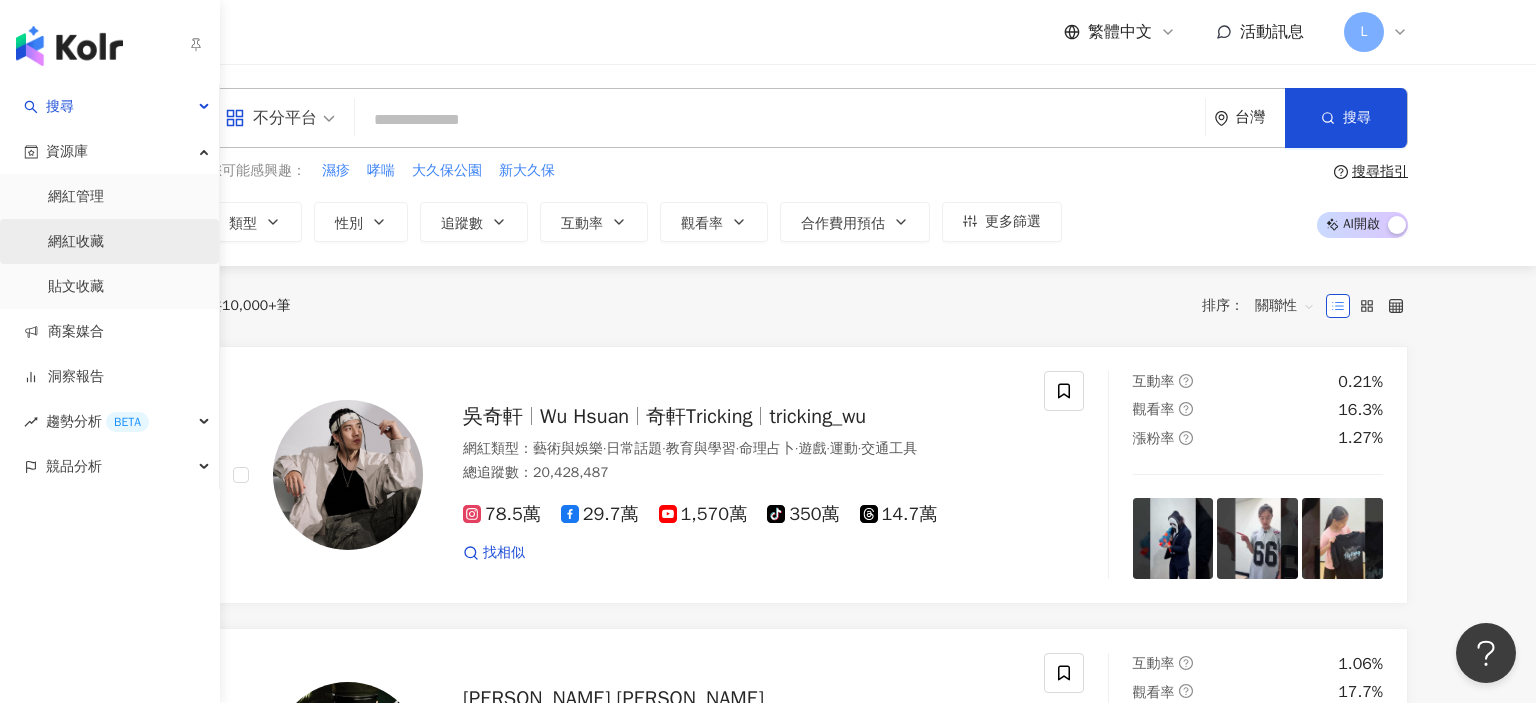 click on "網紅收藏" at bounding box center (76, 242) 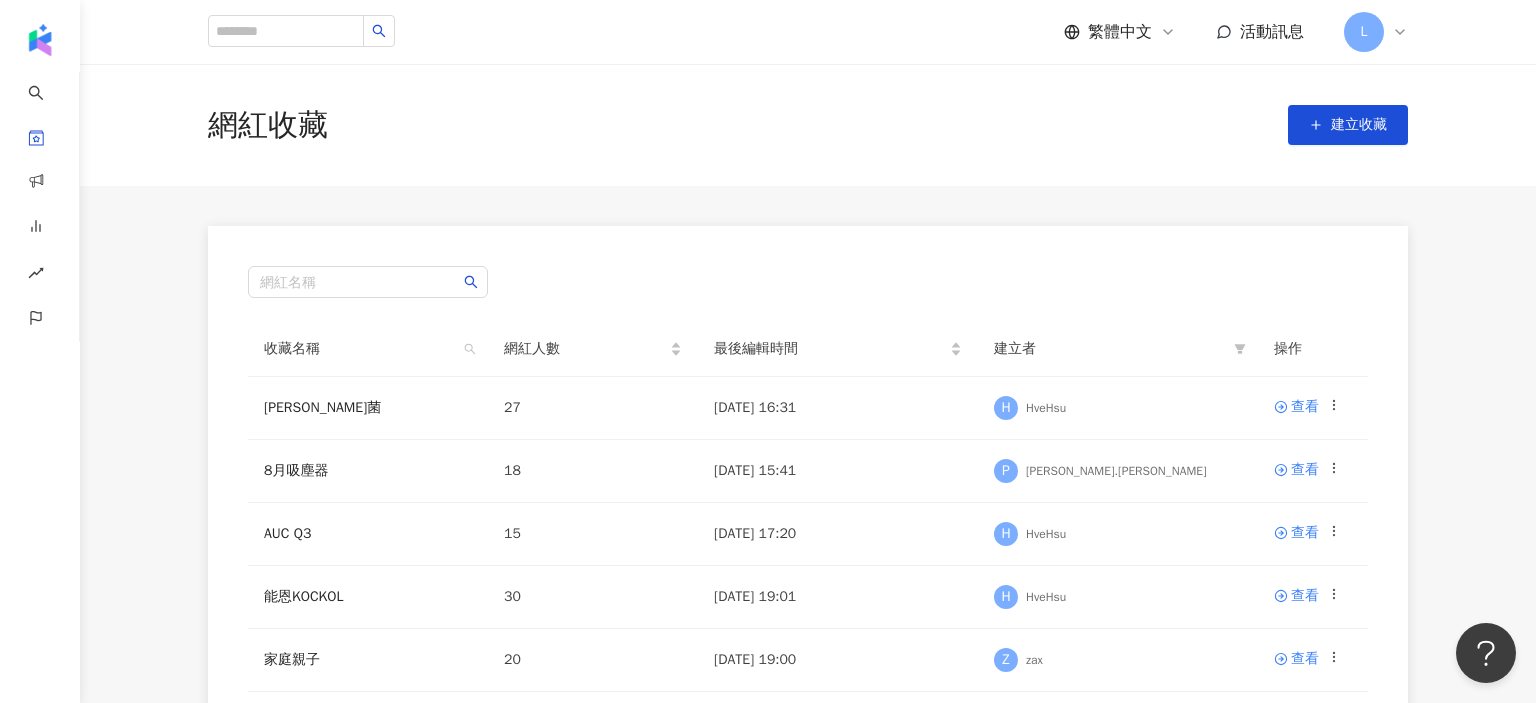 click on "網紅收藏 建立收藏 網紅名稱 收藏名稱 網紅人數 最後編輯時間 建立者 操作           舒敏益生菌 27 2025/7/22 16:31 H HveHsu 查看 8月吸塵器 18 2025/7/22 15:41 P Peter.Chen 查看 AUC Q3 15 2025/7/16 17:20 H HveHsu 查看 能恩KOCKOL 30 2025/7/15 19:01 H HveHsu 查看 家庭親子 20 2025/6/30 19:00 Z zax 查看 石頭科技七月KOL/KOC 36 2025/6/26 11:19 H HveHsu 查看 石頭科技 KOL/KOC(6/25) 2 2025/6/25 18:06 P Peter.Chen 查看 晚美啵啵 Seeding人選 8 2025/6/16 19:17 P Peter.Chen 查看 石頭科技 - 掃拖機器人 6/3 12 2025/6/12 11:32 P Peter.Chen 查看 洗衣機KOL 7 2025/5/28 18:03 H HveHsu 查看 1 2 3" at bounding box center (808, 587) 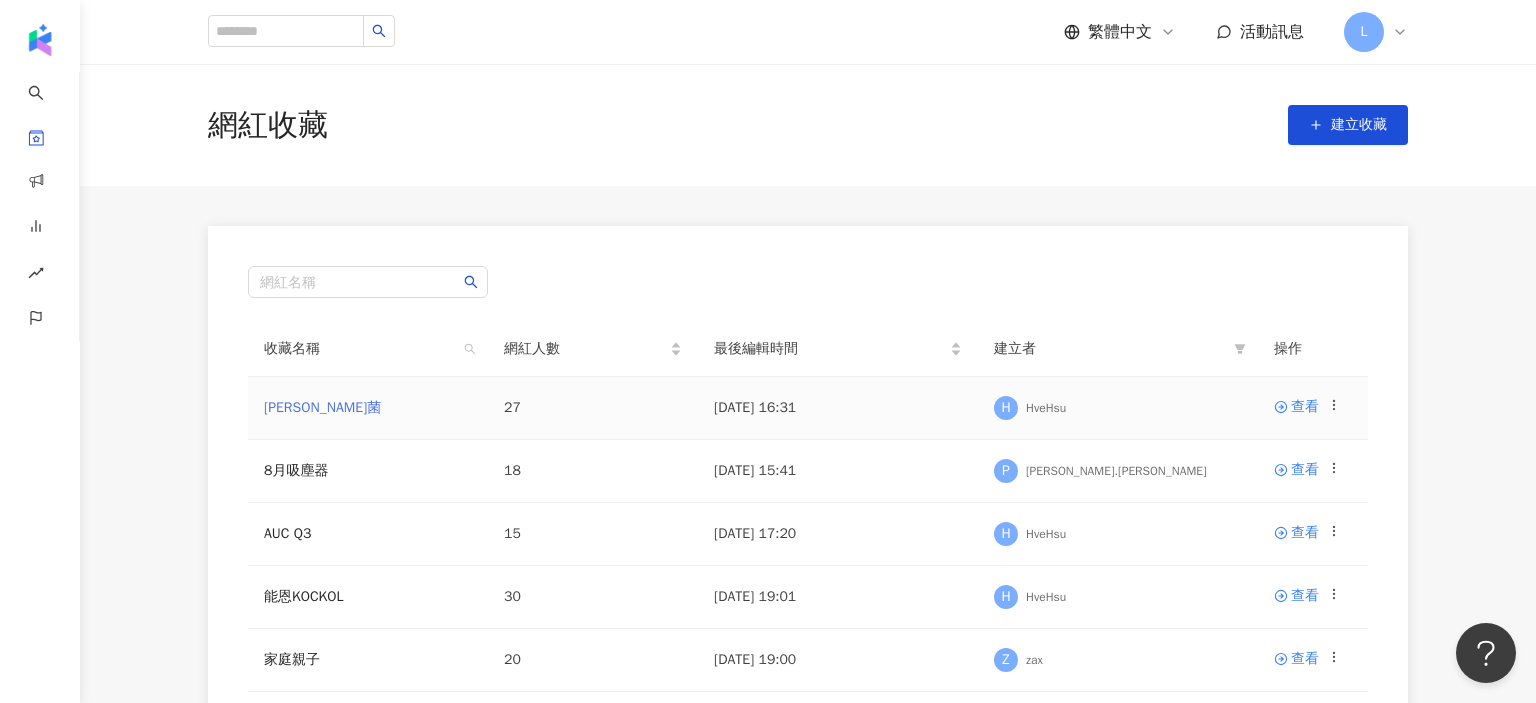 click on "舒敏益生菌" at bounding box center (322, 407) 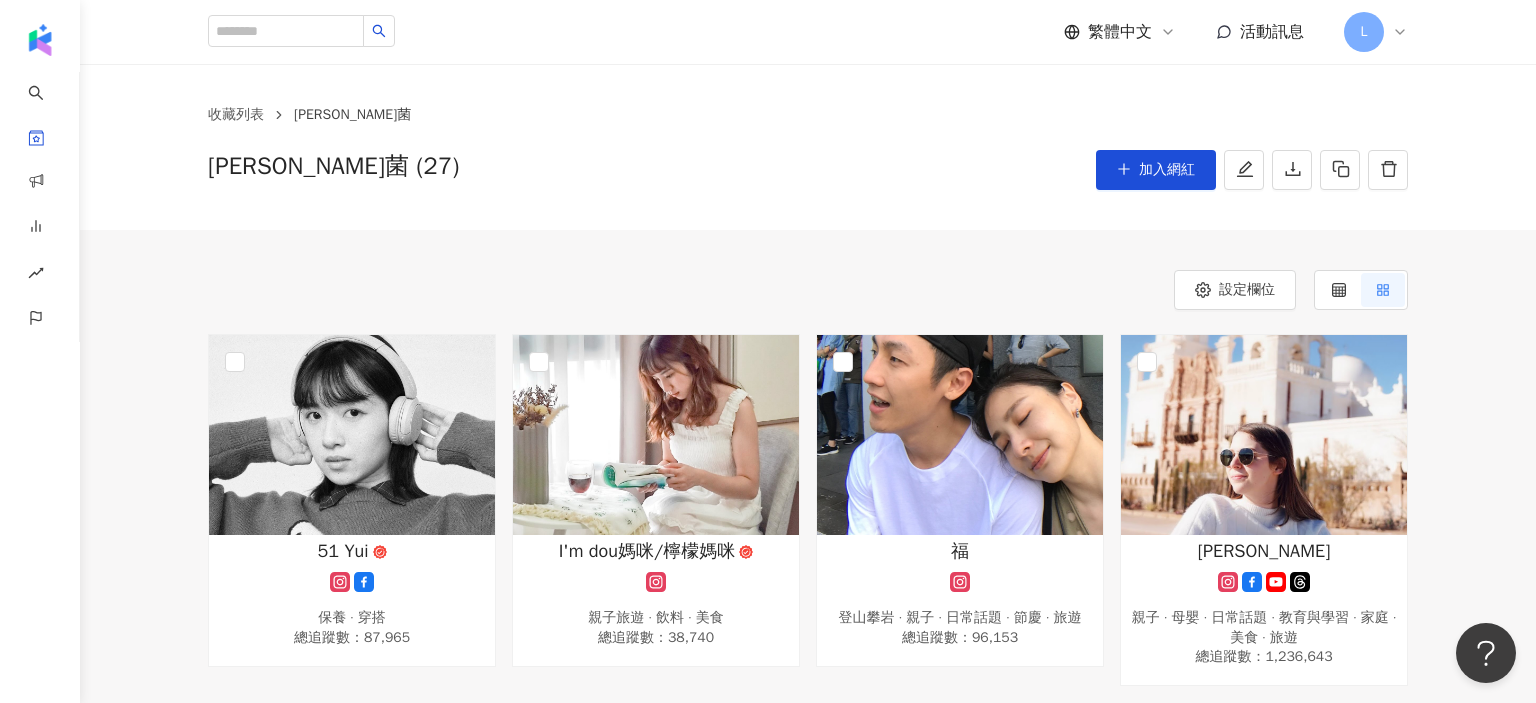 click on "51 Yui 保養 · 穿搭 總追蹤數 ： 87,965 I'm dou媽咪/檸檬媽咪 親子旅遊 · 飲料 · 美食 總追蹤數 ： 38,740 福 登山攀岩 · 親子 · 日常話題 · 節慶 · 旅遊 總追蹤數 ： 96,153 莎白 親子 · 母嬰 · 日常話題 · 教育與學習 · 家庭 · 美食 · 旅遊 總追蹤數 ： 1,236,643 解鎖網紅檔案，獲得進階數據 食宿酒公里  婚禮 · 台灣政治 · 日常話題 · 教育與學習 · 法政社會 總追蹤數 ： 69,581 解鎖網紅檔案，獲得進階數據 威力醫師的育兒週記-王韋力 自行車 · 藝術與娛樂 · 教育與學習 · 醫療與健康 總追蹤數 ： 72,692 解鎖網紅檔案，獲得進階數據 陳俞丁 台灣旅遊 · 香水 · 親子 · 節慶 · 穿搭 · 旅遊 總追蹤數 ： 233,768 DingDong 藝術與娛樂 · 狗 · 教育與學習 · 美食 · 遊戲 · 運動 · 旅遊 總追蹤數 ： 114,329 韓國女婿 小朗哥爸爸 總追蹤數 ： 196,141 解鎖網紅檔案，獲得進階數據 喬瑟琳mama ：" at bounding box center (808, 1659) 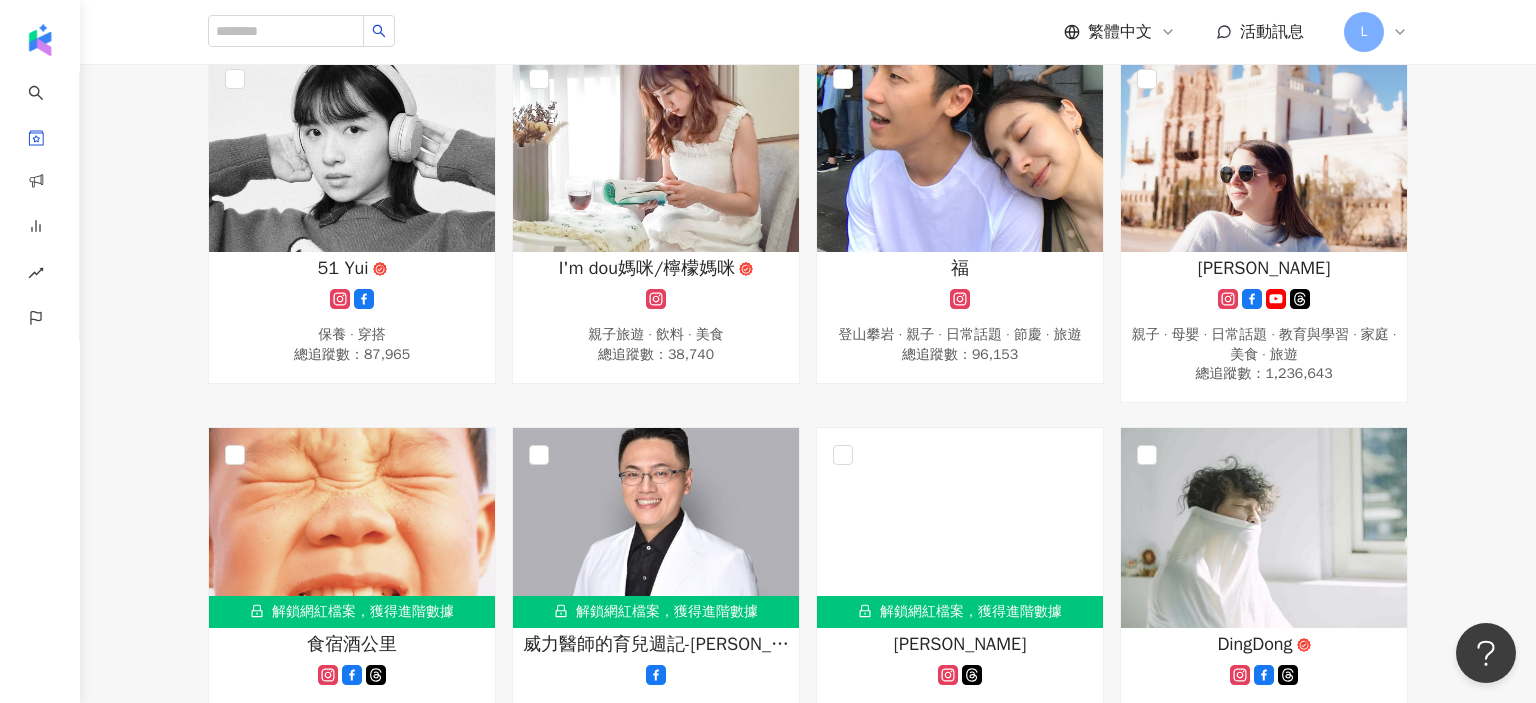 scroll, scrollTop: 441, scrollLeft: 0, axis: vertical 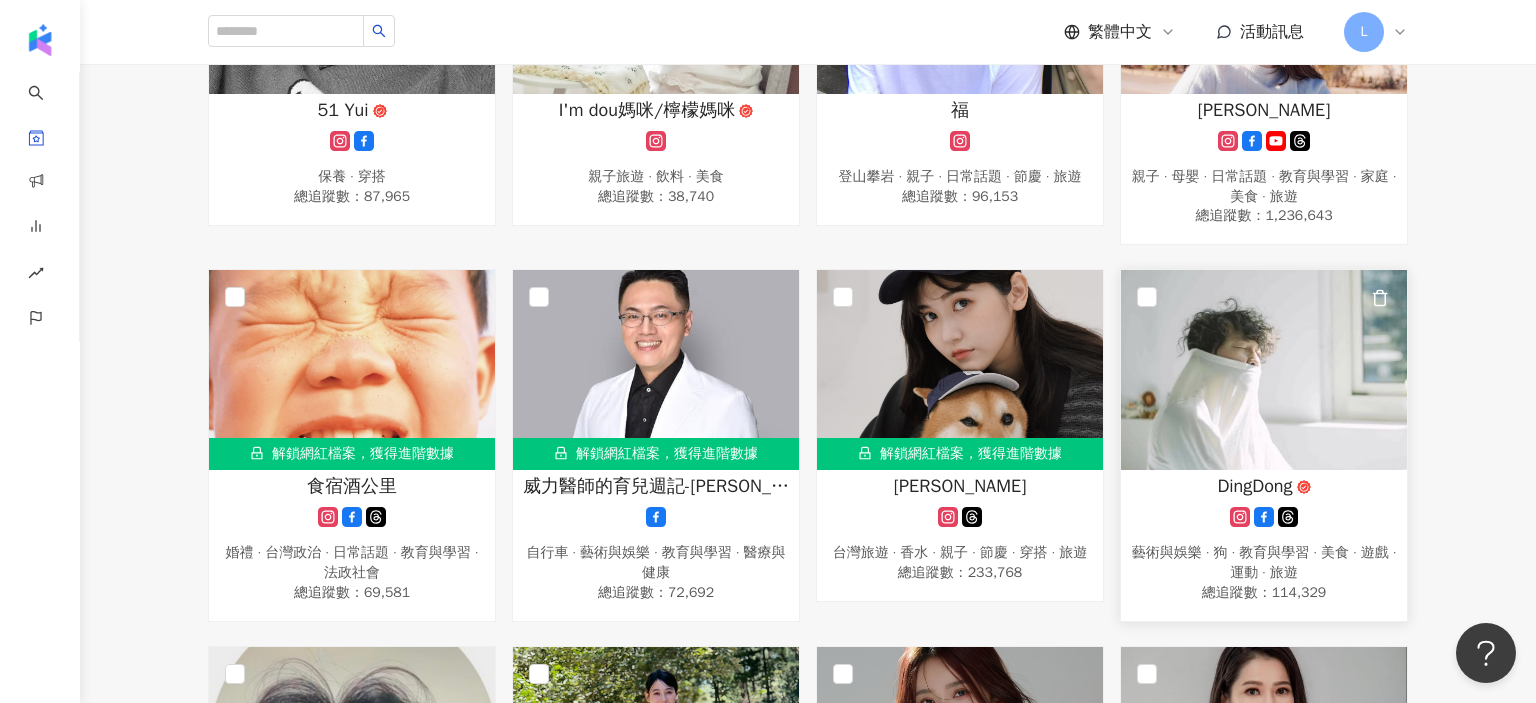 click on "DingDong" at bounding box center [1254, 486] 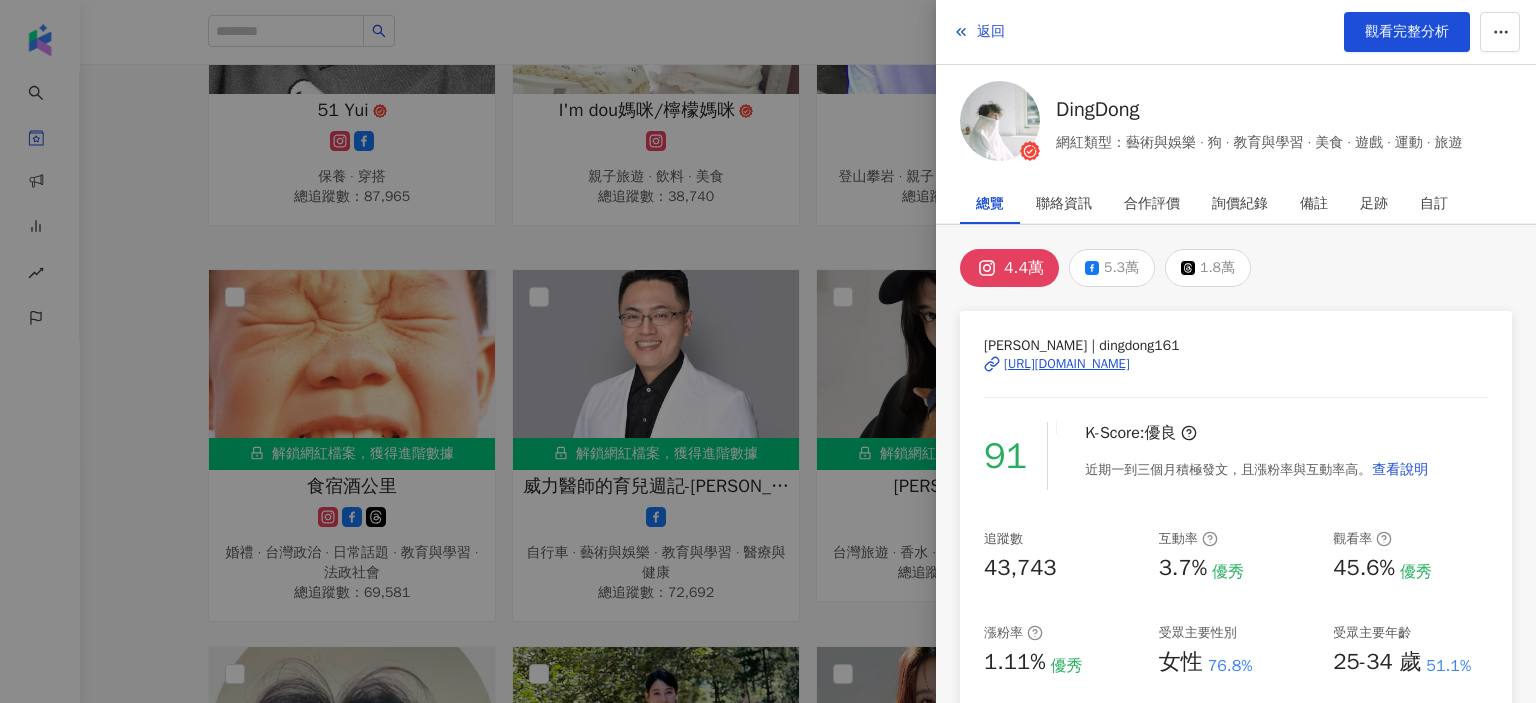 click on "https://www.instagram.com/dingdong161/" at bounding box center (1067, 364) 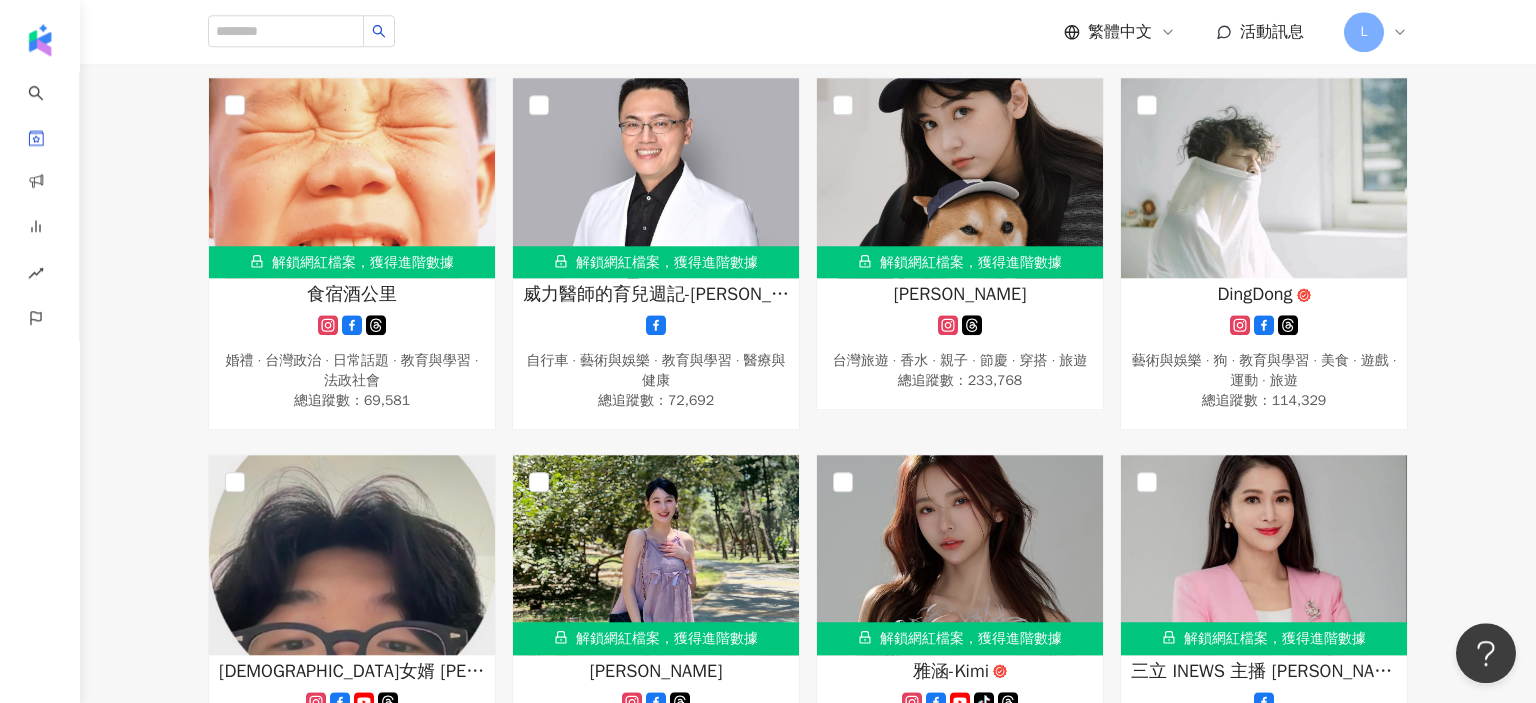 scroll, scrollTop: 736, scrollLeft: 0, axis: vertical 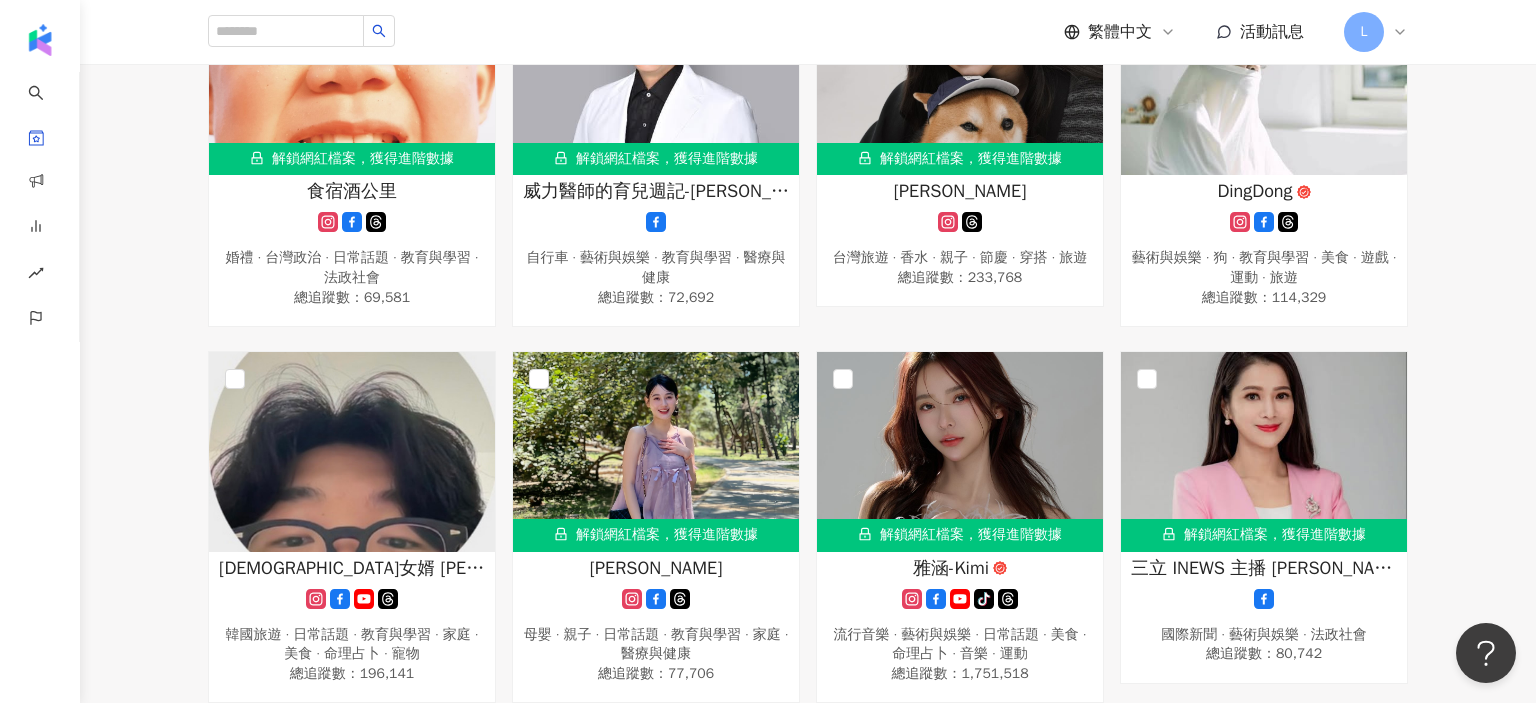 click on "51 Yui 保養 · 穿搭 總追蹤數 ： 87,965 I'm dou媽咪/檸檬媽咪 親子旅遊 · 飲料 · 美食 總追蹤數 ： 38,740 福 登山攀岩 · 親子 · 日常話題 · 節慶 · 旅遊 總追蹤數 ： 96,153 莎白 親子 · 母嬰 · 日常話題 · 教育與學習 · 家庭 · 美食 · 旅遊 總追蹤數 ： 1,236,643 解鎖網紅檔案，獲得進階數據 食宿酒公里  婚禮 · 台灣政治 · 日常話題 · 教育與學習 · 法政社會 總追蹤數 ： 69,581 解鎖網紅檔案，獲得進階數據 威力醫師的育兒週記-王韋力 自行車 · 藝術與娛樂 · 教育與學習 · 醫療與健康 總追蹤數 ： 72,692 解鎖網紅檔案，獲得進階數據 陳俞丁 台灣旅遊 · 香水 · 親子 · 節慶 · 穿搭 · 旅遊 總追蹤數 ： 233,768 DingDong 藝術與娛樂 · 狗 · 教育與學習 · 美食 · 遊戲 · 運動 · 旅遊 總追蹤數 ： 114,329 韓國女婿 小朗哥爸爸 總追蹤數 ： 196,141 解鎖網紅檔案，獲得進階數據 喬瑟琳mama ：" at bounding box center (808, 923) 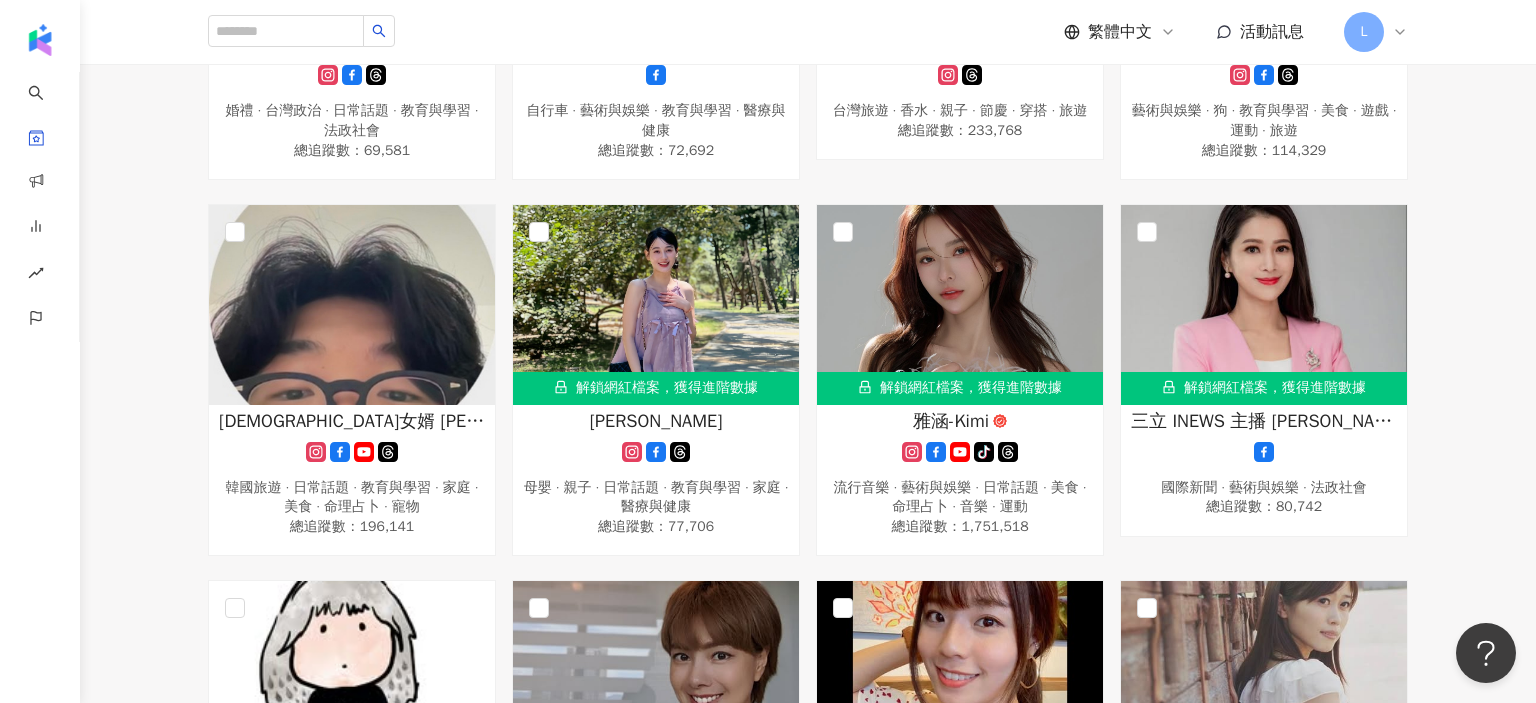 click on "51 Yui 保養 · 穿搭 總追蹤數 ： 87,965 I'm dou媽咪/檸檬媽咪 親子旅遊 · 飲料 · 美食 總追蹤數 ： 38,740 福 登山攀岩 · 親子 · 日常話題 · 節慶 · 旅遊 總追蹤數 ： 96,153 莎白 親子 · 母嬰 · 日常話題 · 教育與學習 · 家庭 · 美食 · 旅遊 總追蹤數 ： 1,236,643 解鎖網紅檔案，獲得進階數據 食宿酒公里  婚禮 · 台灣政治 · 日常話題 · 教育與學習 · 法政社會 總追蹤數 ： 69,581 解鎖網紅檔案，獲得進階數據 威力醫師的育兒週記-王韋力 自行車 · 藝術與娛樂 · 教育與學習 · 醫療與健康 總追蹤數 ： 72,692 解鎖網紅檔案，獲得進階數據 陳俞丁 台灣旅遊 · 香水 · 親子 · 節慶 · 穿搭 · 旅遊 總追蹤數 ： 233,768 DingDong 藝術與娛樂 · 狗 · 教育與學習 · 美食 · 遊戲 · 運動 · 旅遊 總追蹤數 ： 114,329 韓國女婿 小朗哥爸爸 總追蹤數 ： 196,141 解鎖網紅檔案，獲得進階數據 喬瑟琳mama ：" at bounding box center [808, 776] 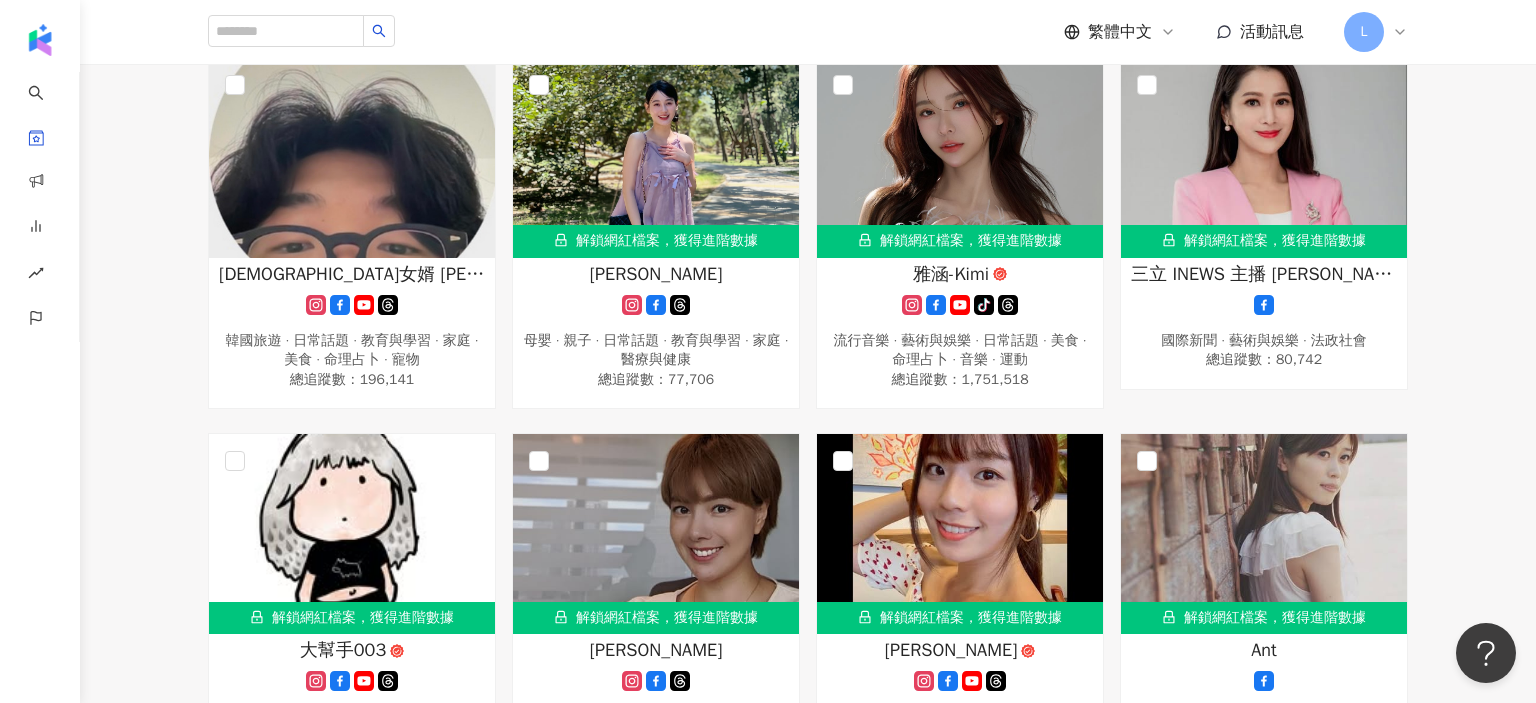 click on "51 Yui 保養 · 穿搭 總追蹤數 ： 87,965 I'm dou媽咪/檸檬媽咪 親子旅遊 · 飲料 · 美食 總追蹤數 ： 38,740 福 登山攀岩 · 親子 · 日常話題 · 節慶 · 旅遊 總追蹤數 ： 96,153 莎白 親子 · 母嬰 · 日常話題 · 教育與學習 · 家庭 · 美食 · 旅遊 總追蹤數 ： 1,236,643 解鎖網紅檔案，獲得進階數據 食宿酒公里  婚禮 · 台灣政治 · 日常話題 · 教育與學習 · 法政社會 總追蹤數 ： 69,581 解鎖網紅檔案，獲得進階數據 威力醫師的育兒週記-王韋力 自行車 · 藝術與娛樂 · 教育與學習 · 醫療與健康 總追蹤數 ： 72,692 解鎖網紅檔案，獲得進階數據 陳俞丁 台灣旅遊 · 香水 · 親子 · 節慶 · 穿搭 · 旅遊 總追蹤數 ： 233,768 DingDong 藝術與娛樂 · 狗 · 教育與學習 · 美食 · 遊戲 · 運動 · 旅遊 總追蹤數 ： 114,329 韓國女婿 小朗哥爸爸 總追蹤數 ： 196,141 解鎖網紅檔案，獲得進階數據 喬瑟琳mama ：" at bounding box center [808, 629] 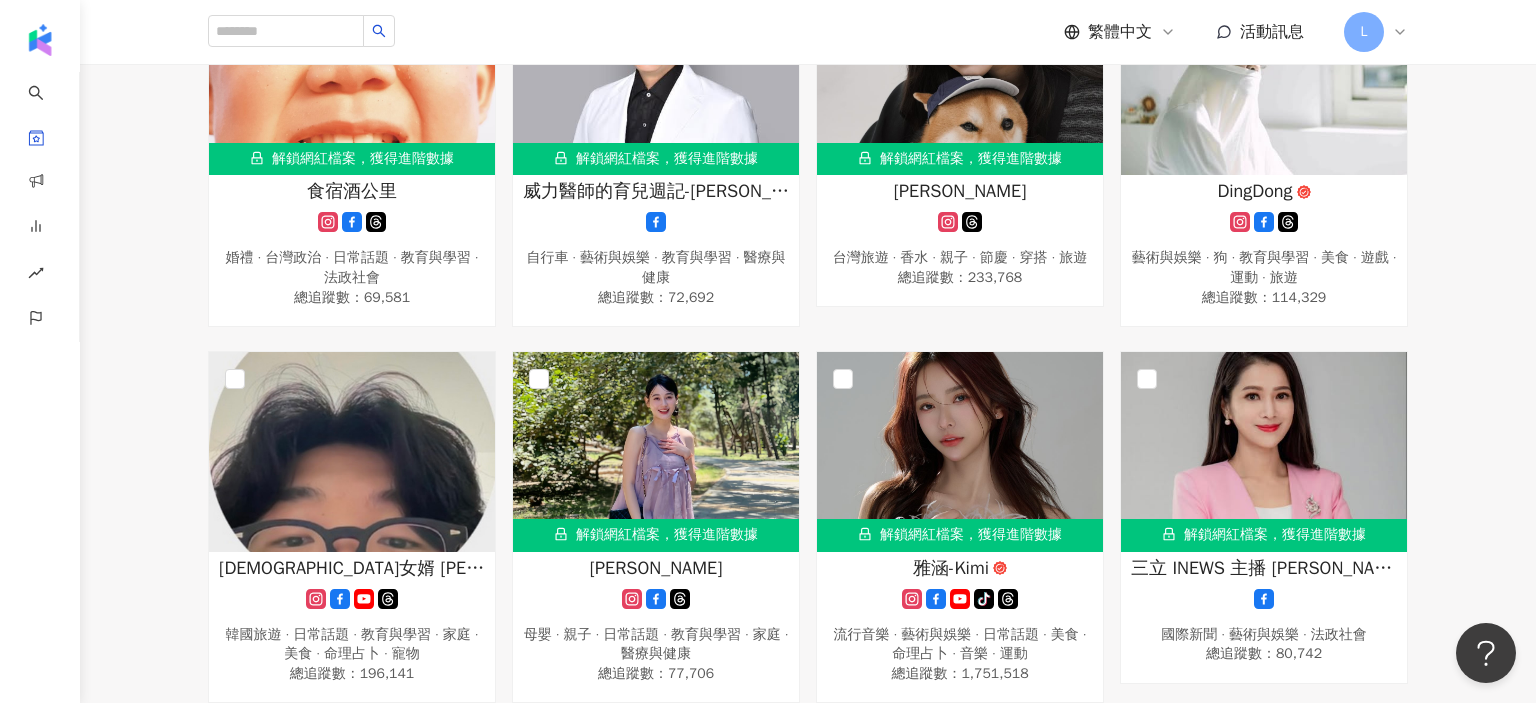 scroll, scrollTop: 0, scrollLeft: 0, axis: both 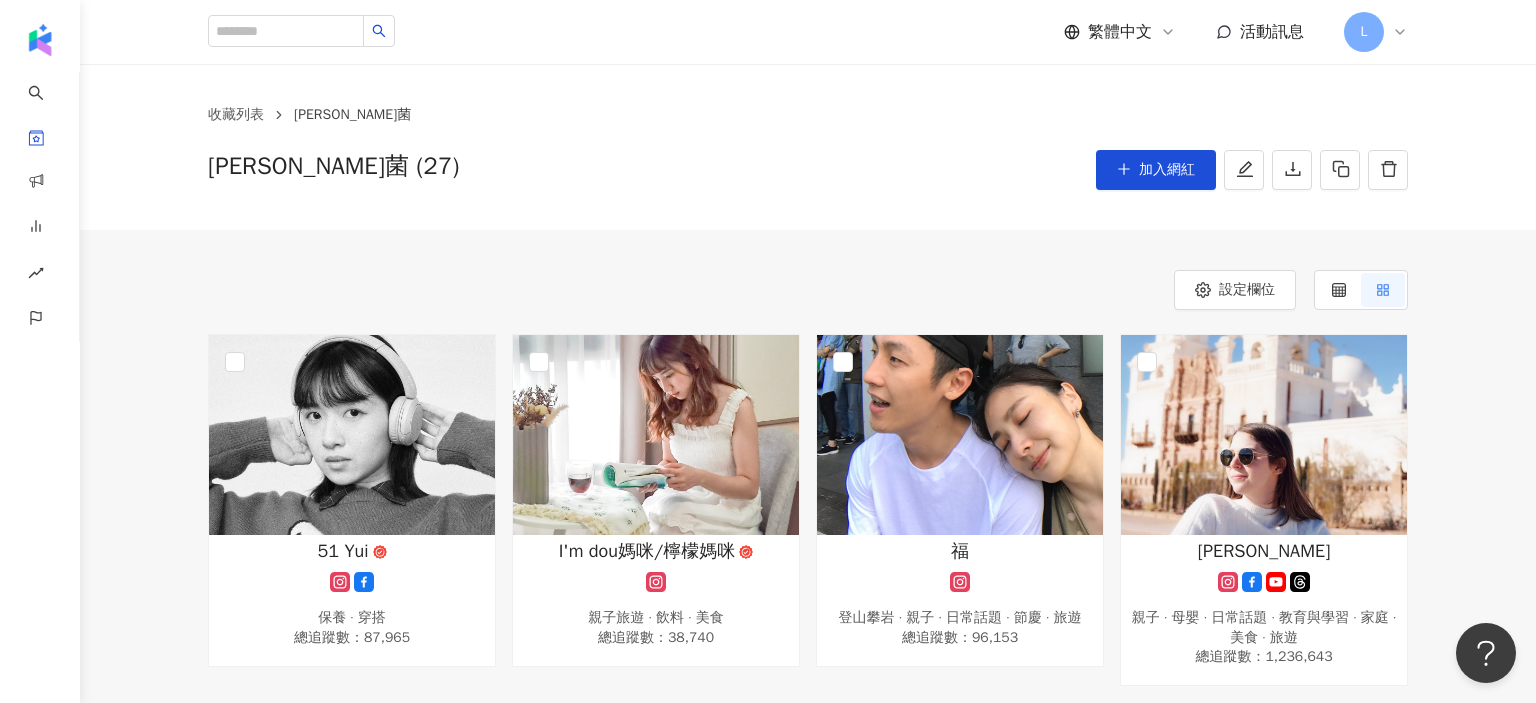 click on "設定欄位" at bounding box center [808, 290] 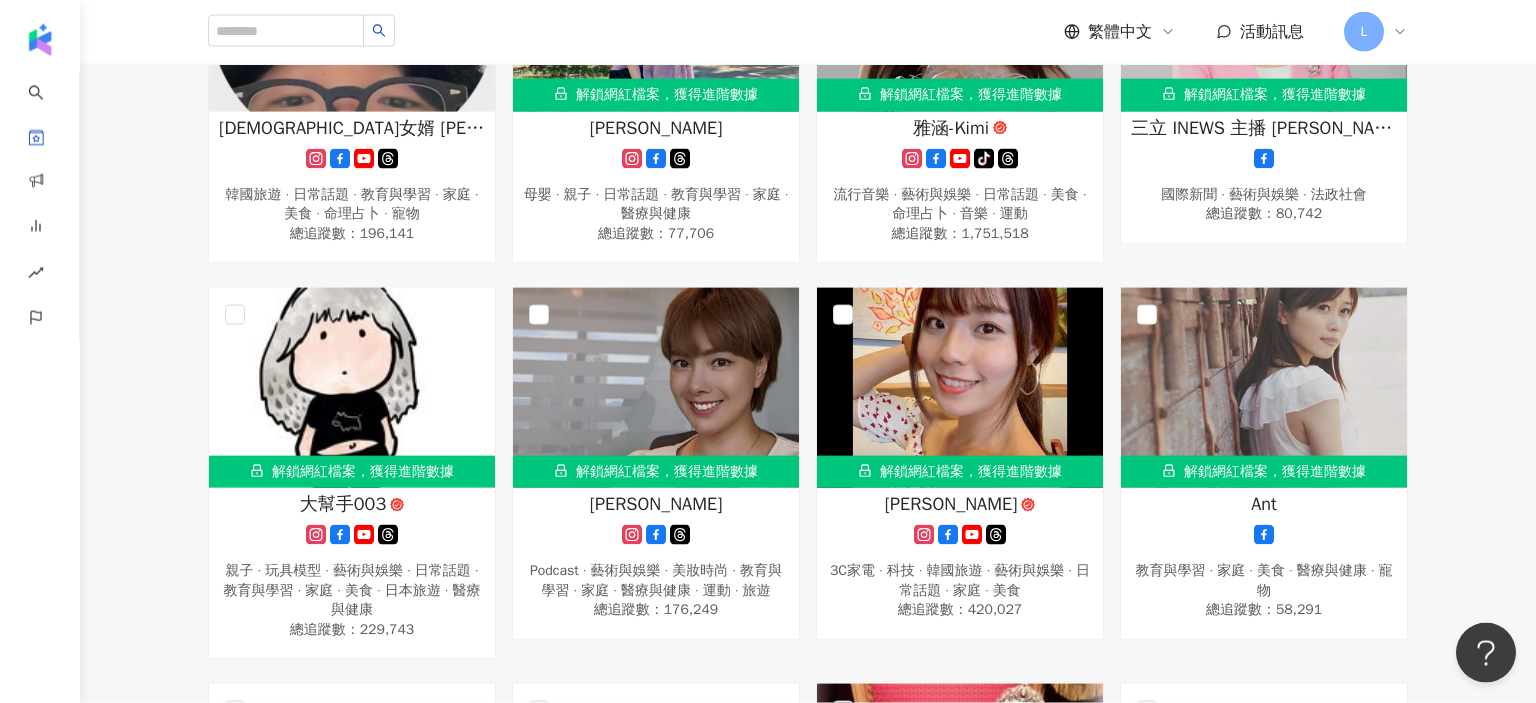 scroll, scrollTop: 1324, scrollLeft: 0, axis: vertical 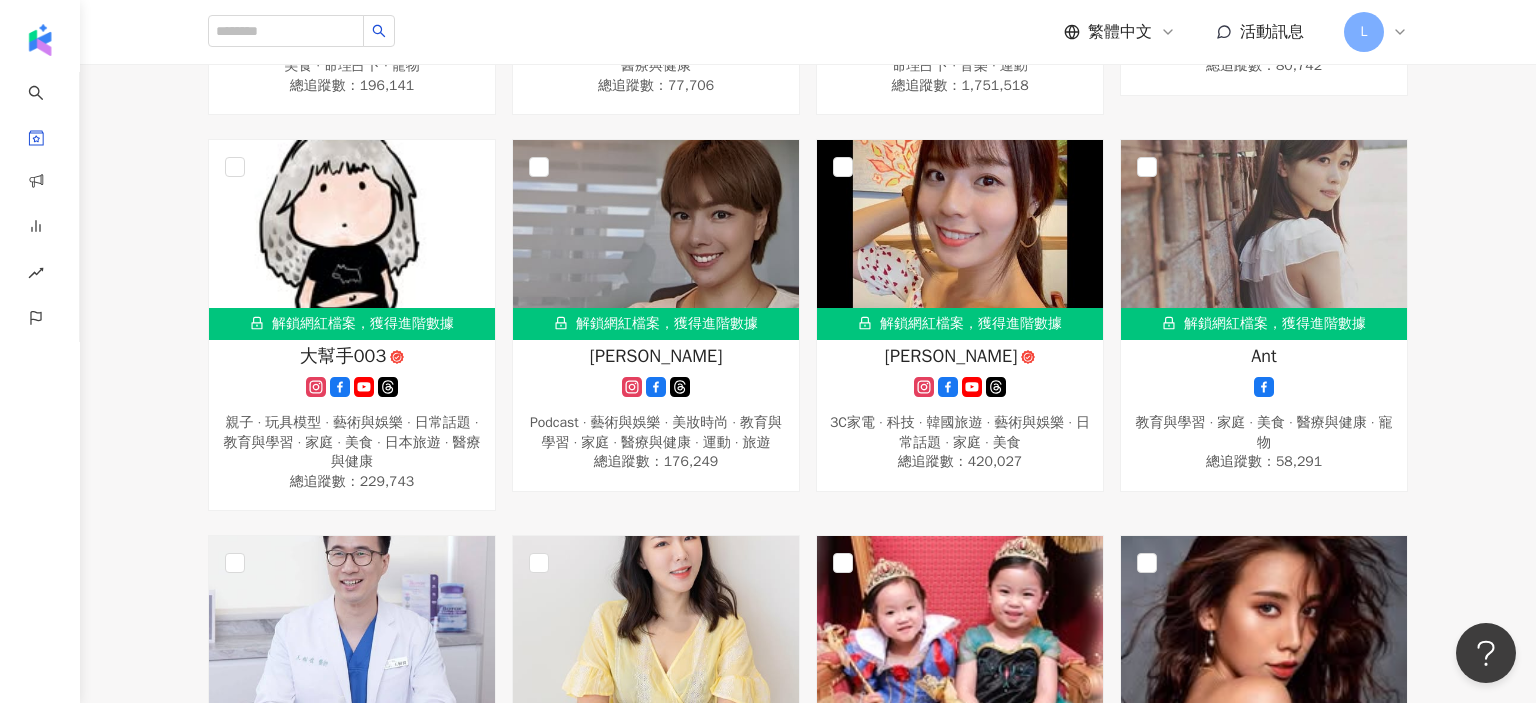 click on "51 Yui 保養 · 穿搭 總追蹤數 ： 87,965 I'm dou媽咪/檸檬媽咪 親子旅遊 · 飲料 · 美食 總追蹤數 ： 38,740 福 登山攀岩 · 親子 · 日常話題 · 節慶 · 旅遊 總追蹤數 ： 96,153 莎白 親子 · 母嬰 · 日常話題 · 教育與學習 · 家庭 · 美食 · 旅遊 總追蹤數 ： 1,236,643 解鎖網紅檔案，獲得進階數據 食宿酒公里  婚禮 · 台灣政治 · 日常話題 · 教育與學習 · 法政社會 總追蹤數 ： 69,581 解鎖網紅檔案，獲得進階數據 威力醫師的育兒週記-王韋力 自行車 · 藝術與娛樂 · 教育與學習 · 醫療與健康 總追蹤數 ： 72,692 解鎖網紅檔案，獲得進階數據 陳俞丁 台灣旅遊 · 香水 · 親子 · 節慶 · 穿搭 · 旅遊 總追蹤數 ： 233,768 DingDong 藝術與娛樂 · 狗 · 教育與學習 · 美食 · 遊戲 · 運動 · 旅遊 總追蹤數 ： 114,329 韓國女婿 小朗哥爸爸 總追蹤數 ： 196,141 解鎖網紅檔案，獲得進階數據 喬瑟琳mama ：" at bounding box center (808, 335) 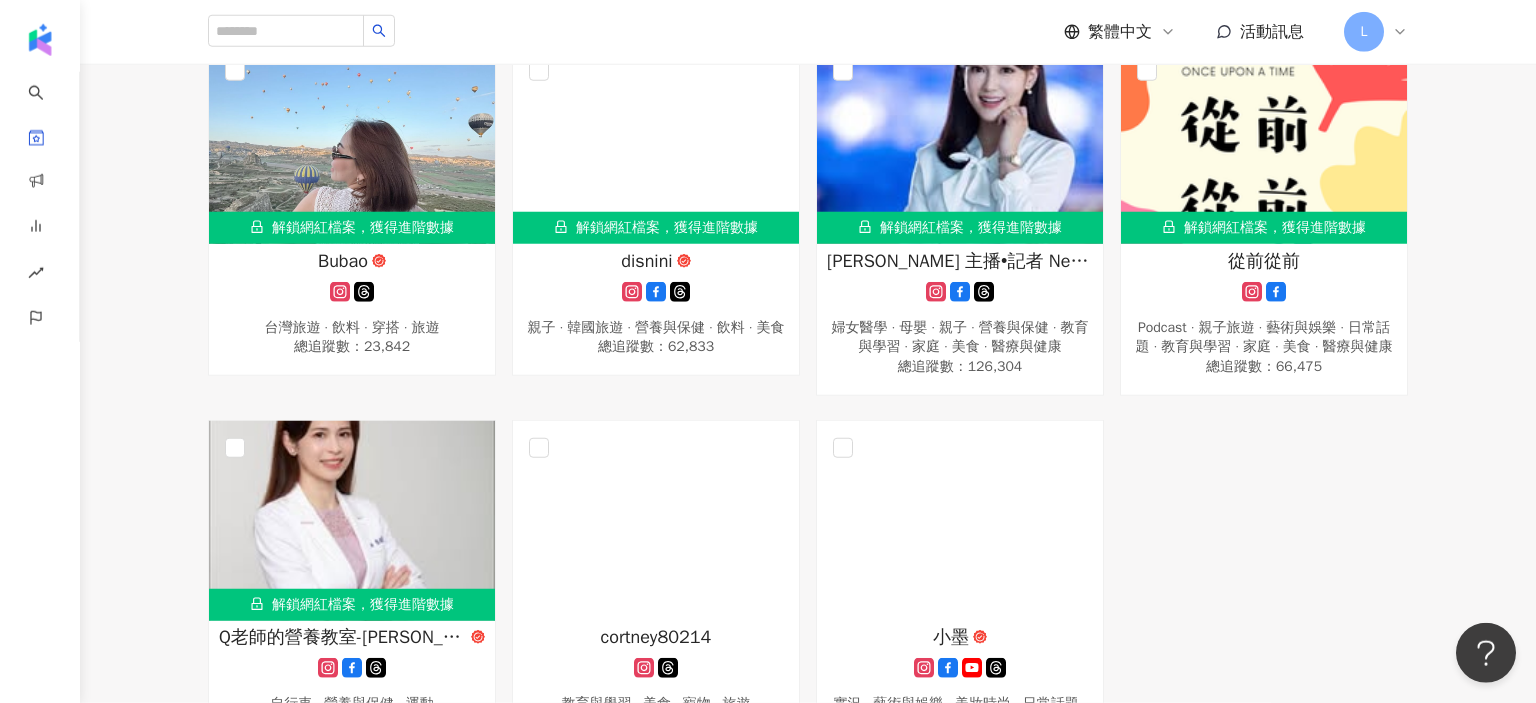 scroll, scrollTop: 2208, scrollLeft: 0, axis: vertical 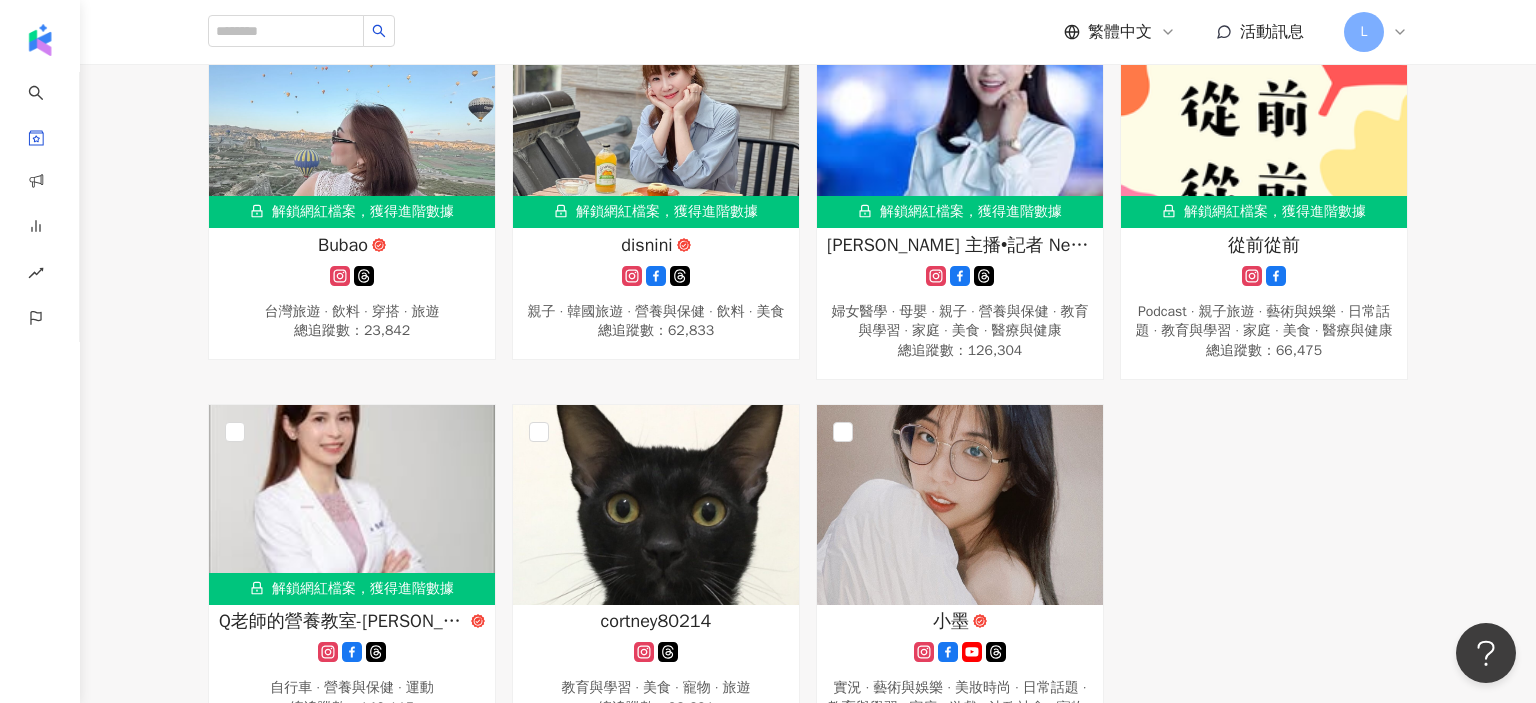 click on "51 Yui 保養 · 穿搭 總追蹤數 ： 87,965 I'm dou媽咪/檸檬媽咪 親子旅遊 · 飲料 · 美食 總追蹤數 ： 38,740 福 登山攀岩 · 親子 · 日常話題 · 節慶 · 旅遊 總追蹤數 ： 96,153 莎白 親子 · 母嬰 · 日常話題 · 教育與學習 · 家庭 · 美食 · 旅遊 總追蹤數 ： 1,236,643 解鎖網紅檔案，獲得進階數據 食宿酒公里  婚禮 · 台灣政治 · 日常話題 · 教育與學習 · 法政社會 總追蹤數 ： 69,581 解鎖網紅檔案，獲得進階數據 威力醫師的育兒週記-王韋力 自行車 · 藝術與娛樂 · 教育與學習 · 醫療與健康 總追蹤數 ： 72,692 解鎖網紅檔案，獲得進階數據 陳俞丁 台灣旅遊 · 香水 · 親子 · 節慶 · 穿搭 · 旅遊 總追蹤數 ： 233,768 DingDong 藝術與娛樂 · 狗 · 教育與學習 · 美食 · 遊戲 · 運動 · 旅遊 總追蹤數 ： 114,329 韓國女婿 小朗哥爸爸 總追蹤數 ： 196,141 解鎖網紅檔案，獲得進階數據 喬瑟琳mama ：" at bounding box center (808, -549) 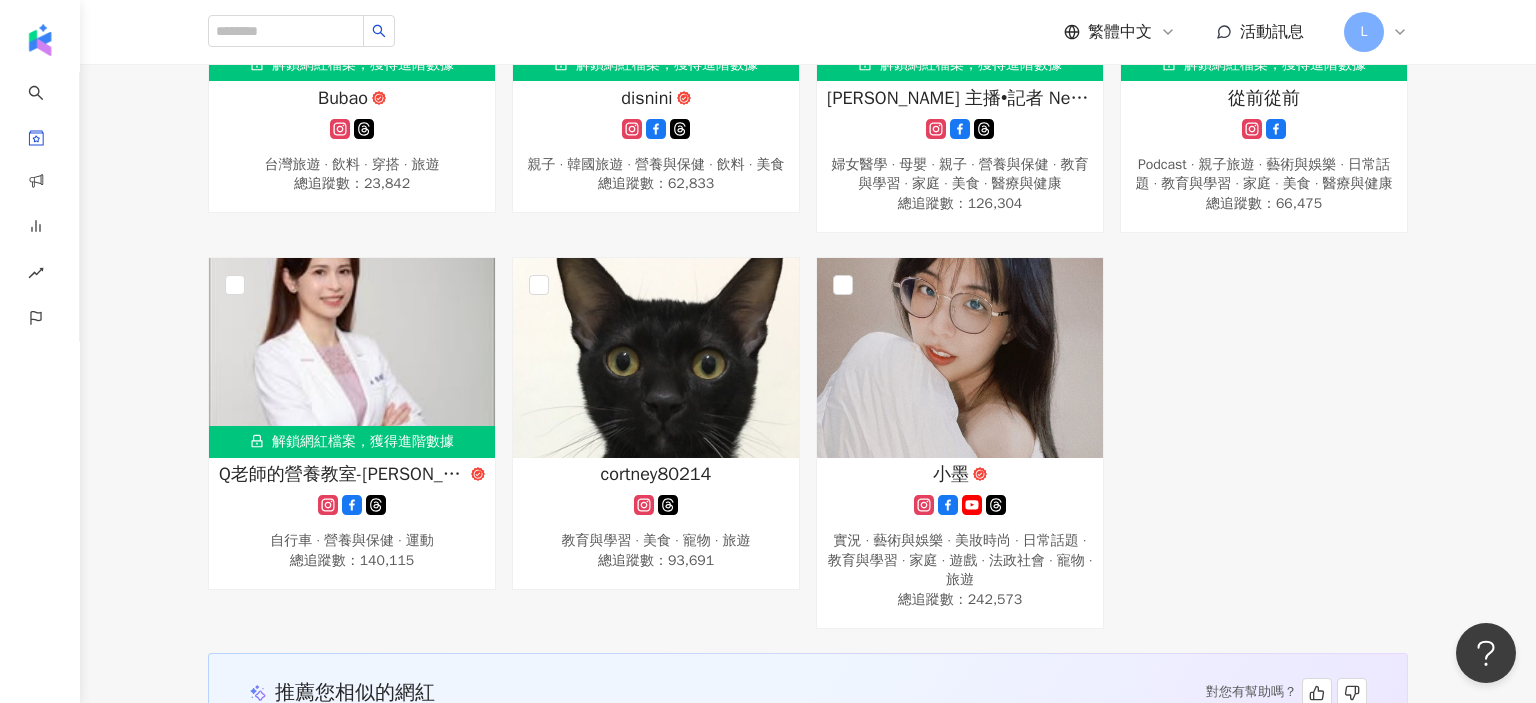 click on "51 Yui 保養 · 穿搭 總追蹤數 ： 87,965 I'm dou媽咪/檸檬媽咪 親子旅遊 · 飲料 · 美食 總追蹤數 ： 38,740 福 登山攀岩 · 親子 · 日常話題 · 節慶 · 旅遊 總追蹤數 ： 96,153 莎白 親子 · 母嬰 · 日常話題 · 教育與學習 · 家庭 · 美食 · 旅遊 總追蹤數 ： 1,236,643 解鎖網紅檔案，獲得進階數據 食宿酒公里  婚禮 · 台灣政治 · 日常話題 · 教育與學習 · 法政社會 總追蹤數 ： 69,581 解鎖網紅檔案，獲得進階數據 威力醫師的育兒週記-王韋力 自行車 · 藝術與娛樂 · 教育與學習 · 醫療與健康 總追蹤數 ： 72,692 解鎖網紅檔案，獲得進階數據 陳俞丁 台灣旅遊 · 香水 · 親子 · 節慶 · 穿搭 · 旅遊 總追蹤數 ： 233,768 DingDong 藝術與娛樂 · 狗 · 教育與學習 · 美食 · 遊戲 · 運動 · 旅遊 總追蹤數 ： 114,329 韓國女婿 小朗哥爸爸 總追蹤數 ： 196,141 解鎖網紅檔案，獲得進階數據 喬瑟琳mama ：" at bounding box center [808, -696] 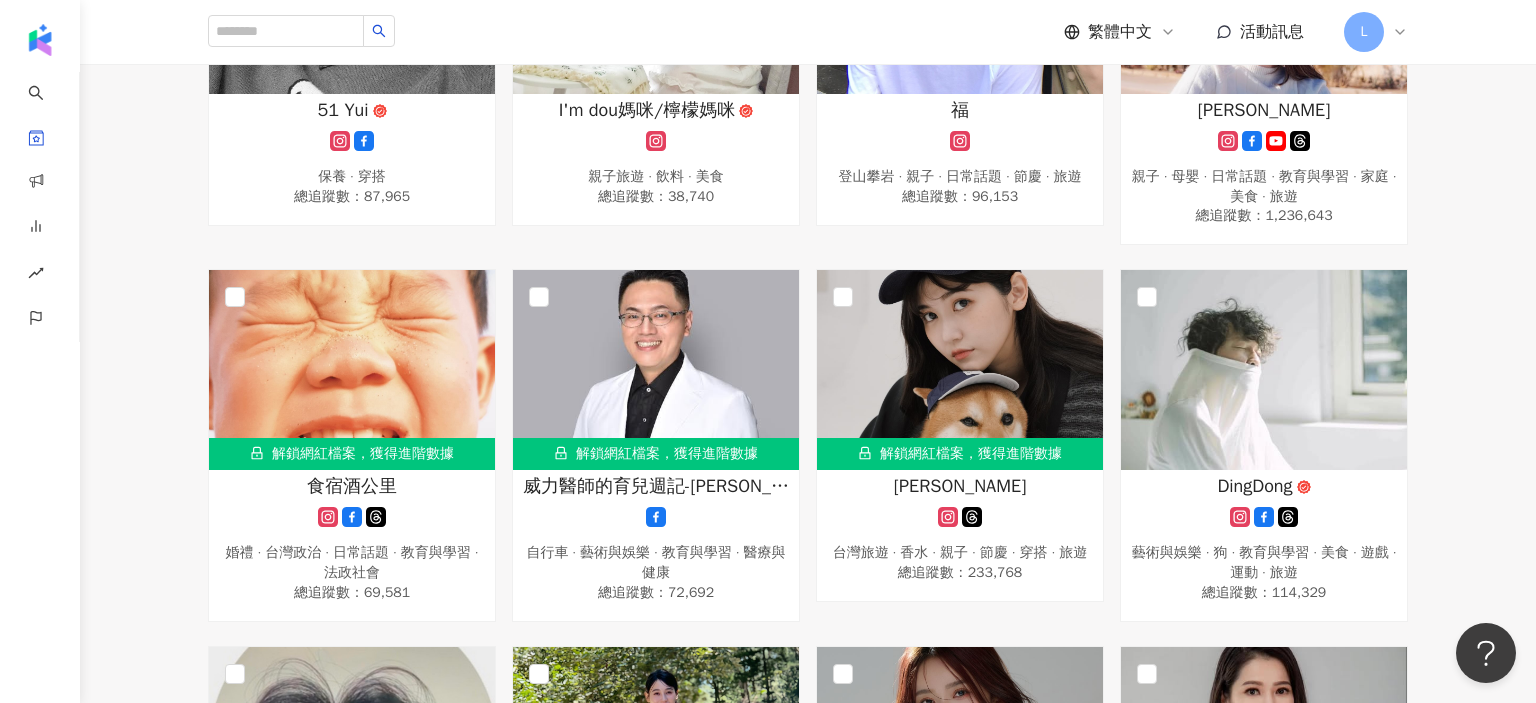 scroll, scrollTop: 0, scrollLeft: 0, axis: both 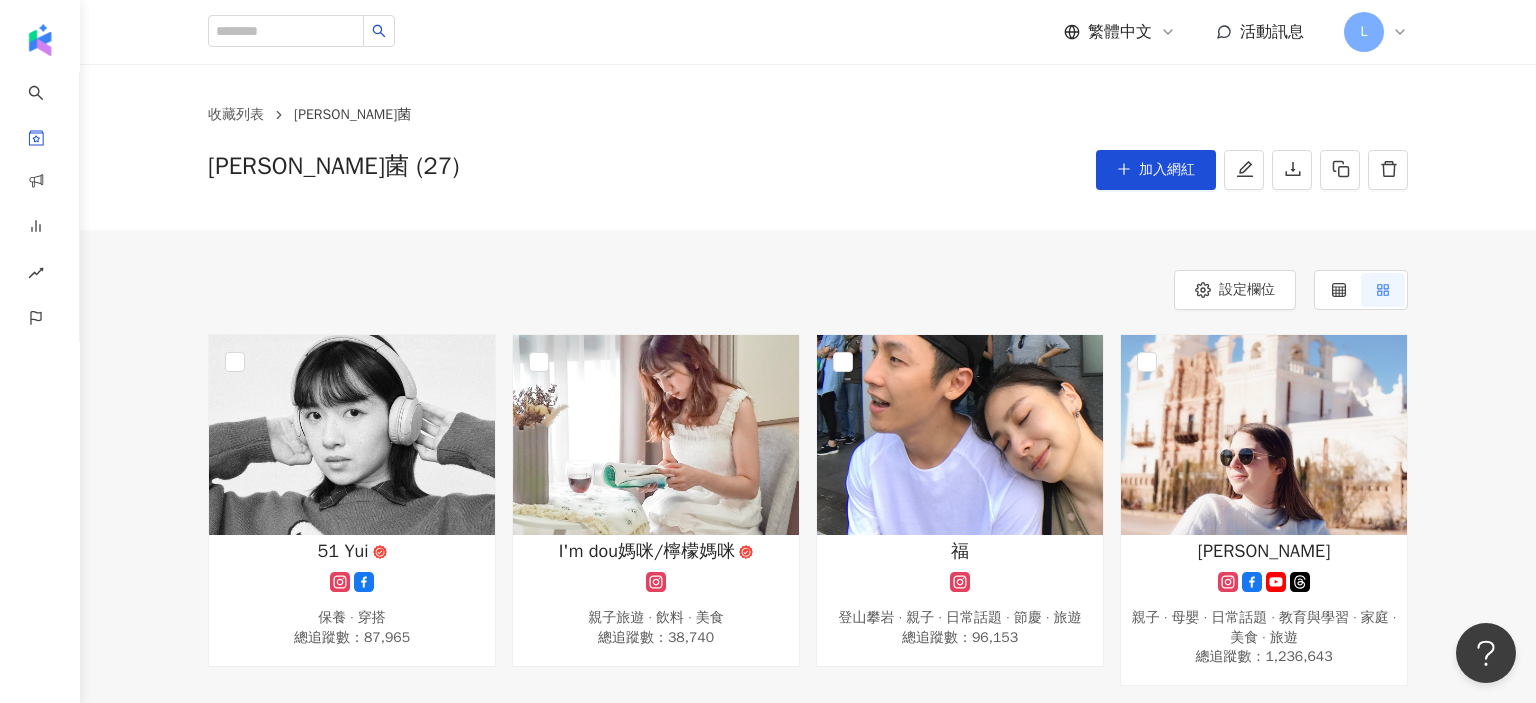 click on "51 Yui 保養 · 穿搭 總追蹤數 ： 87,965 I'm dou媽咪/檸檬媽咪 親子旅遊 · 飲料 · 美食 總追蹤數 ： 38,740 福 登山攀岩 · 親子 · 日常話題 · 節慶 · 旅遊 總追蹤數 ： 96,153 莎白 親子 · 母嬰 · 日常話題 · 教育與學習 · 家庭 · 美食 · 旅遊 總追蹤數 ： 1,236,643 解鎖網紅檔案，獲得進階數據 食宿酒公里  婚禮 · 台灣政治 · 日常話題 · 教育與學習 · 法政社會 總追蹤數 ： 69,581 解鎖網紅檔案，獲得進階數據 威力醫師的育兒週記-王韋力 自行車 · 藝術與娛樂 · 教育與學習 · 醫療與健康 總追蹤數 ： 72,692 解鎖網紅檔案，獲得進階數據 陳俞丁 台灣旅遊 · 香水 · 親子 · 節慶 · 穿搭 · 旅遊 總追蹤數 ： 233,768 DingDong 藝術與娛樂 · 狗 · 教育與學習 · 美食 · 遊戲 · 運動 · 旅遊 總追蹤數 ： 114,329 韓國女婿 小朗哥爸爸 總追蹤數 ： 196,141 解鎖網紅檔案，獲得進階數據 喬瑟琳mama ：" at bounding box center (808, 1659) 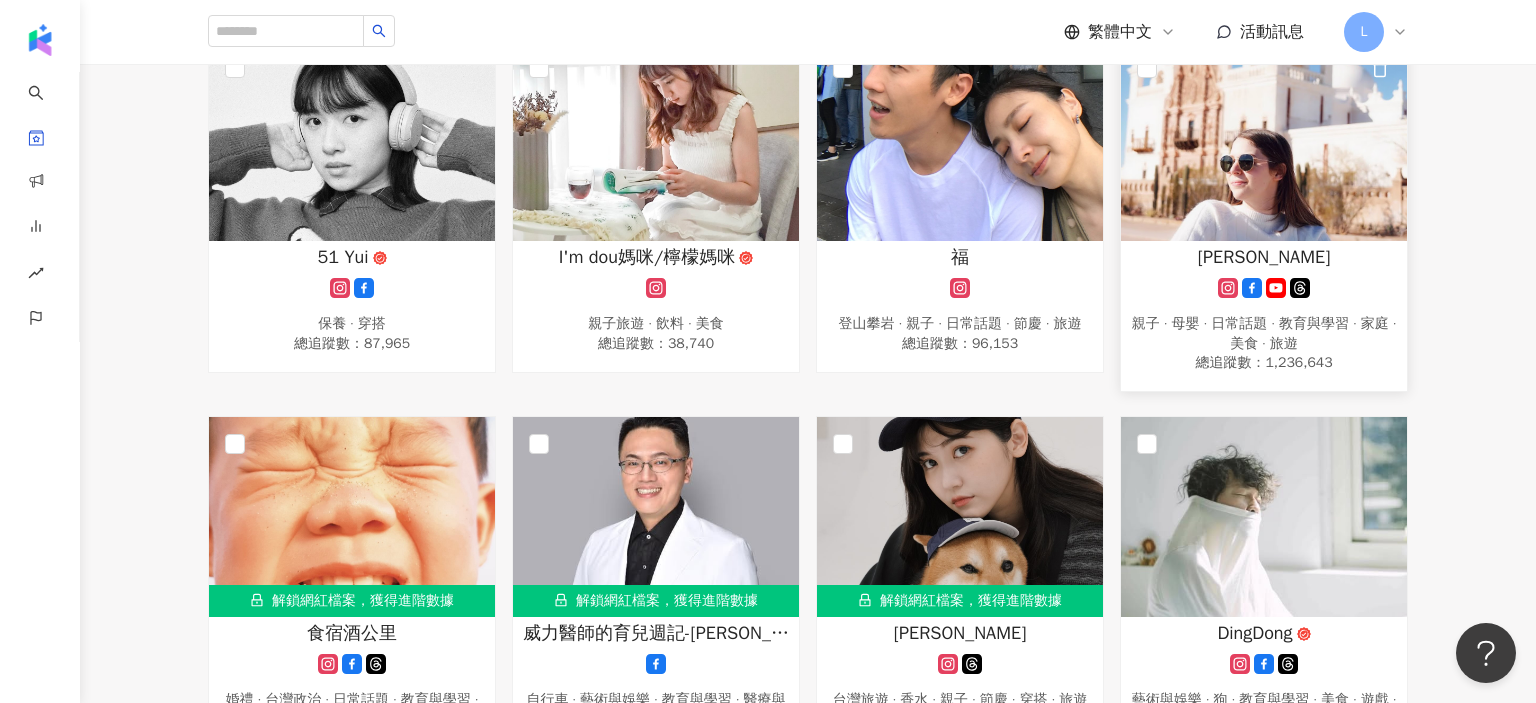 scroll, scrollTop: 0, scrollLeft: 0, axis: both 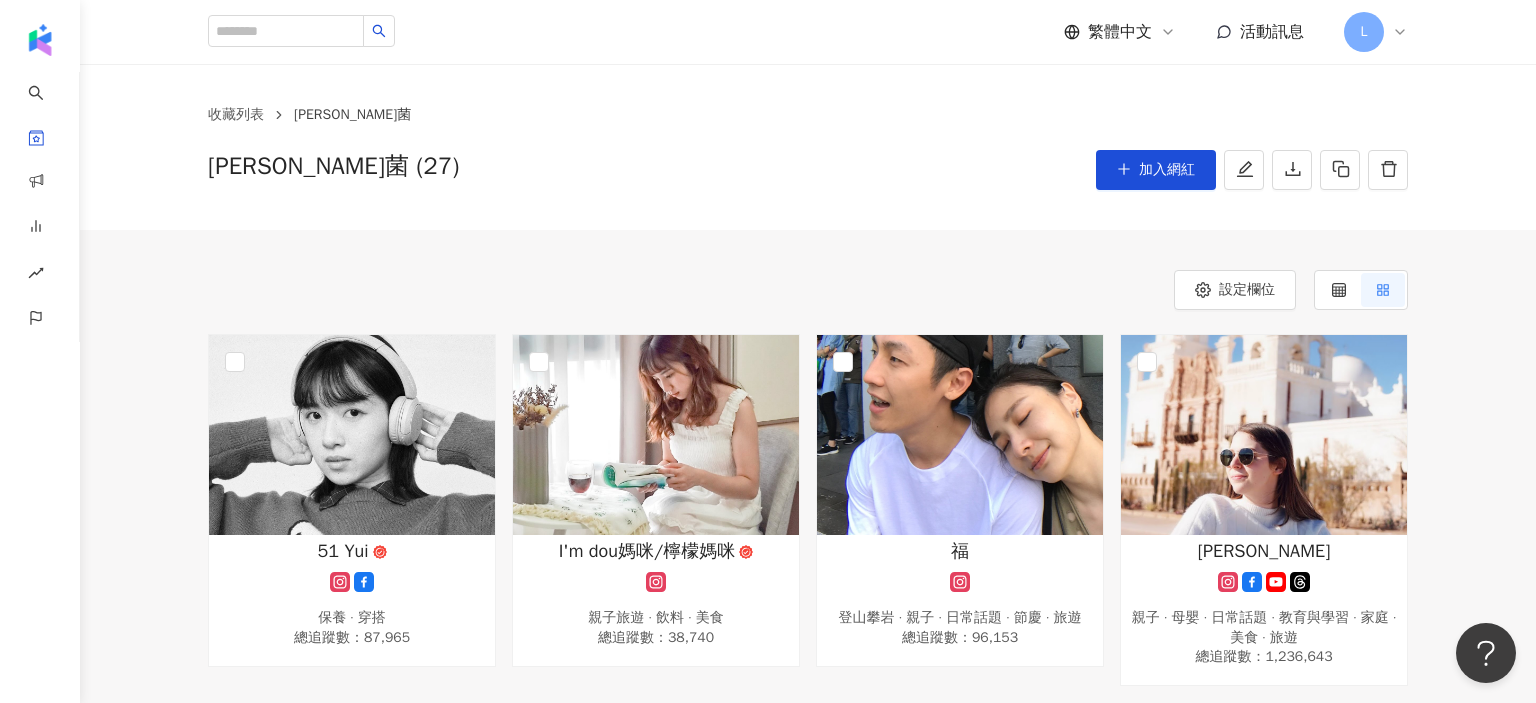 click on "設定欄位 51 Yui 保養 · 穿搭 總追蹤數 ： 87,965 I'm dou媽咪/檸檬媽咪 親子旅遊 · 飲料 · 美食 總追蹤數 ： 38,740 福 登山攀岩 · 親子 · 日常話題 · 節慶 · 旅遊 總追蹤數 ： 96,153 莎白 親子 · 母嬰 · 日常話題 · 教育與學習 · 家庭 · 美食 · 旅遊 總追蹤數 ： 1,236,643 解鎖網紅檔案，獲得進階數據 食宿酒公里  婚禮 · 台灣政治 · 日常話題 · 教育與學習 · 法政社會 總追蹤數 ： 69,581 解鎖網紅檔案，獲得進階數據 威力醫師的育兒週記-王韋力 自行車 · 藝術與娛樂 · 教育與學習 · 醫療與健康 總追蹤數 ： 72,692 解鎖網紅檔案，獲得進階數據 陳俞丁 台灣旅遊 · 香水 · 親子 · 節慶 · 穿搭 · 旅遊 總追蹤數 ： 233,768 DingDong 藝術與娛樂 · 狗 · 教育與學習 · 美食 · 遊戲 · 運動 · 旅遊 總追蹤數 ： 114,329 韓國女婿 小朗哥爸爸 總追蹤數 ： 196,141 解鎖網紅檔案，獲得進階數據 ：" at bounding box center (808, 1769) 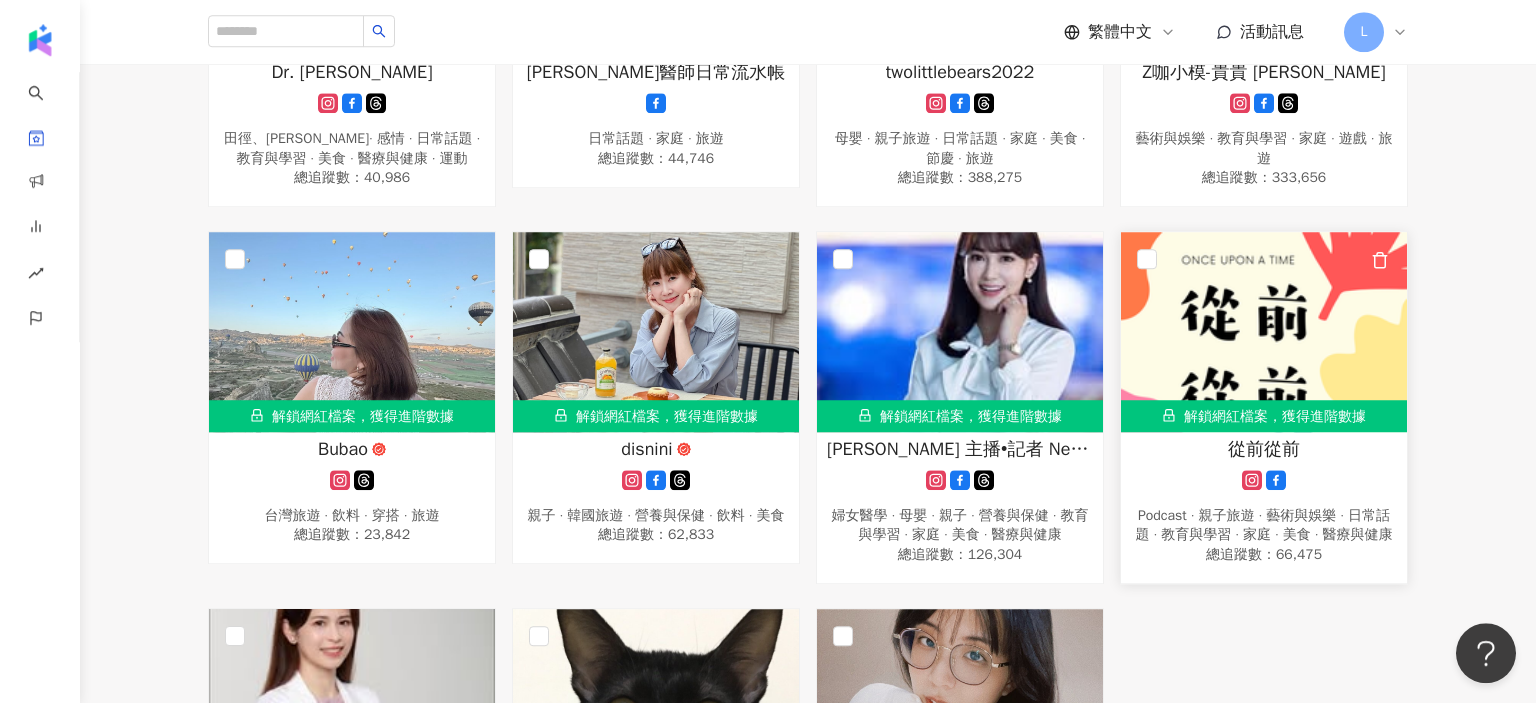 scroll, scrollTop: 1913, scrollLeft: 0, axis: vertical 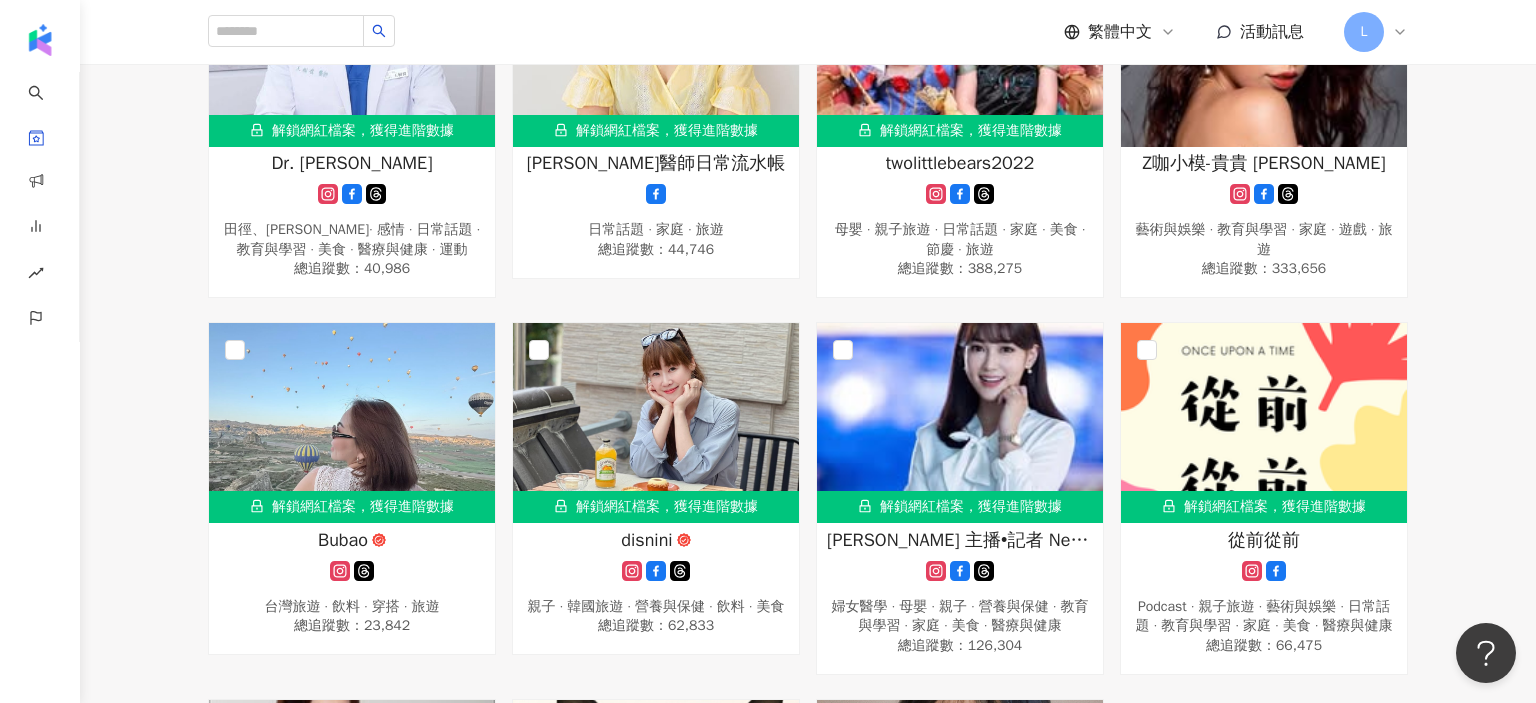 click on "51 Yui 保養 · 穿搭 總追蹤數 ： 87,965 I'm dou媽咪/檸檬媽咪 親子旅遊 · 飲料 · 美食 總追蹤數 ： 38,740 福 登山攀岩 · 親子 · 日常話題 · 節慶 · 旅遊 總追蹤數 ： 96,153 莎白 親子 · 母嬰 · 日常話題 · 教育與學習 · 家庭 · 美食 · 旅遊 總追蹤數 ： 1,236,643 解鎖網紅檔案，獲得進階數據 食宿酒公里  婚禮 · 台灣政治 · 日常話題 · 教育與學習 · 法政社會 總追蹤數 ： 69,581 解鎖網紅檔案，獲得進階數據 威力醫師的育兒週記-王韋力 自行車 · 藝術與娛樂 · 教育與學習 · 醫療與健康 總追蹤數 ： 72,692 解鎖網紅檔案，獲得進階數據 陳俞丁 台灣旅遊 · 香水 · 親子 · 節慶 · 穿搭 · 旅遊 總追蹤數 ： 233,768 DingDong 藝術與娛樂 · 狗 · 教育與學習 · 美食 · 遊戲 · 運動 · 旅遊 總追蹤數 ： 114,329 韓國女婿 小朗哥爸爸 總追蹤數 ： 196,141 解鎖網紅檔案，獲得進階數據 喬瑟琳mama ：" at bounding box center (808, -254) 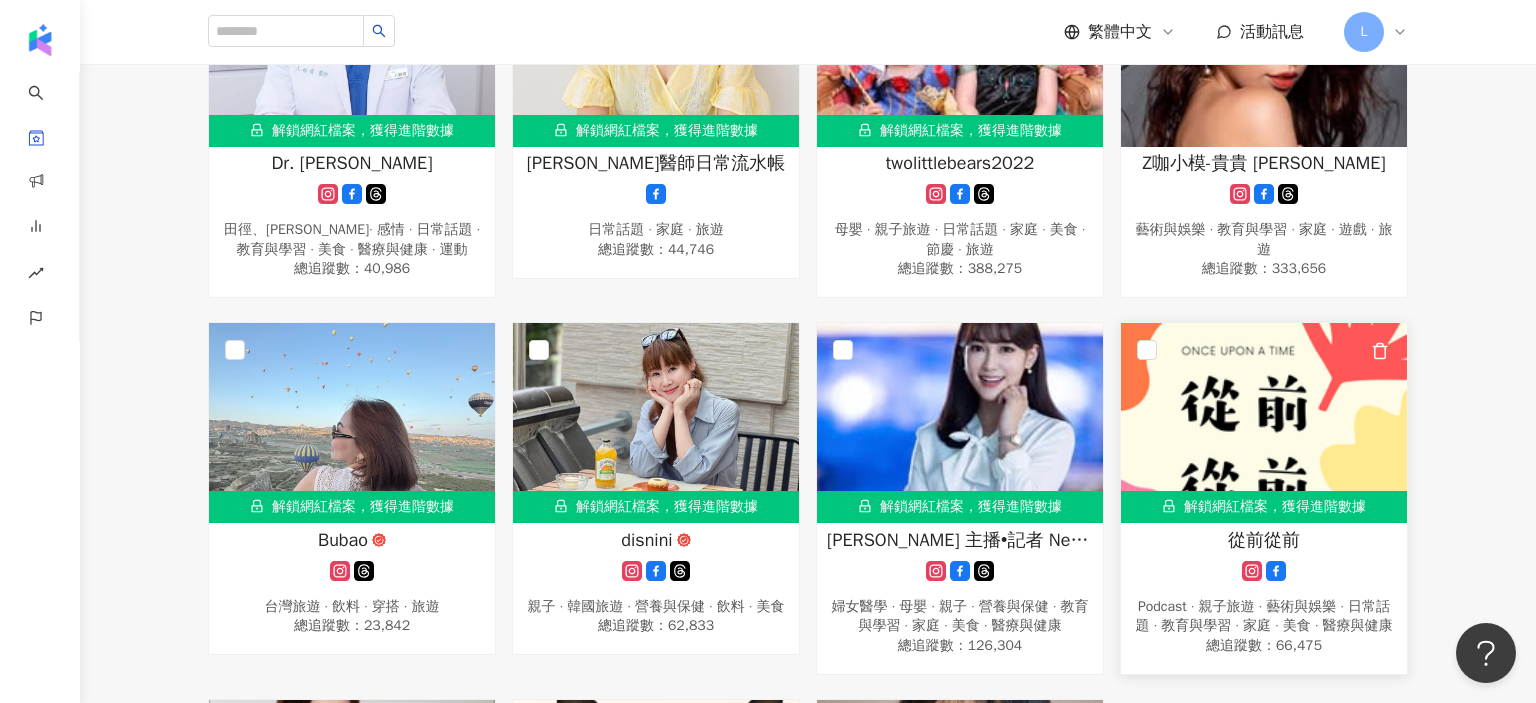 click on "從前從前 Podcast · 親子旅遊 · 藝術與娛樂 · 日常話題 · 教育與學習 · 家庭 · 美食 · 醫療與健康 總追蹤數 ： 66,475" at bounding box center [1264, 594] 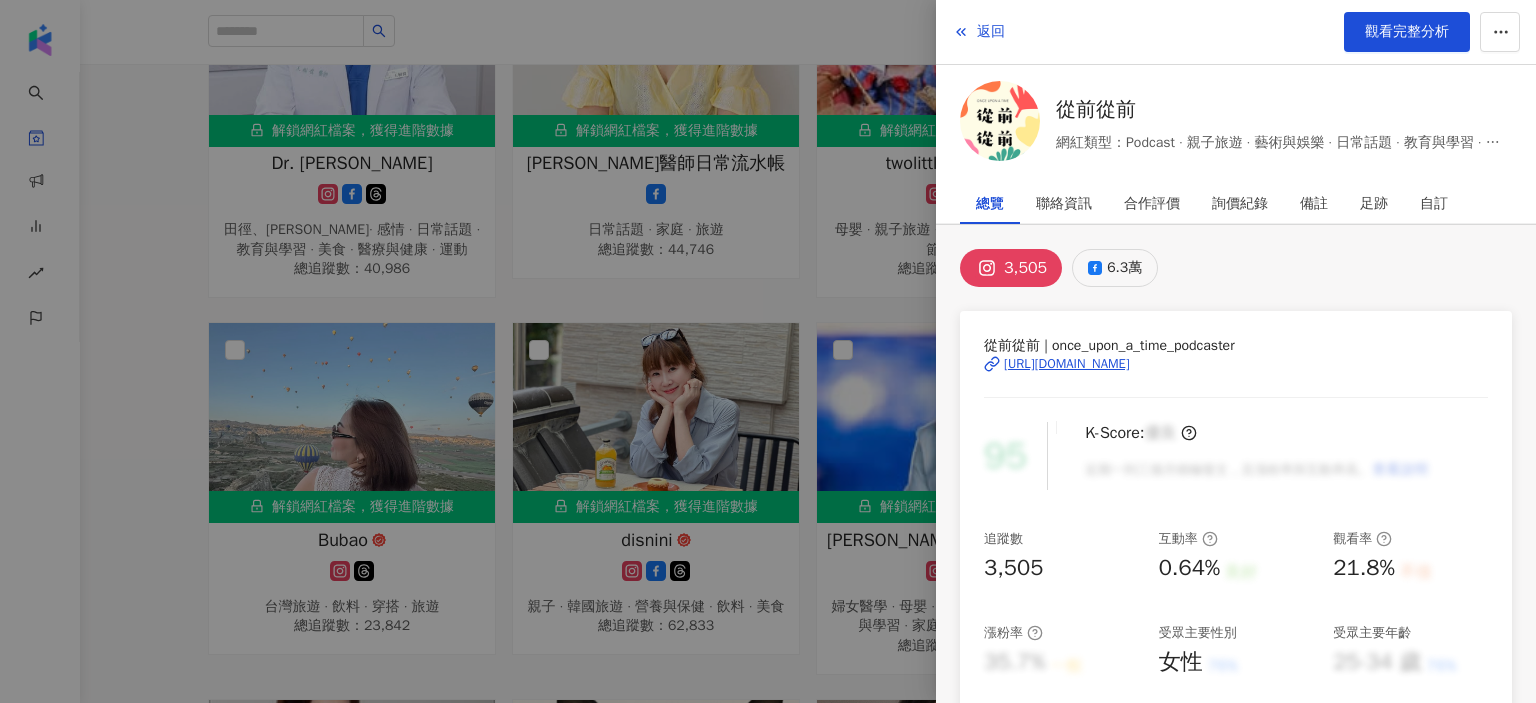 click on "6.3萬" at bounding box center (1115, 268) 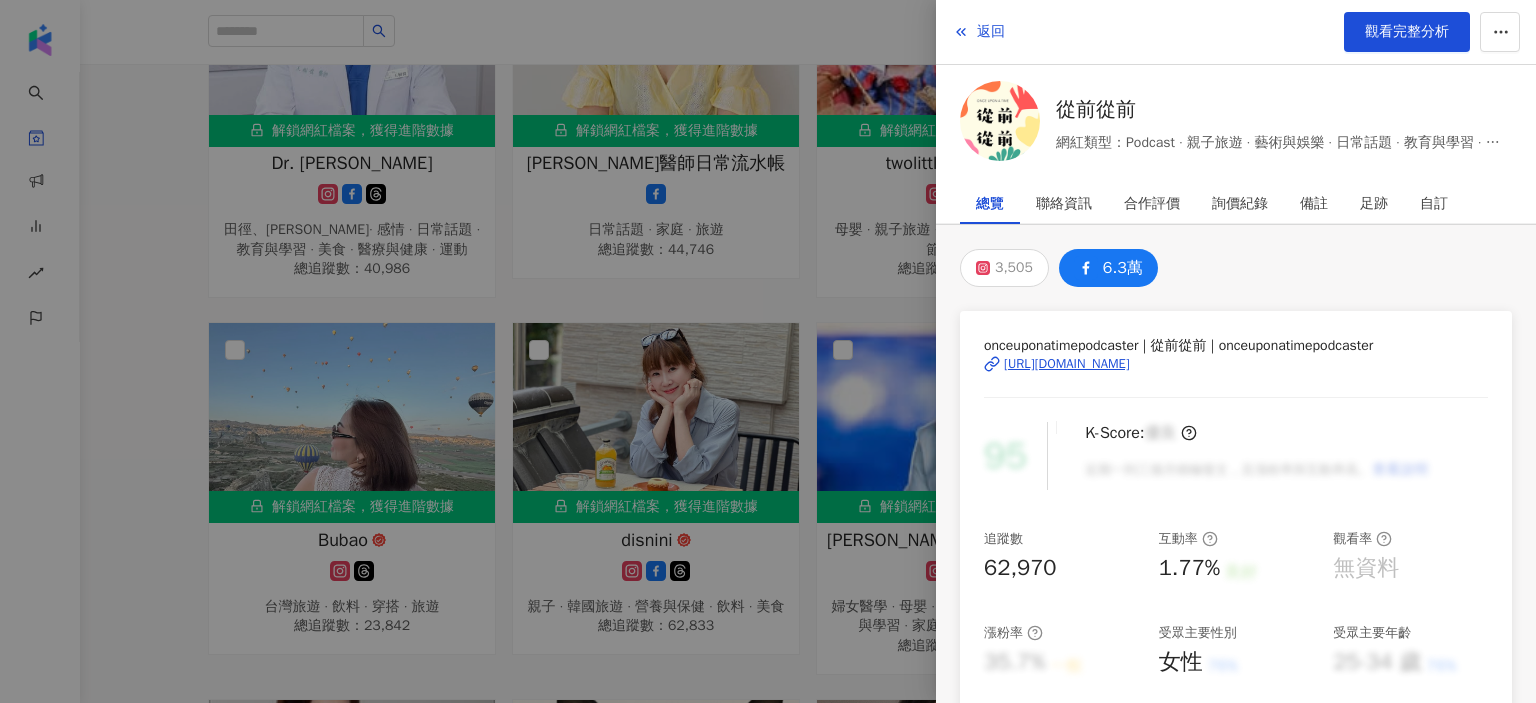 scroll, scrollTop: 160, scrollLeft: 0, axis: vertical 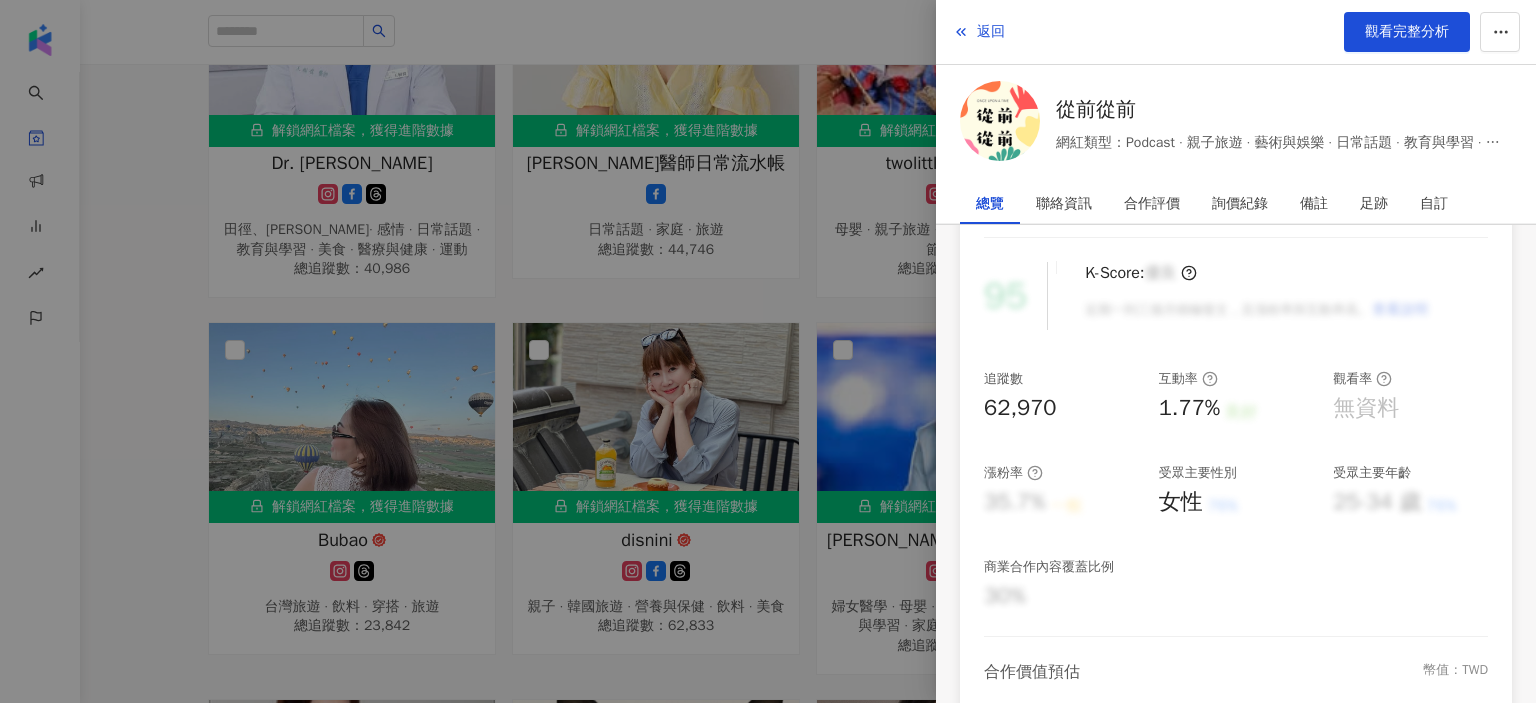 click at bounding box center [768, 351] 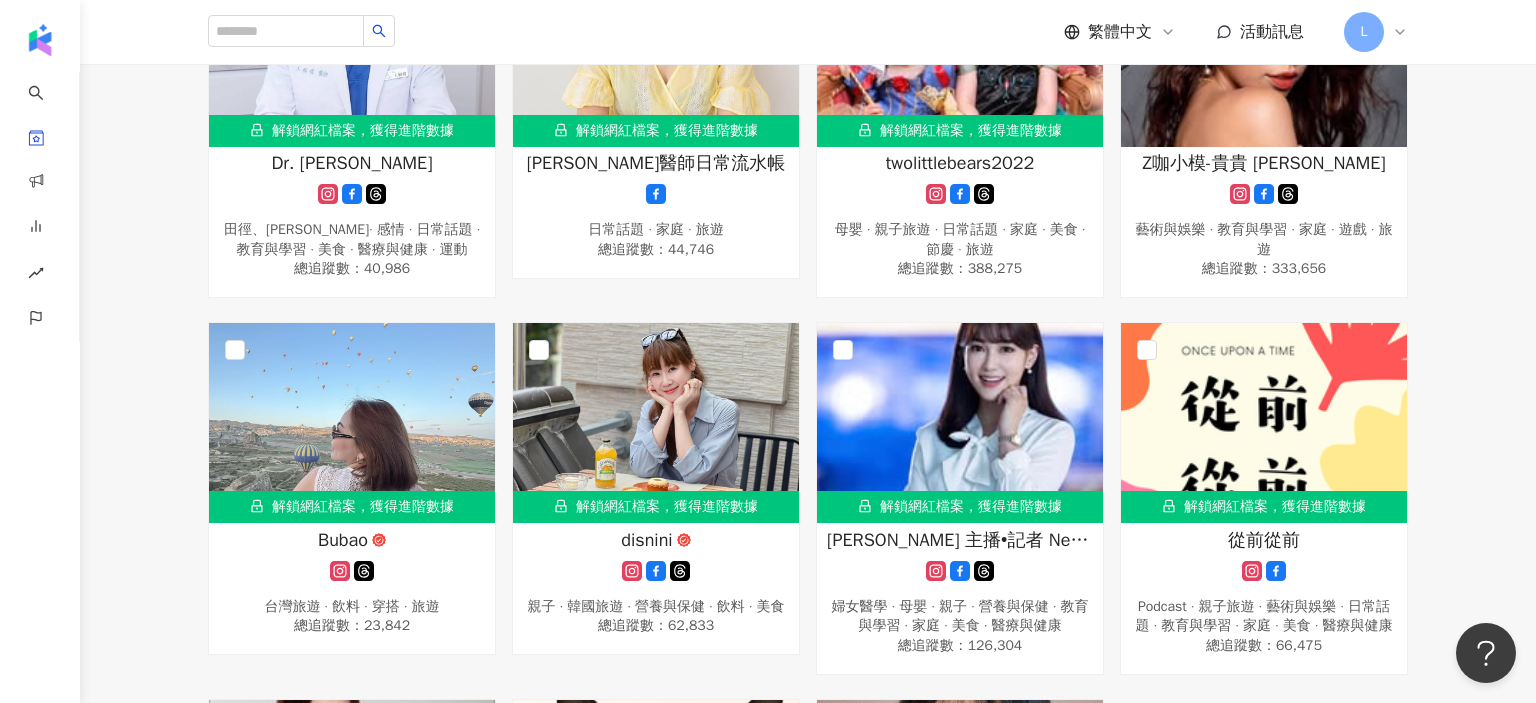 click on "51 Yui 保養 · 穿搭 總追蹤數 ： 87,965 I'm dou媽咪/檸檬媽咪 親子旅遊 · 飲料 · 美食 總追蹤數 ： 38,740 福 登山攀岩 · 親子 · 日常話題 · 節慶 · 旅遊 總追蹤數 ： 96,153 莎白 親子 · 母嬰 · 日常話題 · 教育與學習 · 家庭 · 美食 · 旅遊 總追蹤數 ： 1,236,643 解鎖網紅檔案，獲得進階數據 食宿酒公里  婚禮 · 台灣政治 · 日常話題 · 教育與學習 · 法政社會 總追蹤數 ： 69,581 解鎖網紅檔案，獲得進階數據 威力醫師的育兒週記-王韋力 自行車 · 藝術與娛樂 · 教育與學習 · 醫療與健康 總追蹤數 ： 72,692 解鎖網紅檔案，獲得進階數據 陳俞丁 台灣旅遊 · 香水 · 親子 · 節慶 · 穿搭 · 旅遊 總追蹤數 ： 233,768 DingDong 藝術與娛樂 · 狗 · 教育與學習 · 美食 · 遊戲 · 運動 · 旅遊 總追蹤數 ： 114,329 韓國女婿 小朗哥爸爸 總追蹤數 ： 196,141 解鎖網紅檔案，獲得進階數據 喬瑟琳mama ：" at bounding box center [808, -254] 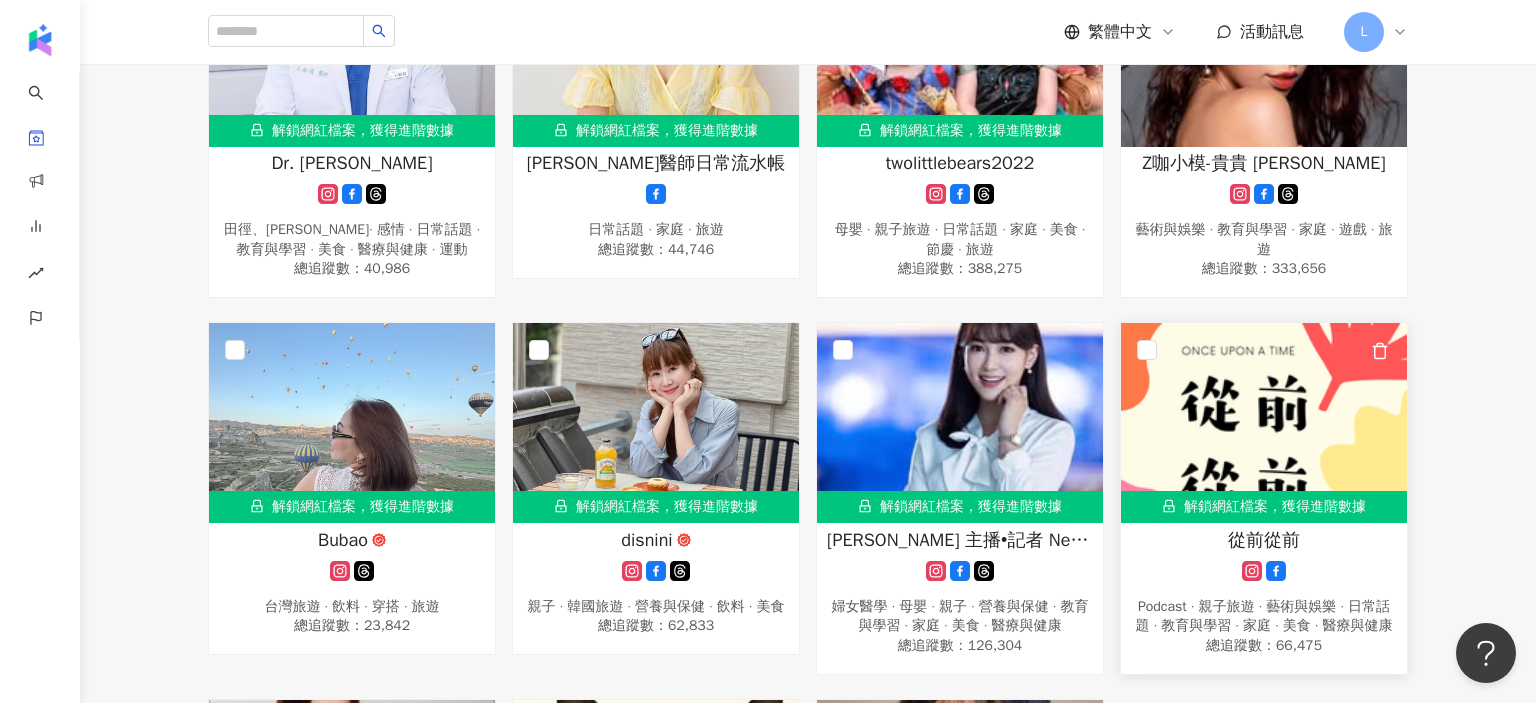 click on "從前從前" at bounding box center [1264, 540] 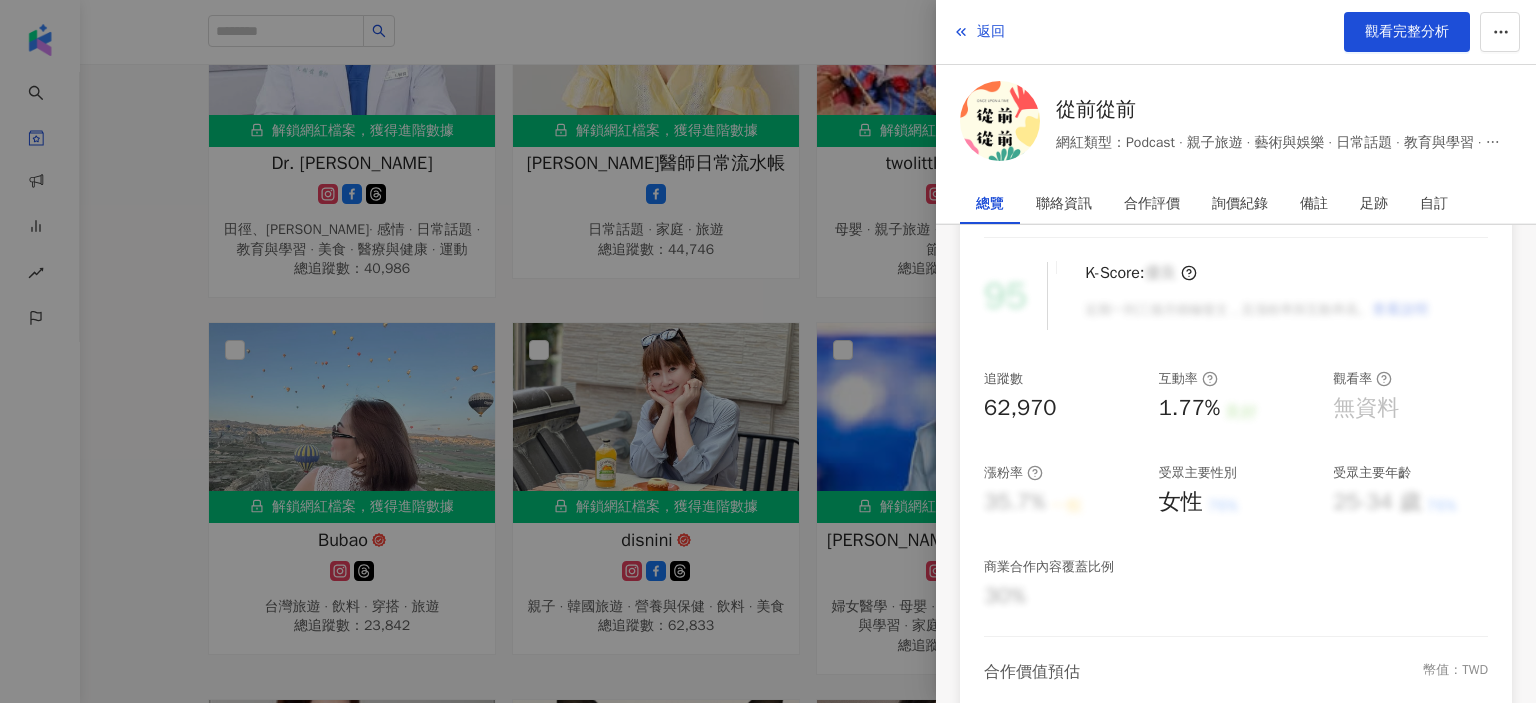 click on "https://www.facebook.com/114218830454195" at bounding box center (1067, 204) 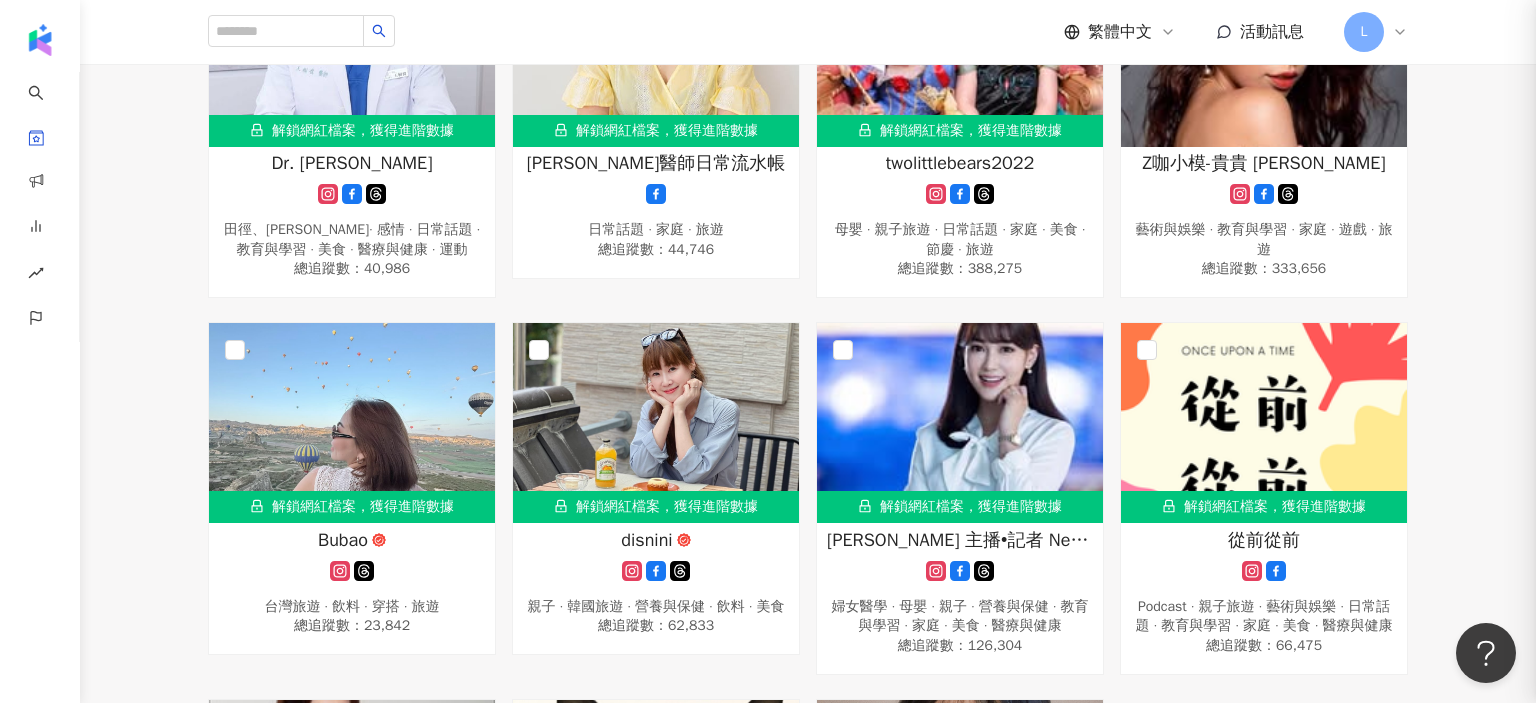click at bounding box center (768, 351) 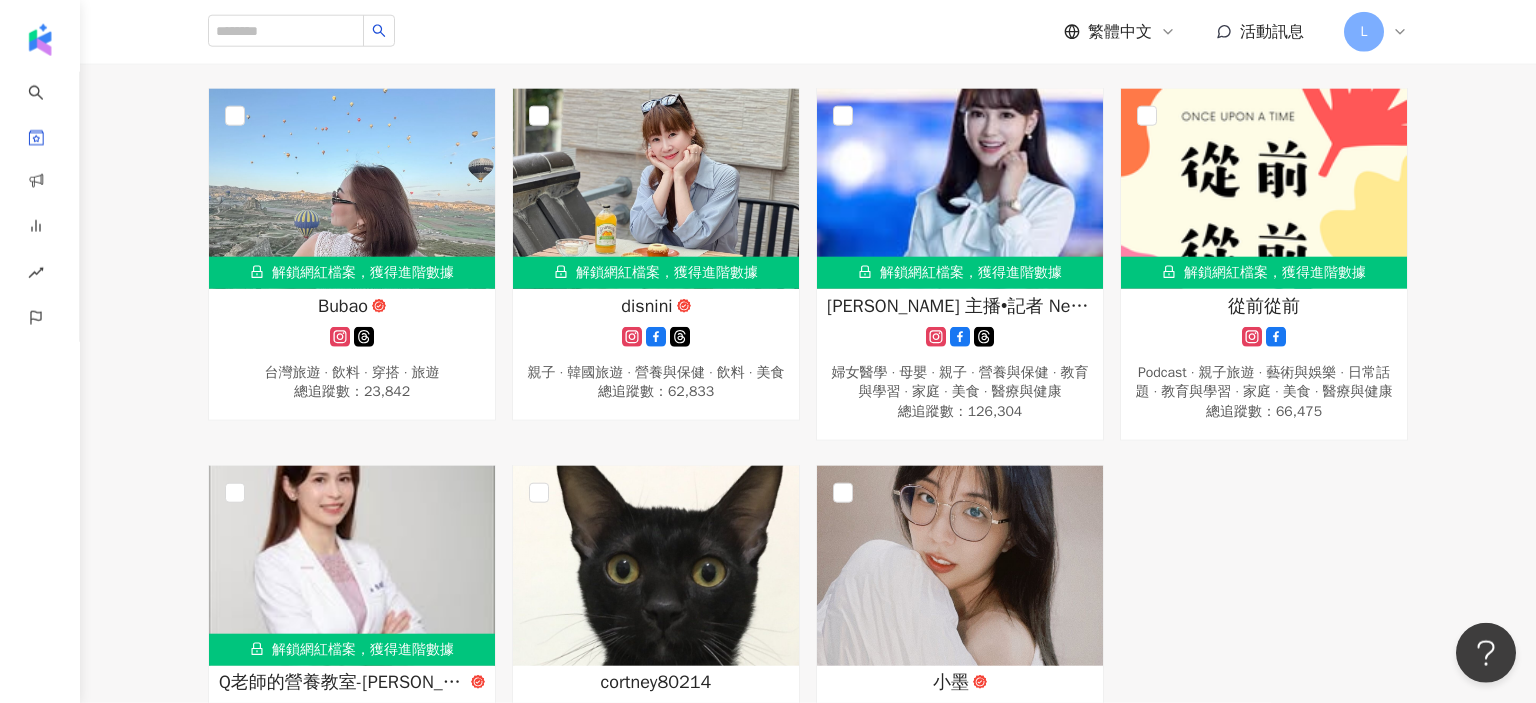 scroll, scrollTop: 2208, scrollLeft: 0, axis: vertical 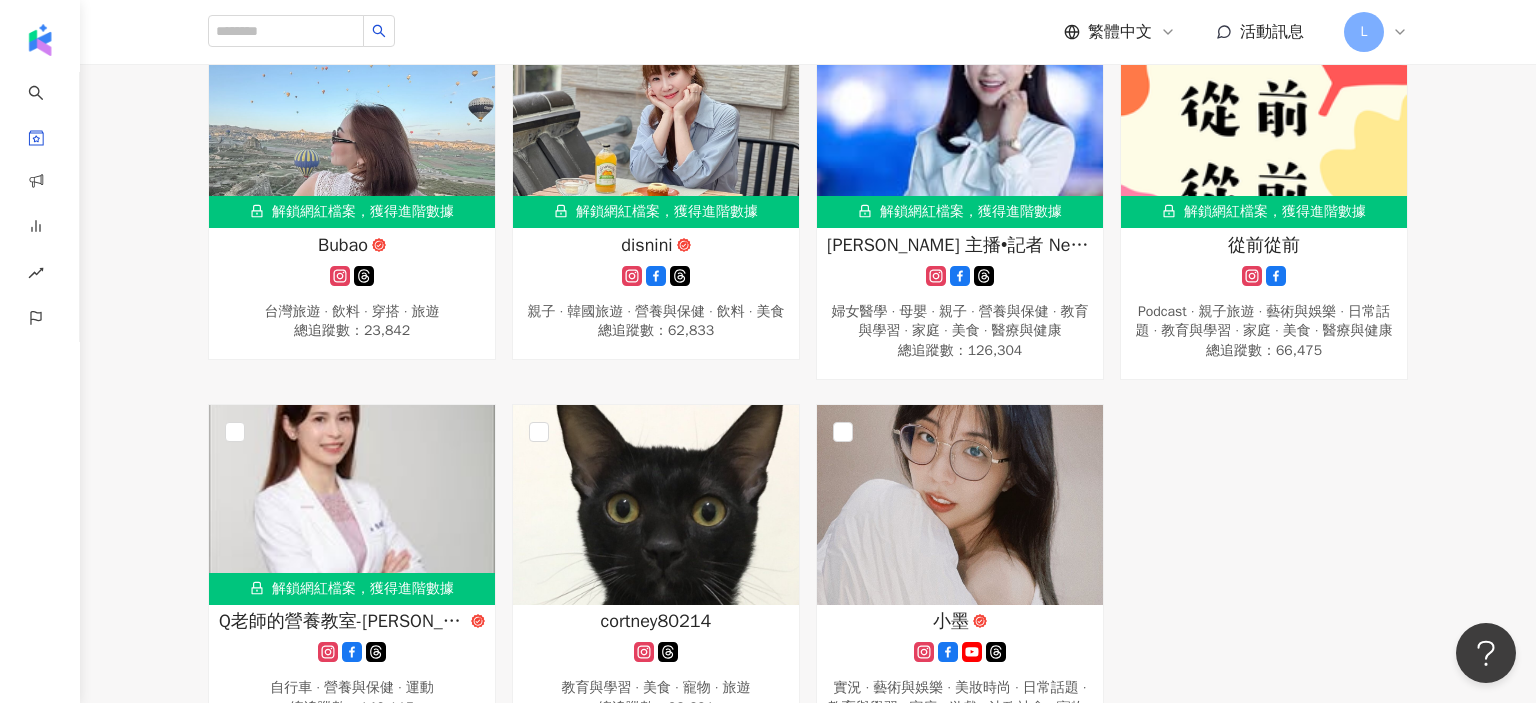 click on "51 Yui 保養 · 穿搭 總追蹤數 ： 87,965 I'm dou媽咪/檸檬媽咪 親子旅遊 · 飲料 · 美食 總追蹤數 ： 38,740 福 登山攀岩 · 親子 · 日常話題 · 節慶 · 旅遊 總追蹤數 ： 96,153 莎白 親子 · 母嬰 · 日常話題 · 教育與學習 · 家庭 · 美食 · 旅遊 總追蹤數 ： 1,236,643 解鎖網紅檔案，獲得進階數據 食宿酒公里  婚禮 · 台灣政治 · 日常話題 · 教育與學習 · 法政社會 總追蹤數 ： 69,581 解鎖網紅檔案，獲得進階數據 威力醫師的育兒週記-王韋力 自行車 · 藝術與娛樂 · 教育與學習 · 醫療與健康 總追蹤數 ： 72,692 解鎖網紅檔案，獲得進階數據 陳俞丁 台灣旅遊 · 香水 · 親子 · 節慶 · 穿搭 · 旅遊 總追蹤數 ： 233,768 DingDong 藝術與娛樂 · 狗 · 教育與學習 · 美食 · 遊戲 · 運動 · 旅遊 總追蹤數 ： 114,329 韓國女婿 小朗哥爸爸 總追蹤數 ： 196,141 解鎖網紅檔案，獲得進階數據 喬瑟琳mama ：" at bounding box center [808, -549] 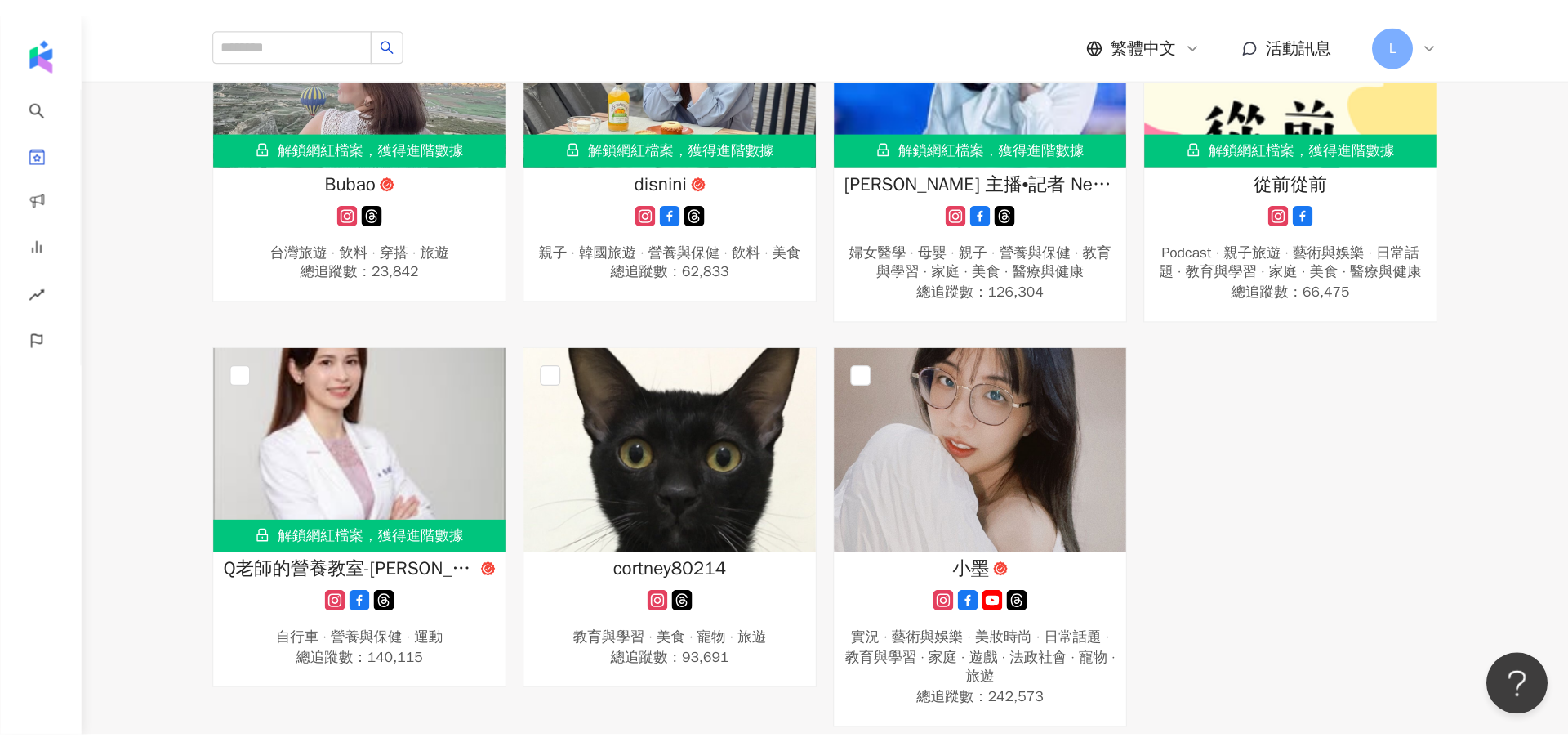 scroll, scrollTop: 1924, scrollLeft: 0, axis: vertical 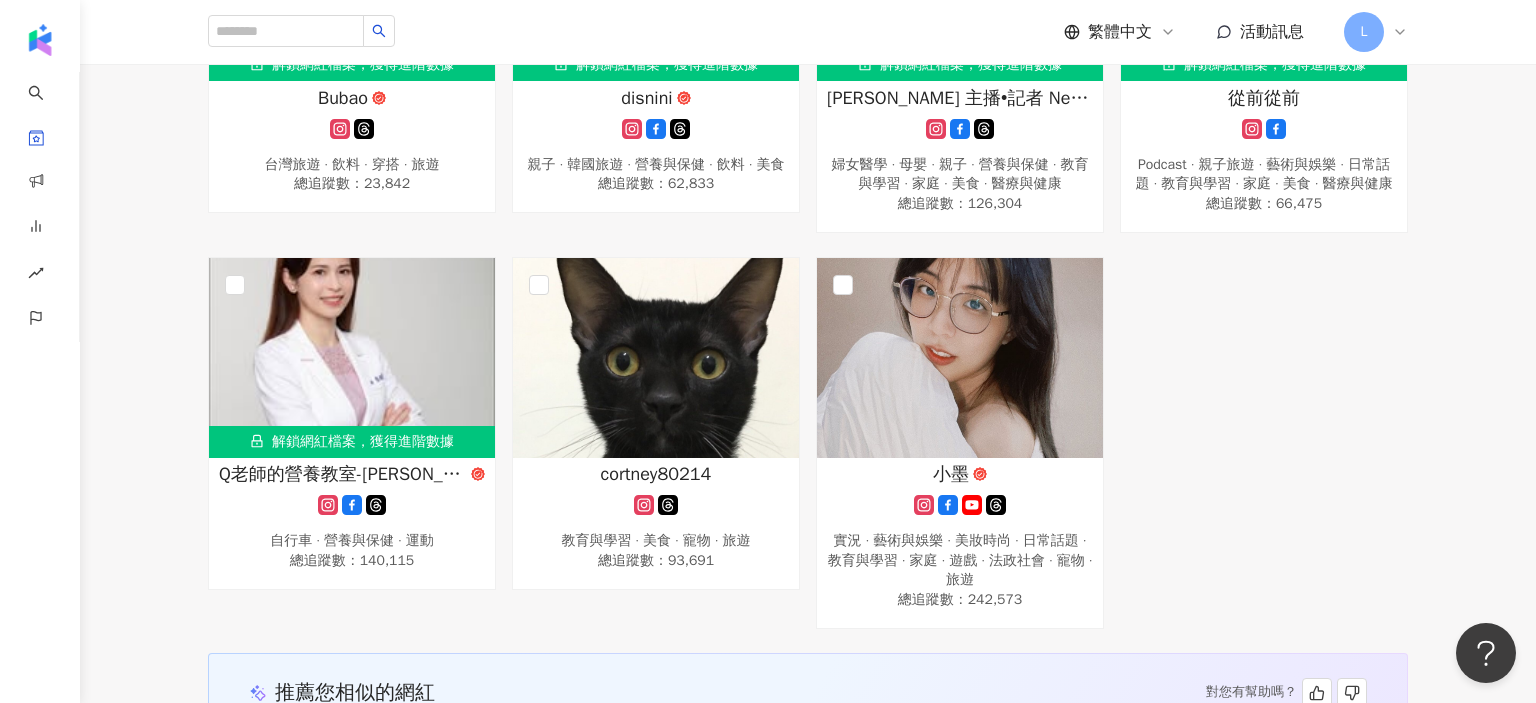 click on "51 Yui 保養 · 穿搭 總追蹤數 ： 87,965 I'm dou媽咪/檸檬媽咪 親子旅遊 · 飲料 · 美食 總追蹤數 ： 38,740 福 登山攀岩 · 親子 · 日常話題 · 節慶 · 旅遊 總追蹤數 ： 96,153 莎白 親子 · 母嬰 · 日常話題 · 教育與學習 · 家庭 · 美食 · 旅遊 總追蹤數 ： 1,236,643 解鎖網紅檔案，獲得進階數據 食宿酒公里  婚禮 · 台灣政治 · 日常話題 · 教育與學習 · 法政社會 總追蹤數 ： 69,581 解鎖網紅檔案，獲得進階數據 威力醫師的育兒週記-王韋力 自行車 · 藝術與娛樂 · 教育與學習 · 醫療與健康 總追蹤數 ： 72,692 解鎖網紅檔案，獲得進階數據 陳俞丁 台灣旅遊 · 香水 · 親子 · 節慶 · 穿搭 · 旅遊 總追蹤數 ： 233,768 DingDong 藝術與娛樂 · 狗 · 教育與學習 · 美食 · 遊戲 · 運動 · 旅遊 總追蹤數 ： 114,329 韓國女婿 小朗哥爸爸 總追蹤數 ： 196,141 解鎖網紅檔案，獲得進階數據 喬瑟琳mama ：" at bounding box center (808, -696) 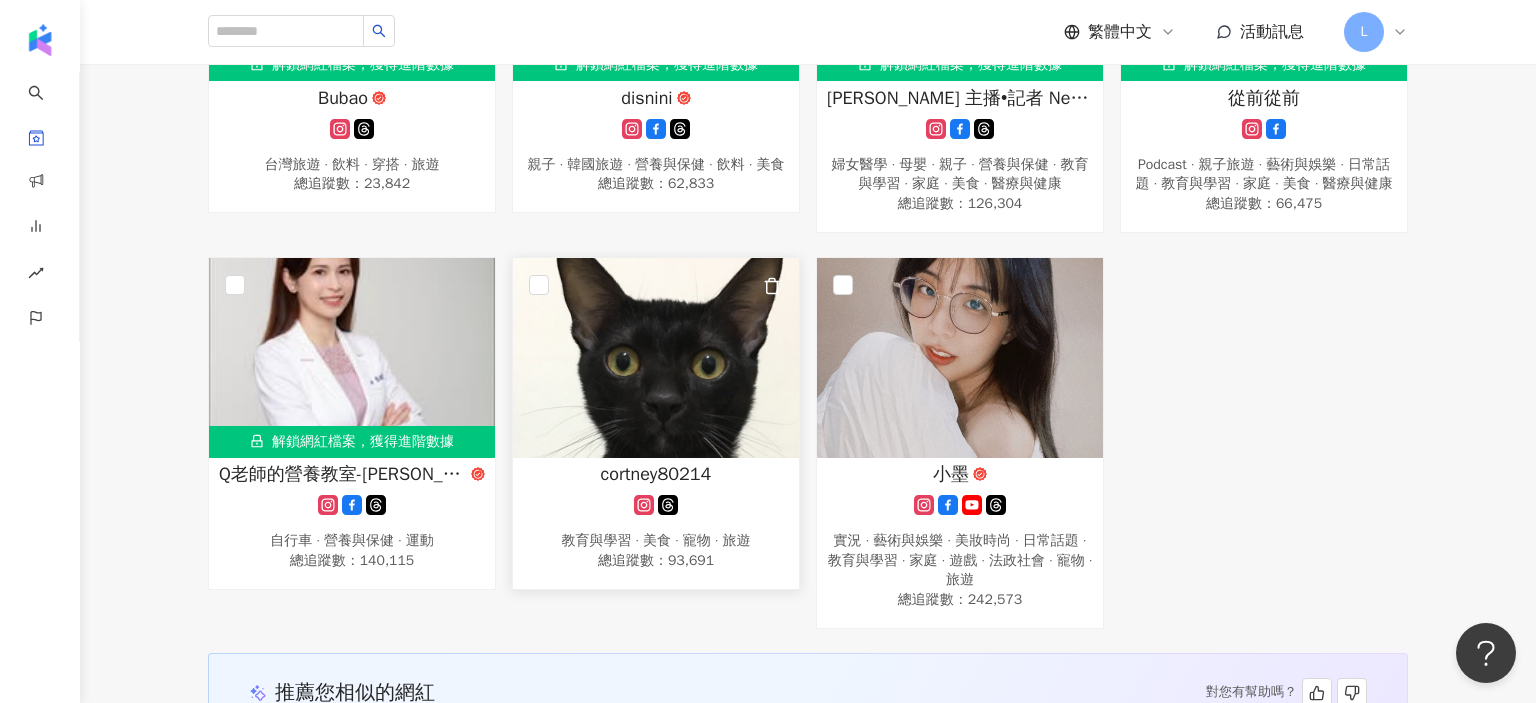 click on "cortney80214" at bounding box center [656, 474] 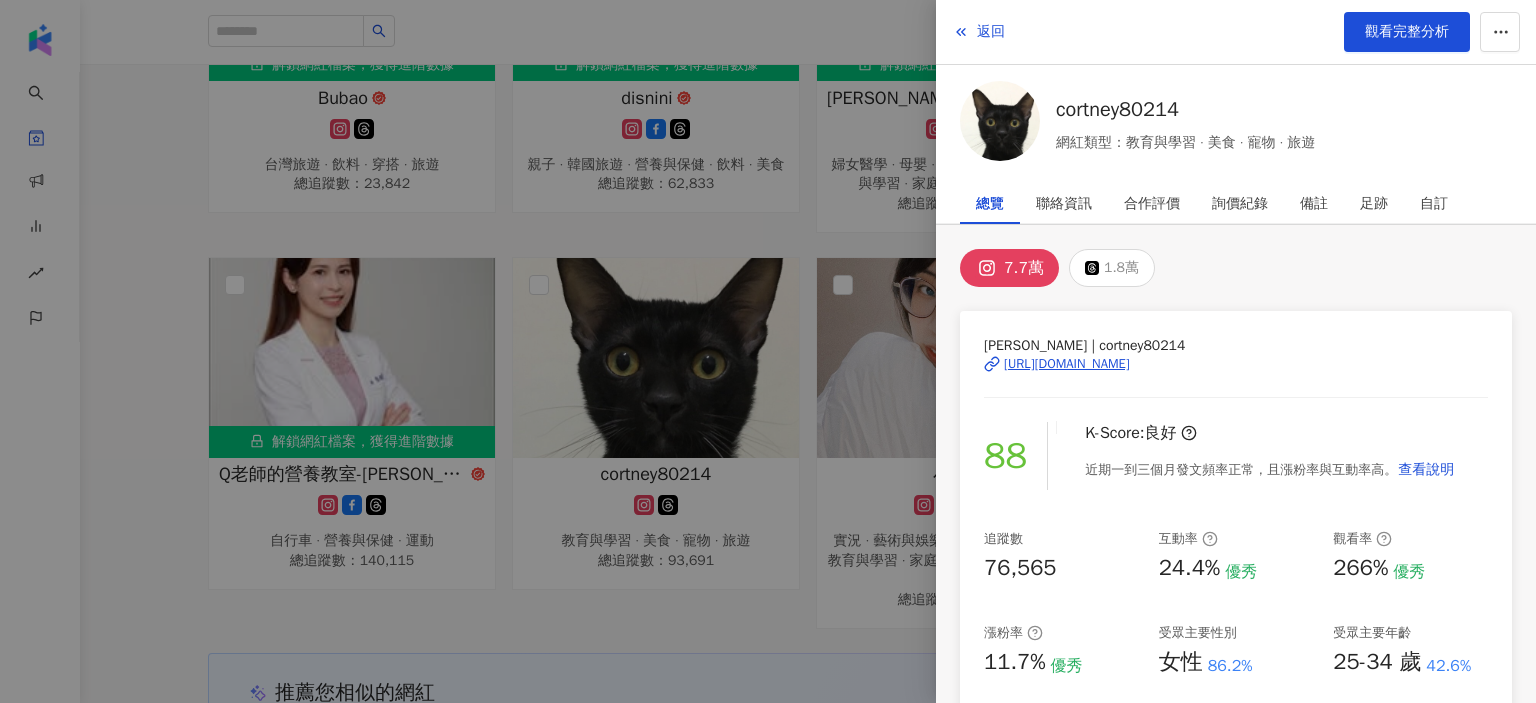 click on "7.7萬 1.8萬" at bounding box center (1236, 268) 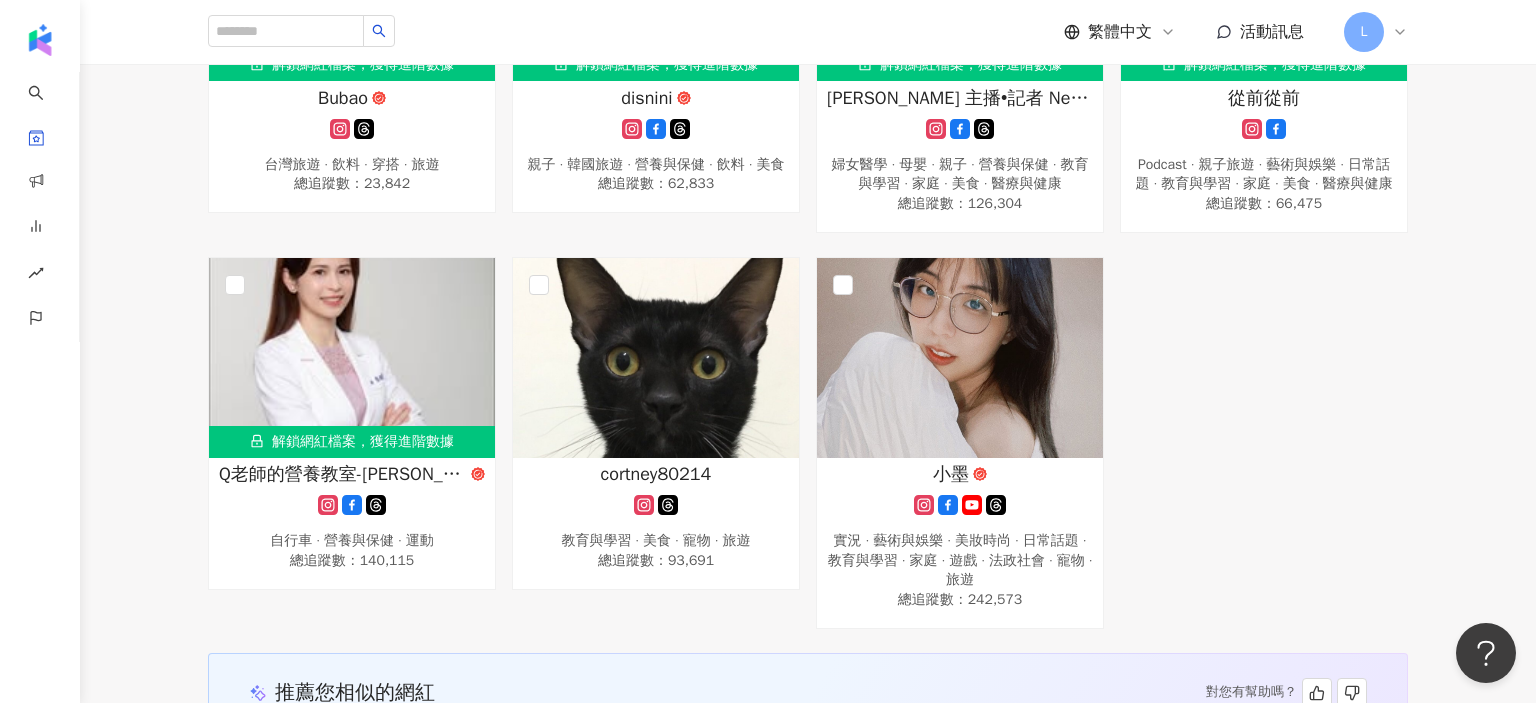 click on "51 Yui 保養 · 穿搭 總追蹤數 ： 87,965 I'm dou媽咪/檸檬媽咪 親子旅遊 · 飲料 · 美食 總追蹤數 ： 38,740 福 登山攀岩 · 親子 · 日常話題 · 節慶 · 旅遊 總追蹤數 ： 96,153 莎白 親子 · 母嬰 · 日常話題 · 教育與學習 · 家庭 · 美食 · 旅遊 總追蹤數 ： 1,236,643 解鎖網紅檔案，獲得進階數據 食宿酒公里  婚禮 · 台灣政治 · 日常話題 · 教育與學習 · 法政社會 總追蹤數 ： 69,581 解鎖網紅檔案，獲得進階數據 威力醫師的育兒週記-王韋力 自行車 · 藝術與娛樂 · 教育與學習 · 醫療與健康 總追蹤數 ： 72,692 解鎖網紅檔案，獲得進階數據 陳俞丁 台灣旅遊 · 香水 · 親子 · 節慶 · 穿搭 · 旅遊 總追蹤數 ： 233,768 DingDong 藝術與娛樂 · 狗 · 教育與學習 · 美食 · 遊戲 · 運動 · 旅遊 總追蹤數 ： 114,329 韓國女婿 小朗哥爸爸 總追蹤數 ： 196,141 解鎖網紅檔案，獲得進階數據 喬瑟琳mama ：" at bounding box center [808, -696] 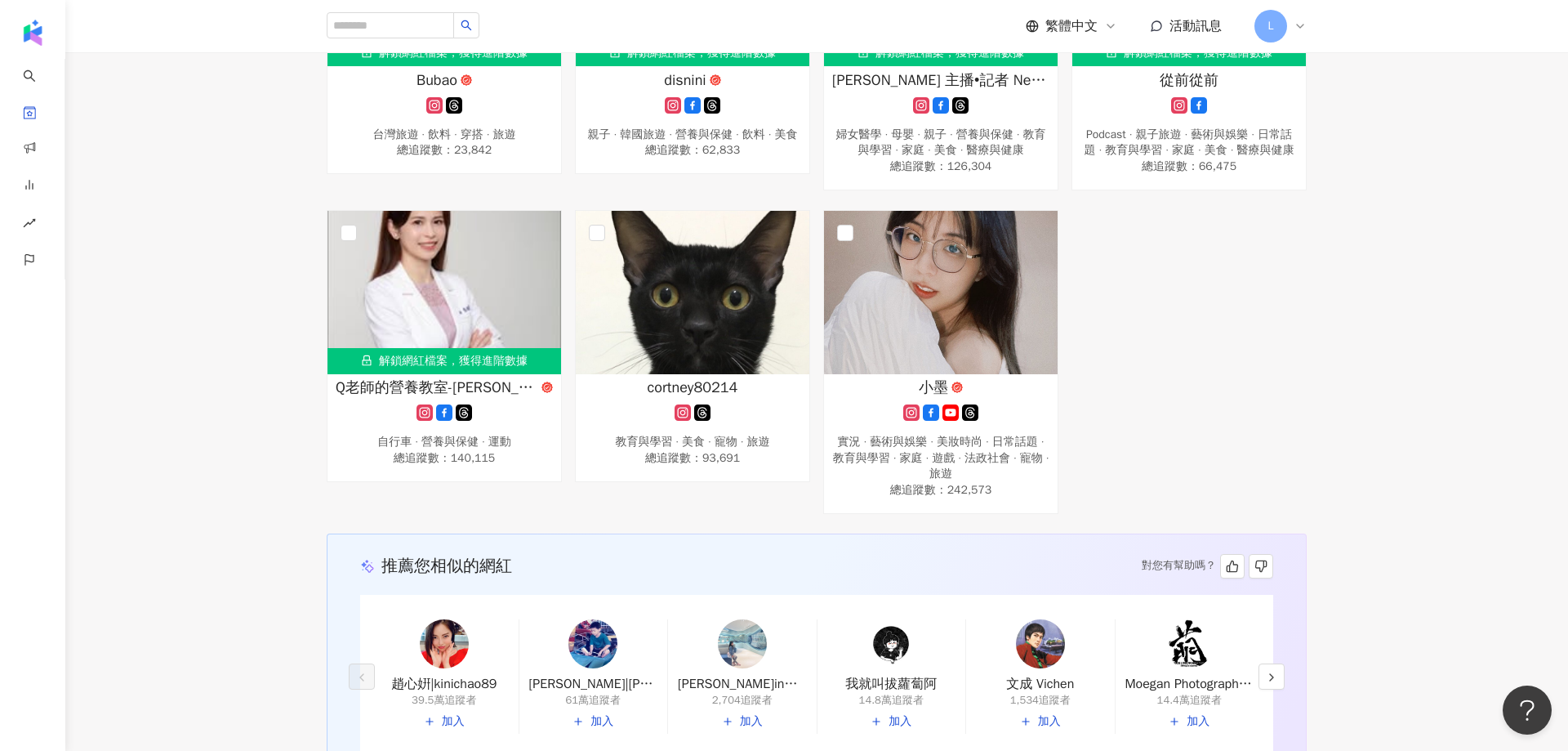 click on "51 Yui 保養 · 穿搭 總追蹤數 ： 87,965 I'm dou媽咪/檸檬媽咪 親子旅遊 · 飲料 · 美食 總追蹤數 ： 38,740 福 登山攀岩 · 親子 · 日常話題 · 節慶 · 旅遊 總追蹤數 ： 96,153 莎白 親子 · 母嬰 · 日常話題 · 教育與學習 · 家庭 · 美食 · 旅遊 總追蹤數 ： 1,236,643 解鎖網紅檔案，獲得進階數據 食宿酒公里  婚禮 · 台灣政治 · 日常話題 · 教育與學習 · 法政社會 總追蹤數 ： 69,581 解鎖網紅檔案，獲得進階數據 威力醫師的育兒週記-王韋力 自行車 · 藝術與娛樂 · 教育與學習 · 醫療與健康 總追蹤數 ： 72,692 解鎖網紅檔案，獲得進階數據 陳俞丁 台灣旅遊 · 香水 · 親子 · 節慶 · 穿搭 · 旅遊 總追蹤數 ： 233,768 DingDong 藝術與娛樂 · 狗 · 教育與學習 · 美食 · 遊戲 · 運動 · 旅遊 總追蹤數 ： 114,329 韓國女婿 小朗哥爸爸 總追蹤數 ： 196,141 解鎖網紅檔案，獲得進階數據 喬瑟琳mama ：" at bounding box center (817, -569) 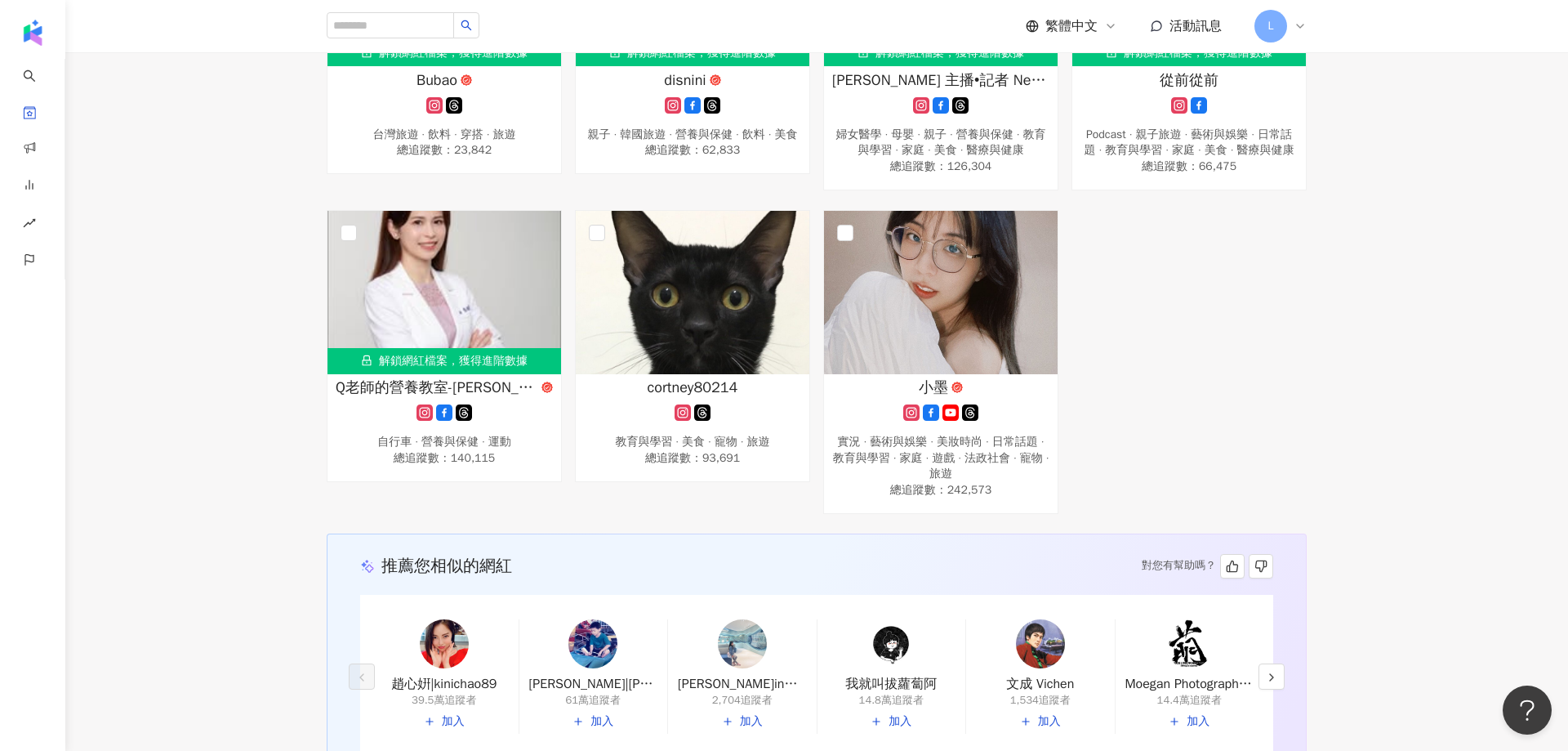 click on "51 Yui 保養 · 穿搭 總追蹤數 ： 87,965 I'm dou媽咪/檸檬媽咪 親子旅遊 · 飲料 · 美食 總追蹤數 ： 38,740 福 登山攀岩 · 親子 · 日常話題 · 節慶 · 旅遊 總追蹤數 ： 96,153 莎白 親子 · 母嬰 · 日常話題 · 教育與學習 · 家庭 · 美食 · 旅遊 總追蹤數 ： 1,236,643 解鎖網紅檔案，獲得進階數據 食宿酒公里  婚禮 · 台灣政治 · 日常話題 · 教育與學習 · 法政社會 總追蹤數 ： 69,581 解鎖網紅檔案，獲得進階數據 威力醫師的育兒週記-王韋力 自行車 · 藝術與娛樂 · 教育與學習 · 醫療與健康 總追蹤數 ： 72,692 解鎖網紅檔案，獲得進階數據 陳俞丁 台灣旅遊 · 香水 · 親子 · 節慶 · 穿搭 · 旅遊 總追蹤數 ： 233,768 DingDong 藝術與娛樂 · 狗 · 教育與學習 · 美食 · 遊戲 · 運動 · 旅遊 總追蹤數 ： 114,329 韓國女婿 小朗哥爸爸 總追蹤數 ： 196,141 解鎖網紅檔案，獲得進階數據 喬瑟琳mama ：" at bounding box center (817, -569) 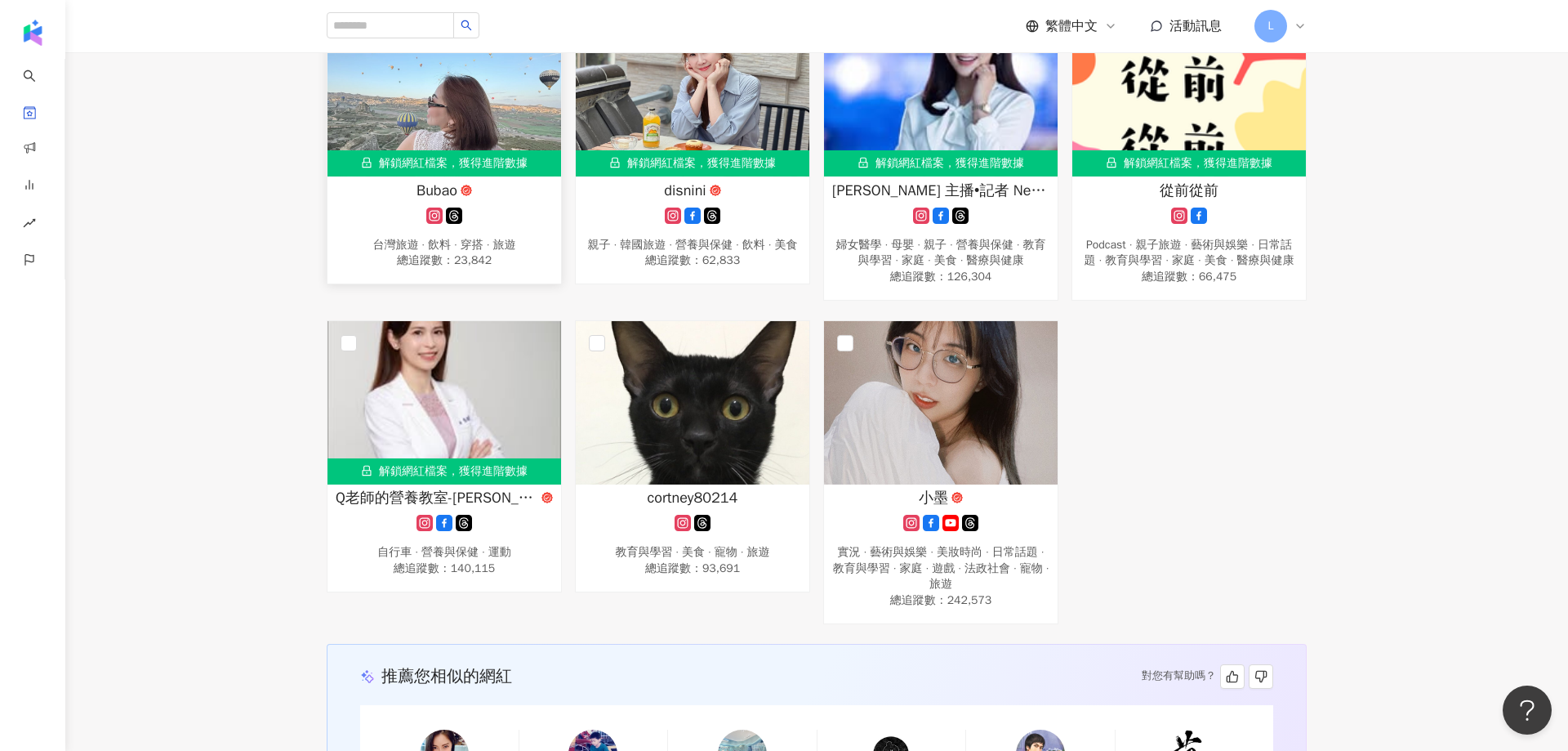 scroll, scrollTop: 1689, scrollLeft: 0, axis: vertical 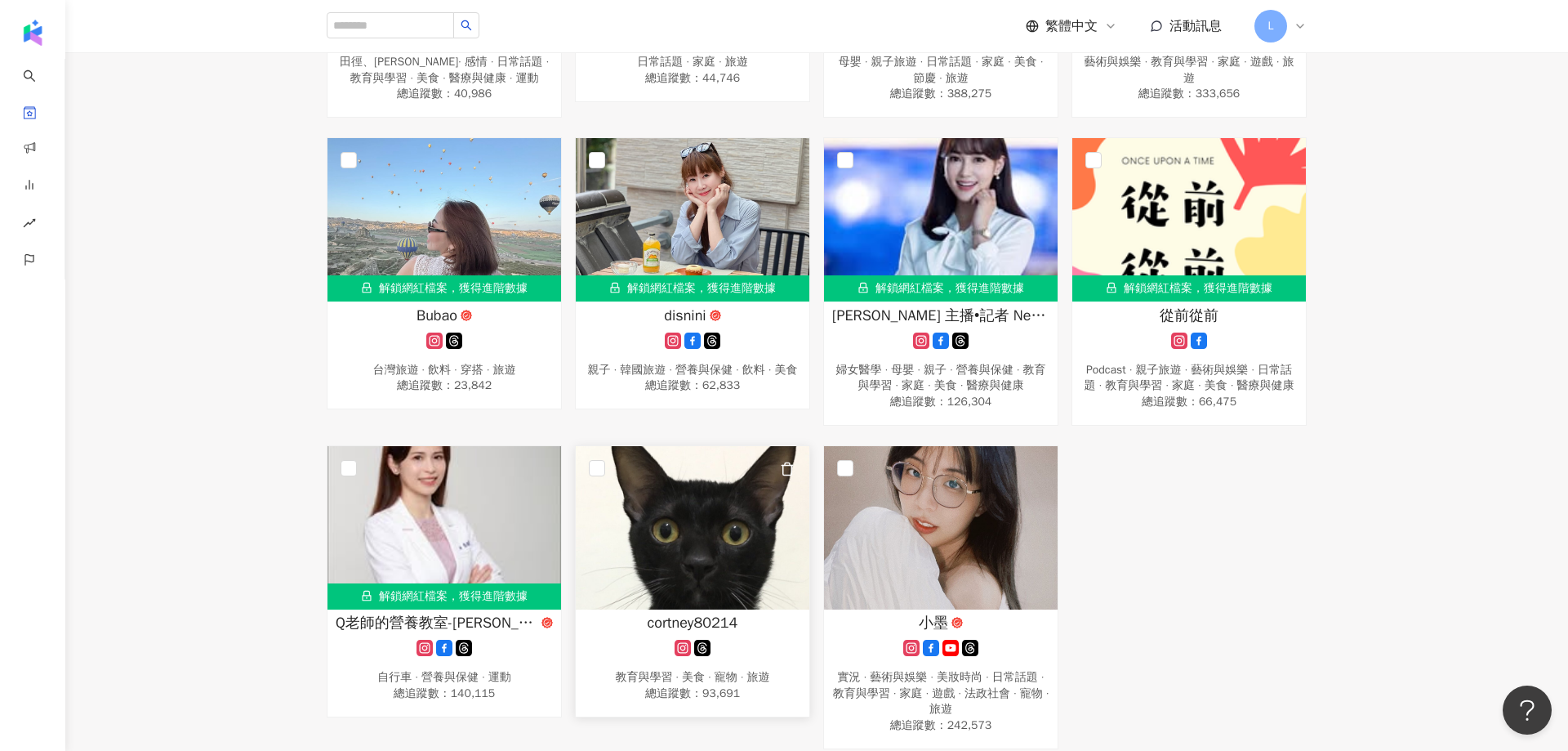 click on "cortney80214" at bounding box center [693, 623] 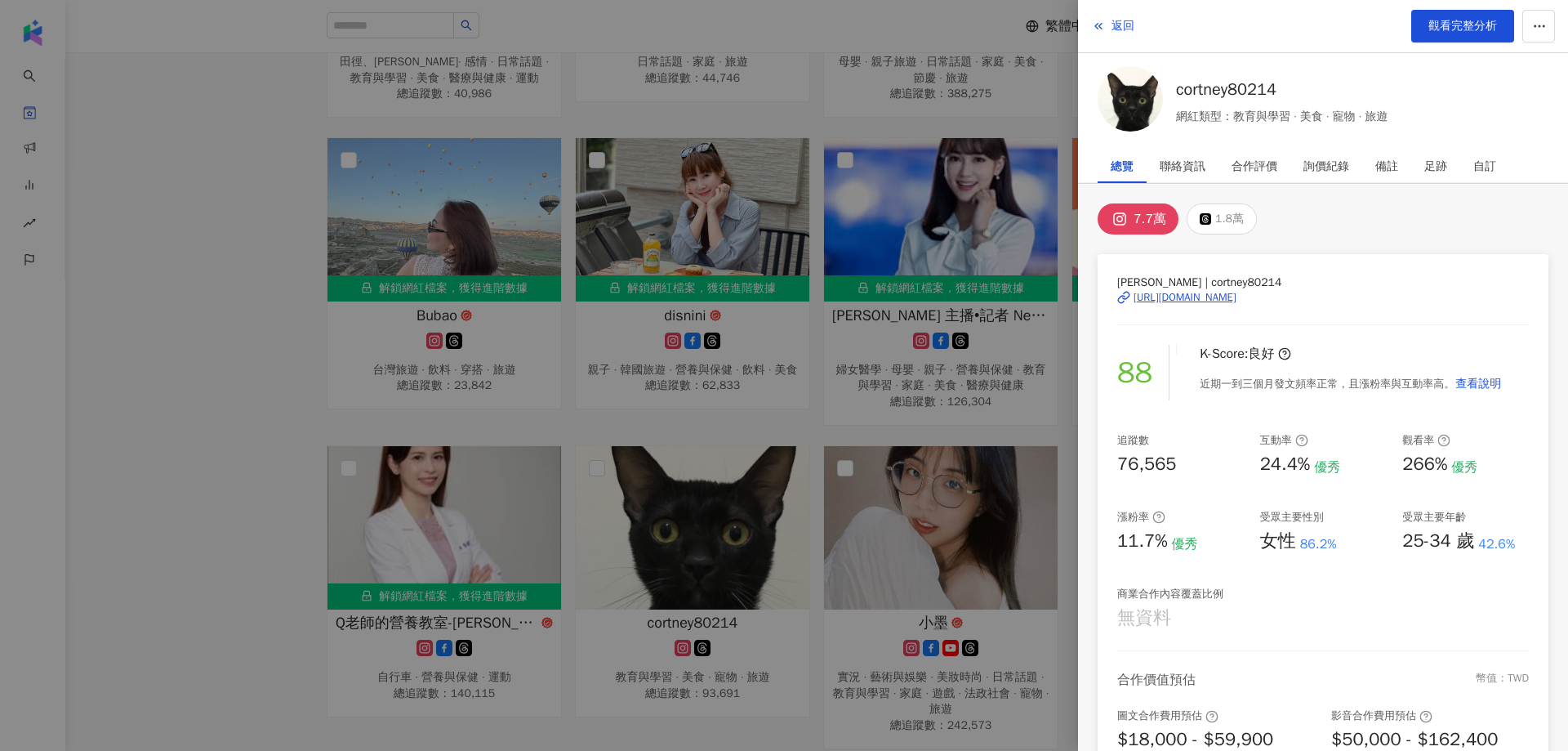 click at bounding box center [784, 375] 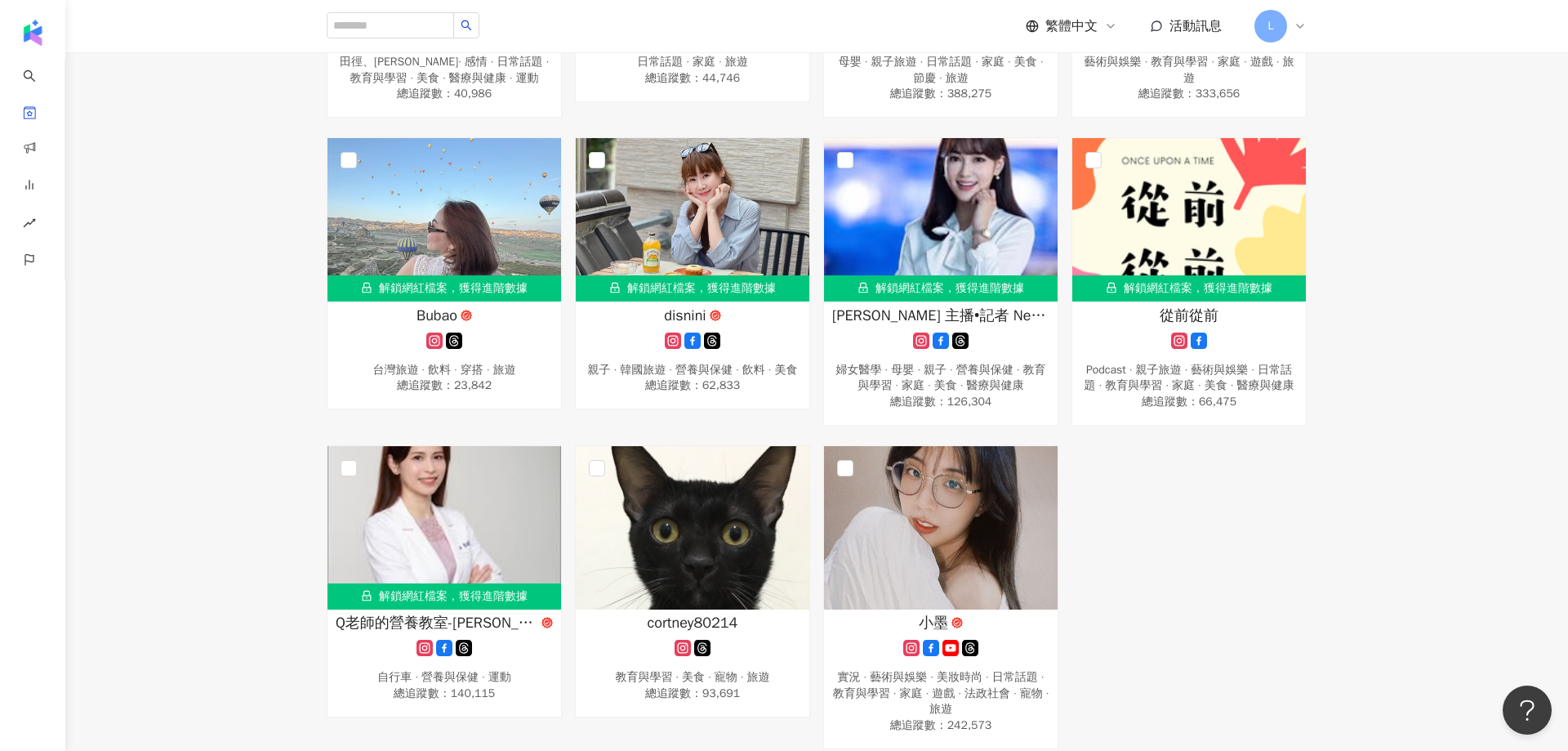 click on "51 Yui 保養 · 穿搭 總追蹤數 ： 87,965 I'm dou媽咪/檸檬媽咪 親子旅遊 · 飲料 · 美食 總追蹤數 ： 38,740 福 登山攀岩 · 親子 · 日常話題 · 節慶 · 旅遊 總追蹤數 ： 96,153 莎白 親子 · 母嬰 · 日常話題 · 教育與學習 · 家庭 · 美食 · 旅遊 總追蹤數 ： 1,236,643 解鎖網紅檔案，獲得進階數據 食宿酒公里  婚禮 · 台灣政治 · 日常話題 · 教育與學習 · 法政社會 總追蹤數 ： 69,581 解鎖網紅檔案，獲得進階數據 威力醫師的育兒週記-王韋力 自行車 · 藝術與娛樂 · 教育與學習 · 醫療與健康 總追蹤數 ： 72,692 解鎖網紅檔案，獲得進階數據 陳俞丁 台灣旅遊 · 香水 · 親子 · 節慶 · 穿搭 · 旅遊 總追蹤數 ： 233,768 DingDong 藝術與娛樂 · 狗 · 教育與學習 · 美食 · 遊戲 · 運動 · 旅遊 總追蹤數 ： 114,329 韓國女婿 小朗哥爸爸 總追蹤數 ： 196,141 解鎖網紅檔案，獲得進階數據 喬瑟琳mama ：" at bounding box center [817, -333] 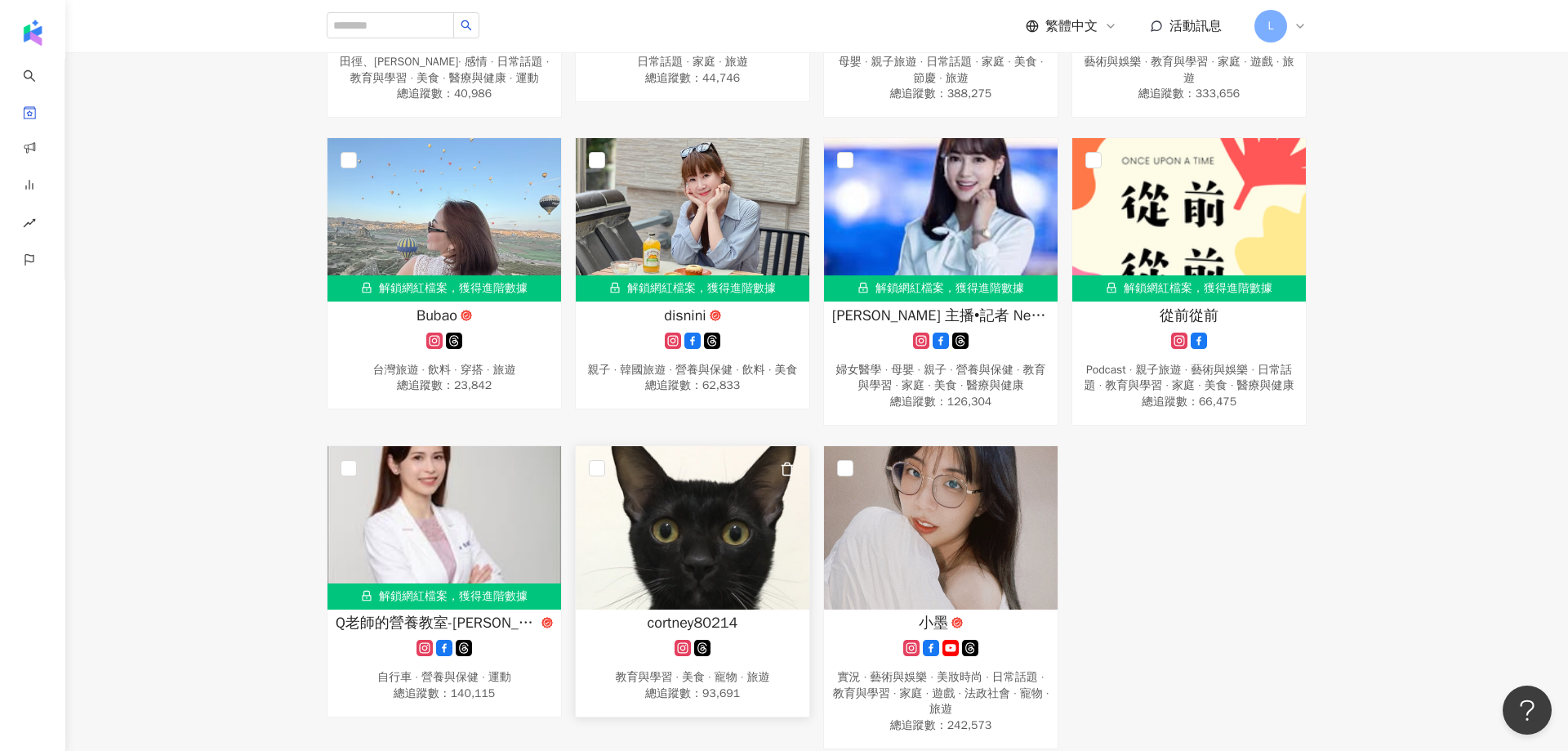 click on "cortney80214" at bounding box center [693, 623] 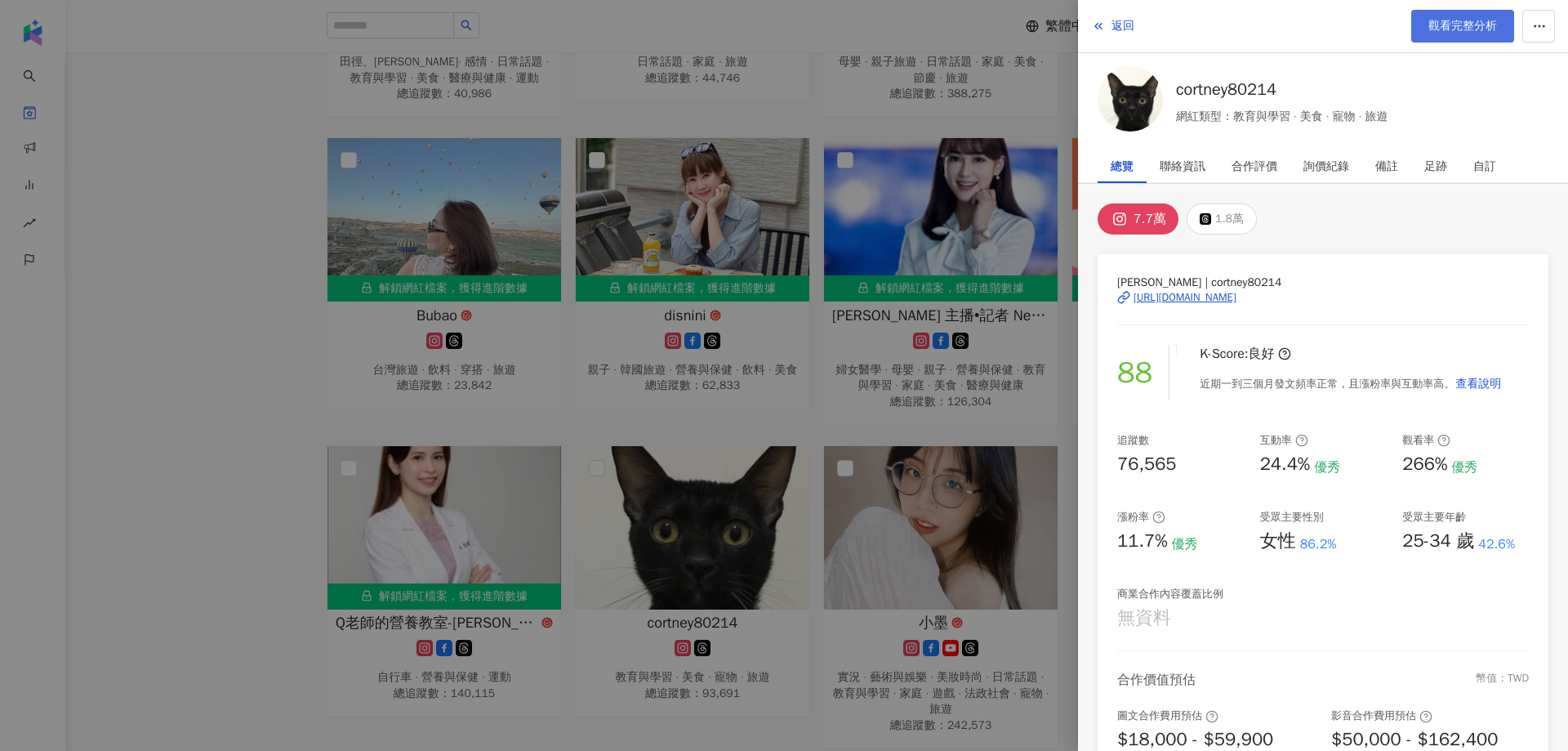 click on "觀看完整分析" at bounding box center (1463, 26) 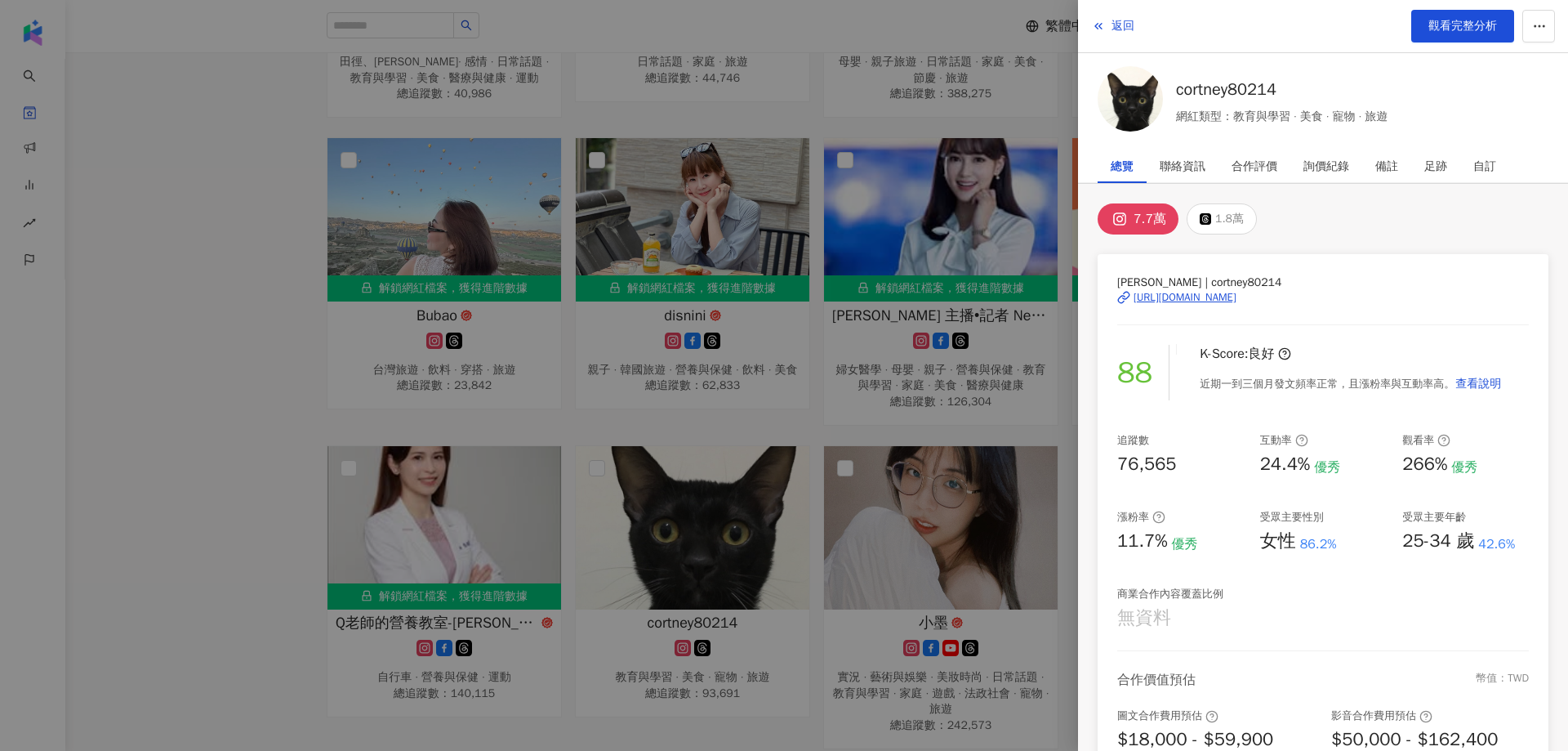 click at bounding box center [784, 375] 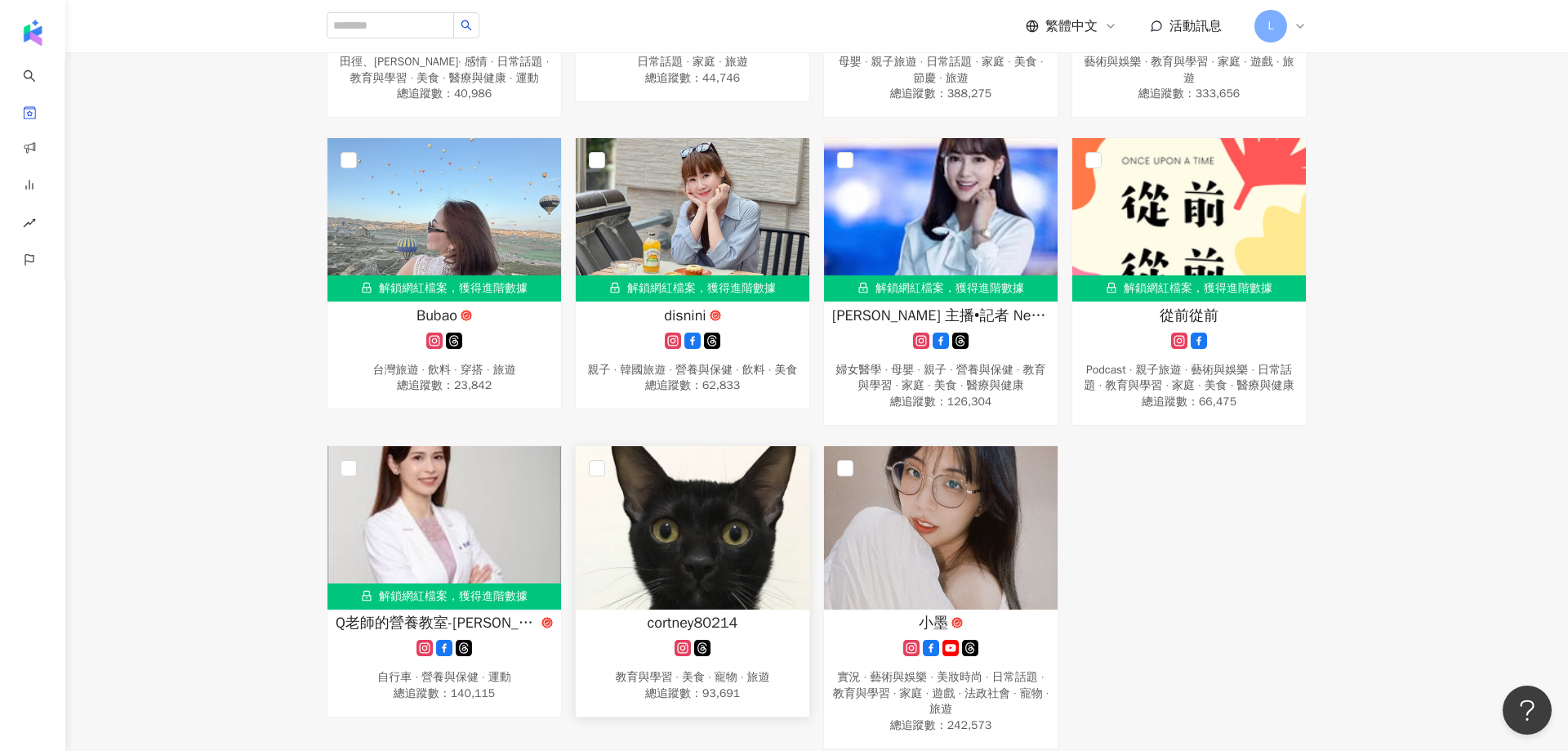 click on "cortney80214" at bounding box center [693, 623] 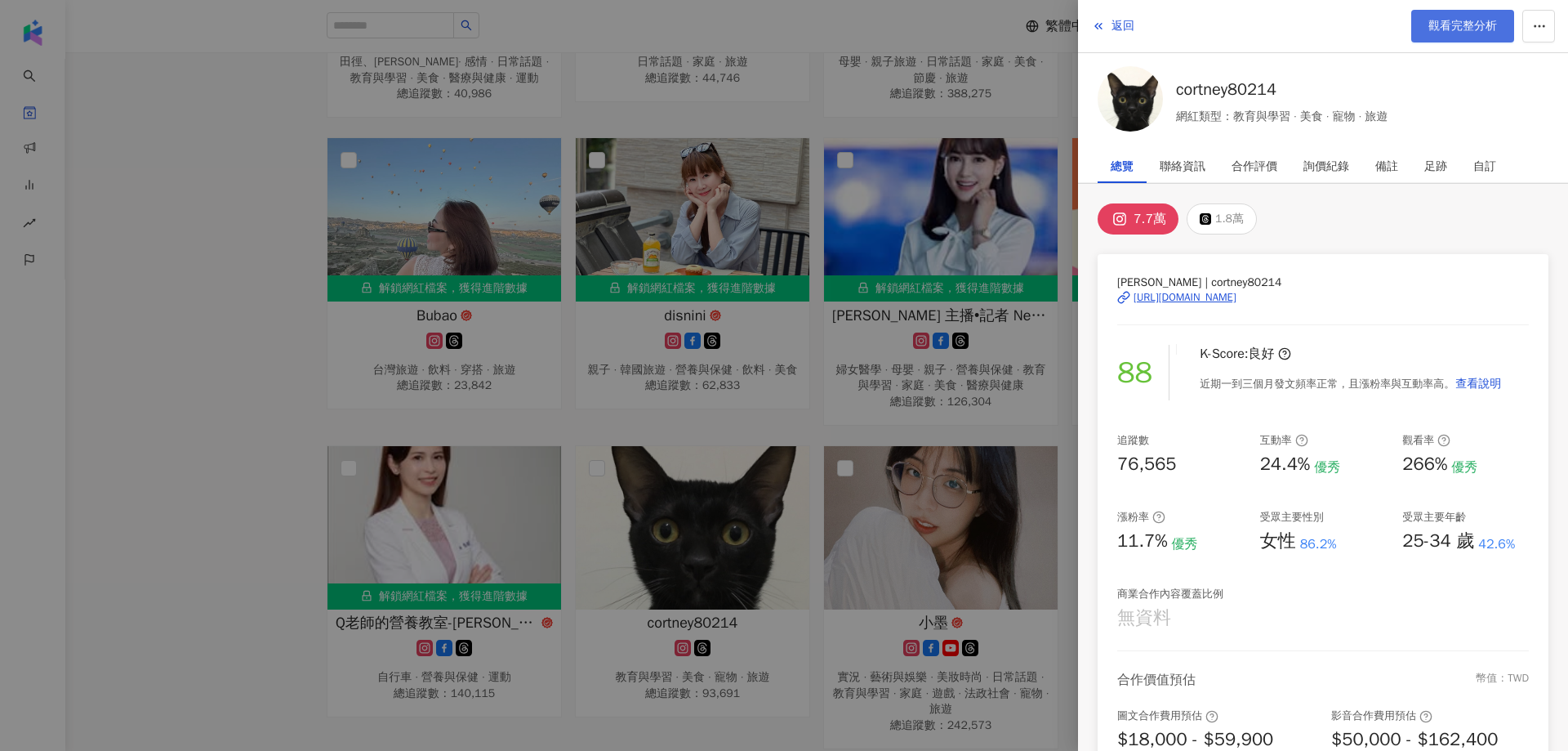 click on "觀看完整分析" at bounding box center (1463, 26) 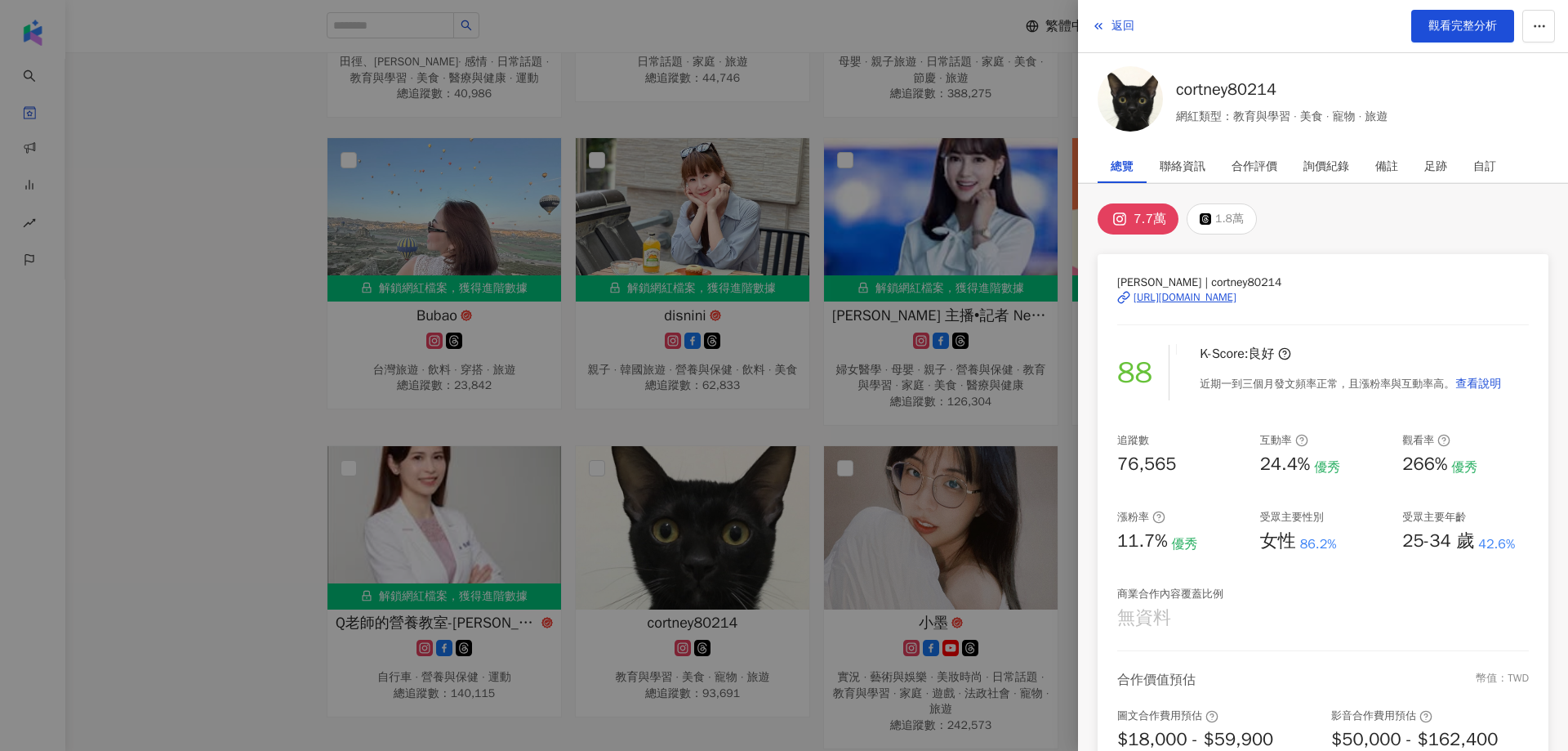 click at bounding box center (784, 375) 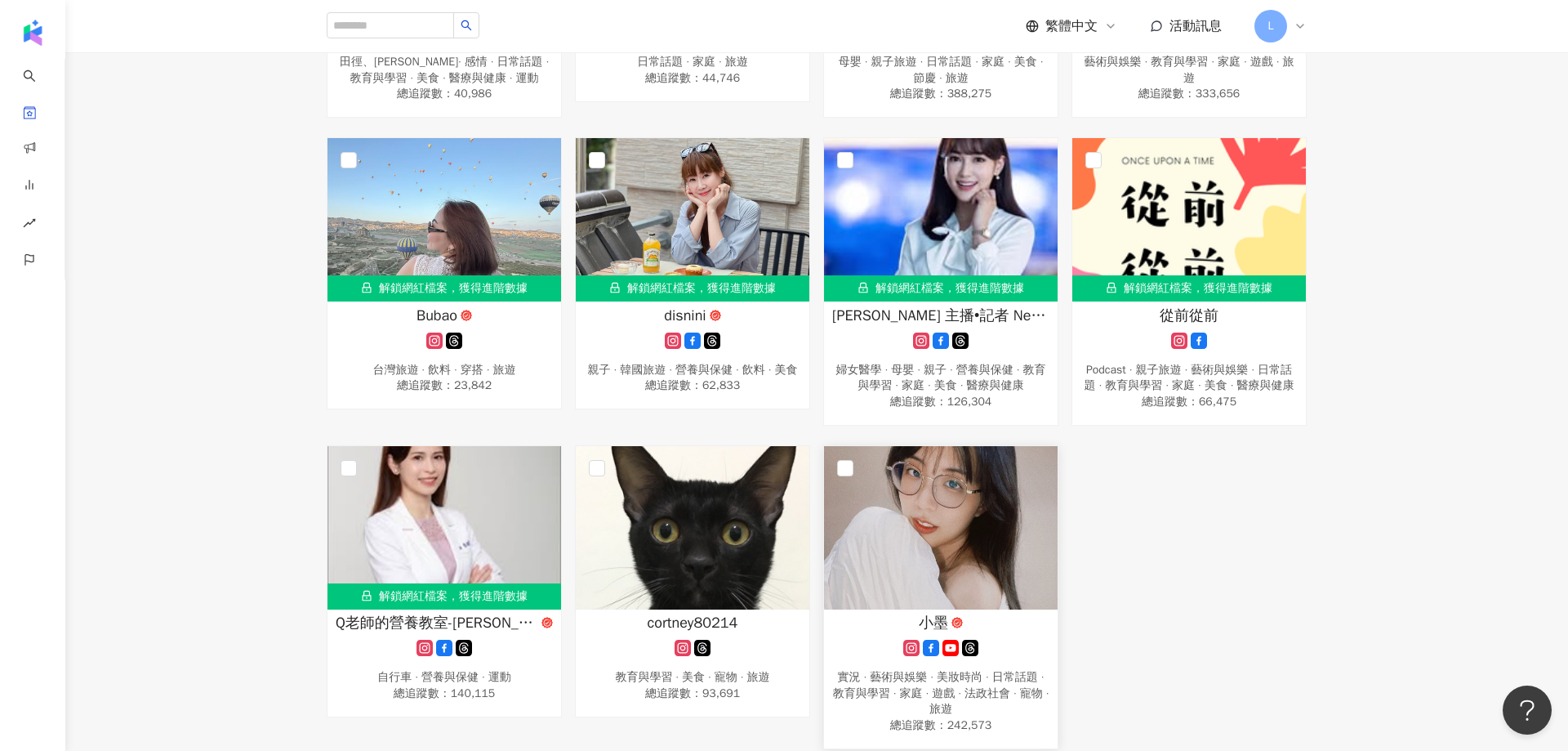 click on "小墨" at bounding box center (933, 623) 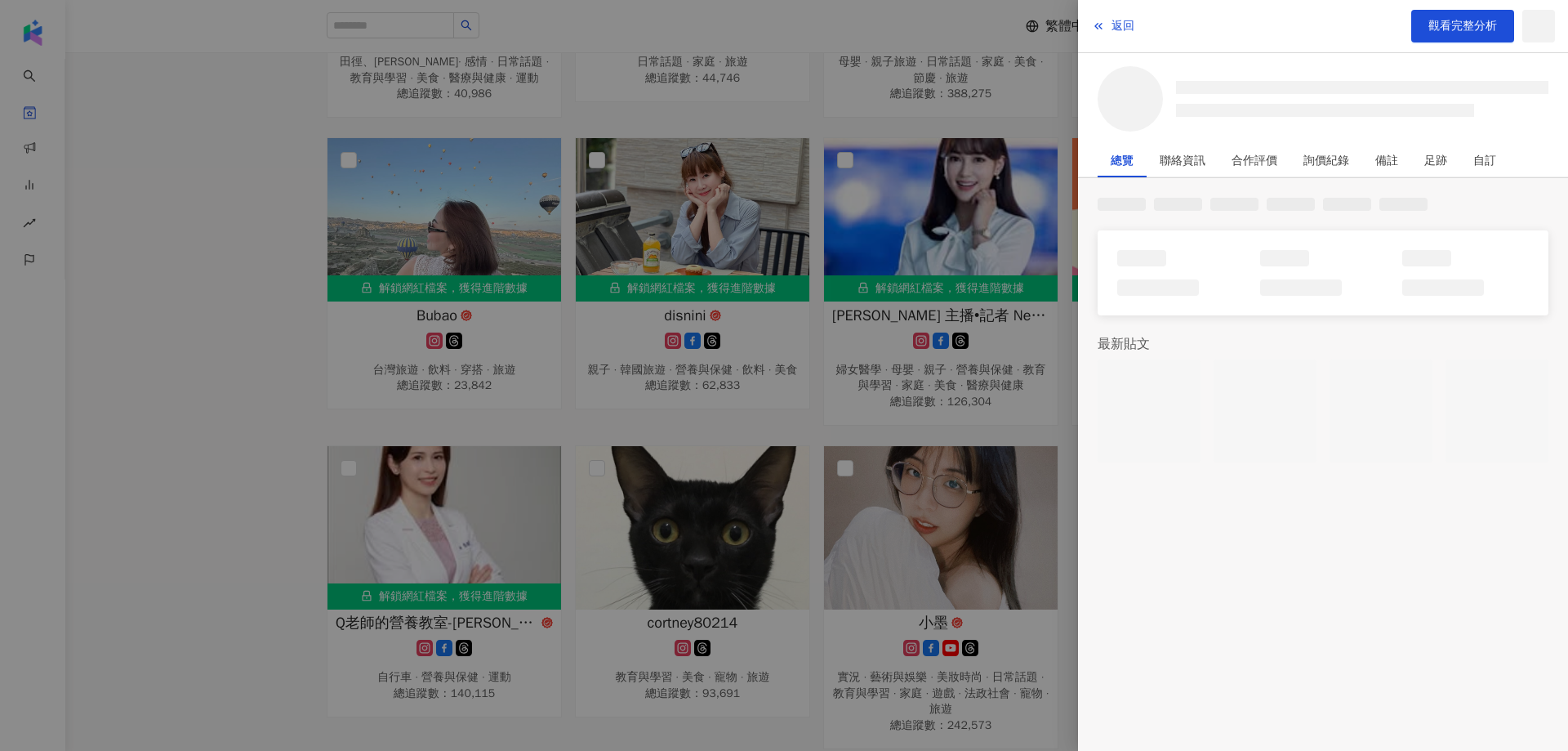 click on "觀看完整分析" at bounding box center (1463, 26) 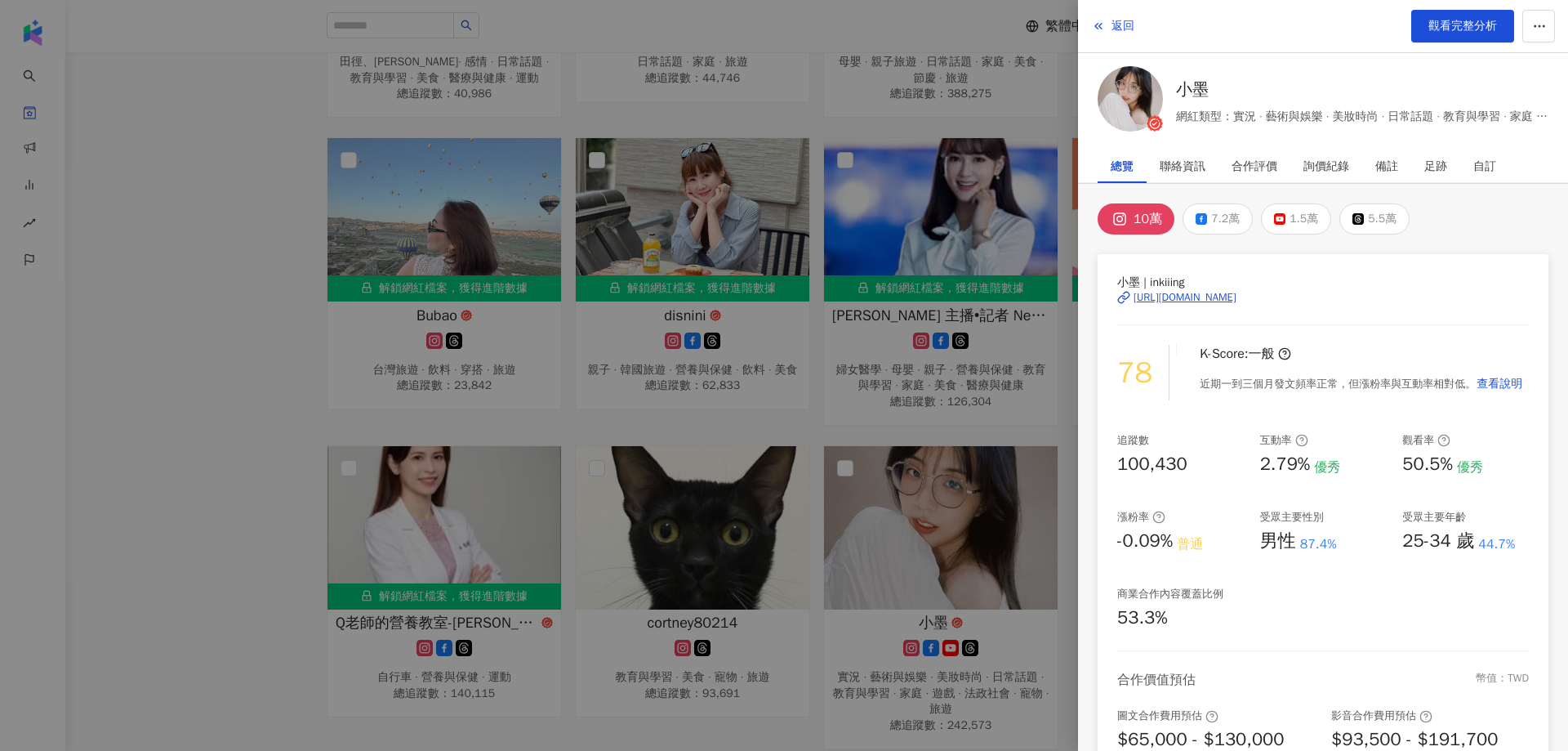 click at bounding box center [784, 375] 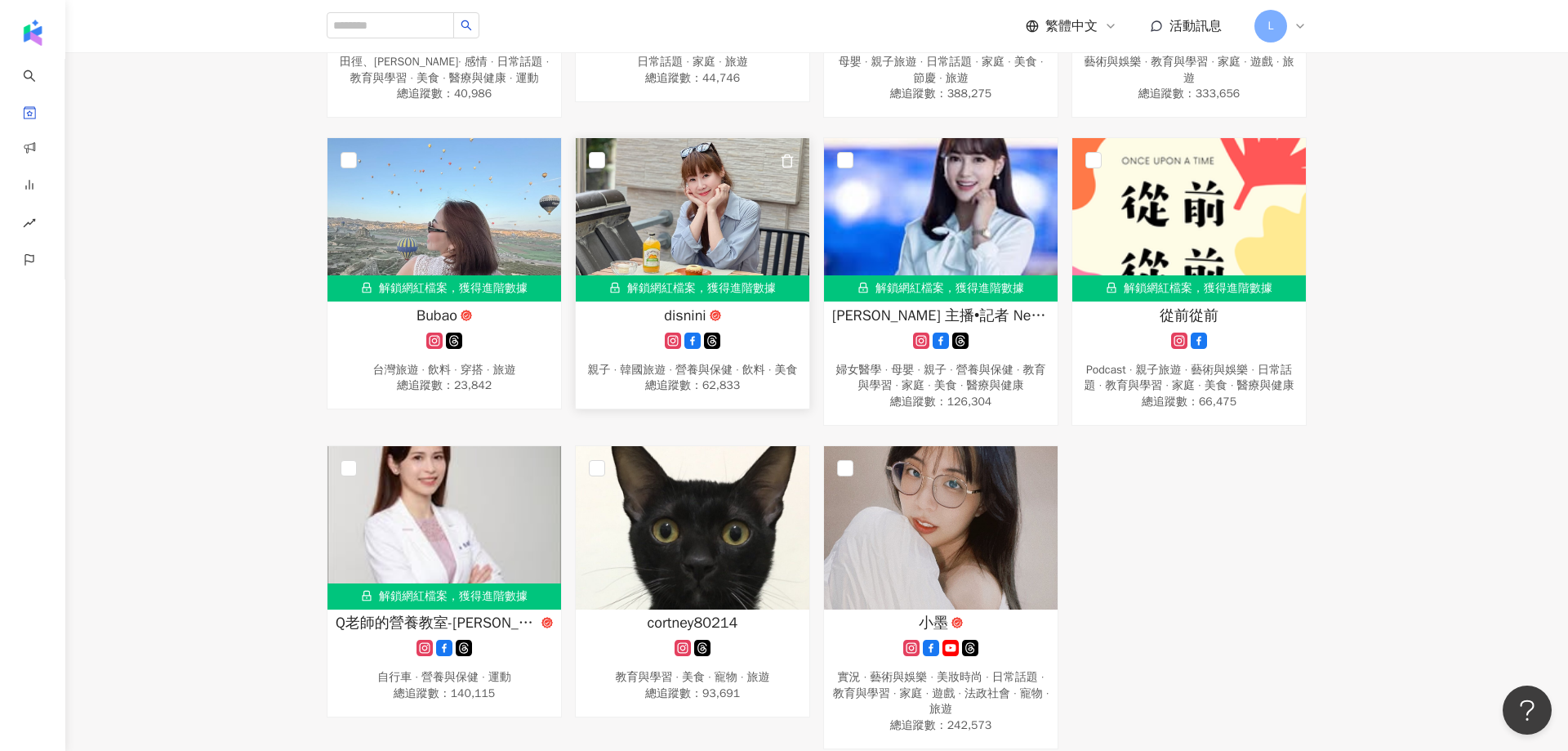 click on "disnini" at bounding box center [684, 315] 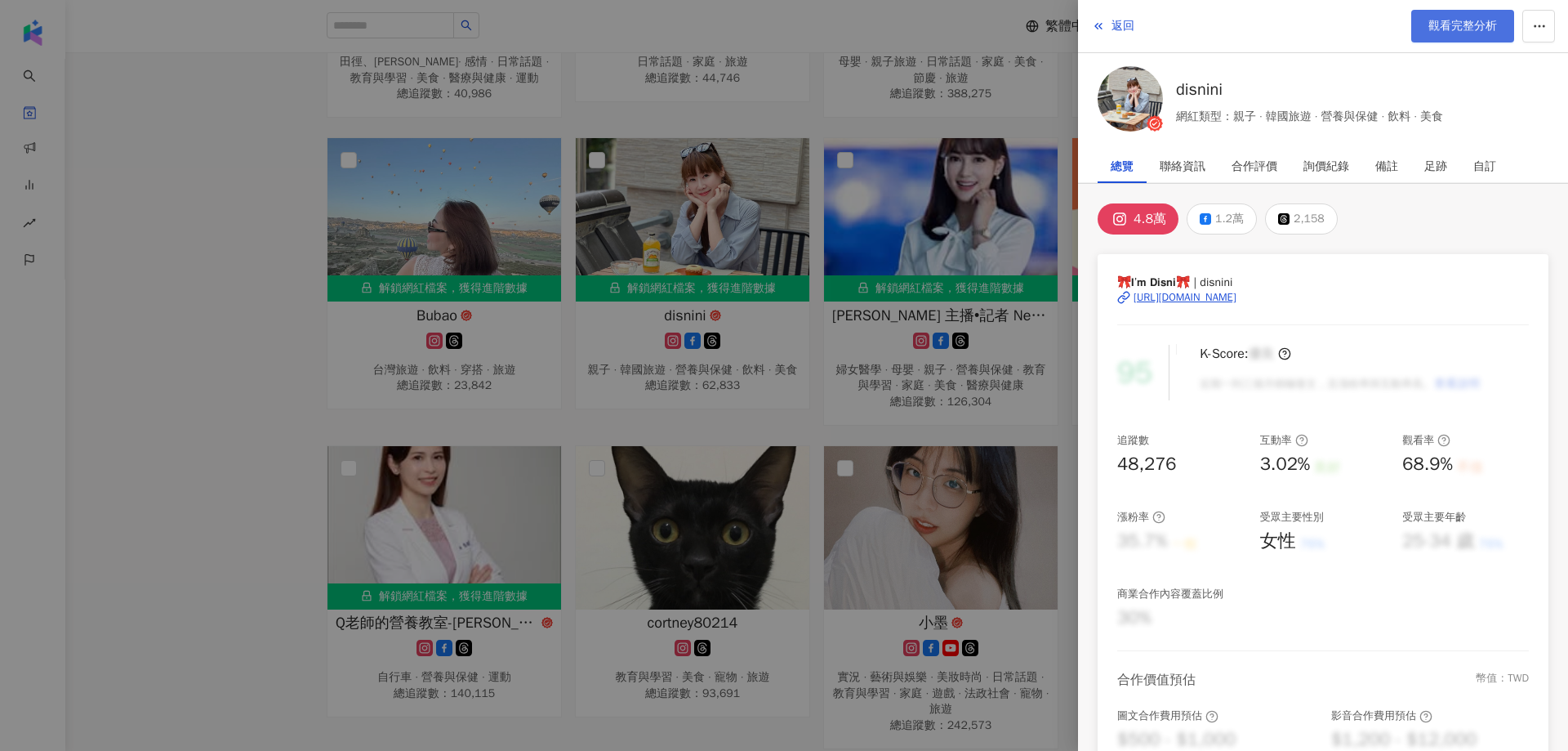 click on "觀看完整分析" at bounding box center (1463, 26) 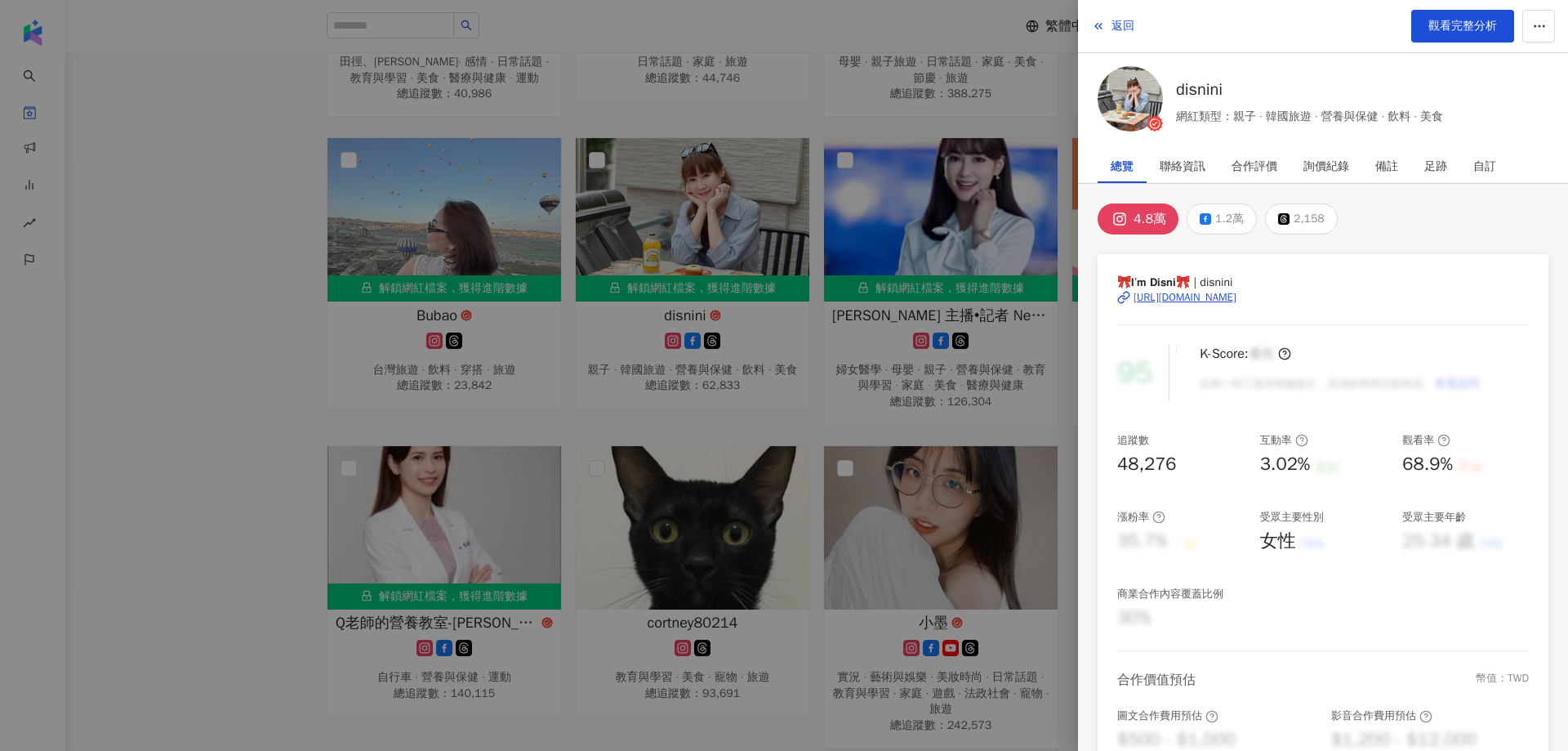 drag, startPoint x: 312, startPoint y: 387, endPoint x: 257, endPoint y: 427, distance: 68.007353 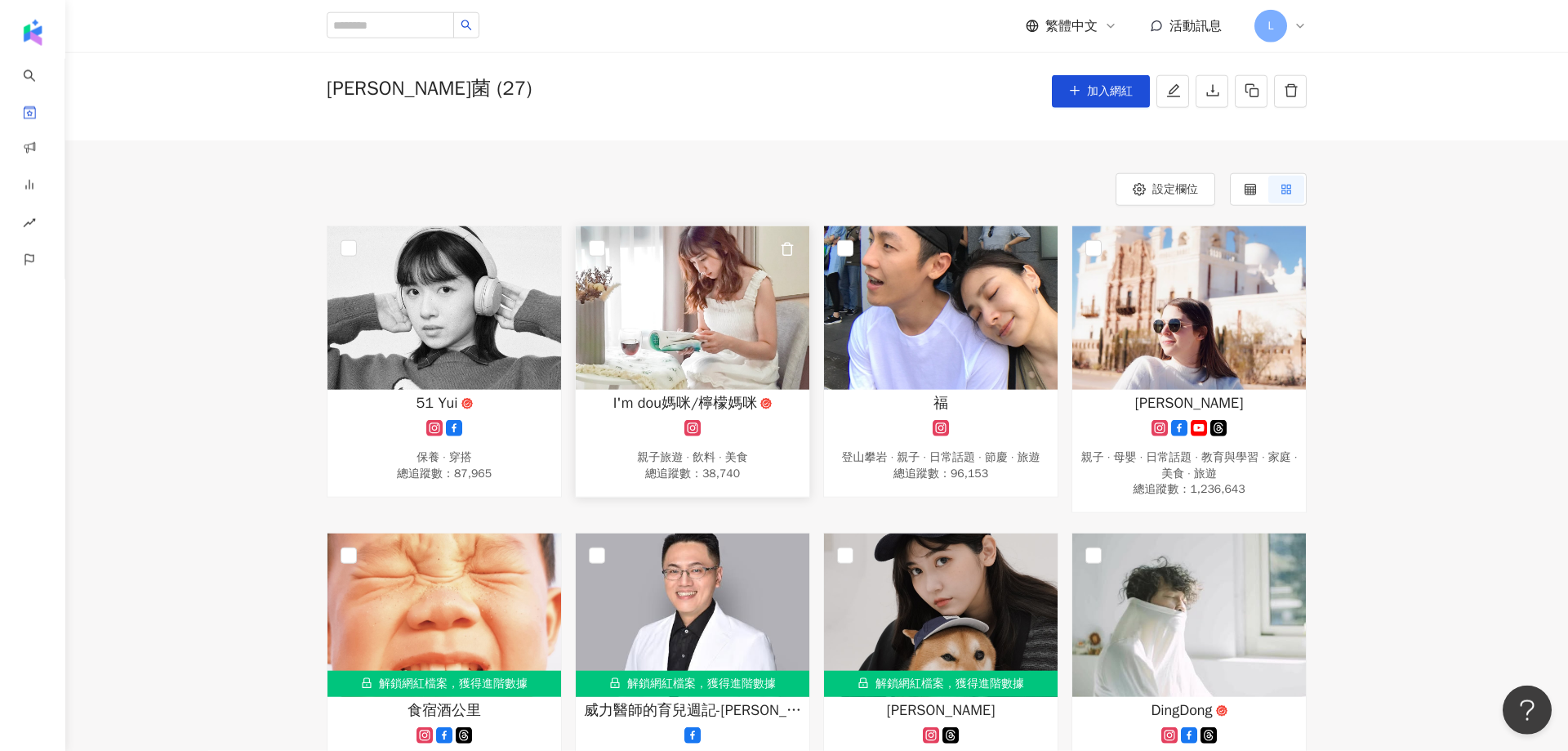 scroll, scrollTop: 0, scrollLeft: 0, axis: both 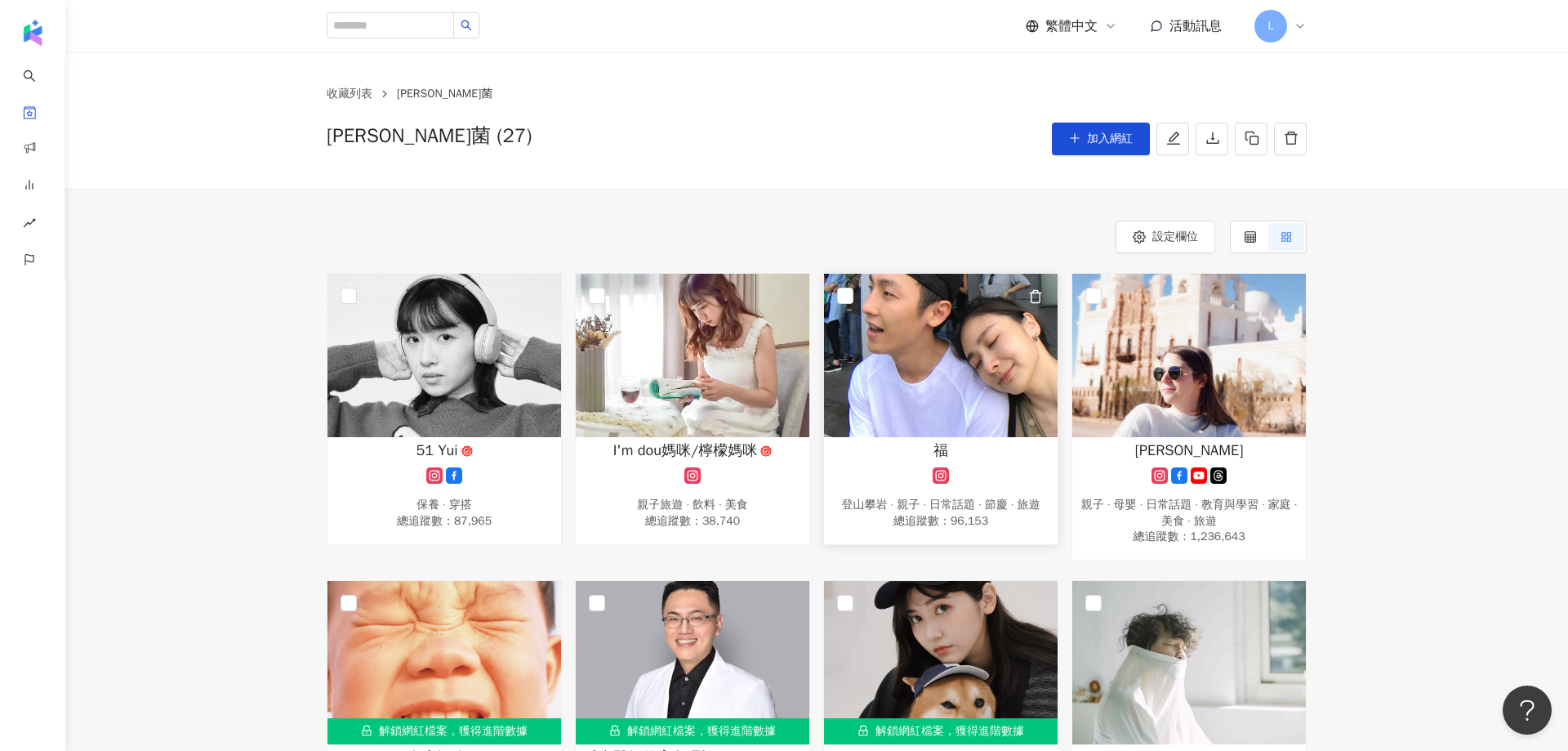 click on "福" at bounding box center (941, 450) 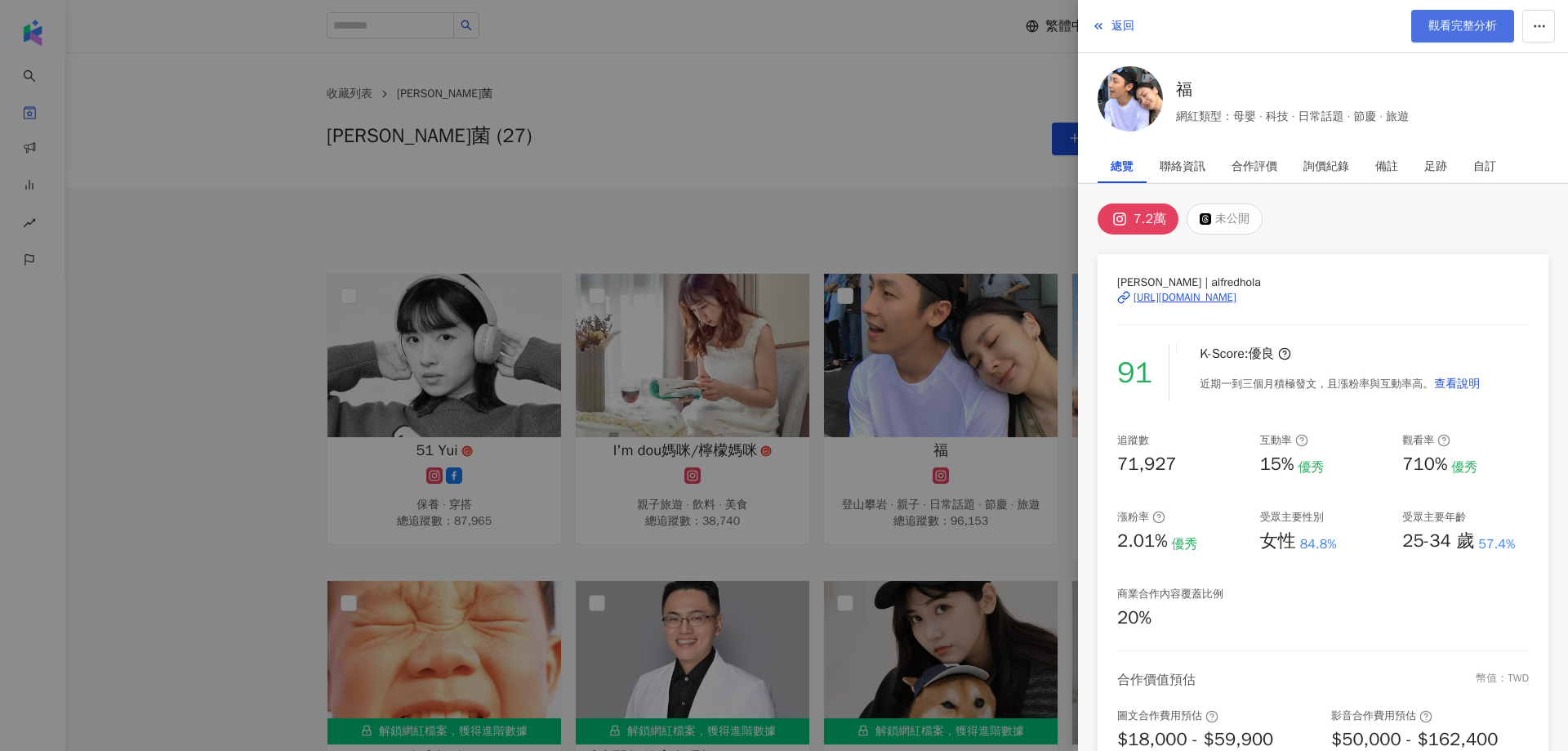 click on "觀看完整分析" at bounding box center [1463, 26] 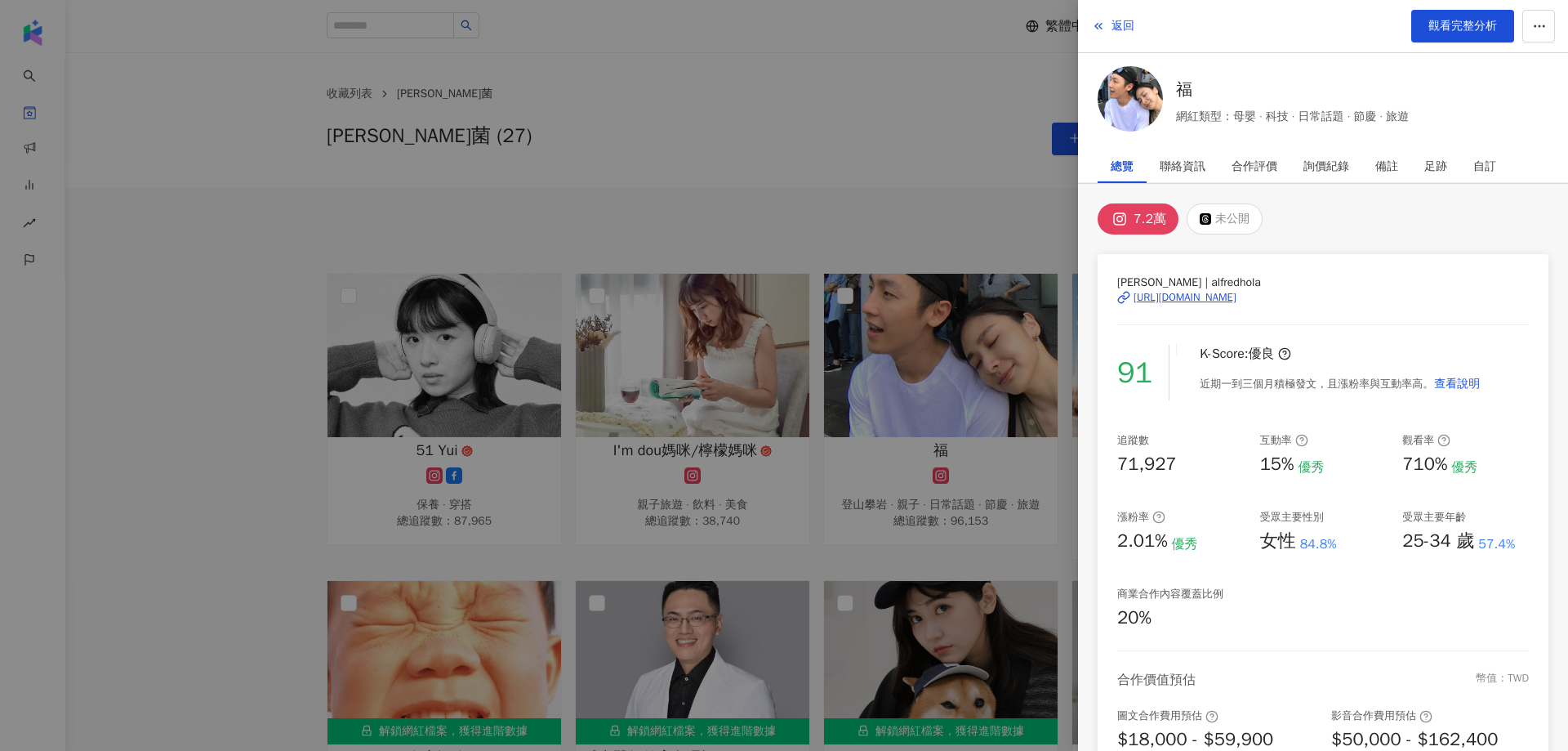 click at bounding box center (784, 375) 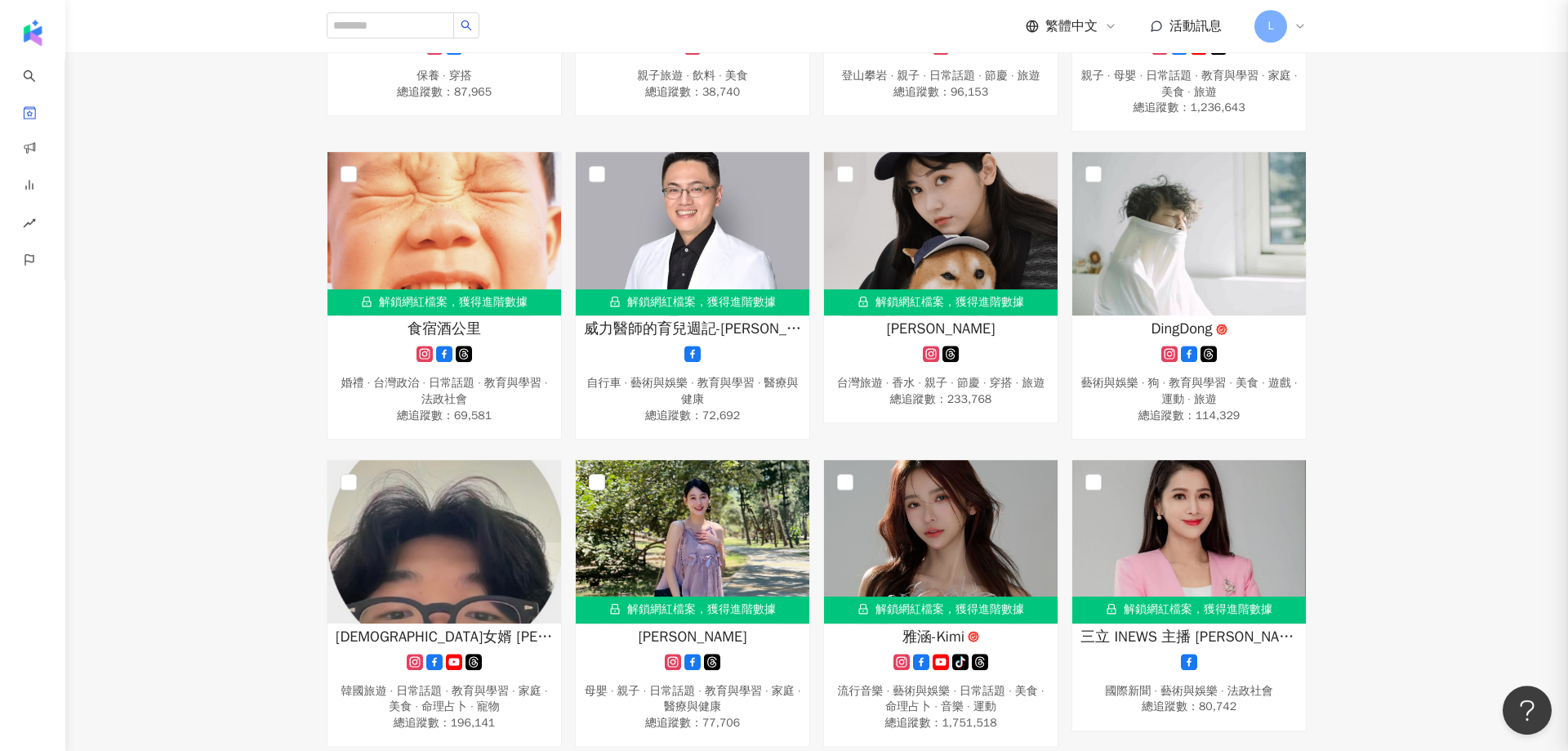 scroll, scrollTop: 471, scrollLeft: 0, axis: vertical 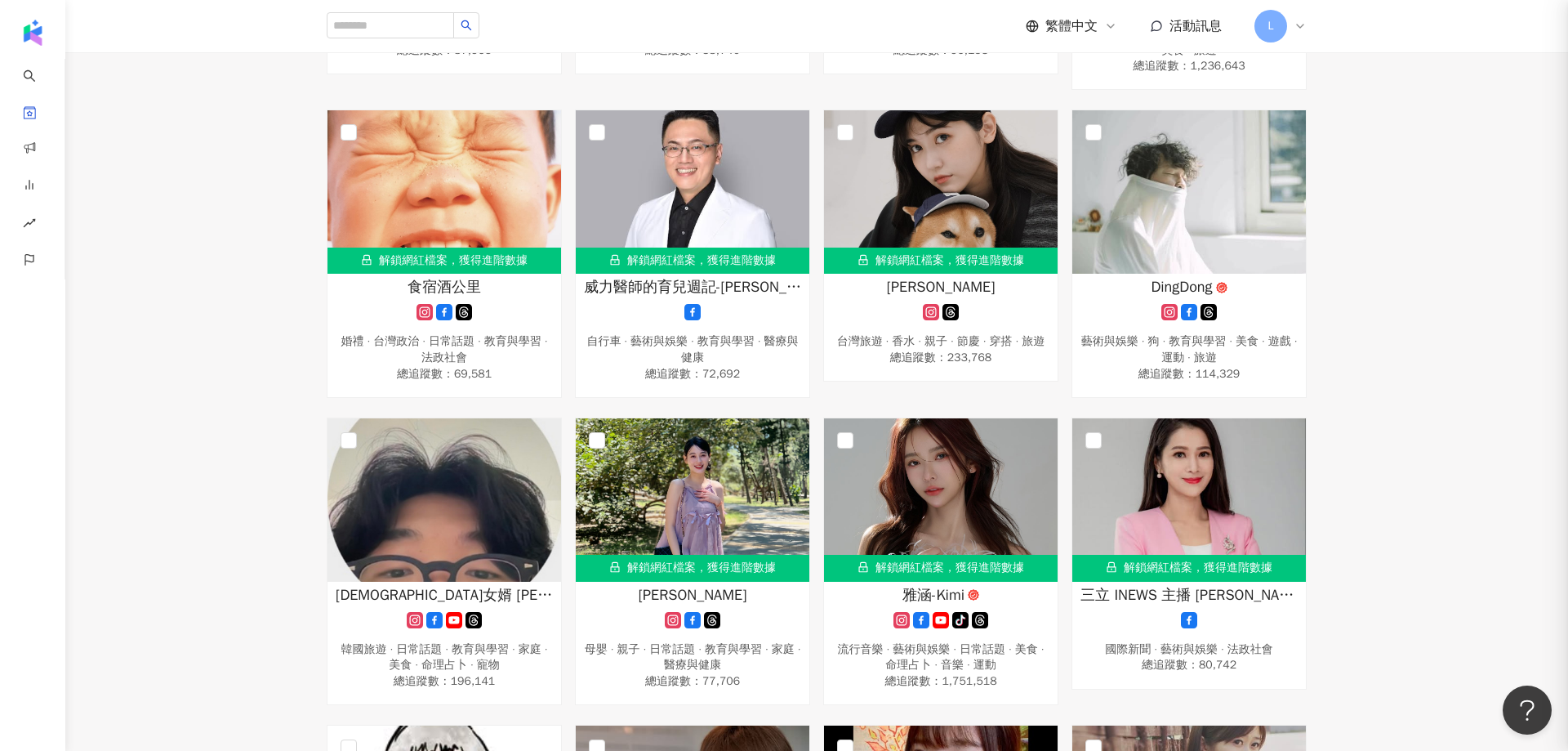click at bounding box center (784, 375) 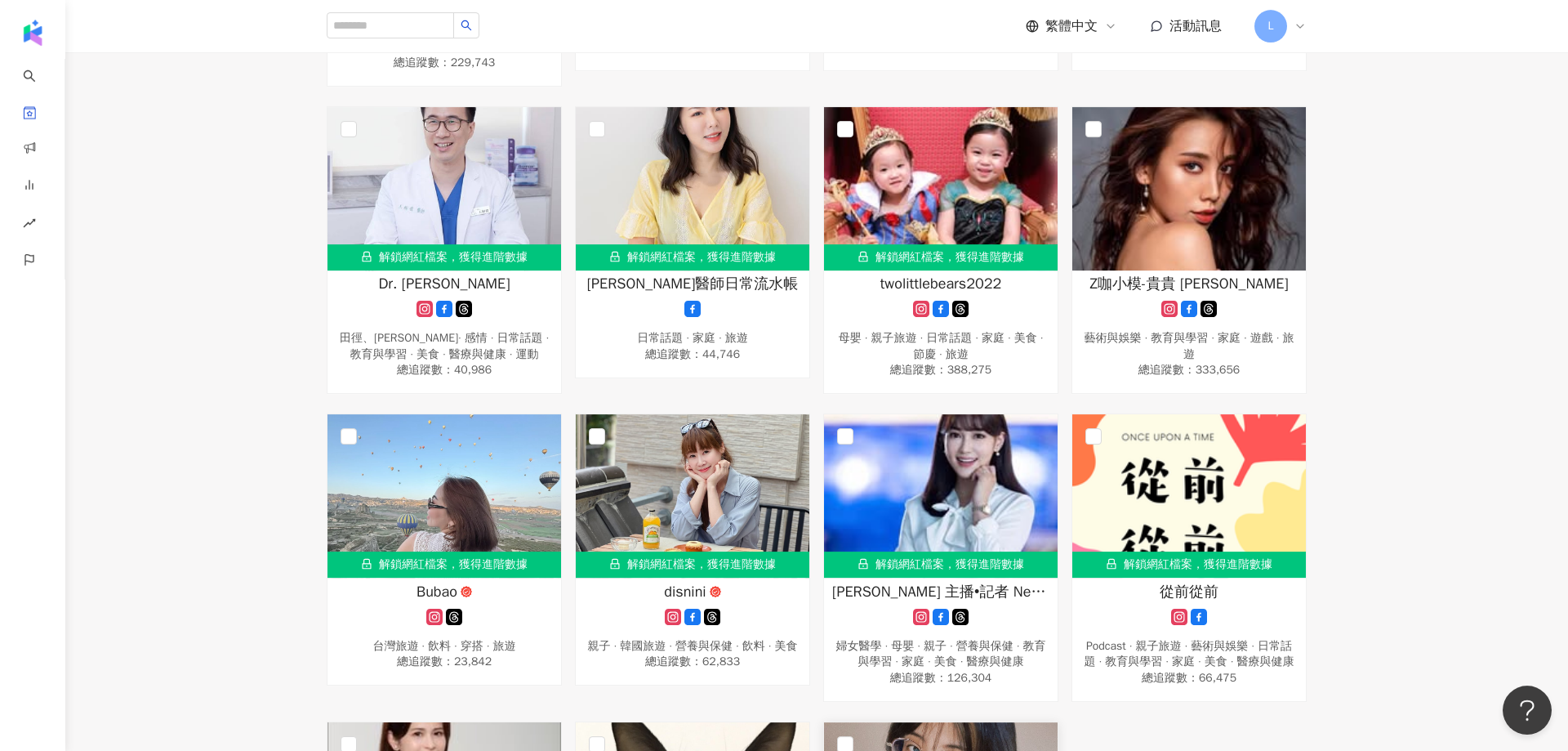 scroll, scrollTop: 2000, scrollLeft: 0, axis: vertical 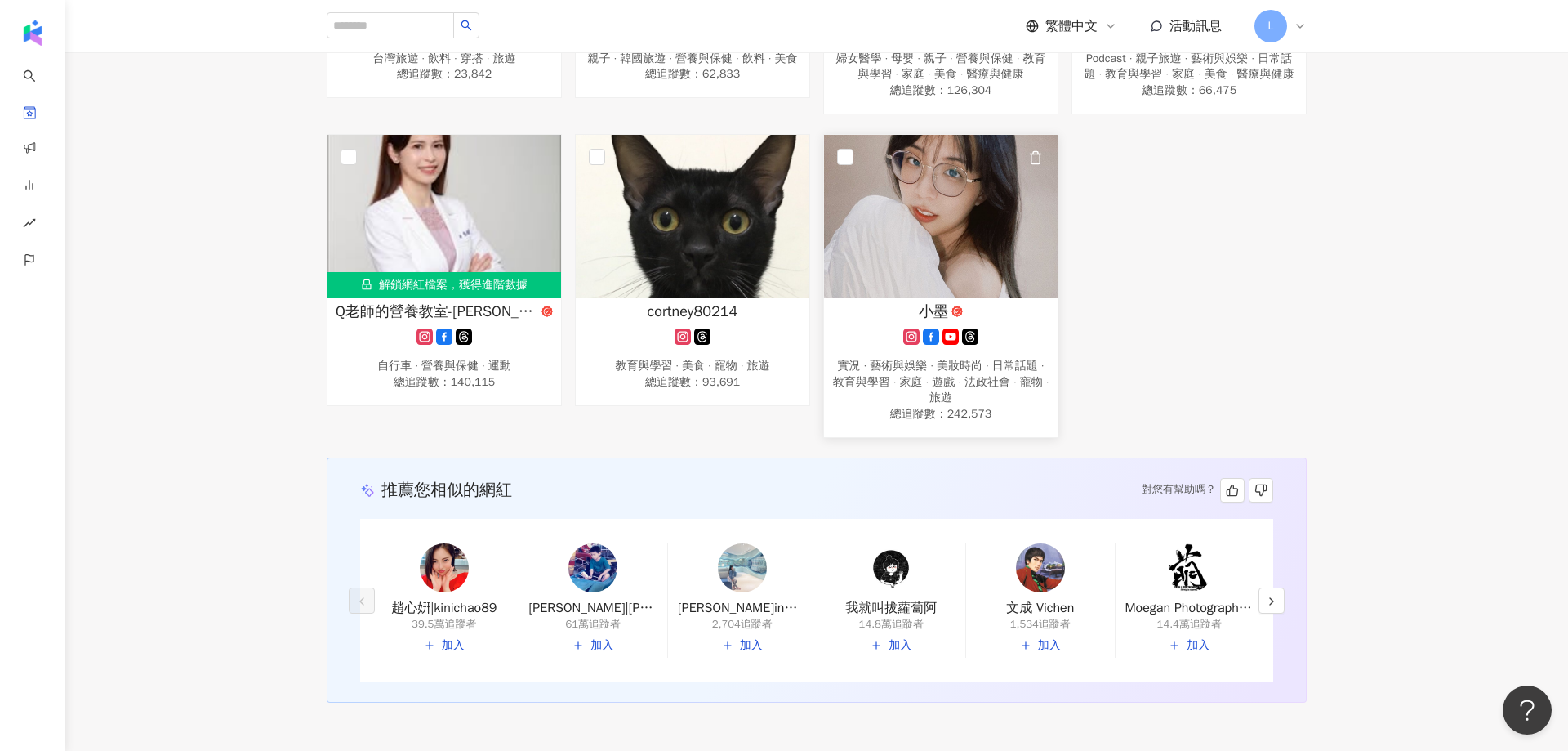 click at bounding box center [941, 217] 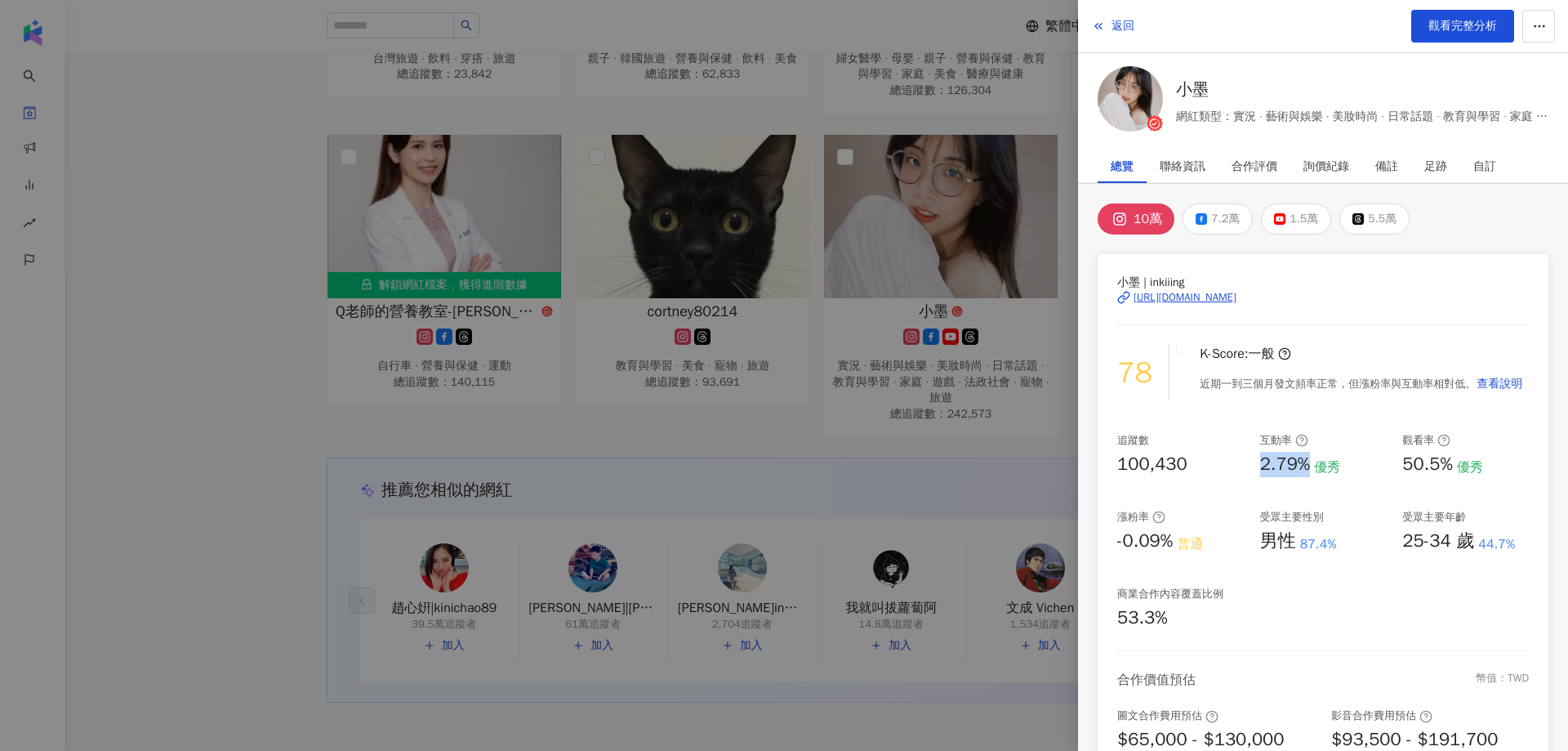 drag, startPoint x: 1258, startPoint y: 467, endPoint x: 1312, endPoint y: 472, distance: 54.230987 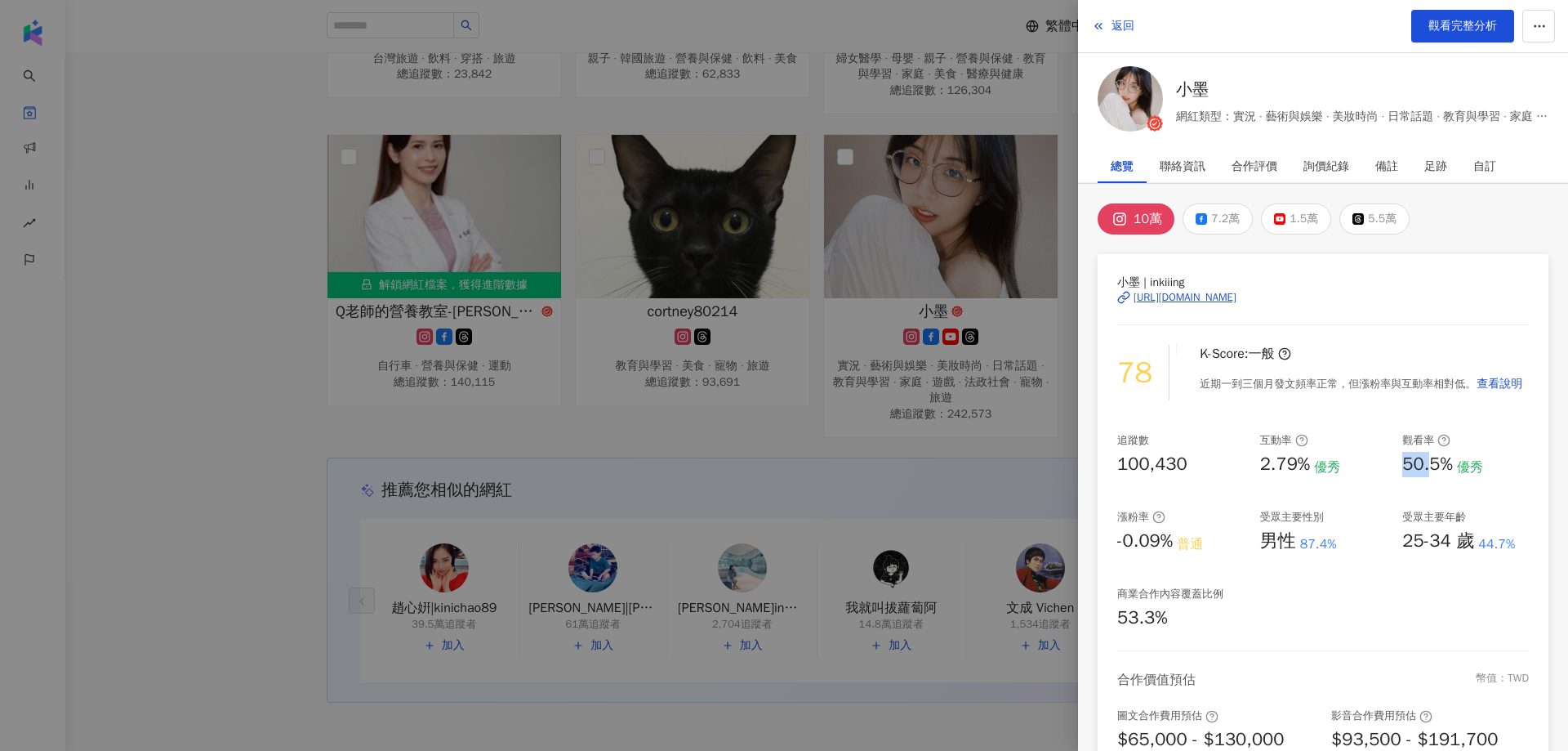 drag, startPoint x: 1401, startPoint y: 468, endPoint x: -330, endPoint y: 312, distance: 1738.0152 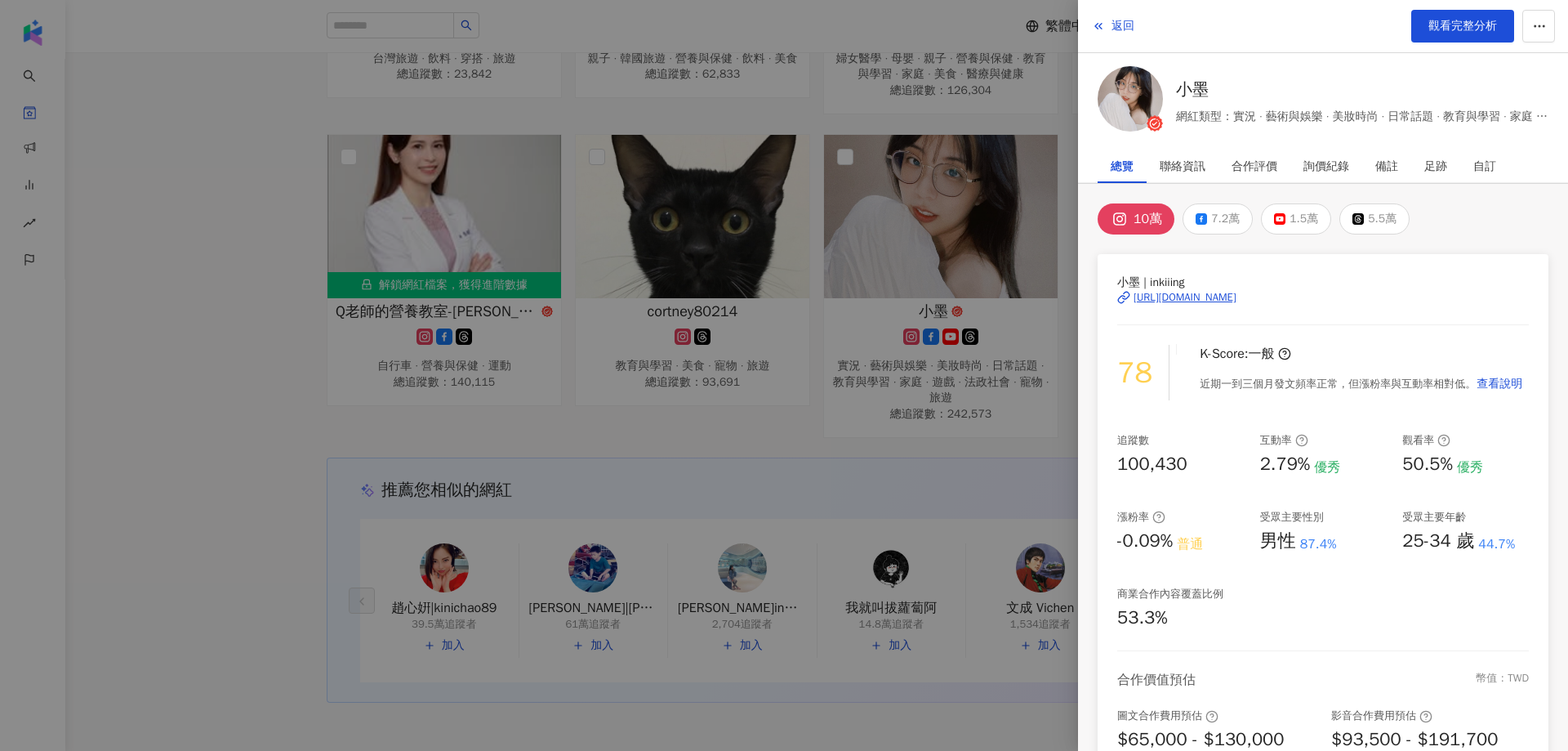 click on "小墨 | inkiiing https://www.instagram.com/inkiiing/ 78 K-Score :   一般 近期一到三個月發文頻率正常，但漲粉率與互動率相對低。 查看說明 追蹤數   100,430 互動率   2.79% 優秀 觀看率   50.5% 優秀 漲粉率   -0.09% 普通 受眾主要性別   男性 87.4% 受眾主要年齡   25-34 歲 44.7% 商業合作內容覆蓋比例   53.3% 合作價值預估 幣值：TWD 圖文合作費用預估   $65,000 - $130,000 影音合作費用預估   $93,500 - $191,700" at bounding box center (1323, 513) 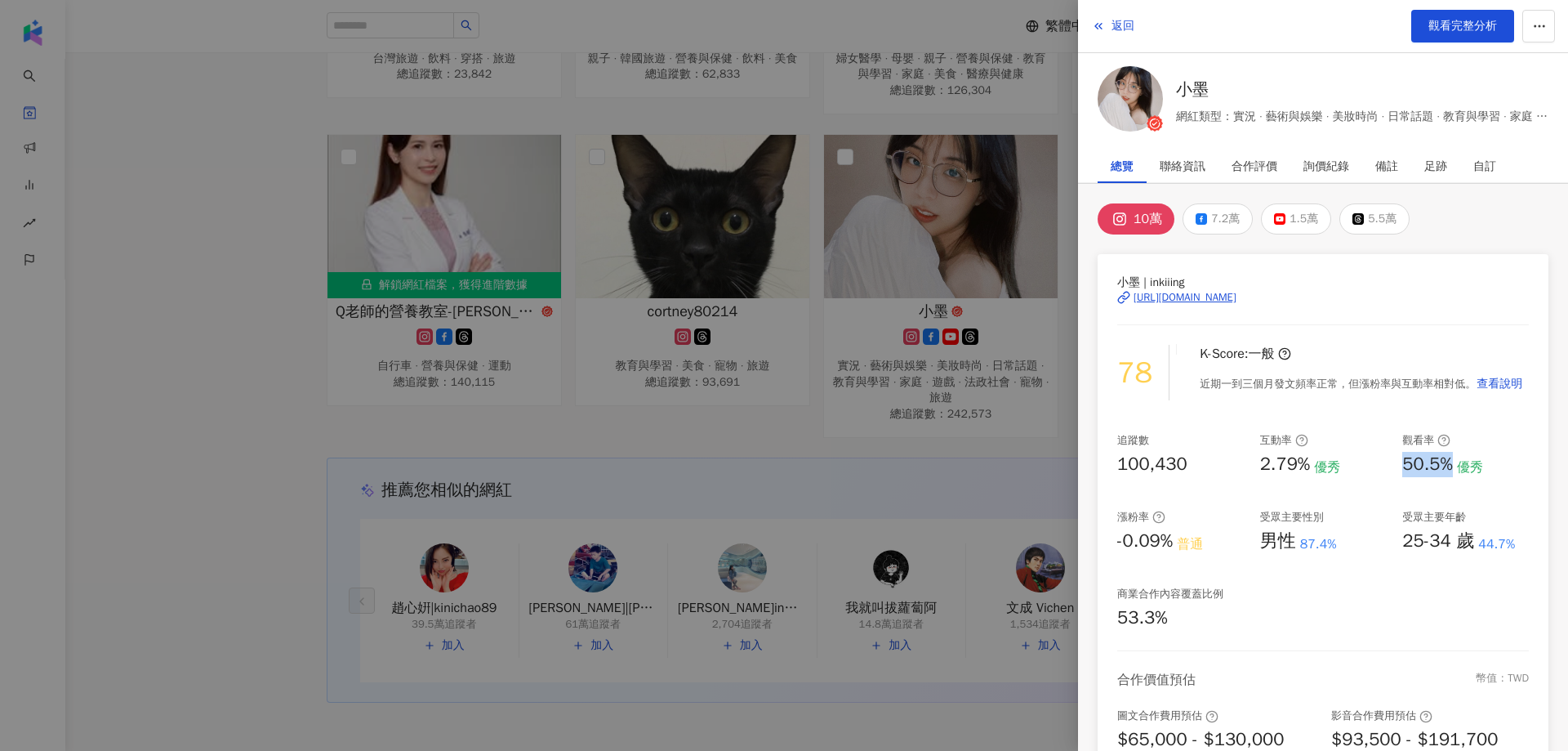 drag, startPoint x: 1401, startPoint y: 460, endPoint x: 1454, endPoint y: 465, distance: 53.23533 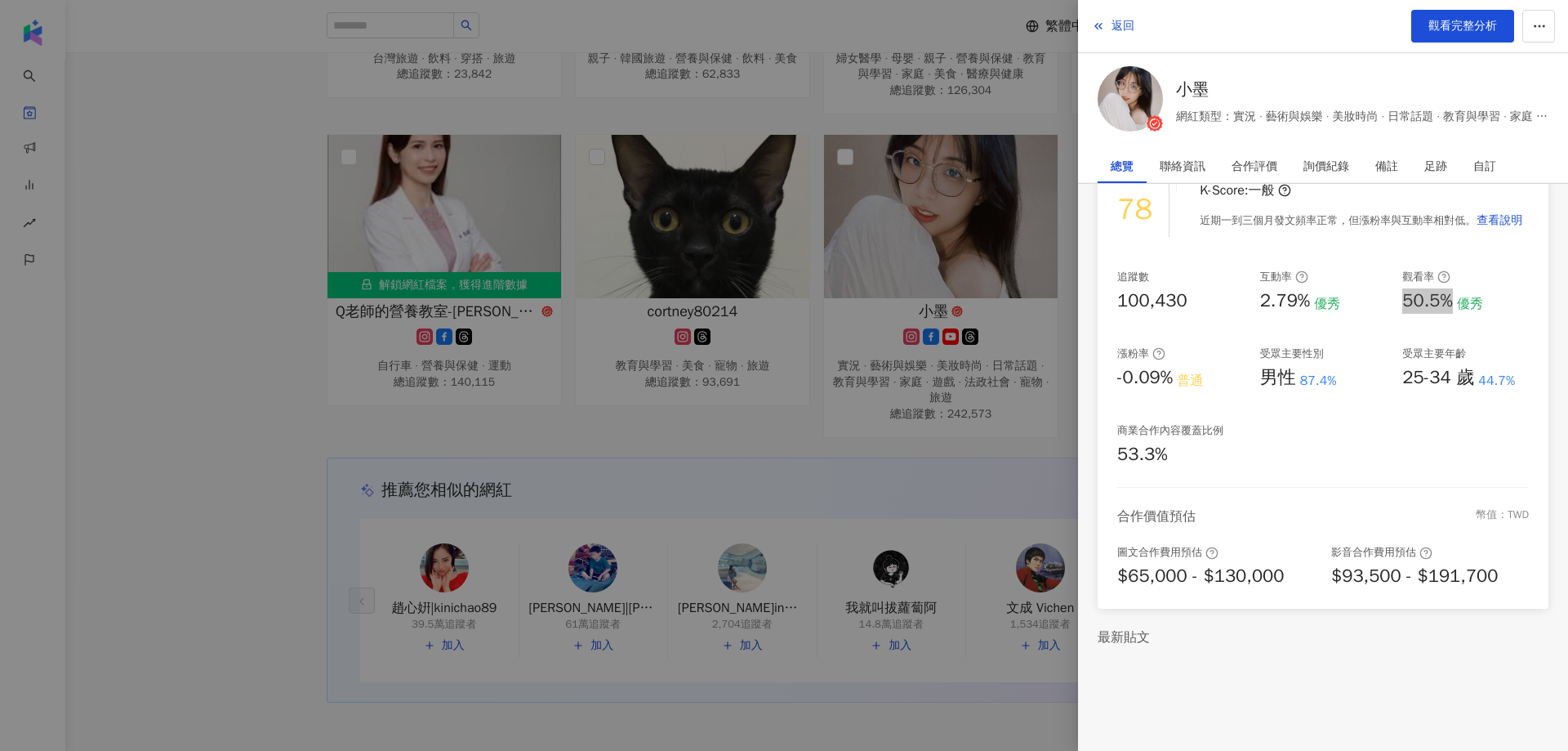 scroll, scrollTop: 189, scrollLeft: 0, axis: vertical 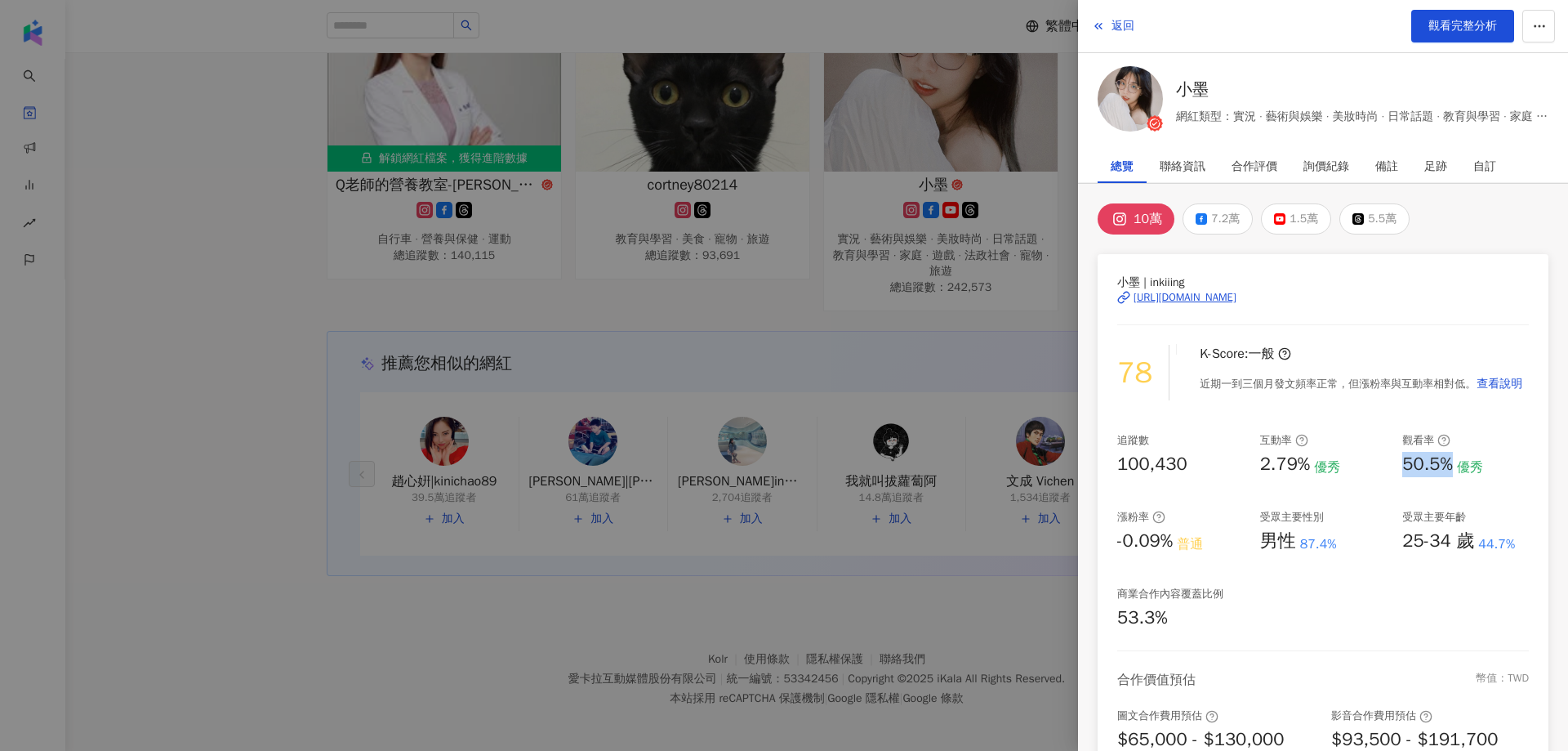 click on "返回 觀看完整分析" at bounding box center [1323, 26] 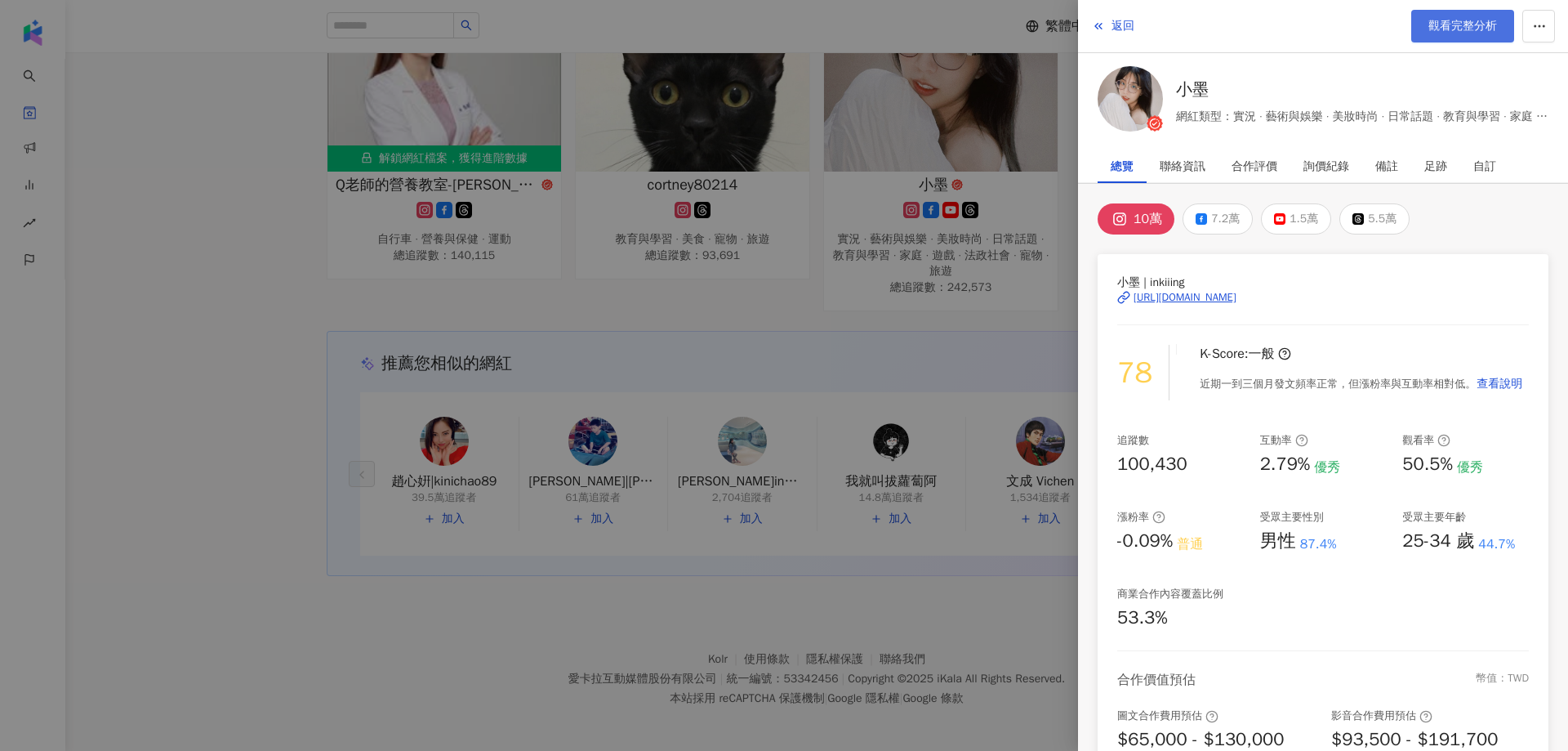 click on "觀看完整分析" at bounding box center (1463, 26) 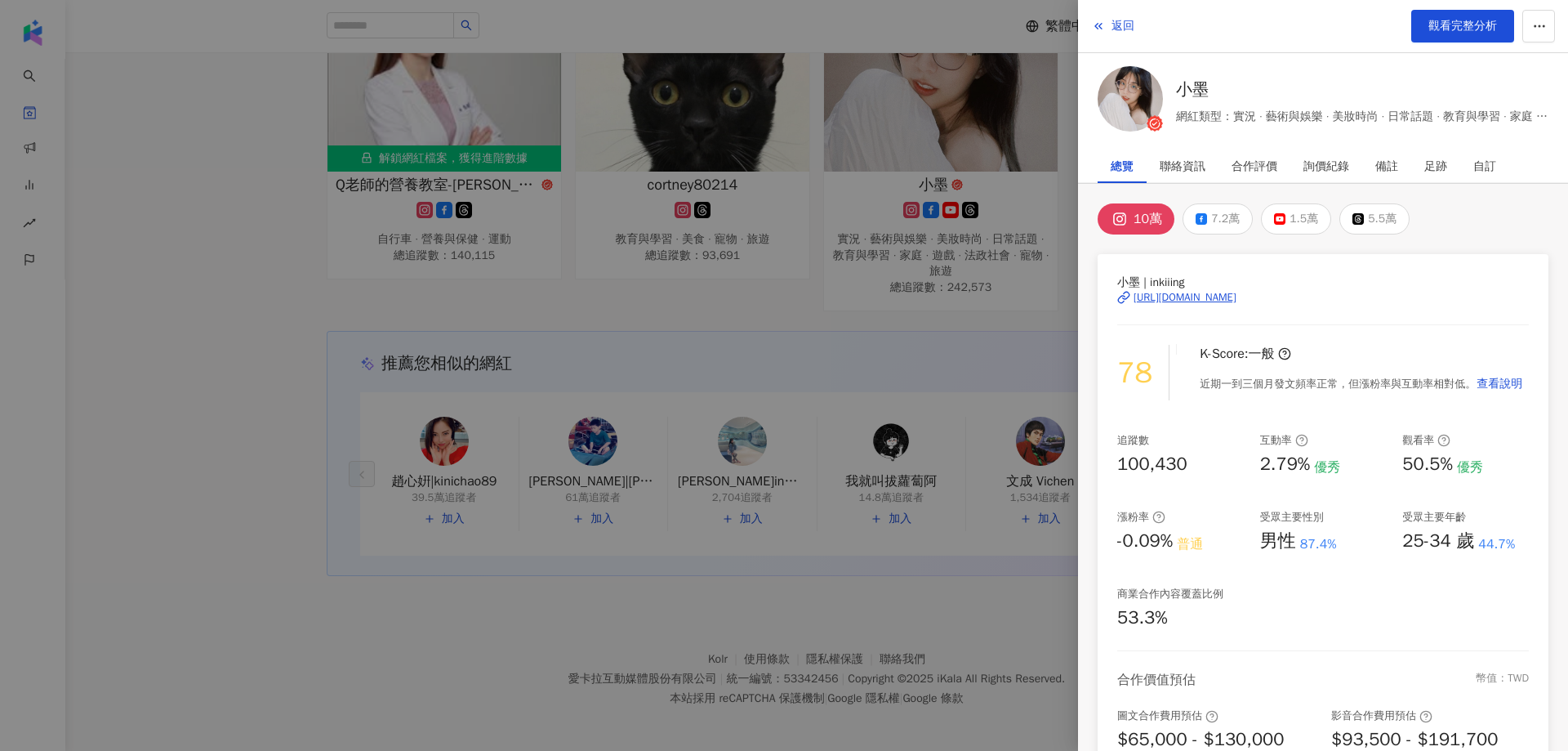 click at bounding box center (784, 375) 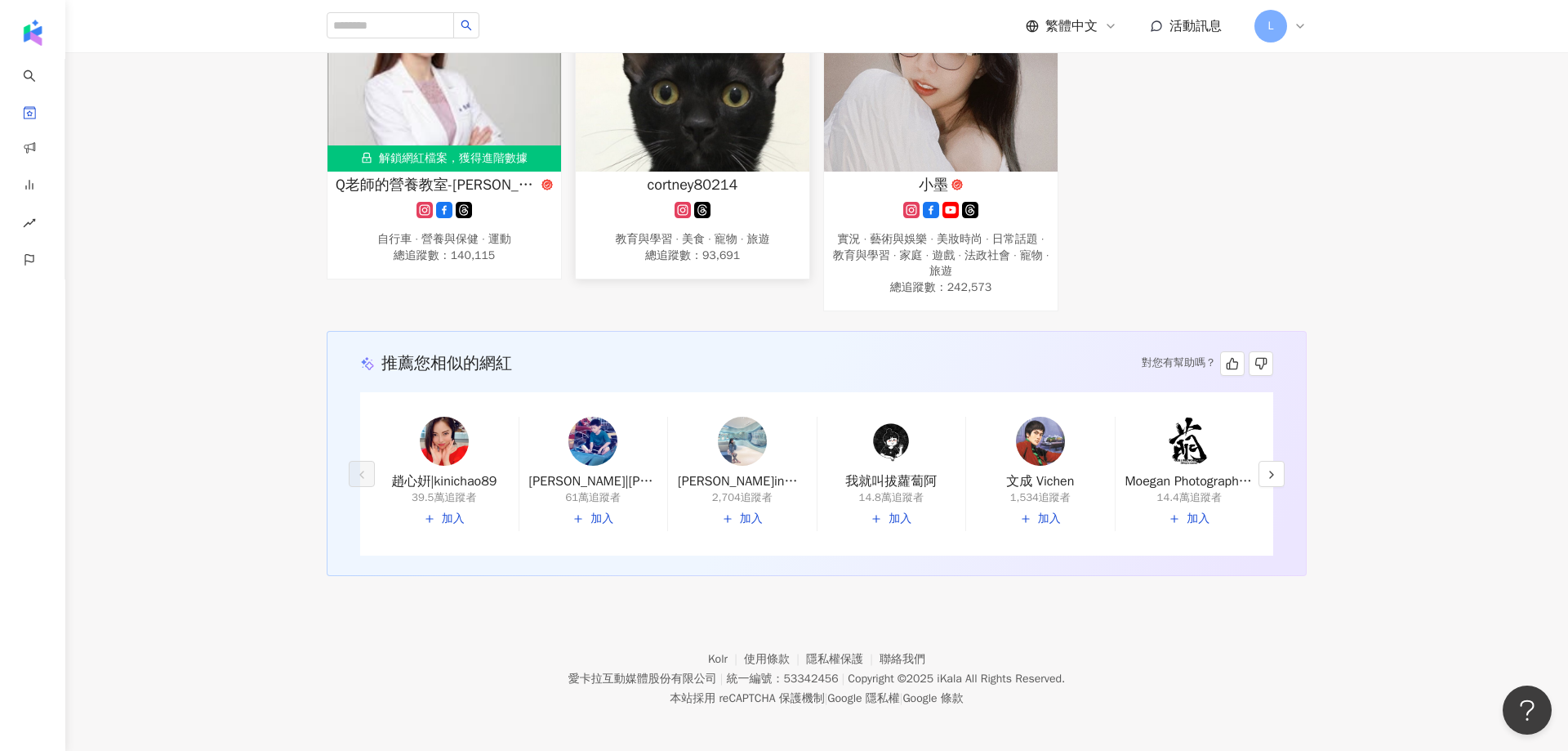 click on "cortney80214" at bounding box center [693, 185] 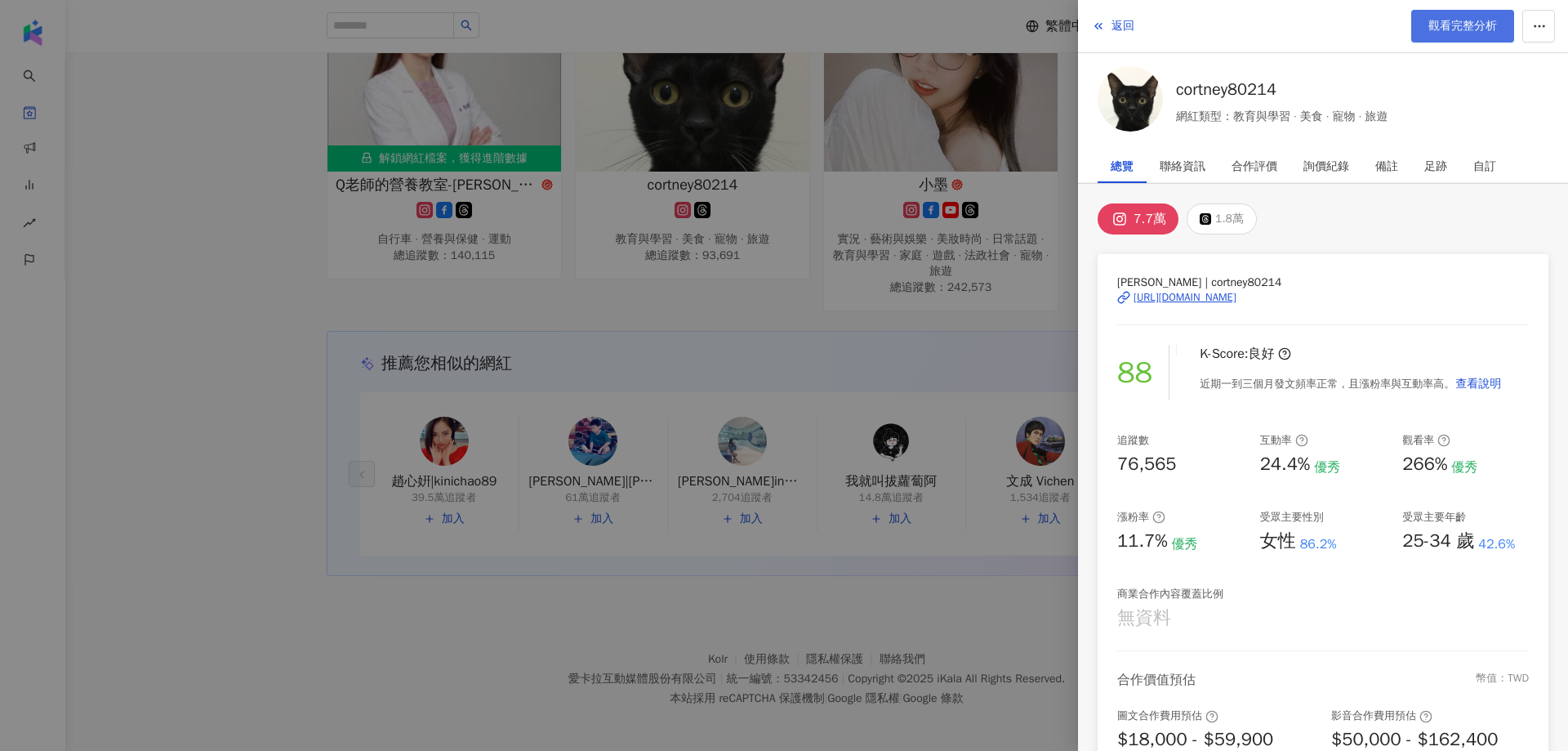click on "觀看完整分析" at bounding box center (1463, 26) 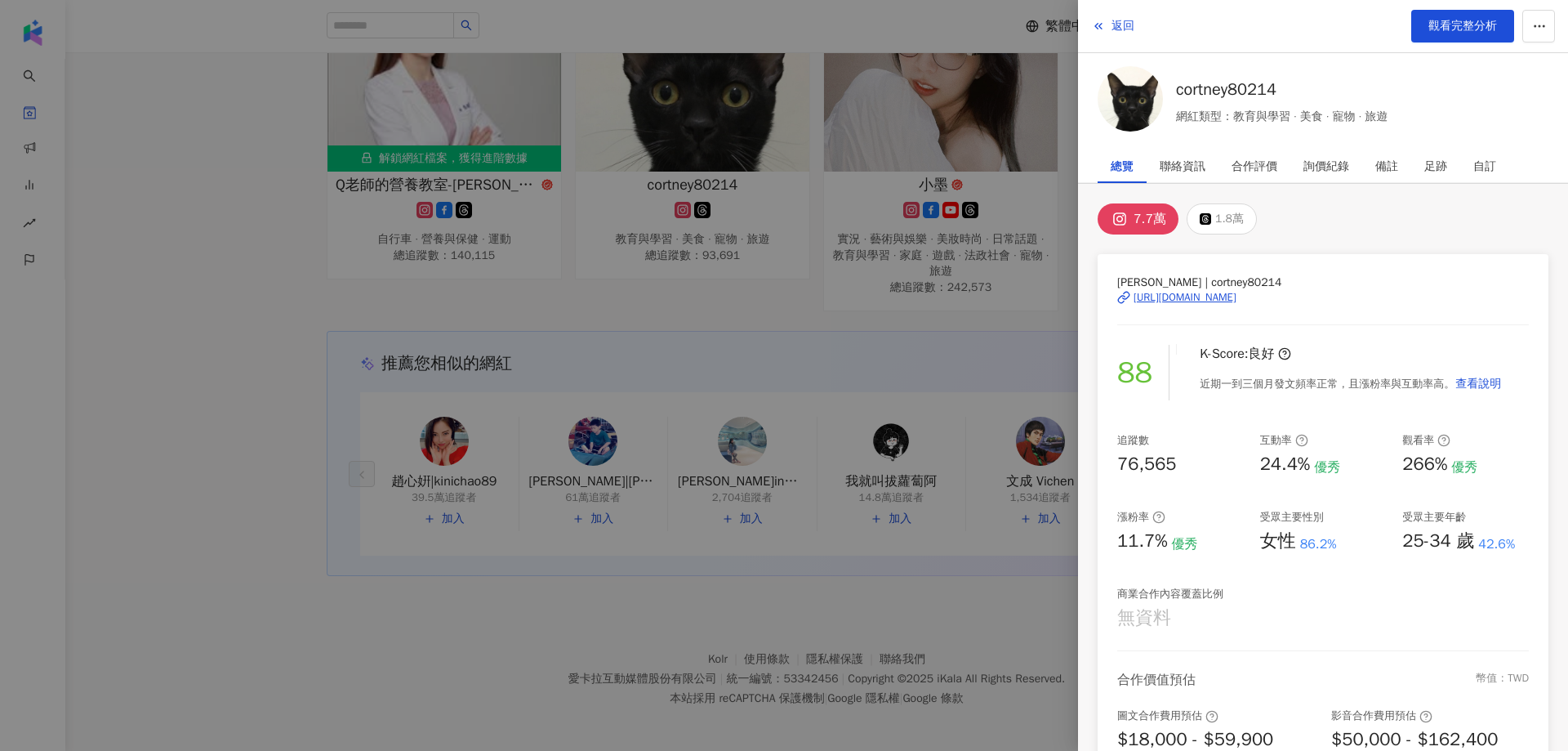 click at bounding box center (784, 375) 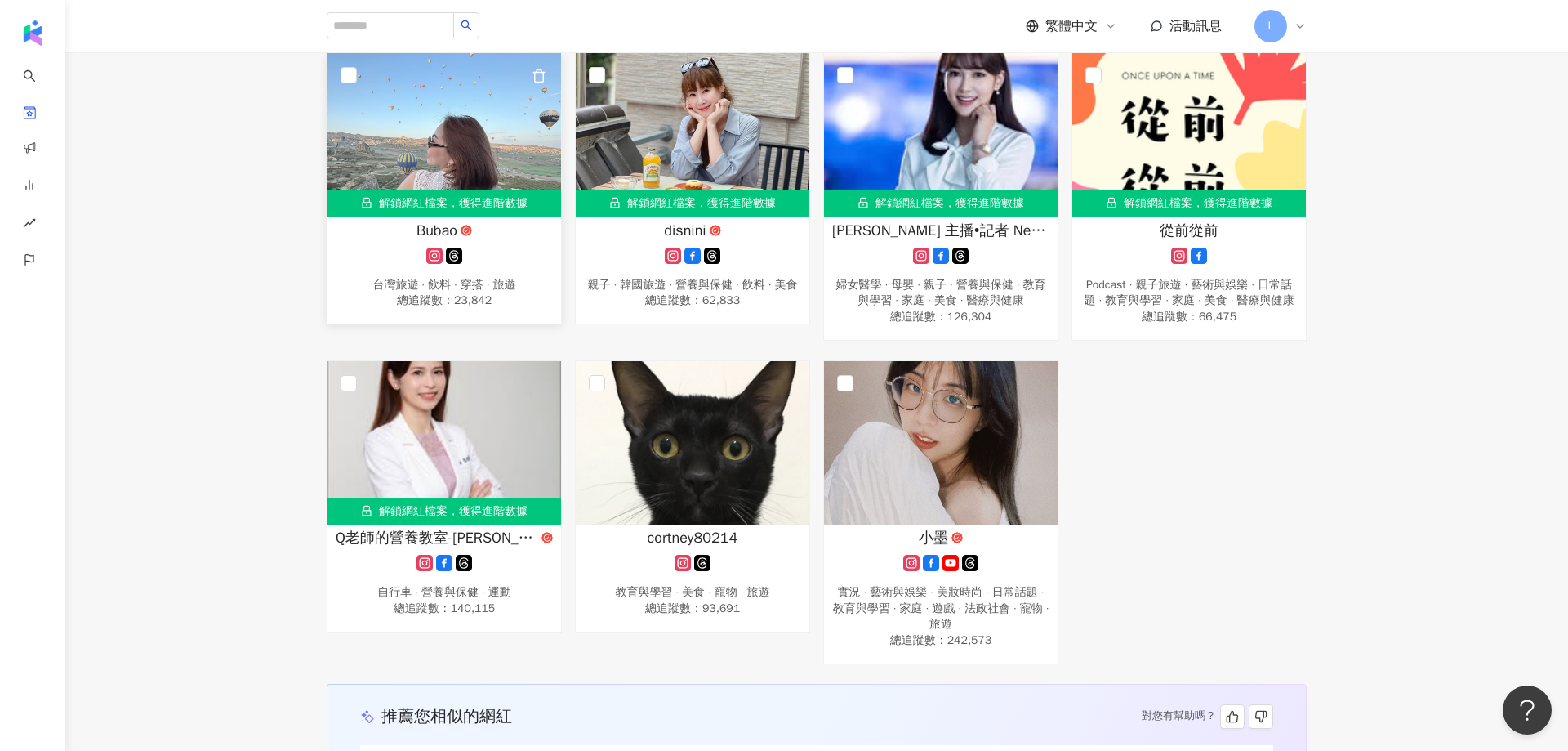 scroll, scrollTop: 1656, scrollLeft: 0, axis: vertical 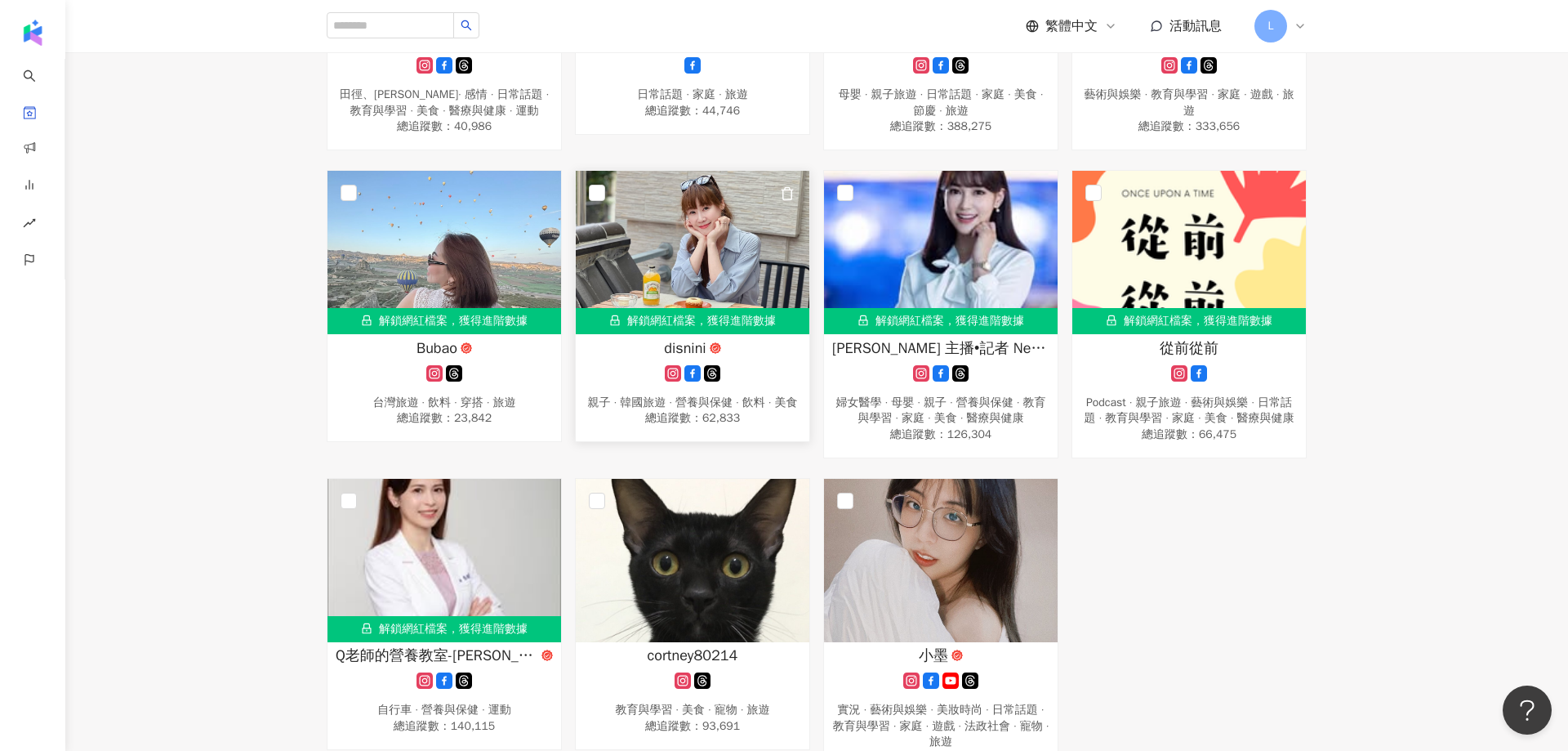 click on "disnini" at bounding box center [684, 348] 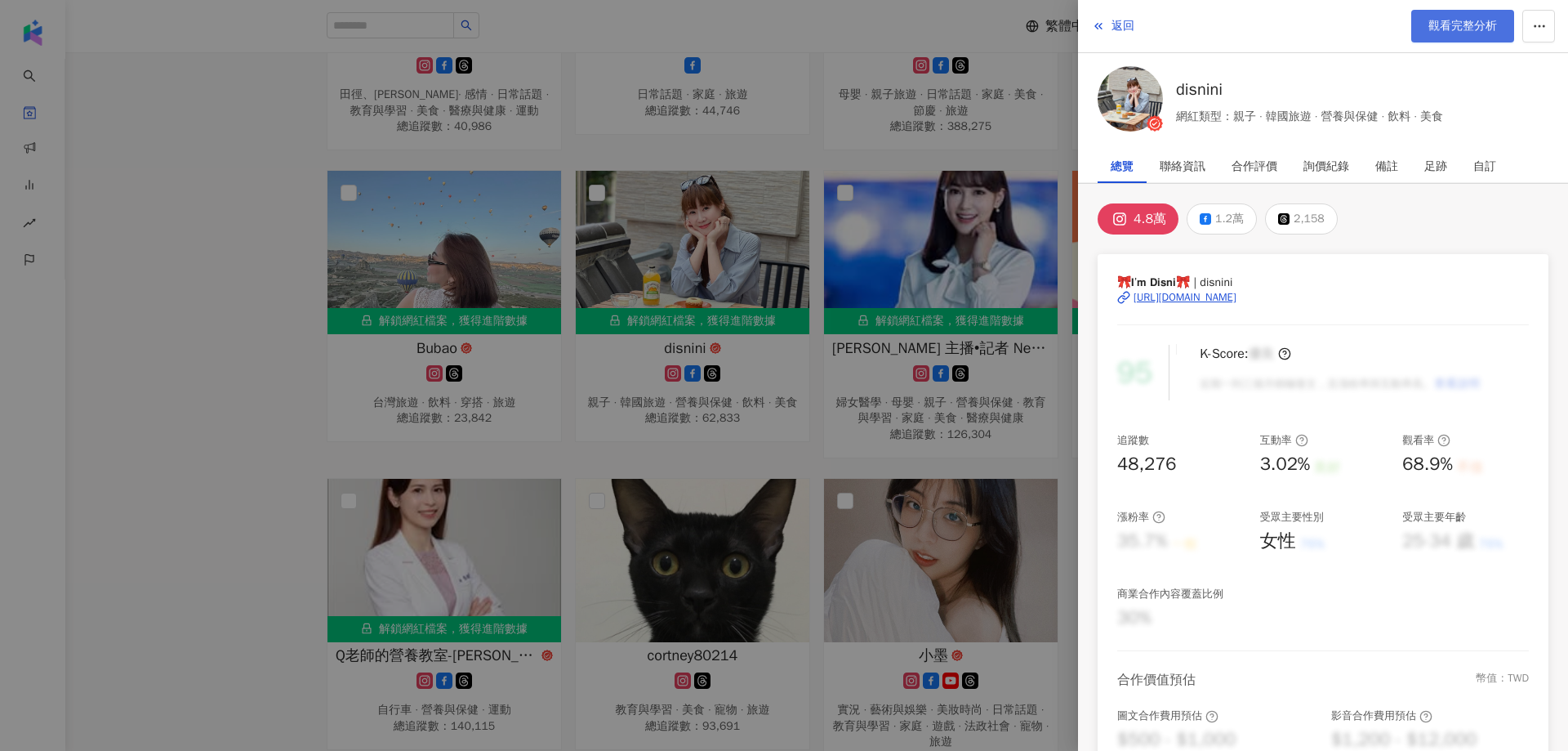 click on "觀看完整分析" at bounding box center (1463, 26) 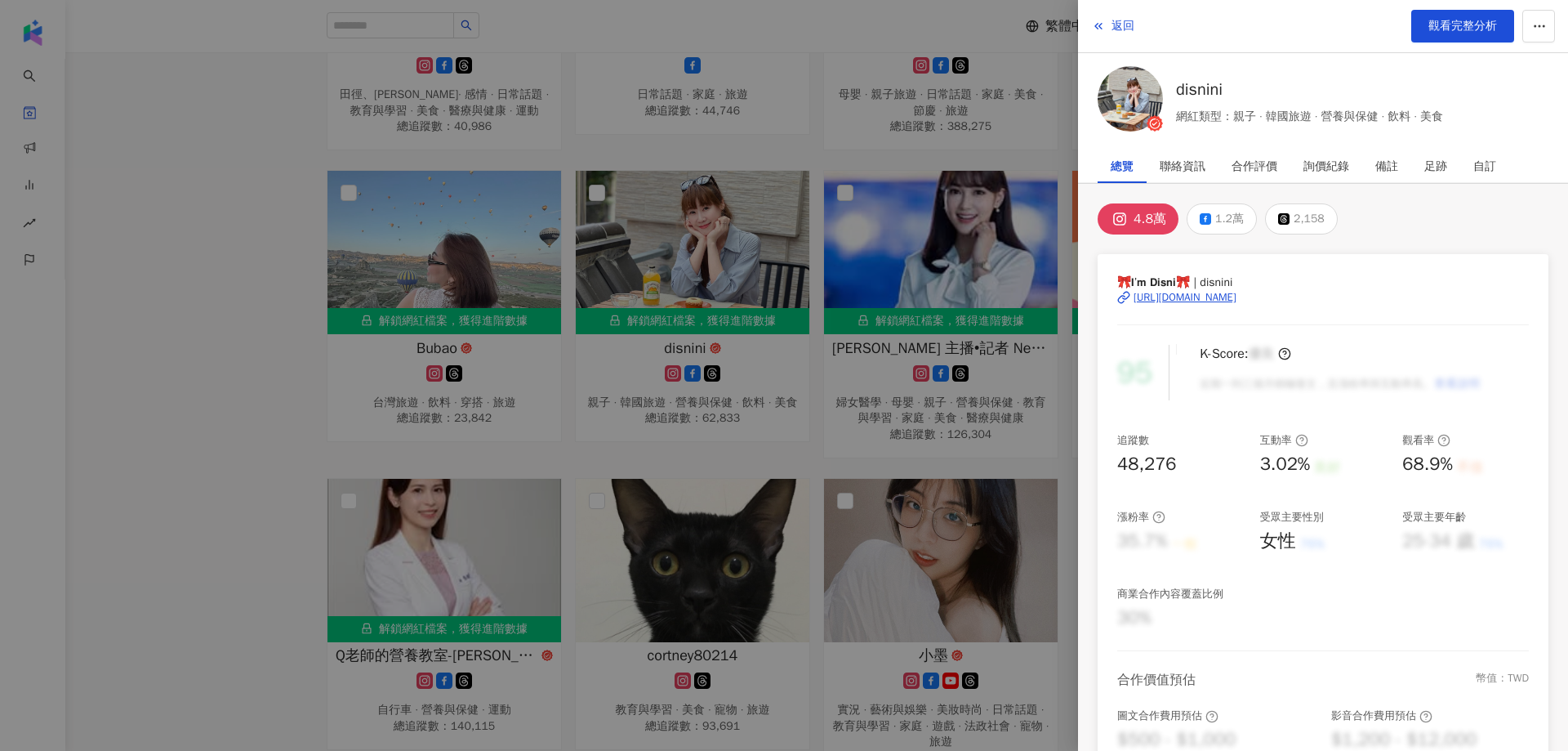 click at bounding box center (784, 375) 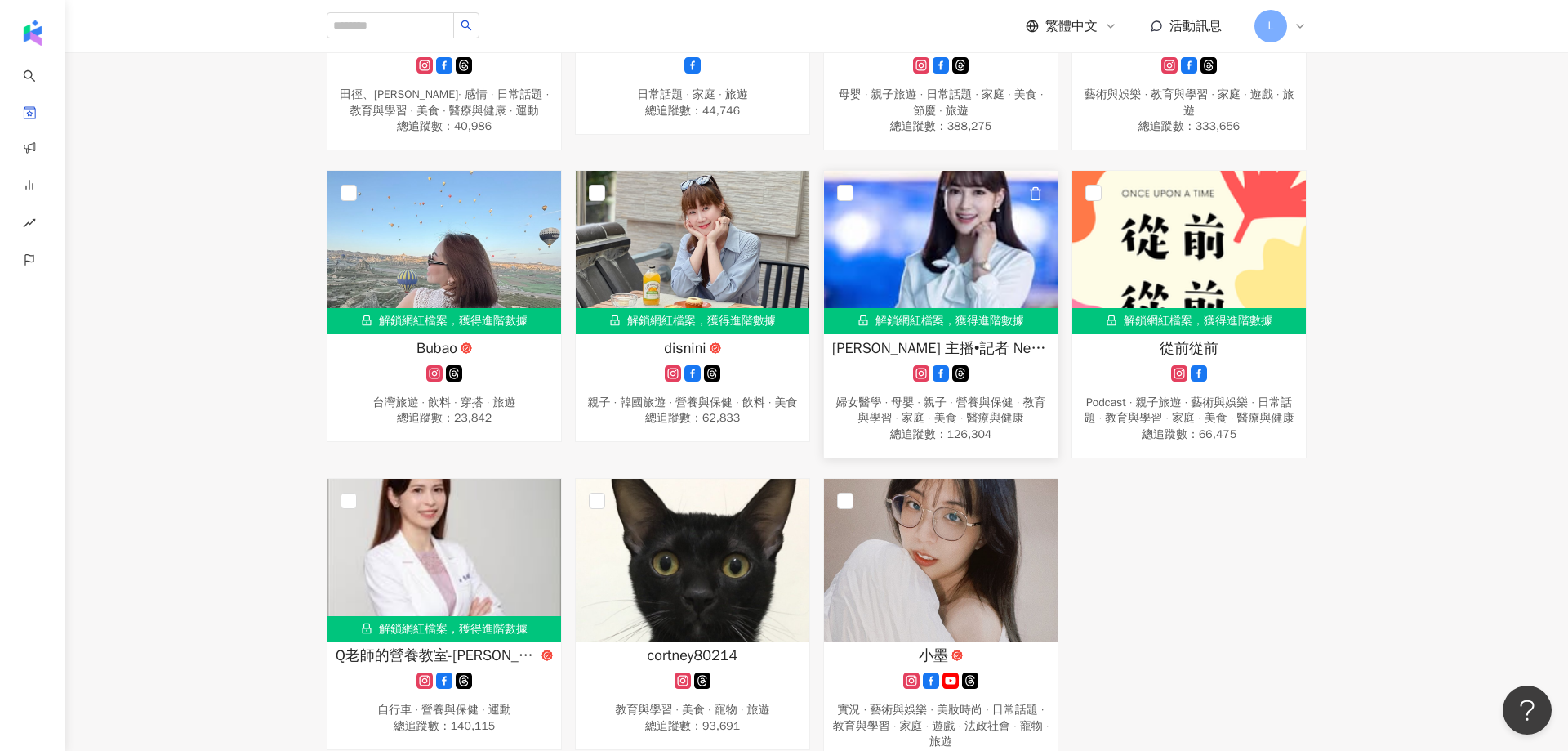 click on "[PERSON_NAME] 主播•記者 Newsroom" at bounding box center [941, 348] 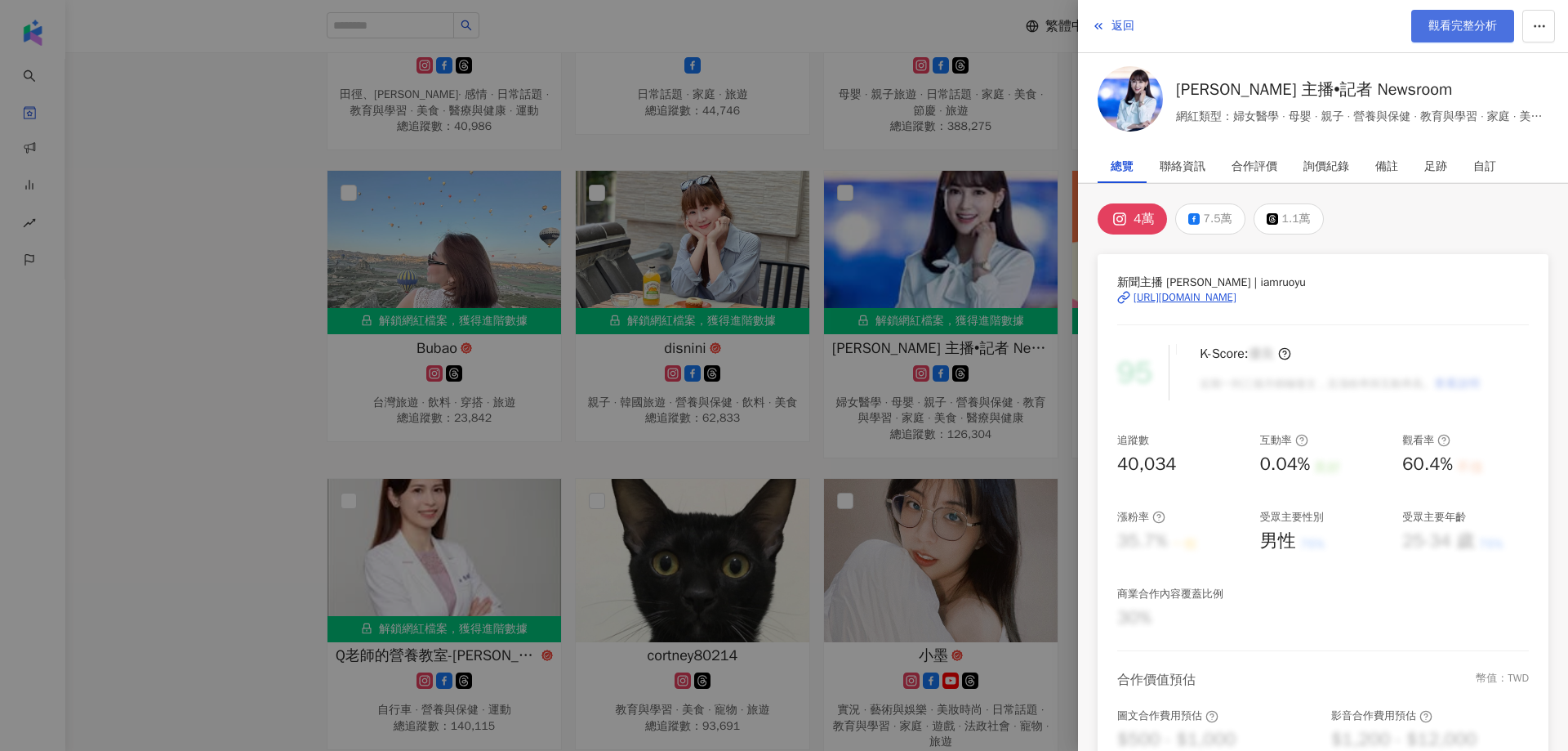 click on "觀看完整分析" at bounding box center (1463, 26) 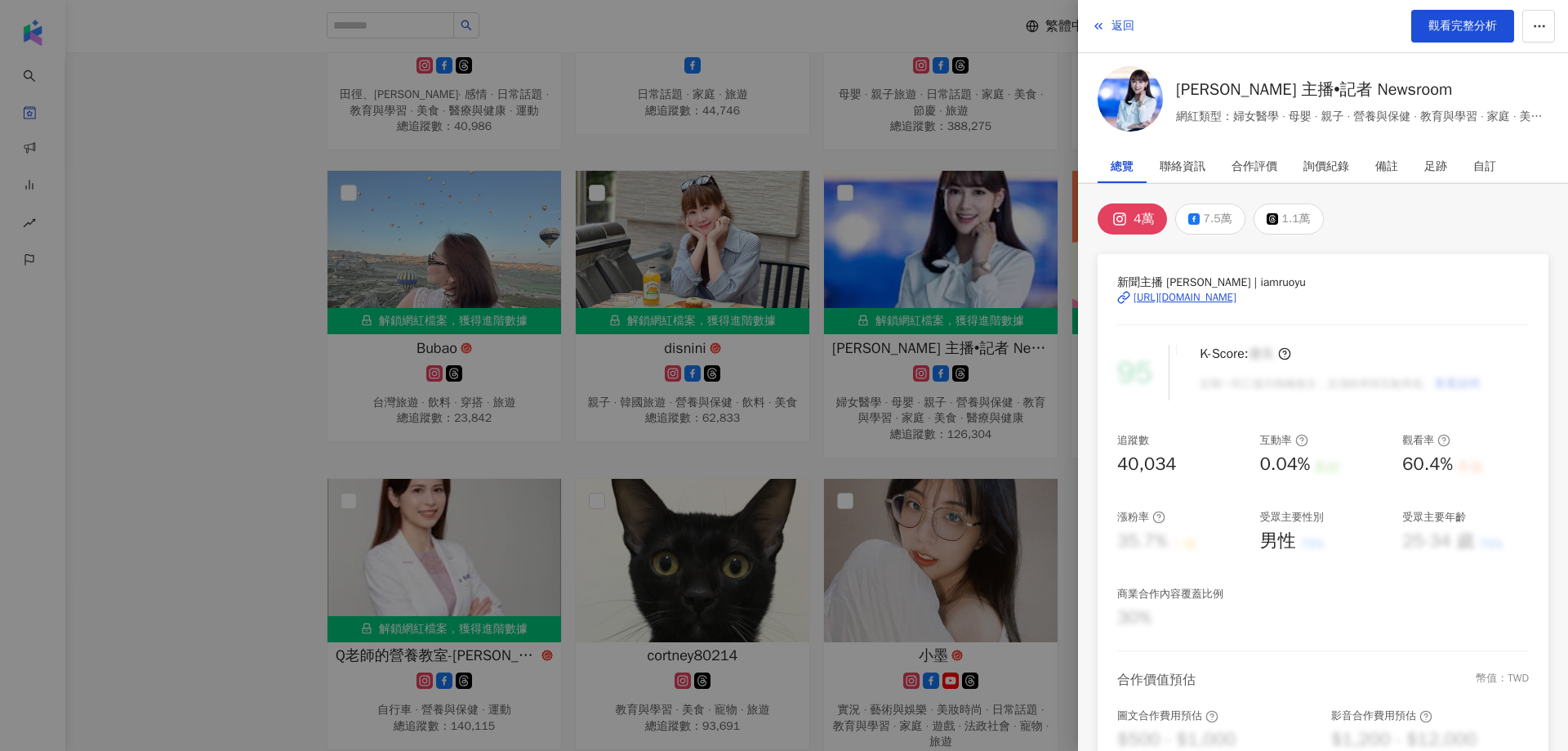 click at bounding box center [784, 375] 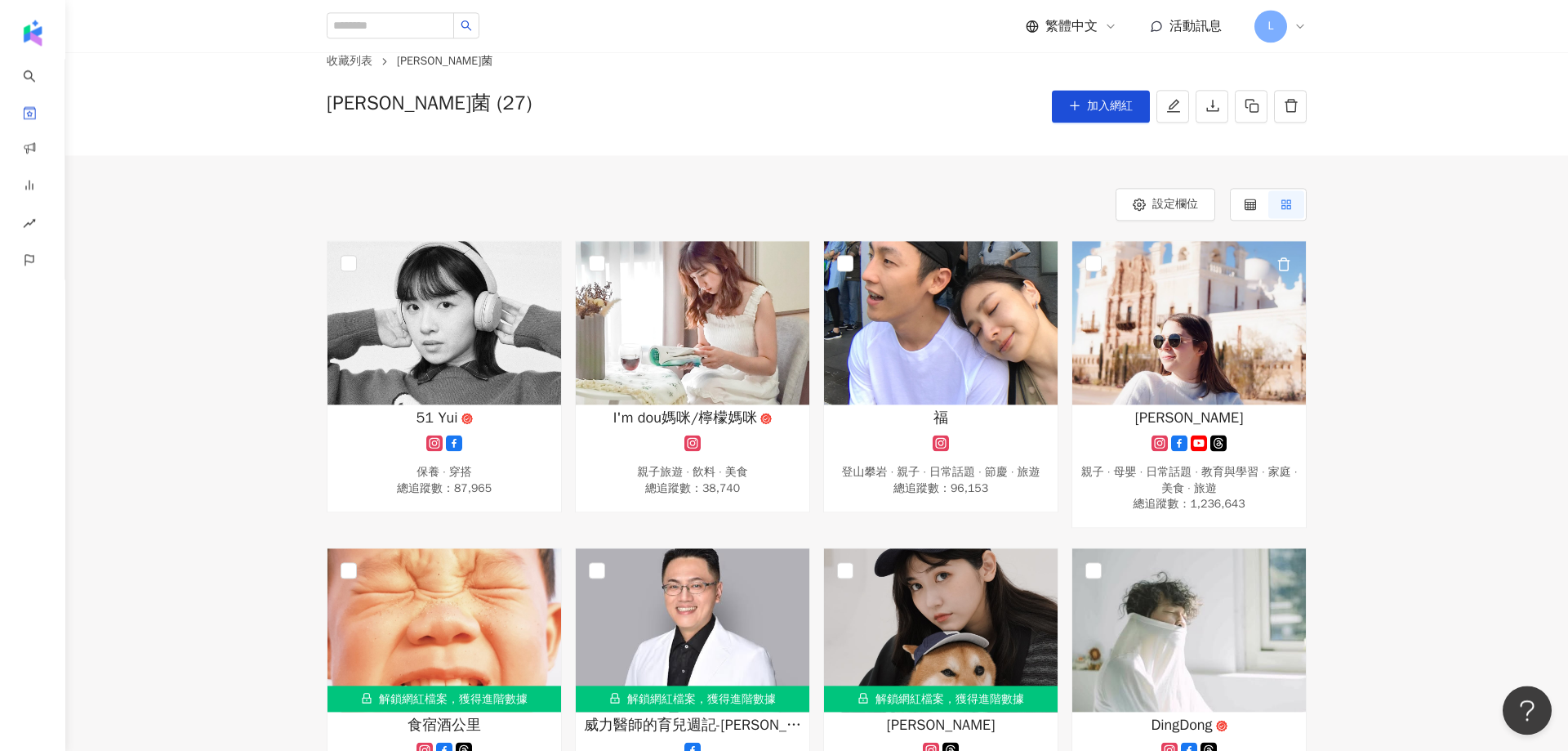 scroll, scrollTop: 0, scrollLeft: 0, axis: both 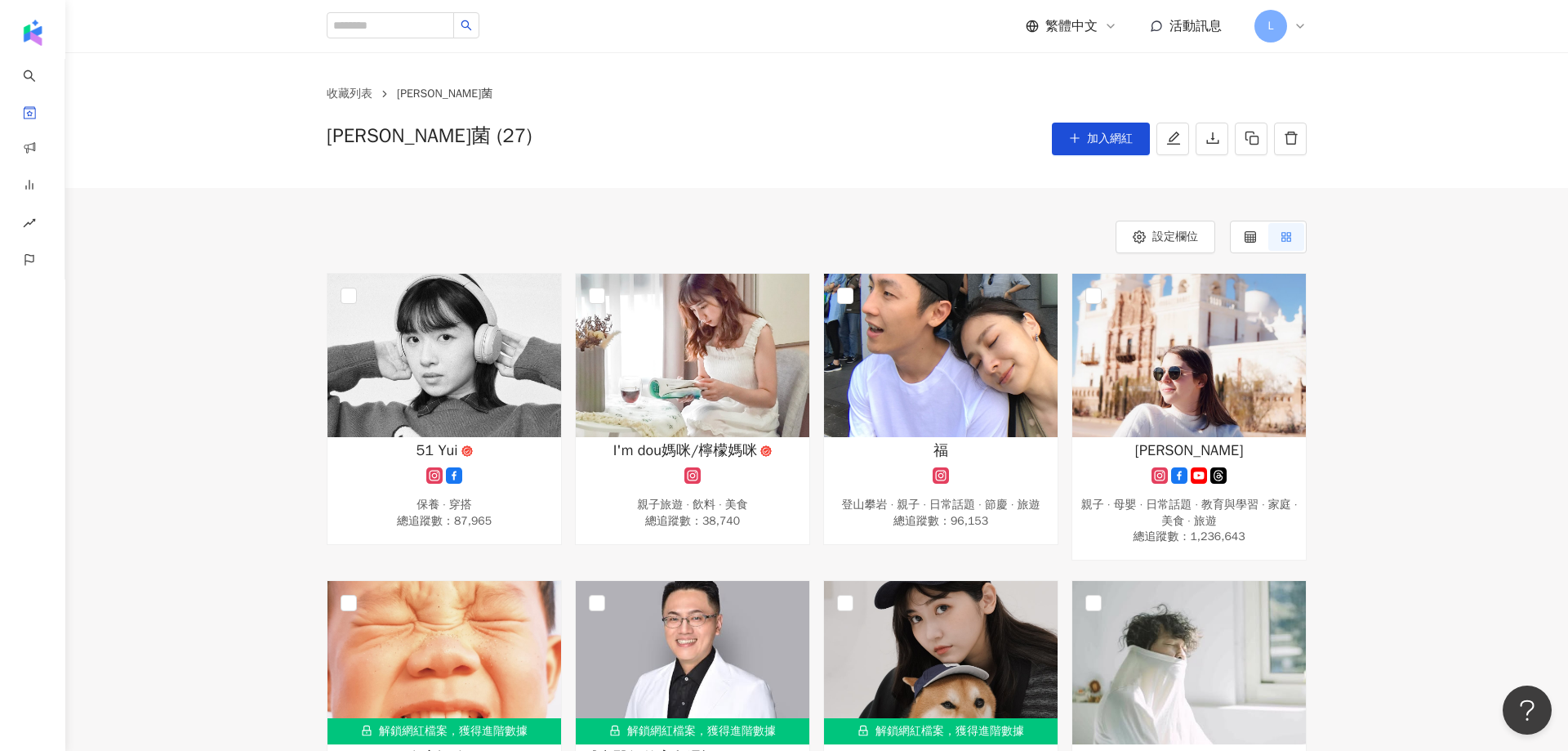 click on "51 Yui 保養 · 穿搭 總追蹤數 ： 87,965 I'm dou媽咪/檸檬媽咪 親子旅遊 · 飲料 · 美食 總追蹤數 ： 38,740 福 登山攀岩 · 親子 · 日常話題 · 節慶 · 旅遊 總追蹤數 ： 96,153 莎白 親子 · 母嬰 · 日常話題 · 教育與學習 · 家庭 · 美食 · 旅遊 總追蹤數 ： 1,236,643 解鎖網紅檔案，獲得進階數據 食宿酒公里  婚禮 · 台灣政治 · 日常話題 · 教育與學習 · 法政社會 總追蹤數 ： 69,581 解鎖網紅檔案，獲得進階數據 威力醫師的育兒週記-王韋力 自行車 · 藝術與娛樂 · 教育與學習 · 醫療與健康 總追蹤數 ： 72,692 解鎖網紅檔案，獲得進階數據 陳俞丁 台灣旅遊 · 香水 · 親子 · 節慶 · 穿搭 · 旅遊 總追蹤數 ： 233,768 DingDong 藝術與娛樂 · 狗 · 教育與學習 · 美食 · 遊戲 · 運動 · 旅遊 總追蹤數 ： 114,329 韓國女婿 小朗哥爸爸 總追蹤數 ： 196,141 解鎖網紅檔案，獲得進階數據 喬瑟琳mama ：" at bounding box center (817, 1356) 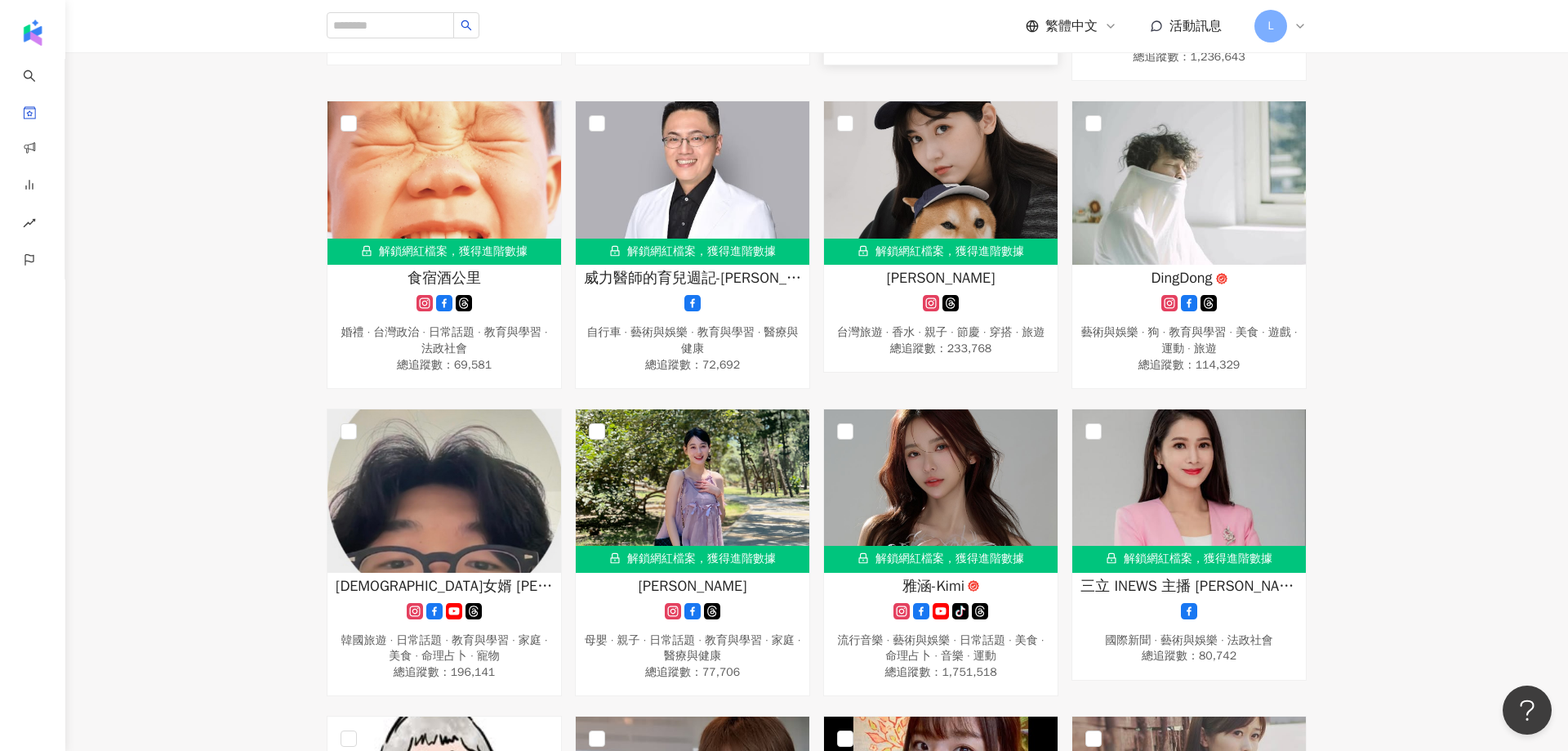scroll, scrollTop: 0, scrollLeft: 0, axis: both 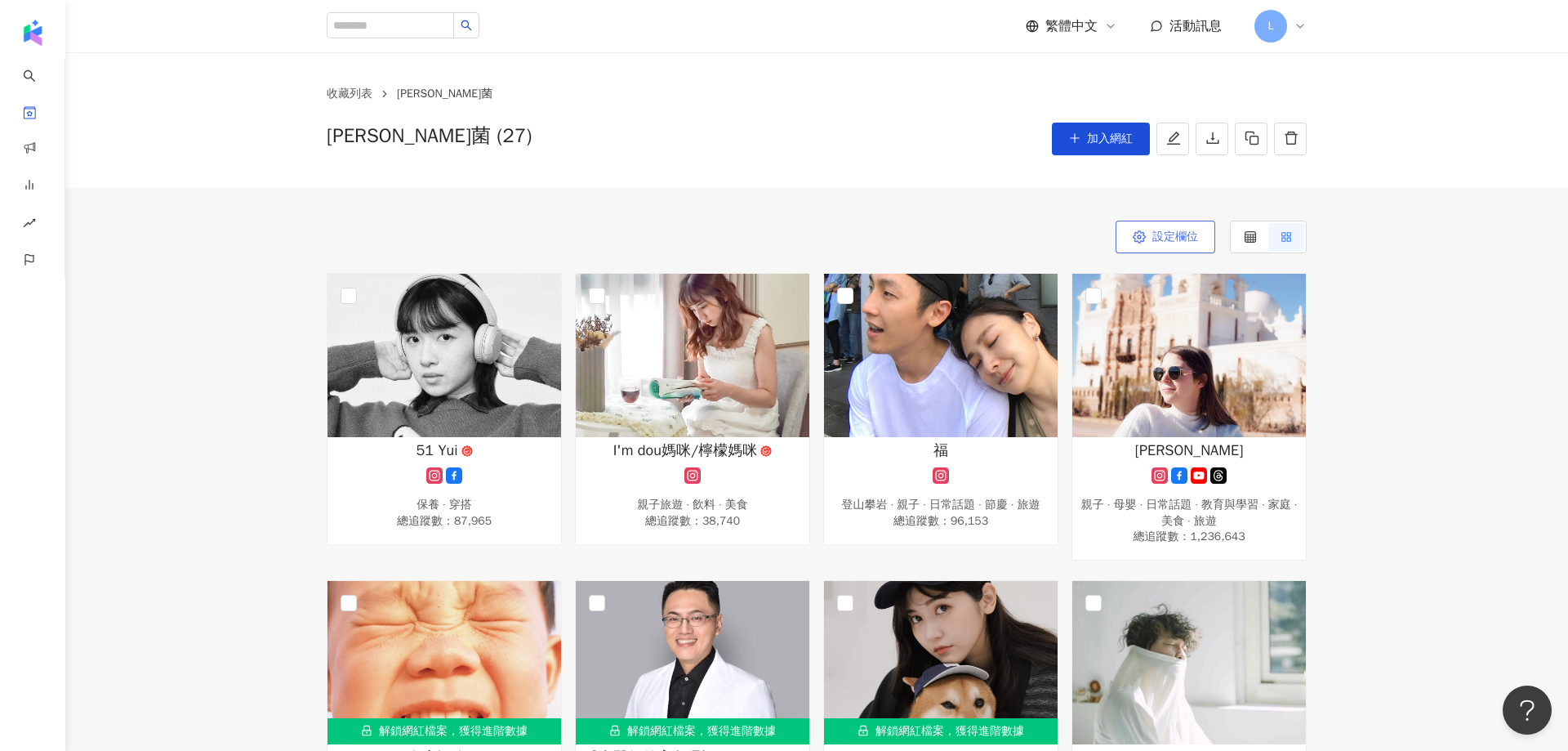 click on "設定欄位" at bounding box center [1165, 237] 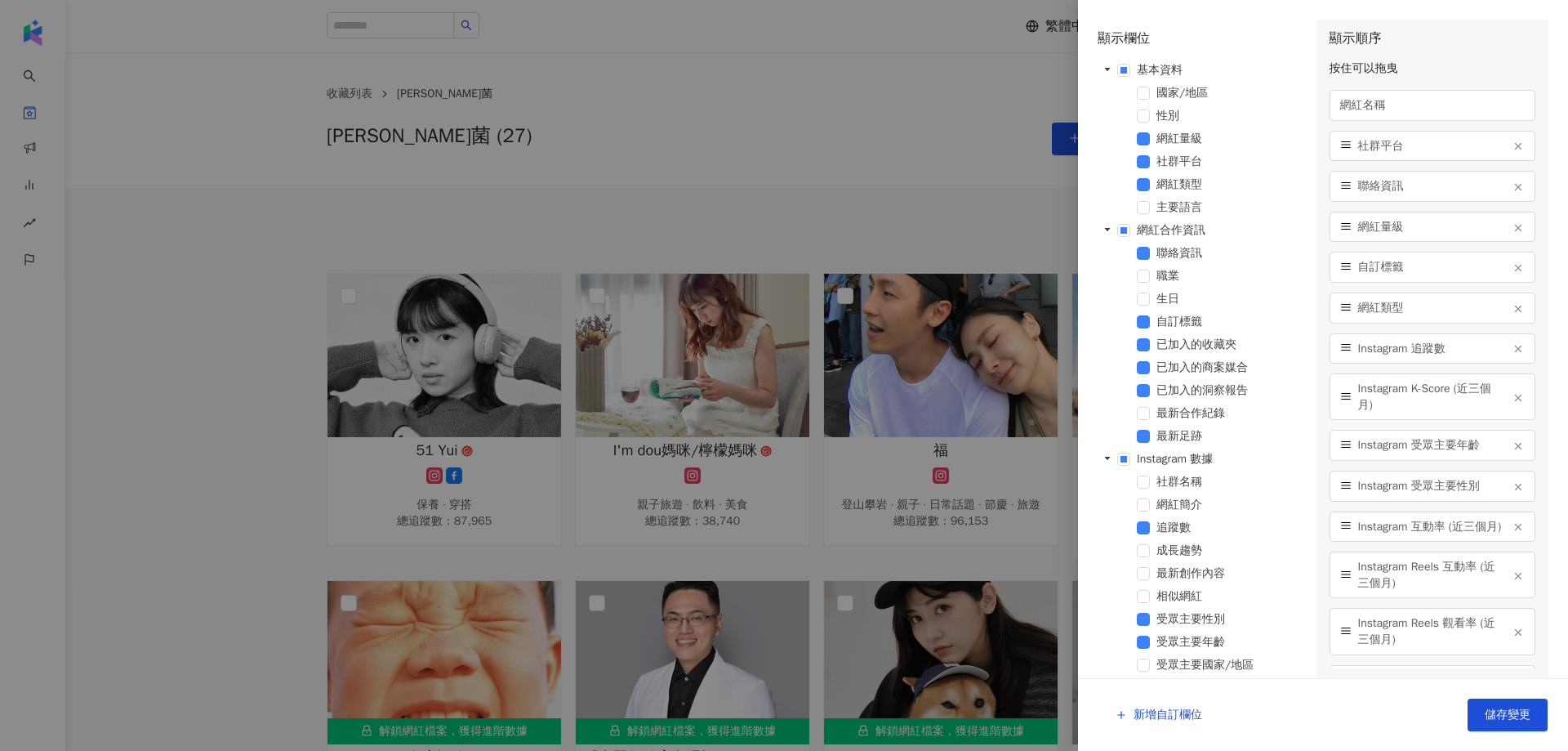 click at bounding box center (784, 375) 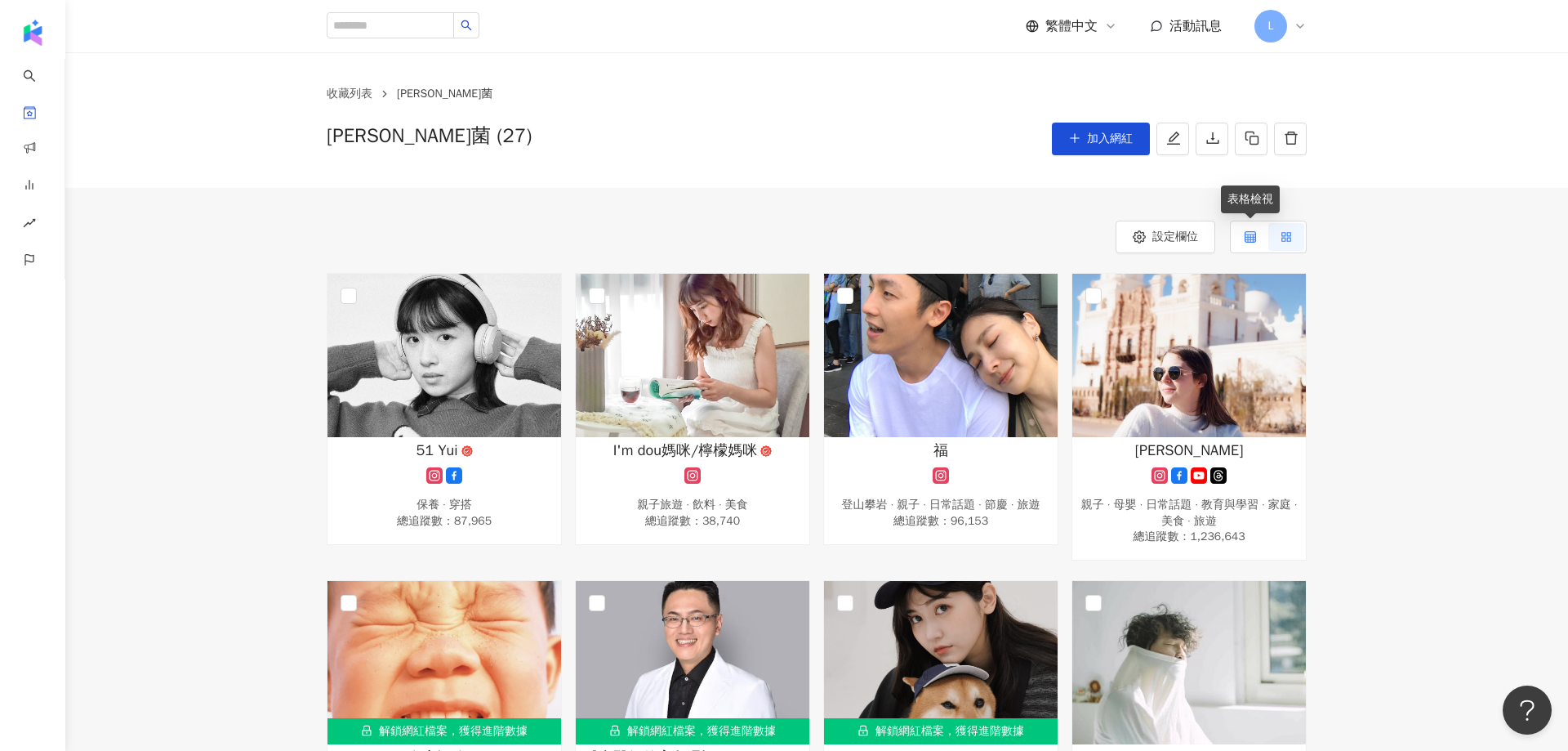 click at bounding box center (1250, 237) 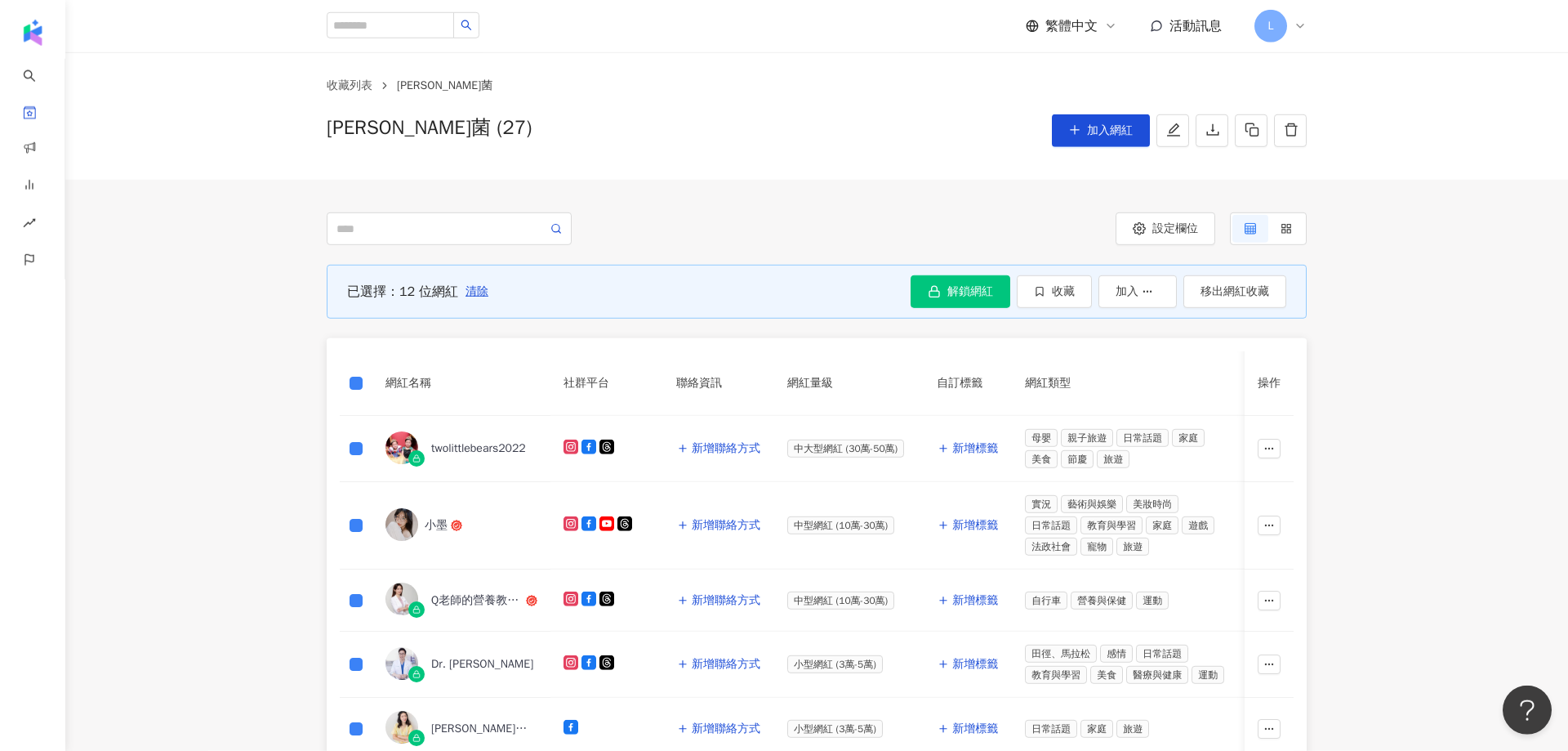 scroll, scrollTop: 0, scrollLeft: 0, axis: both 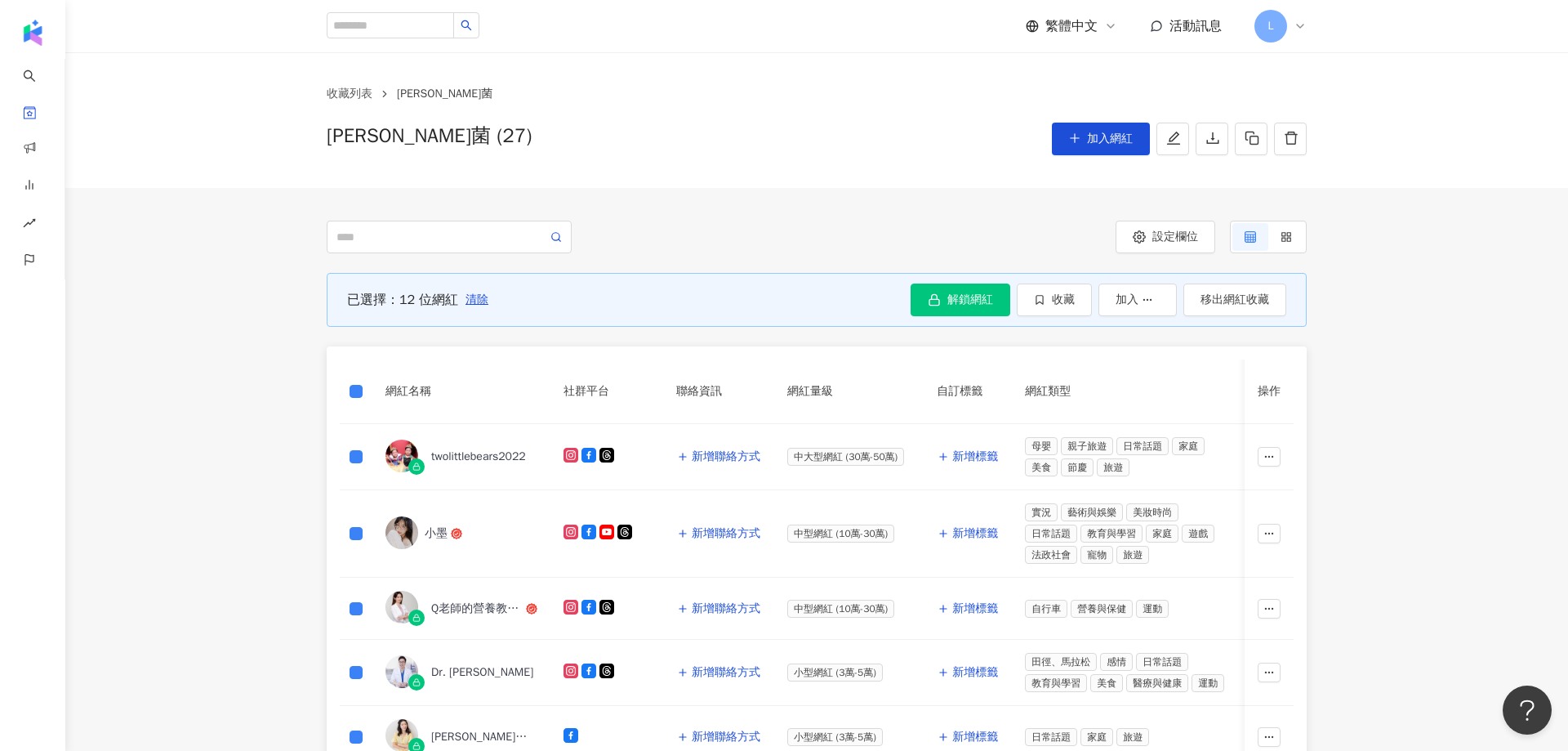 click on "已選擇：12 位網紅" at bounding box center (403, 300) 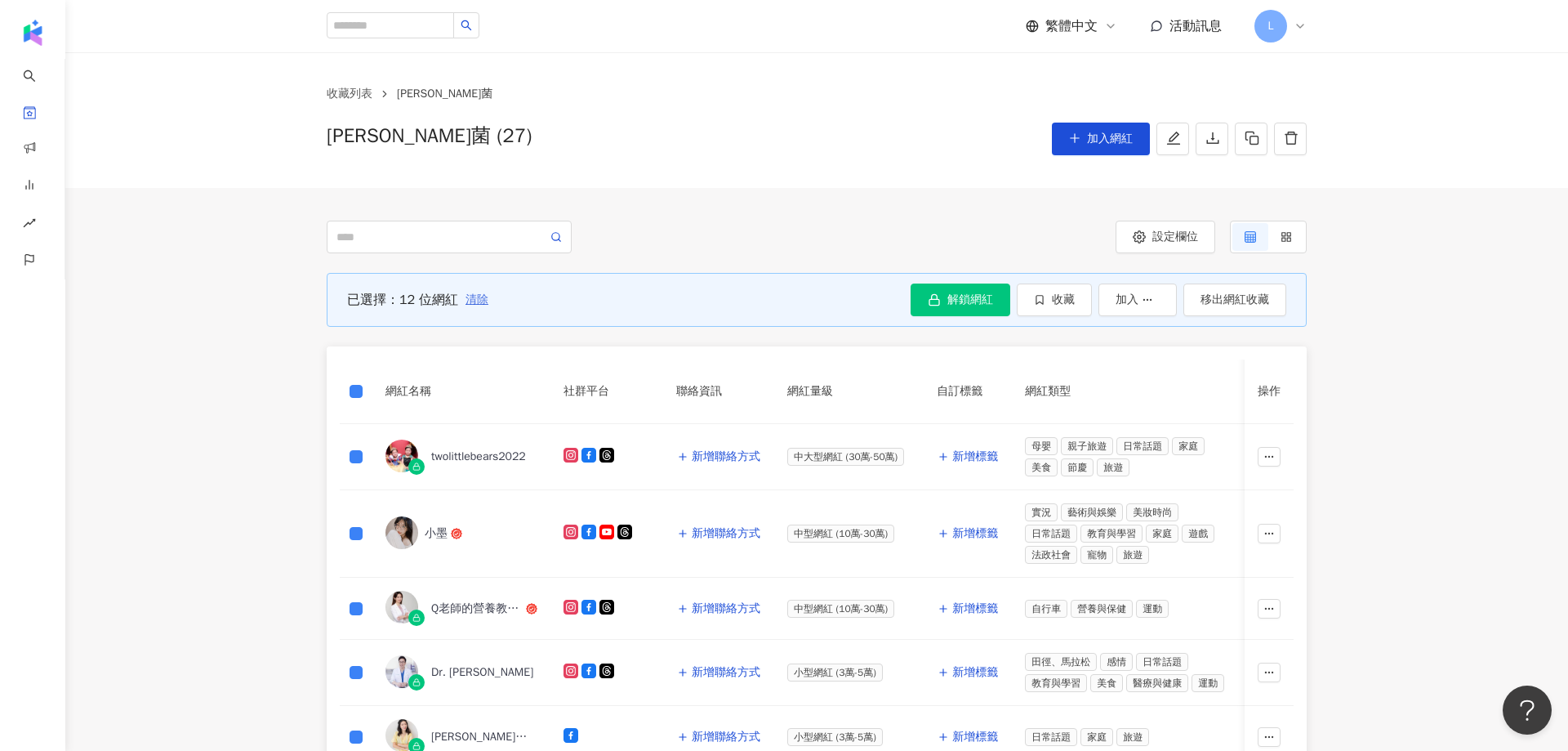 click on "清除" at bounding box center [477, 300] 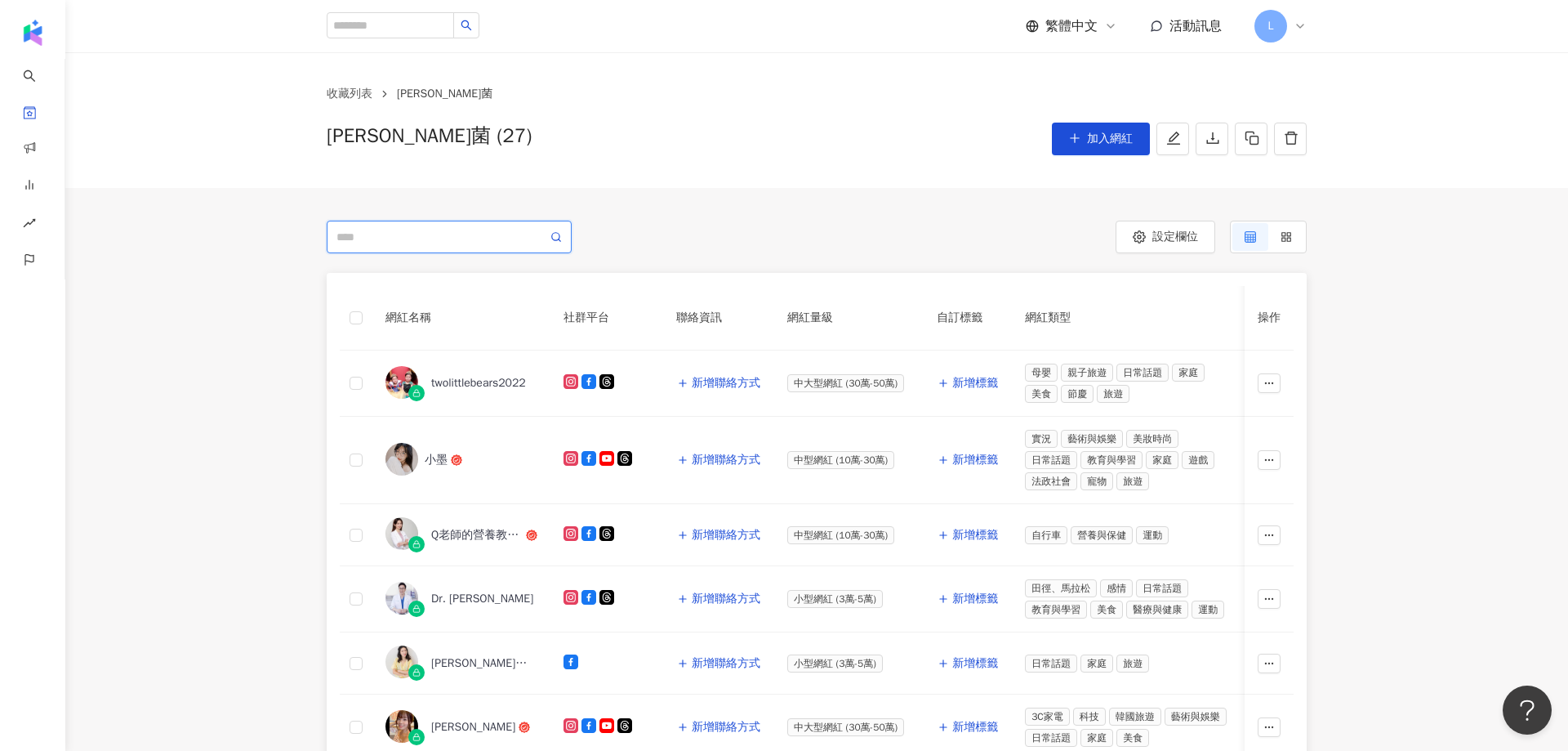 click at bounding box center [442, 237] 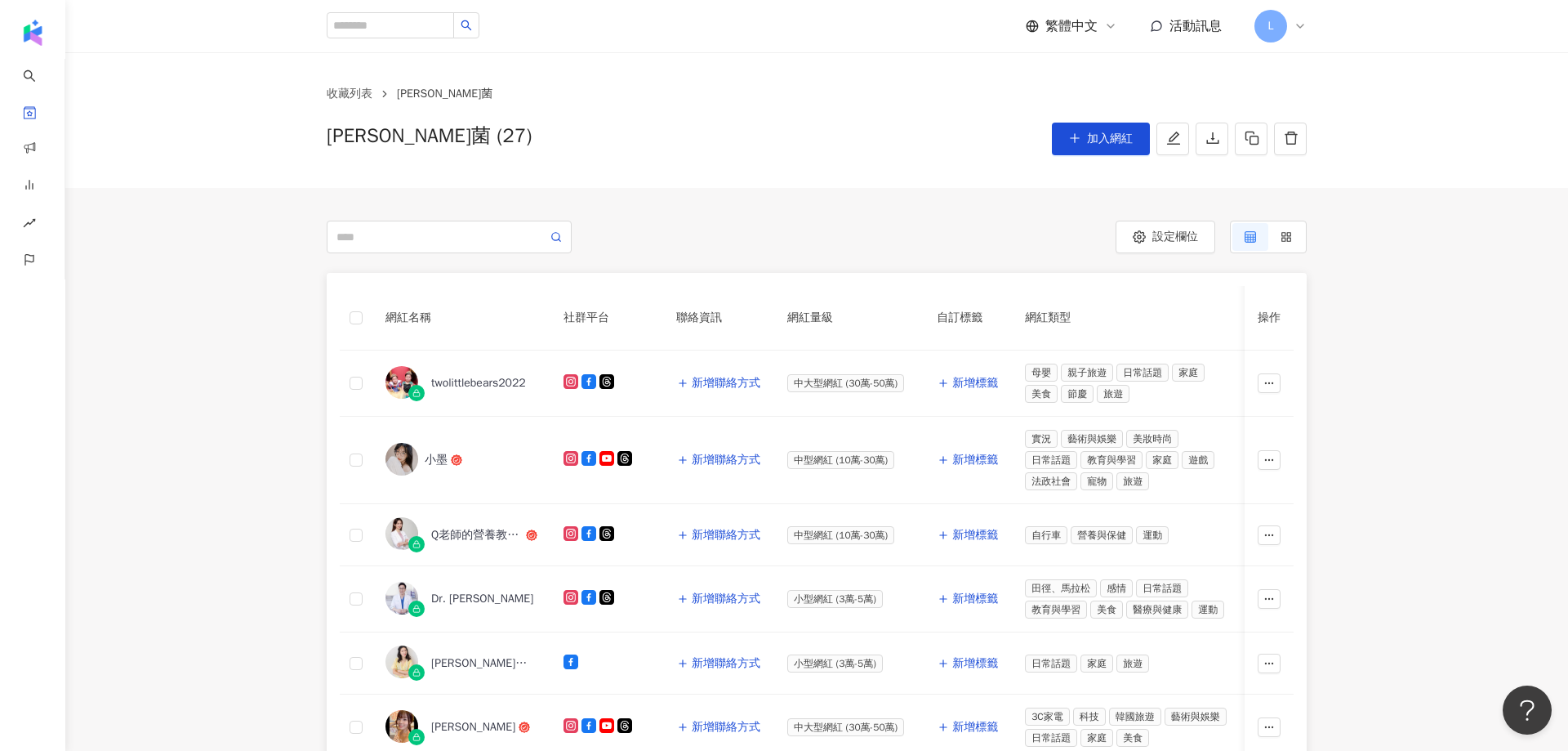 click at bounding box center [572, 237] 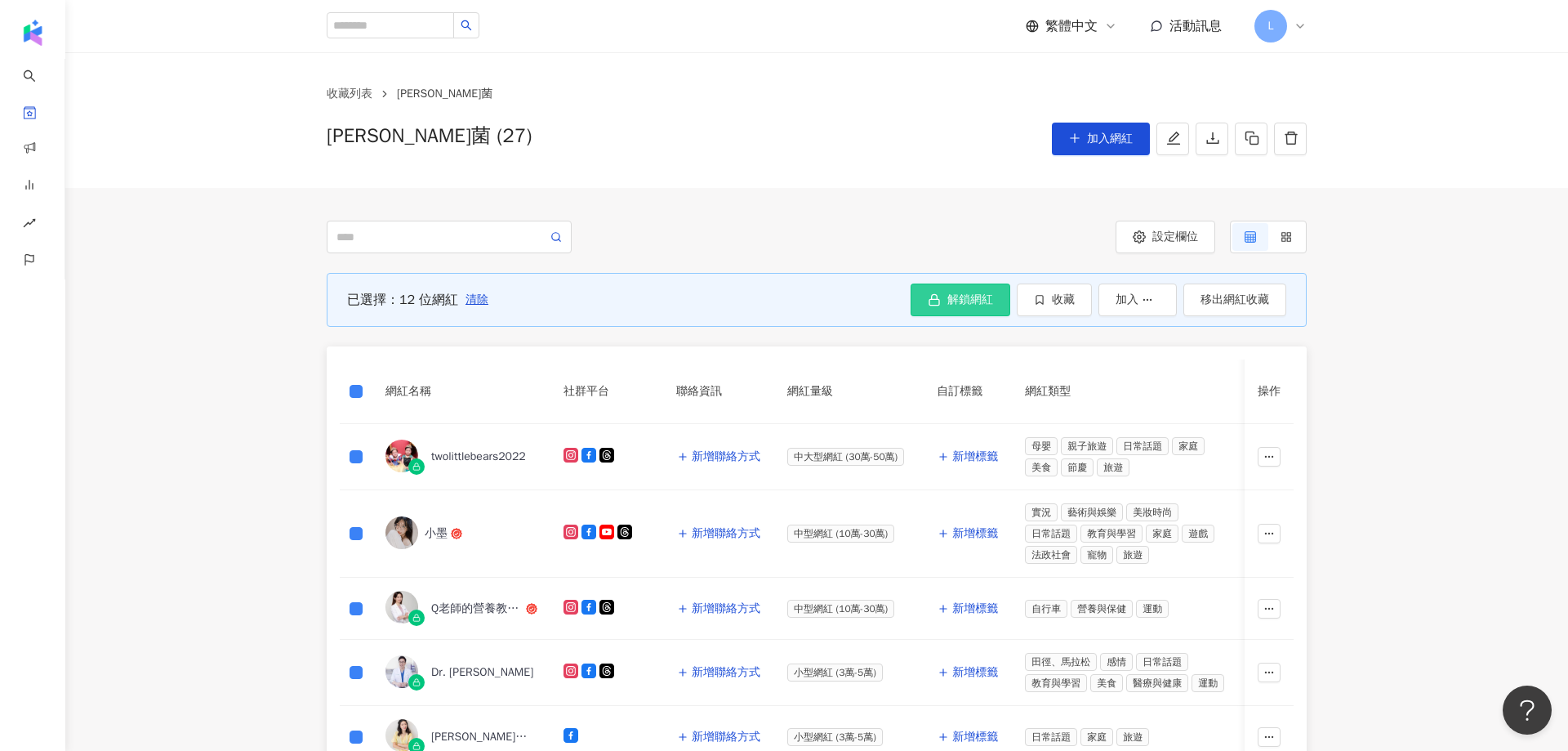 click on "解鎖網紅" at bounding box center [970, 300] 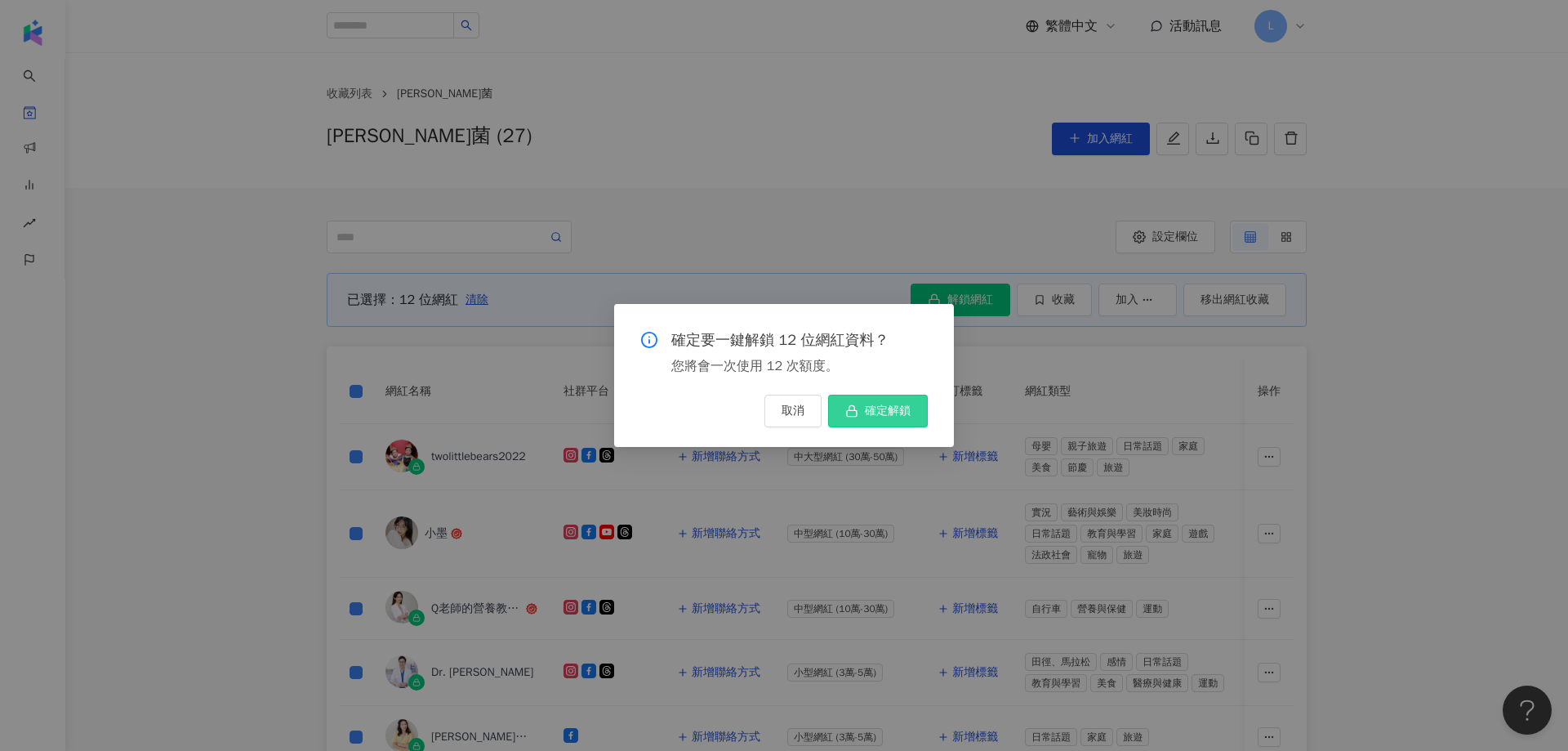 click on "確定解鎖" at bounding box center [878, 411] 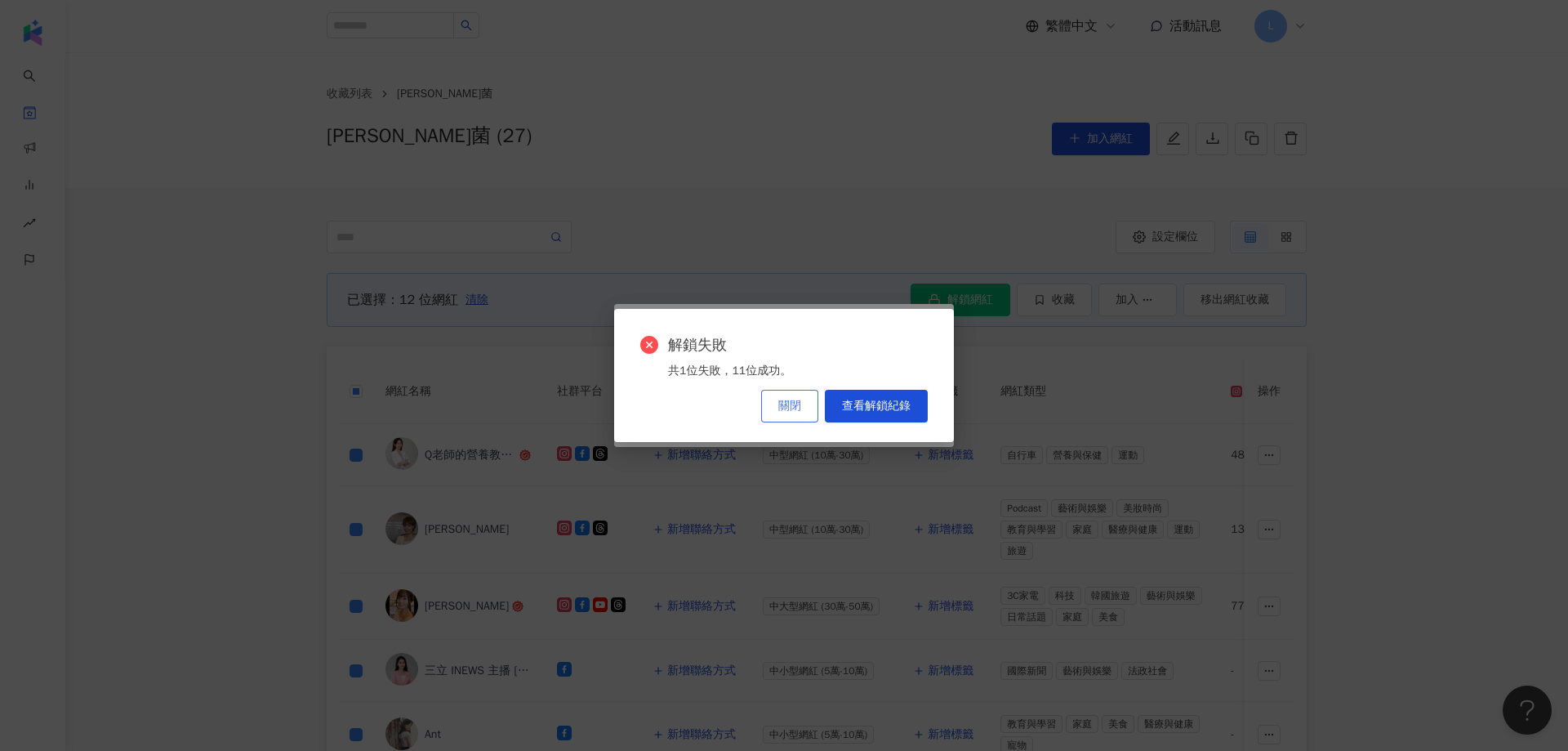 click on "關閉" at bounding box center (790, 406) 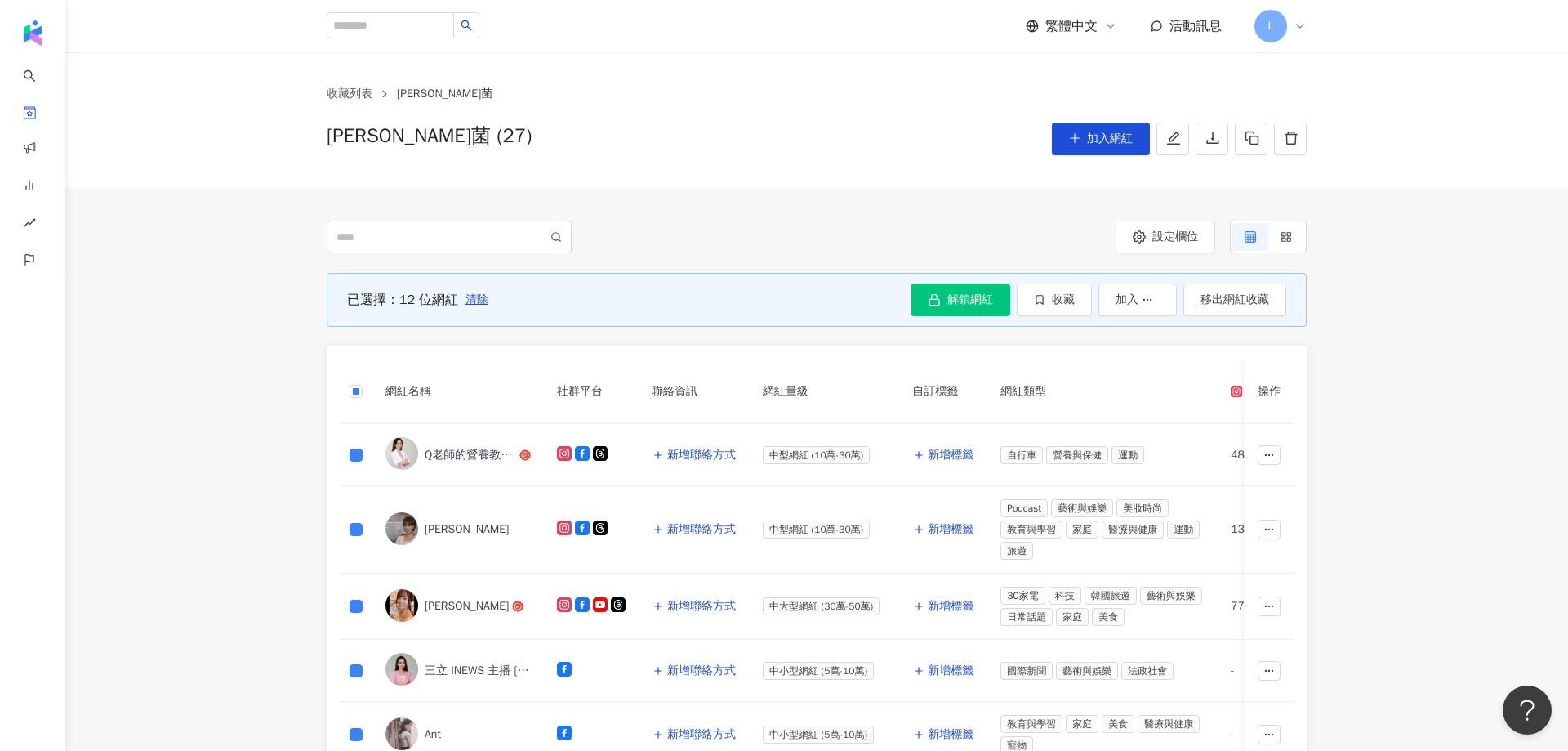 click at bounding box center [572, 237] 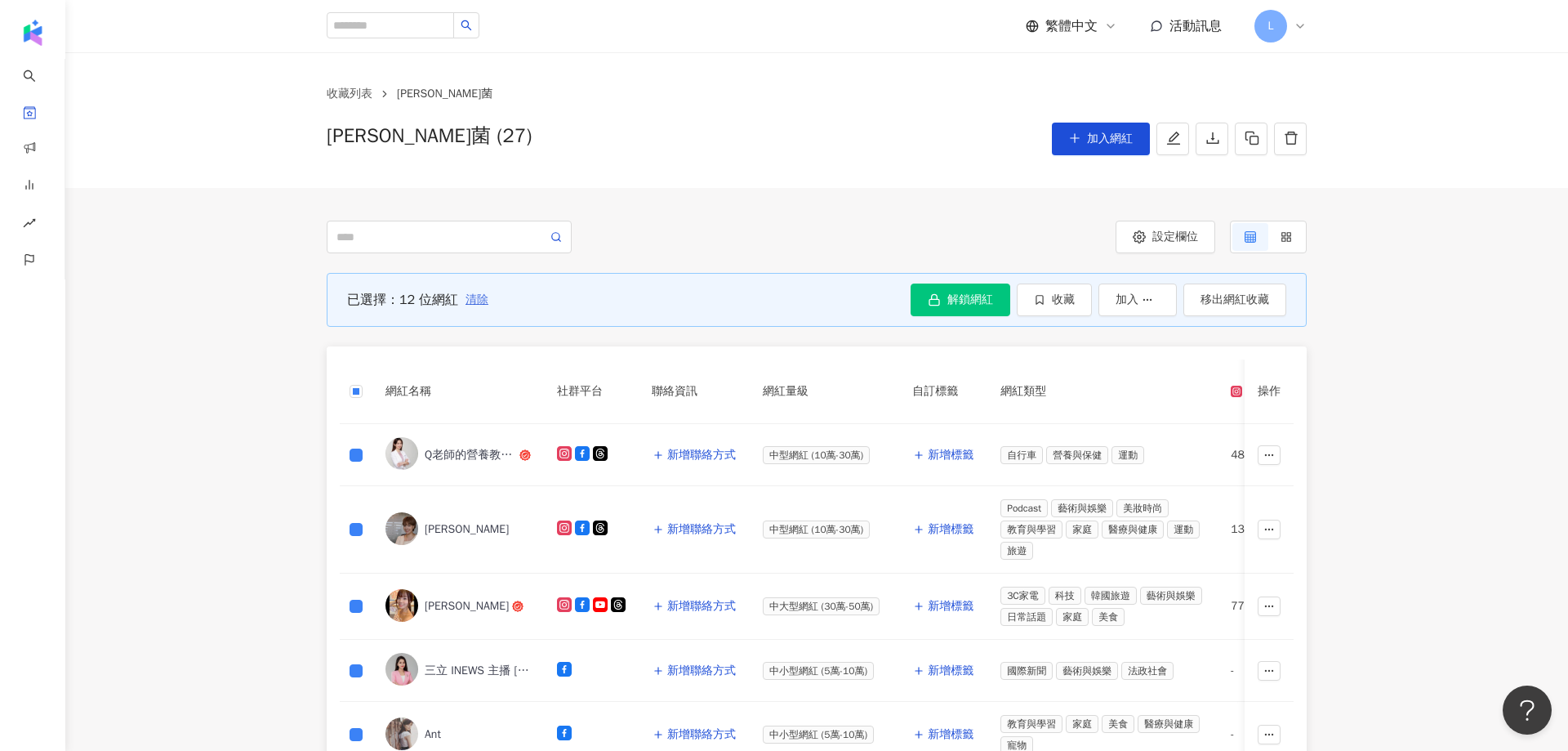 click on "清除" at bounding box center [477, 300] 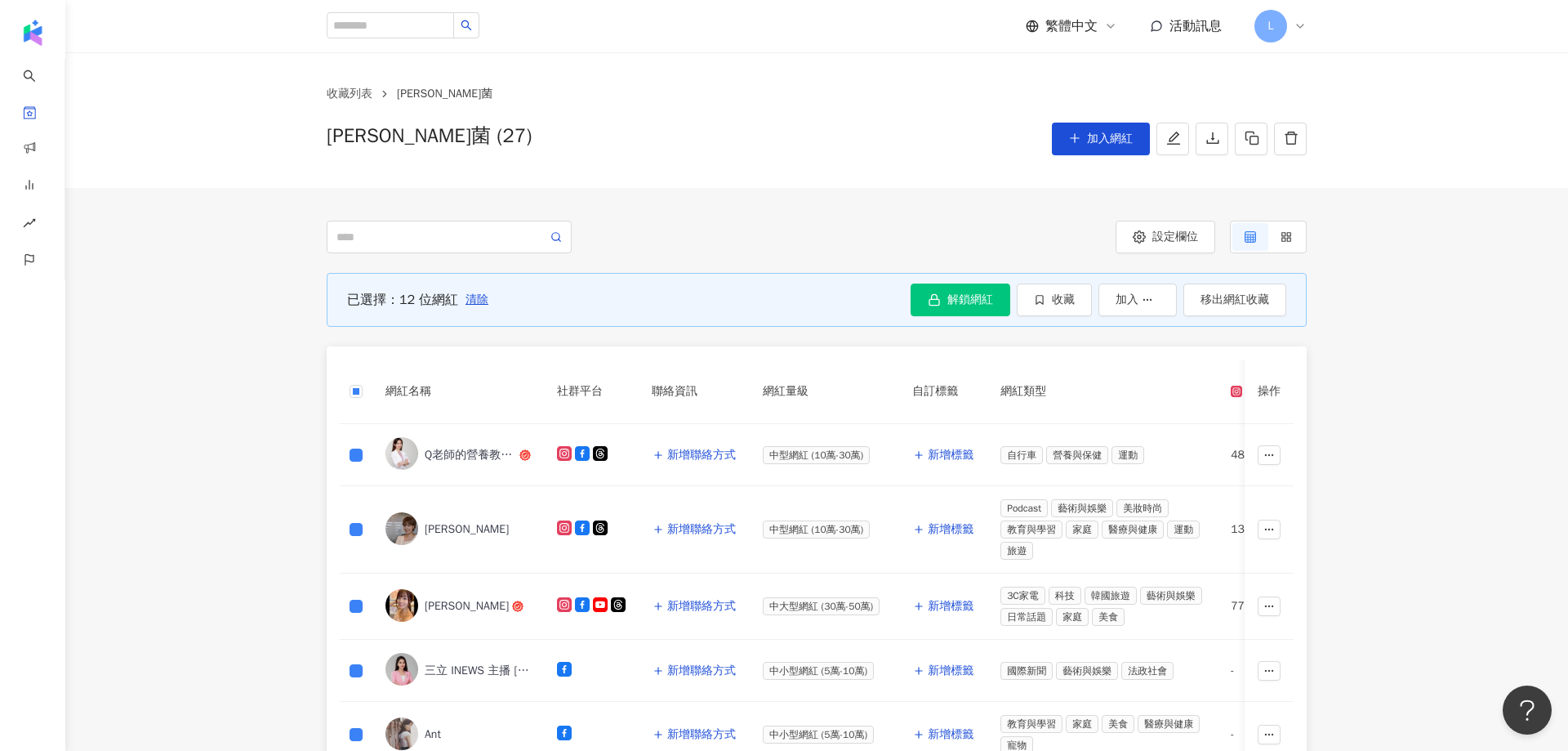 click on "已選擇：12 位網紅 清除 解鎖網紅 確定要一鍵解鎖 12 位網紅資料？ 您將會一次使用 12 次額度。 取消 確定解鎖 收藏 加入 移出網紅收藏 網紅名稱 社群平台 聯絡資訊 網紅量級 自訂標籤 網紅類型 追蹤數 K-Score 近三個月 受眾主要年齡 受眾主要性別 互動率 近三個月 Reels 互動率 近三個月 Reels 觀看率 近三個月 漲粉率 近三個月 已加入的收藏夾 已加入的商案媒合 已加入的洞察報告 最新足跡 操作                                         Q老師的營養教室-張佩蓉營養師 新增聯絡方式 中型網紅 (10萬-30萬) 新增標籤 自行車 營養與保健 運動 48,372 91 25-34 歲 (46.9%) 男性 (87.3%) 1.1% 1.2% 61.4% 0.41% 1 個 - - 新增至收藏夾  舒敏益生菌 葉揚 新增聯絡方式 中型網紅 (10萬-30萬) 新增標籤 Podcast 藝術與娛樂 美妝時尚 教育與學習 家庭 醫療與健康 運動 旅遊 13,147 75 25-34 歲 (57.8%) 女性 5.08%" at bounding box center [817, 807] 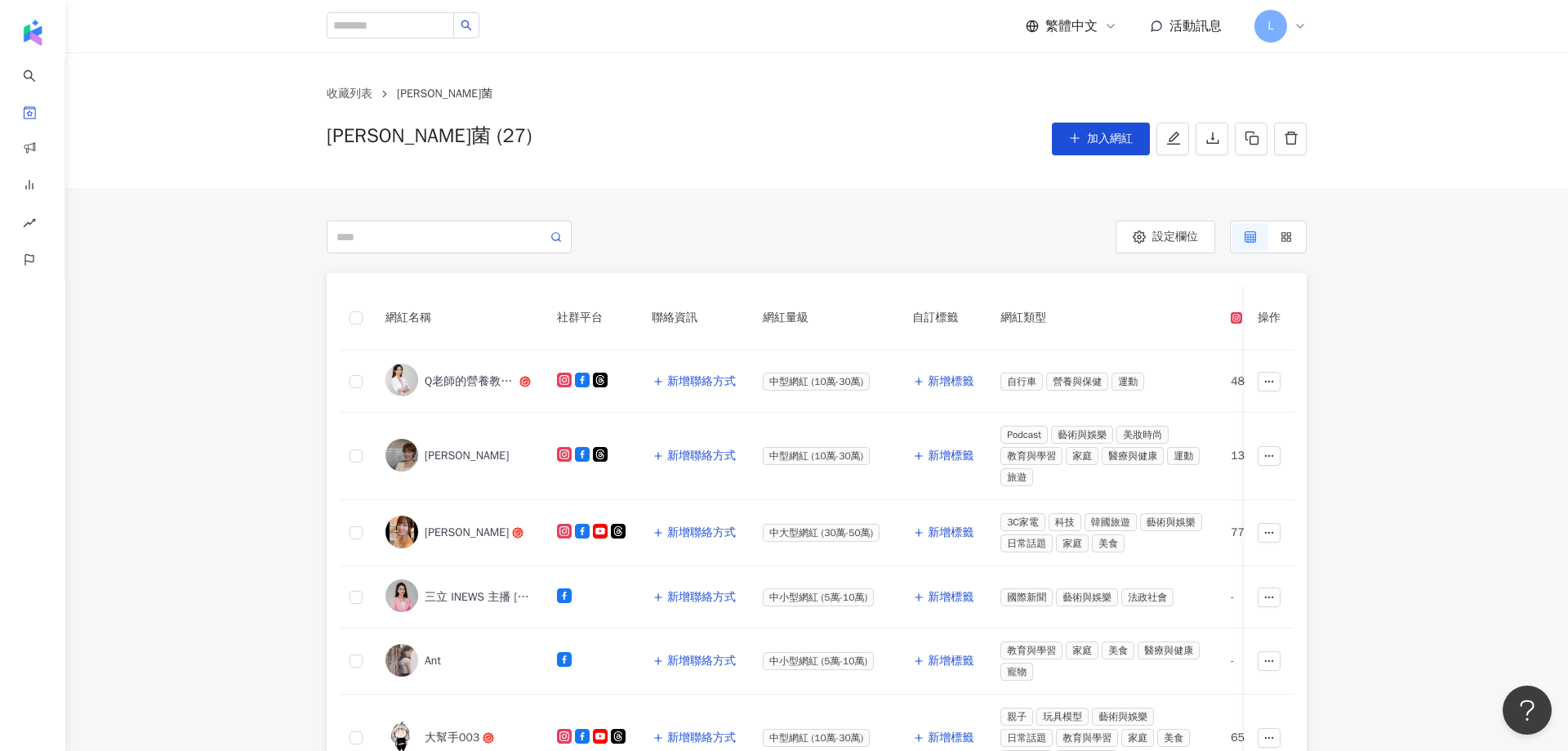 click on "設定欄位" at bounding box center (817, 237) 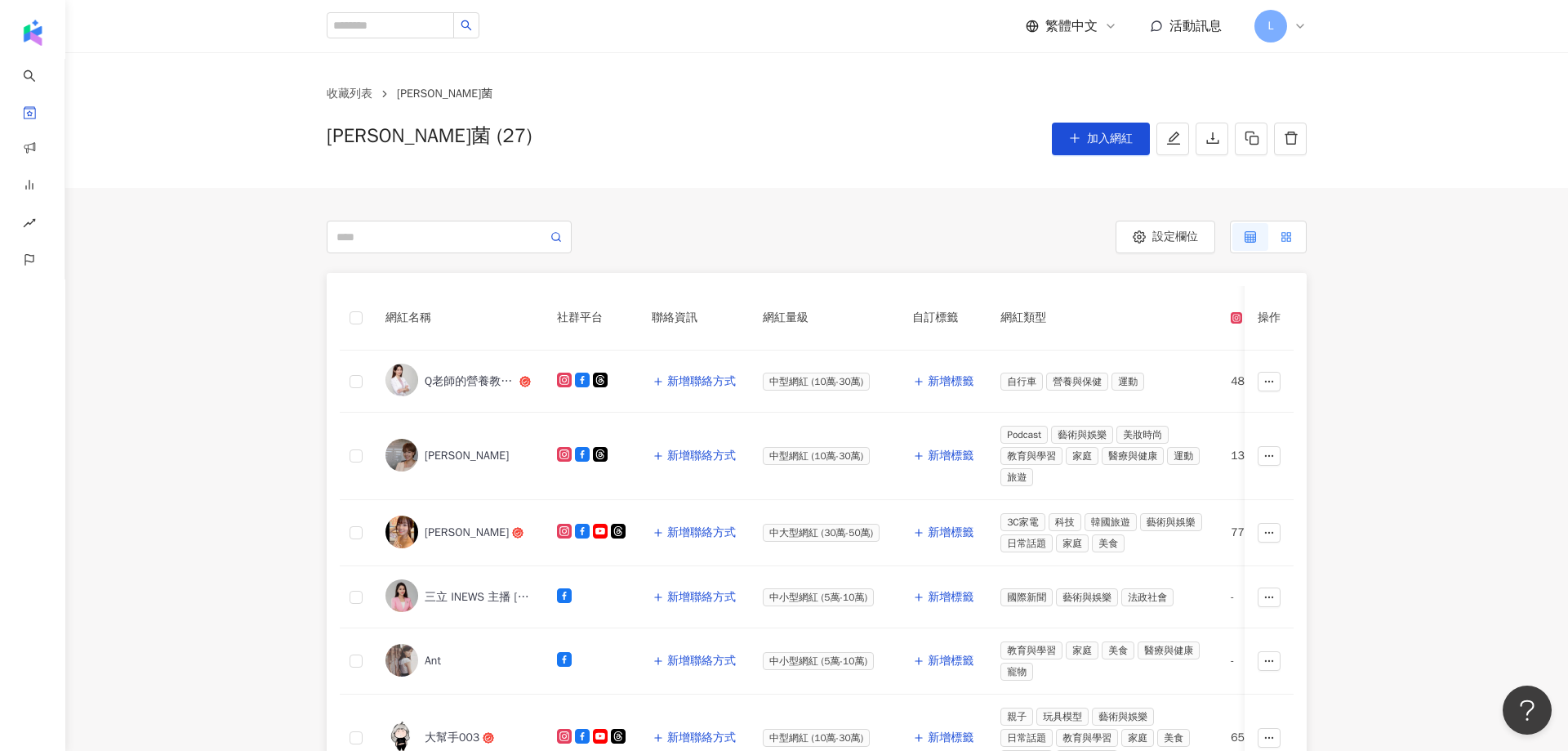 click 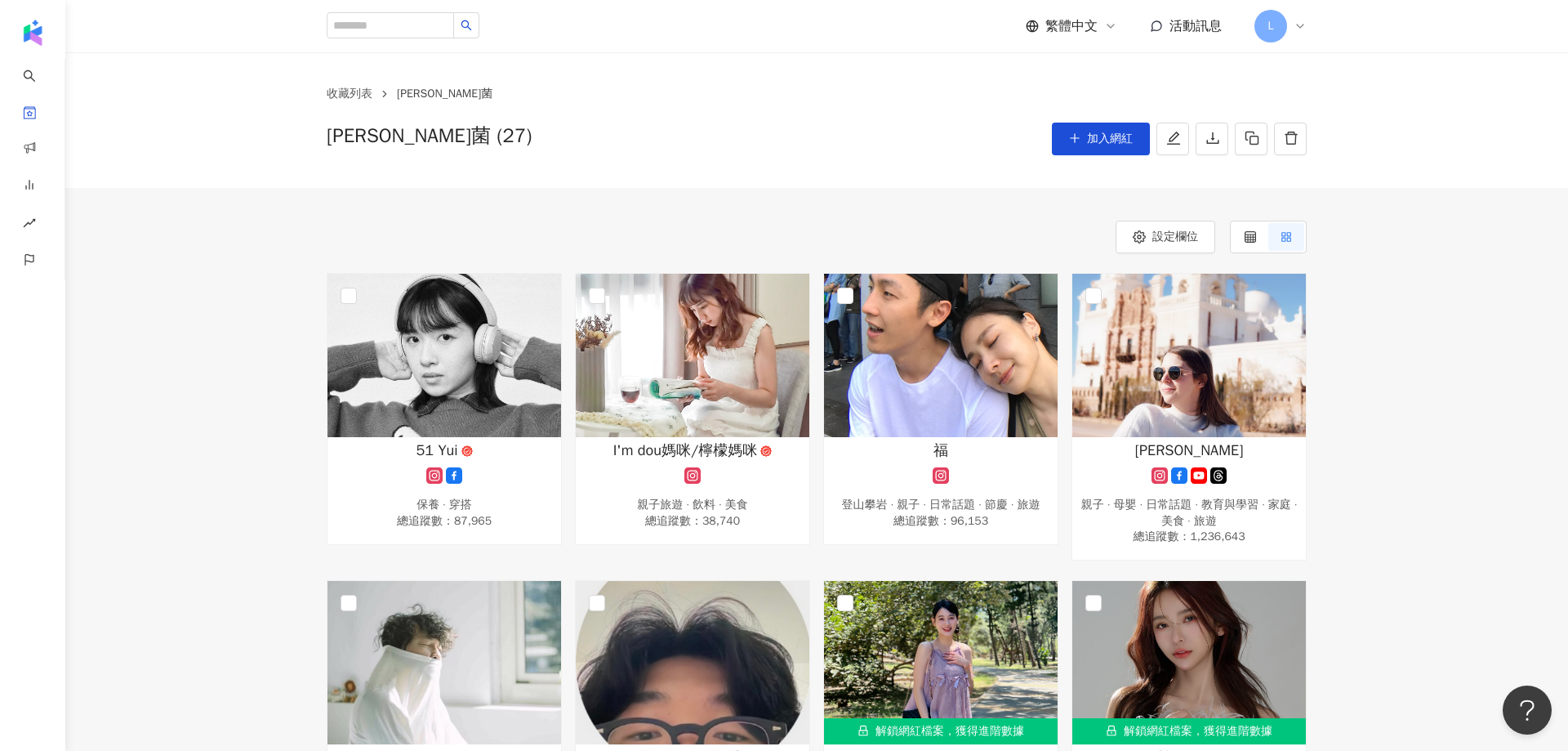 click on "51 Yui 保養 · 穿搭 總追蹤數 ： 87,965 I'm dou媽咪/檸檬媽咪 親子旅遊 · 飲料 · 美食 總追蹤數 ： 38,740 福 登山攀岩 · 親子 · 日常話題 · 節慶 · 旅遊 總追蹤數 ： 96,153 莎白 親子 · 母嬰 · 日常話題 · 教育與學習 · 家庭 · 美食 · 旅遊 總追蹤數 ： 1,236,643 DingDong 藝術與娛樂 · 狗 · 教育與學習 · 美食 · 遊戲 · 運動 · 旅遊 總追蹤數 ： 114,329 韓國女婿 小朗哥爸爸 韓國旅遊 · 日常話題 · 教育與學習 · 家庭 · 美食 · 命理占卜 · 寵物 總追蹤數 ： 196,141 解鎖網紅檔案，獲得進階數據 喬瑟琳mama 母嬰 · 親子 · 日常話題 · 教育與學習 · 家庭 · 醫療與健康 總追蹤數 ： 77,706 解鎖網紅檔案，獲得進階數據 雅涵-Kimi tiktok-icon 流行音樂 · 藝術與娛樂 · 日常話題 · 美食 · 命理占卜 · 音樂 · 運動 總追蹤數 ： 1,751,518 Dr. 王樹偉 Tree 總追蹤數 ： 40,983 食宿酒公里  總追蹤數 ： ：" at bounding box center (817, 1356) 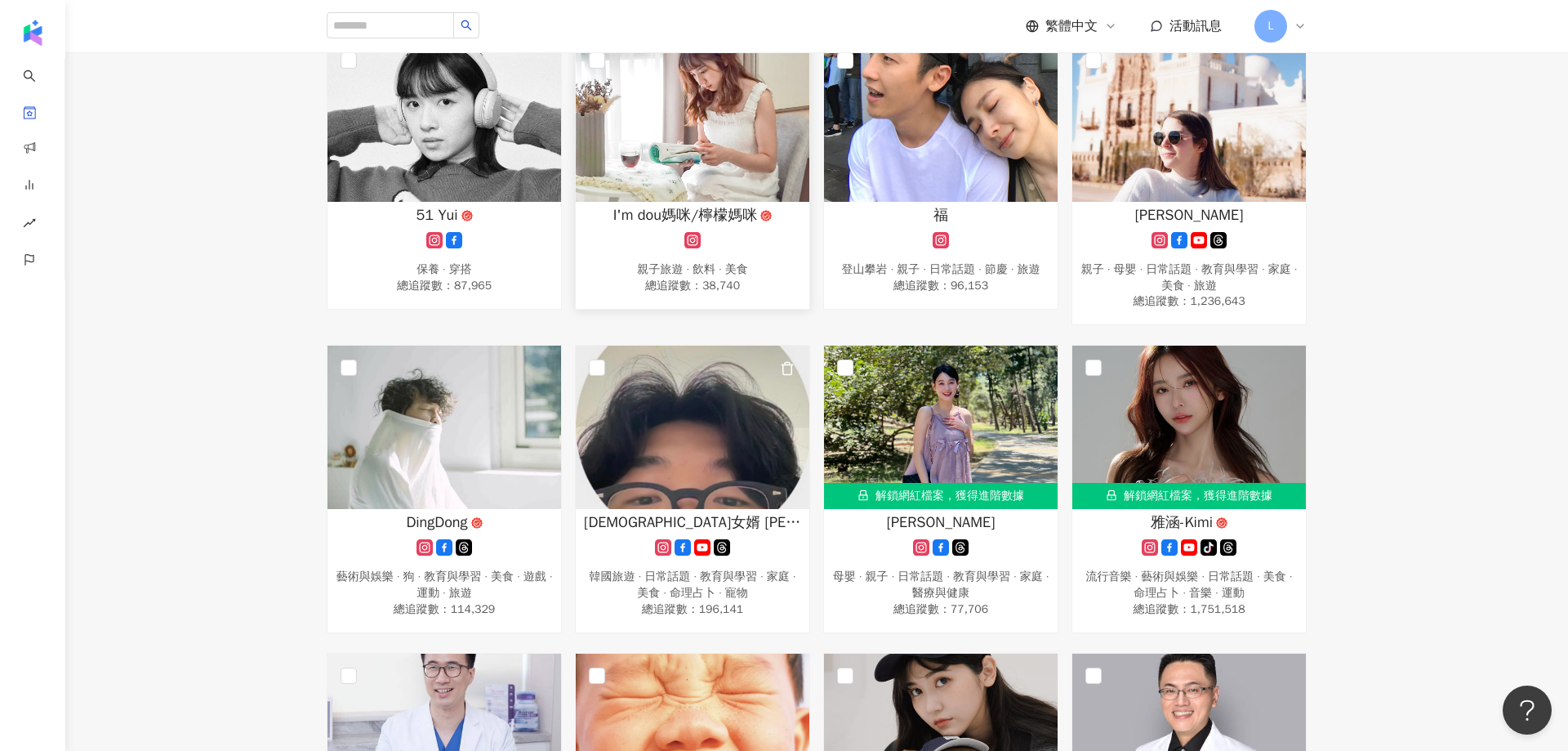 scroll, scrollTop: 0, scrollLeft: 0, axis: both 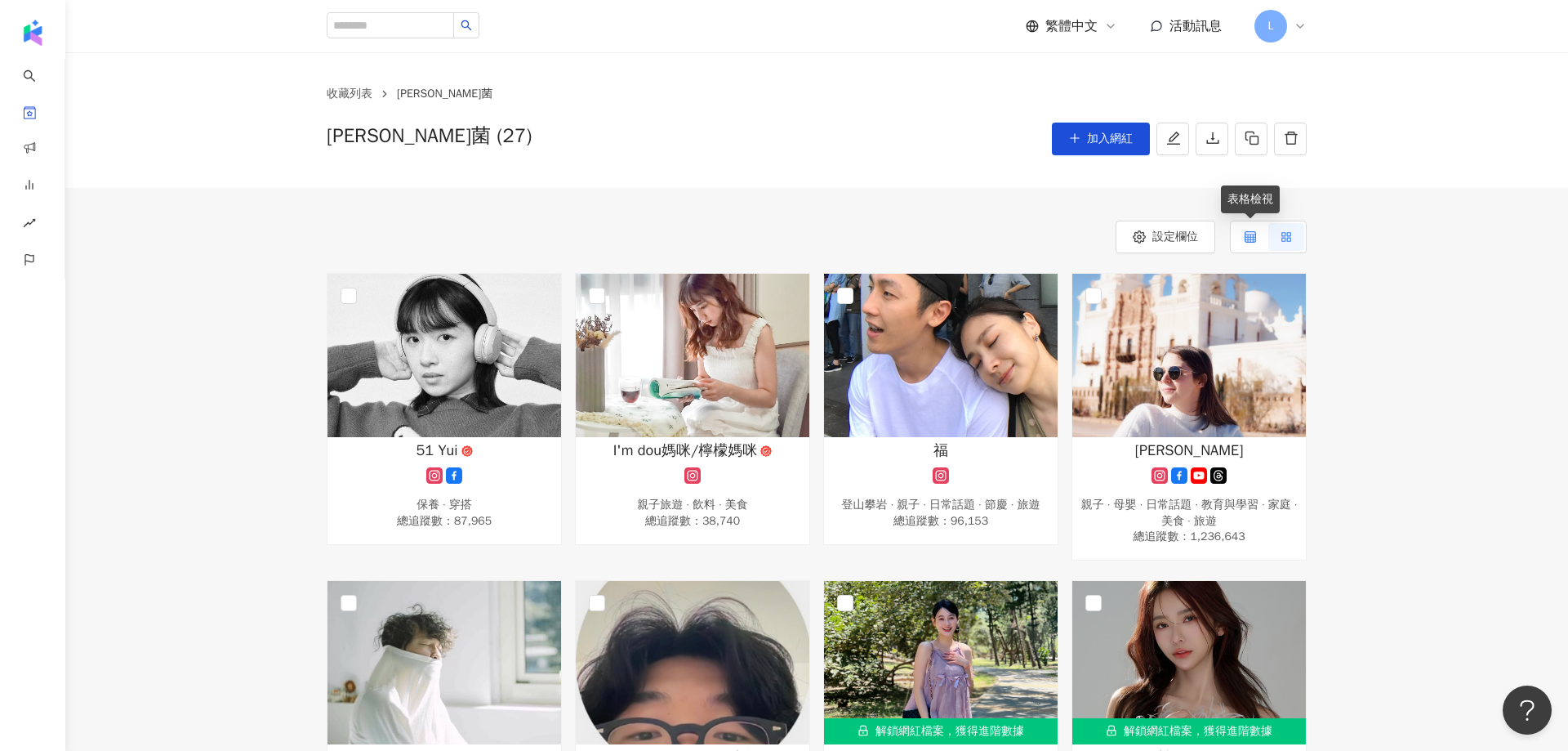 click 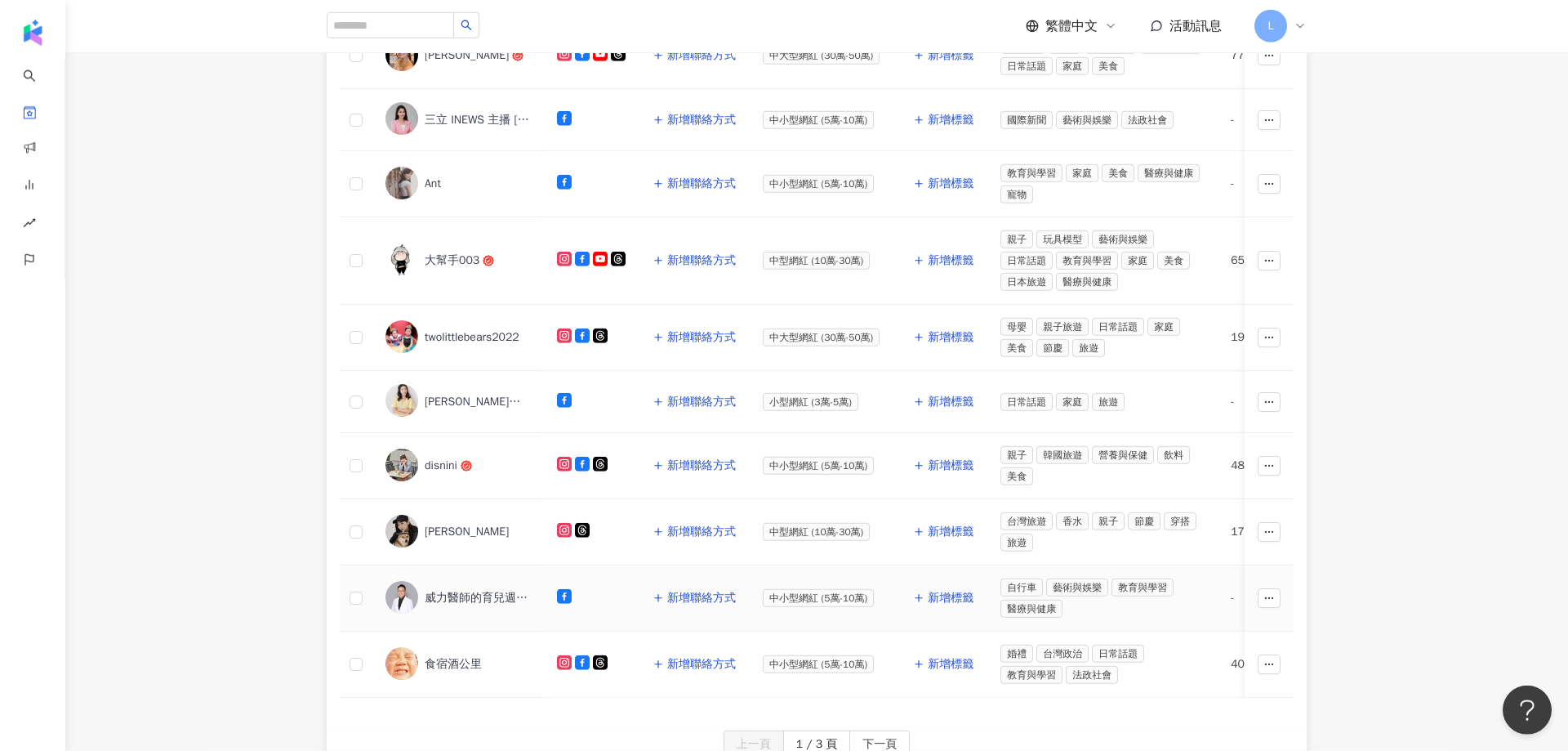 scroll, scrollTop: 824, scrollLeft: 0, axis: vertical 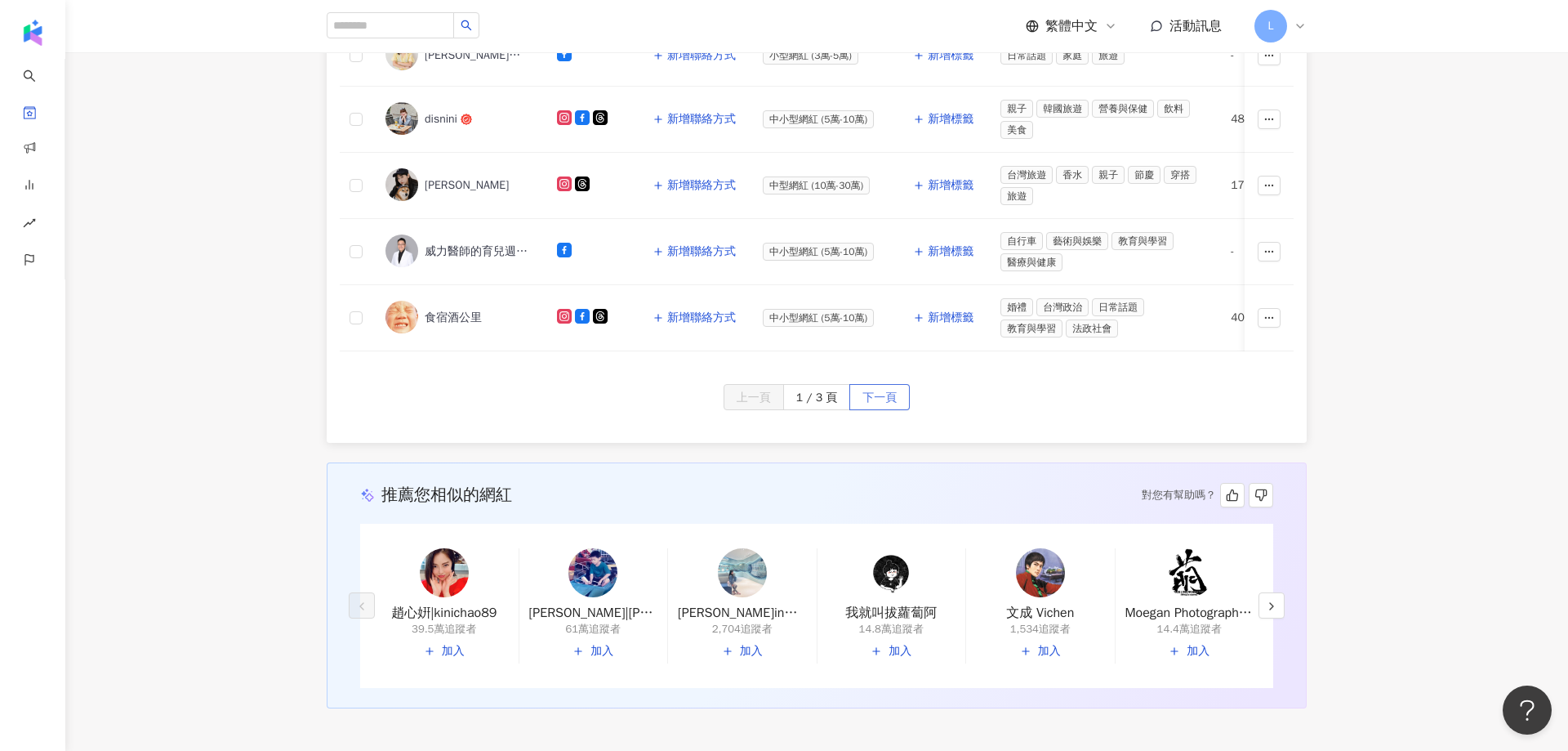 click on "下一頁" at bounding box center (880, 398) 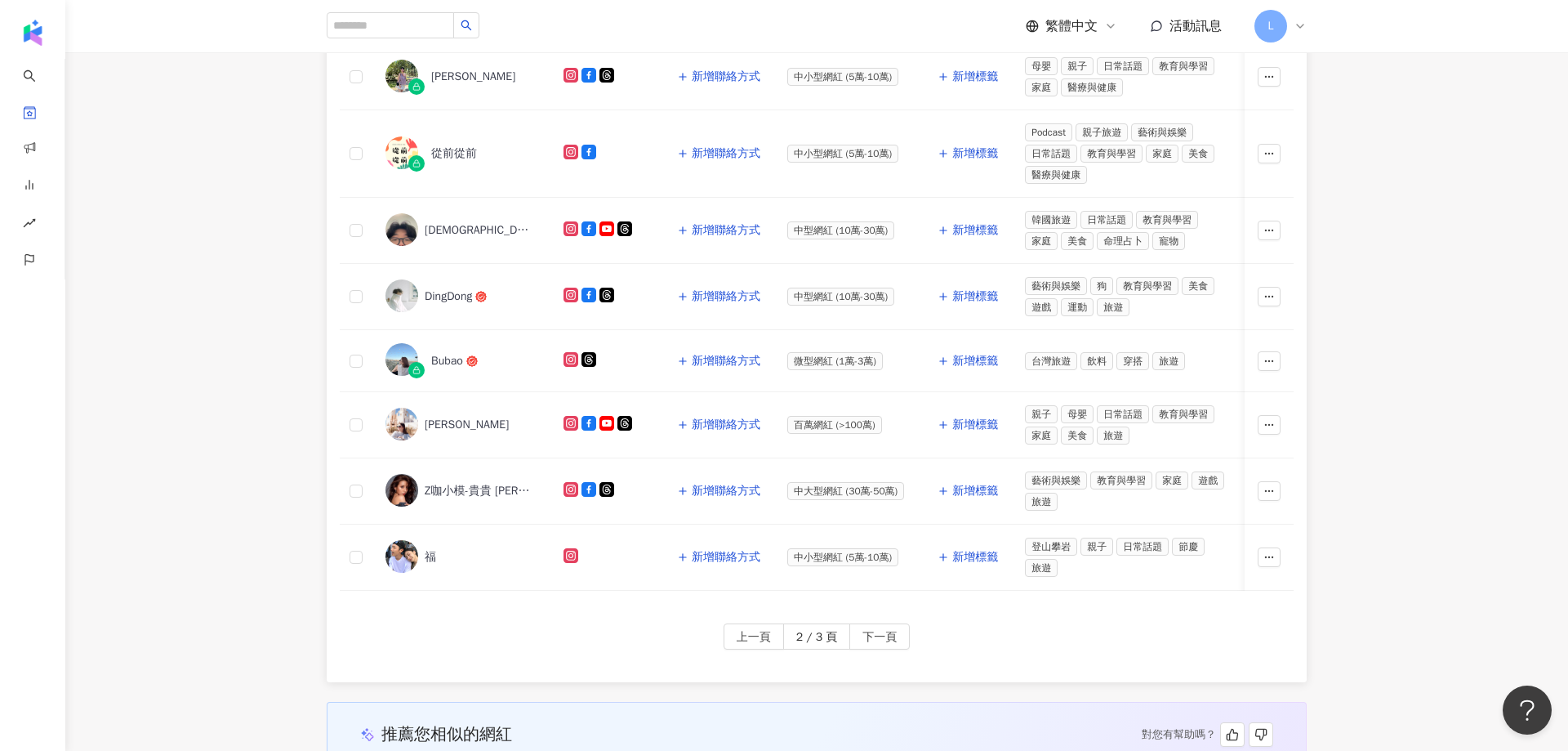scroll, scrollTop: 0, scrollLeft: 0, axis: both 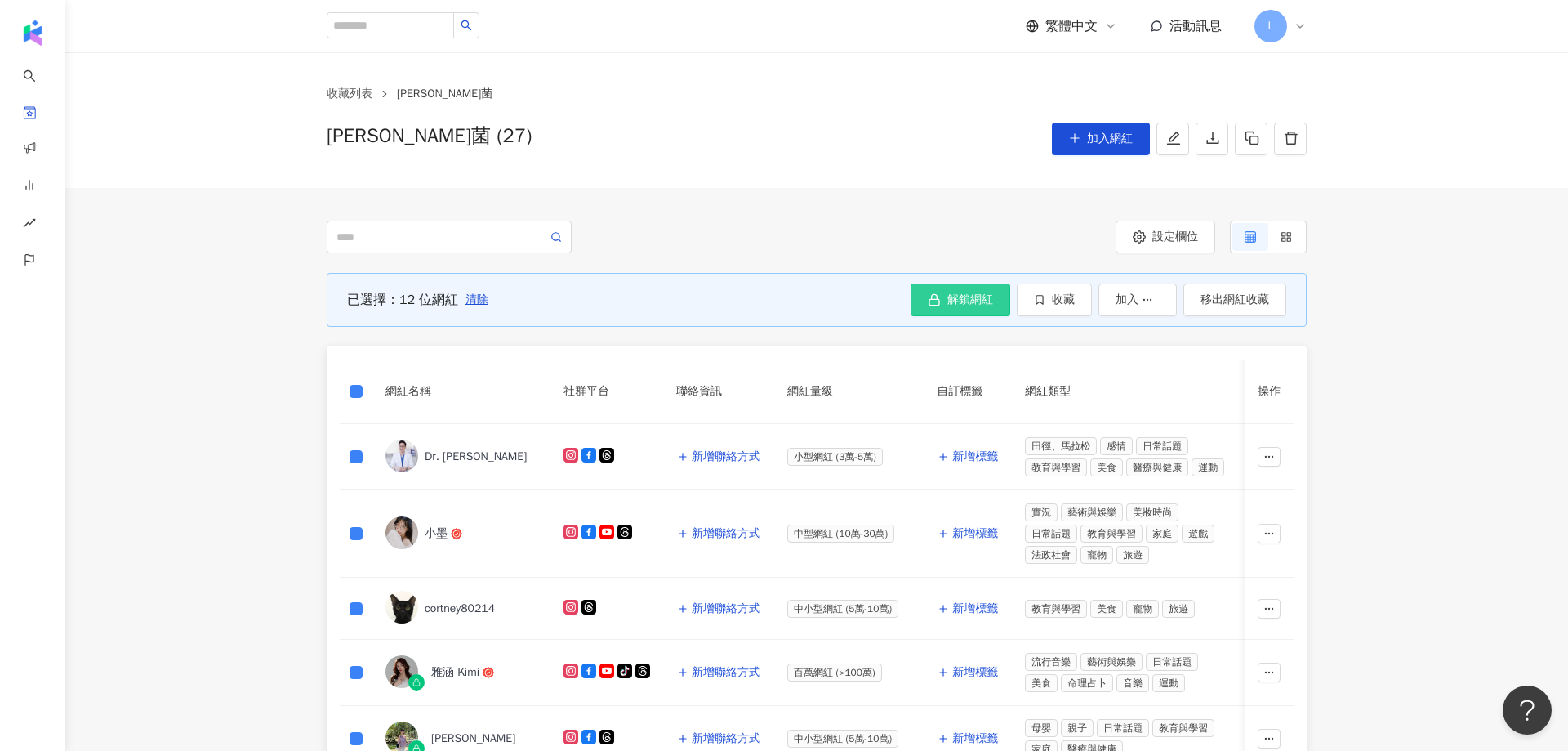 click on "解鎖網紅" at bounding box center (970, 300) 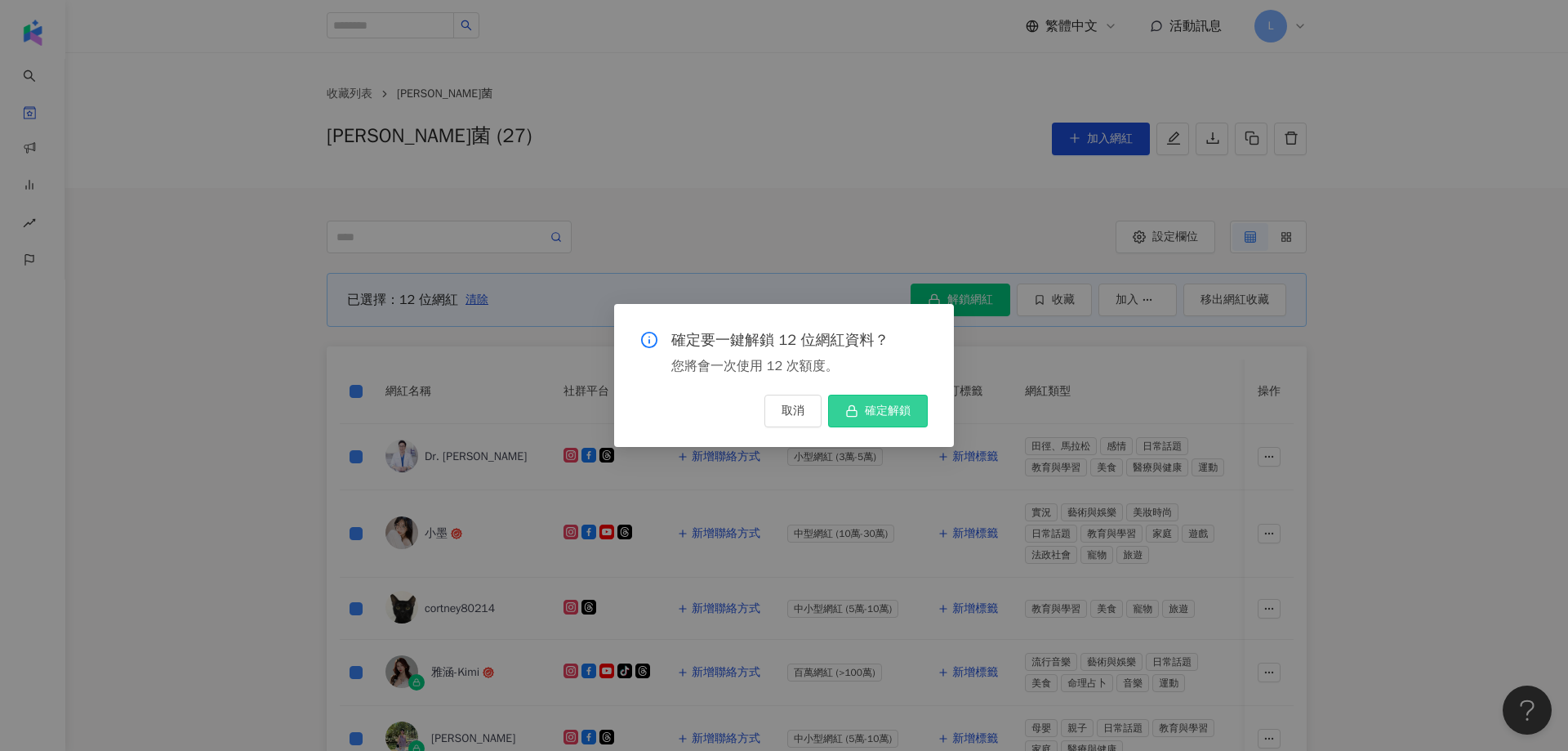 click on "確定解鎖" at bounding box center (888, 411) 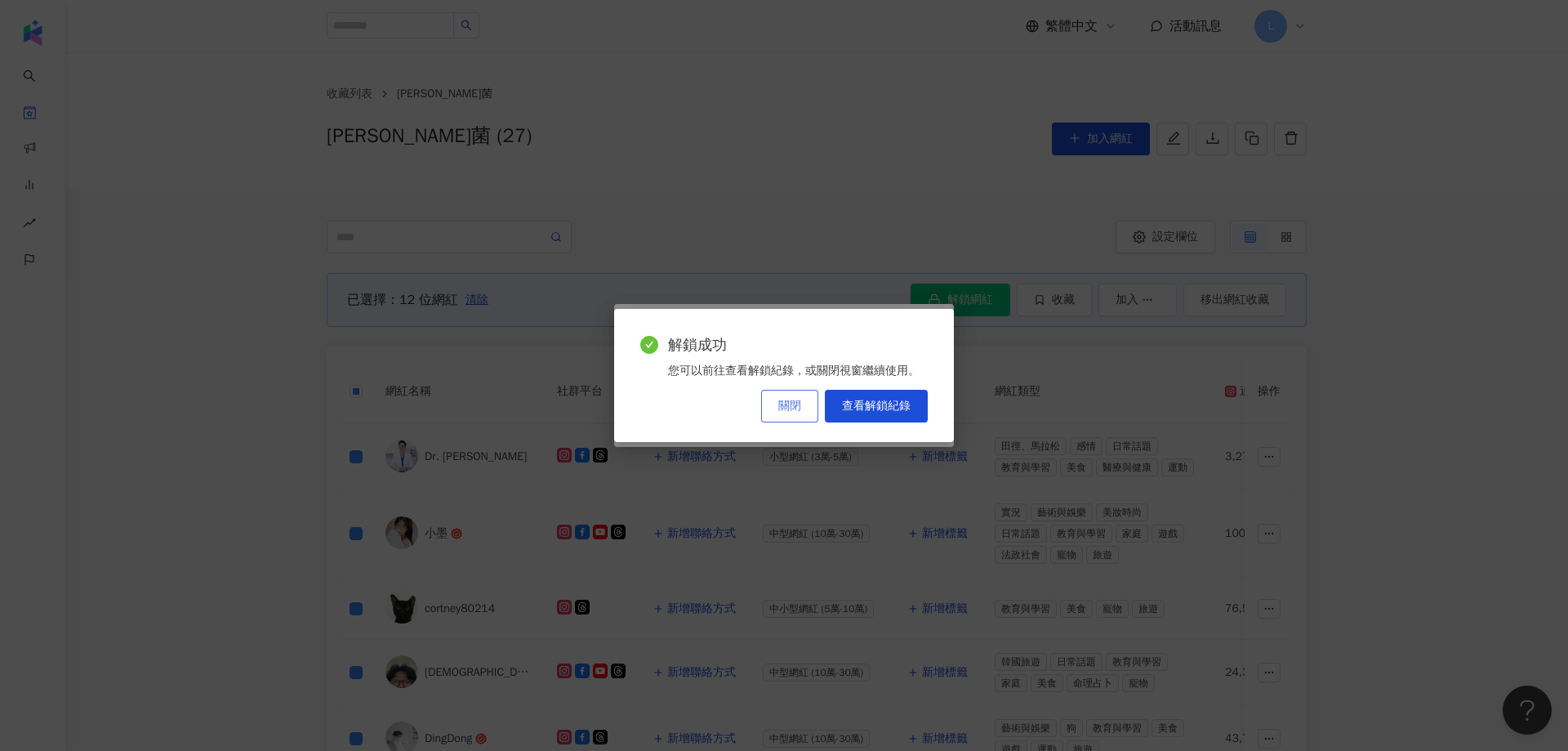 click on "關閉" at bounding box center (790, 406) 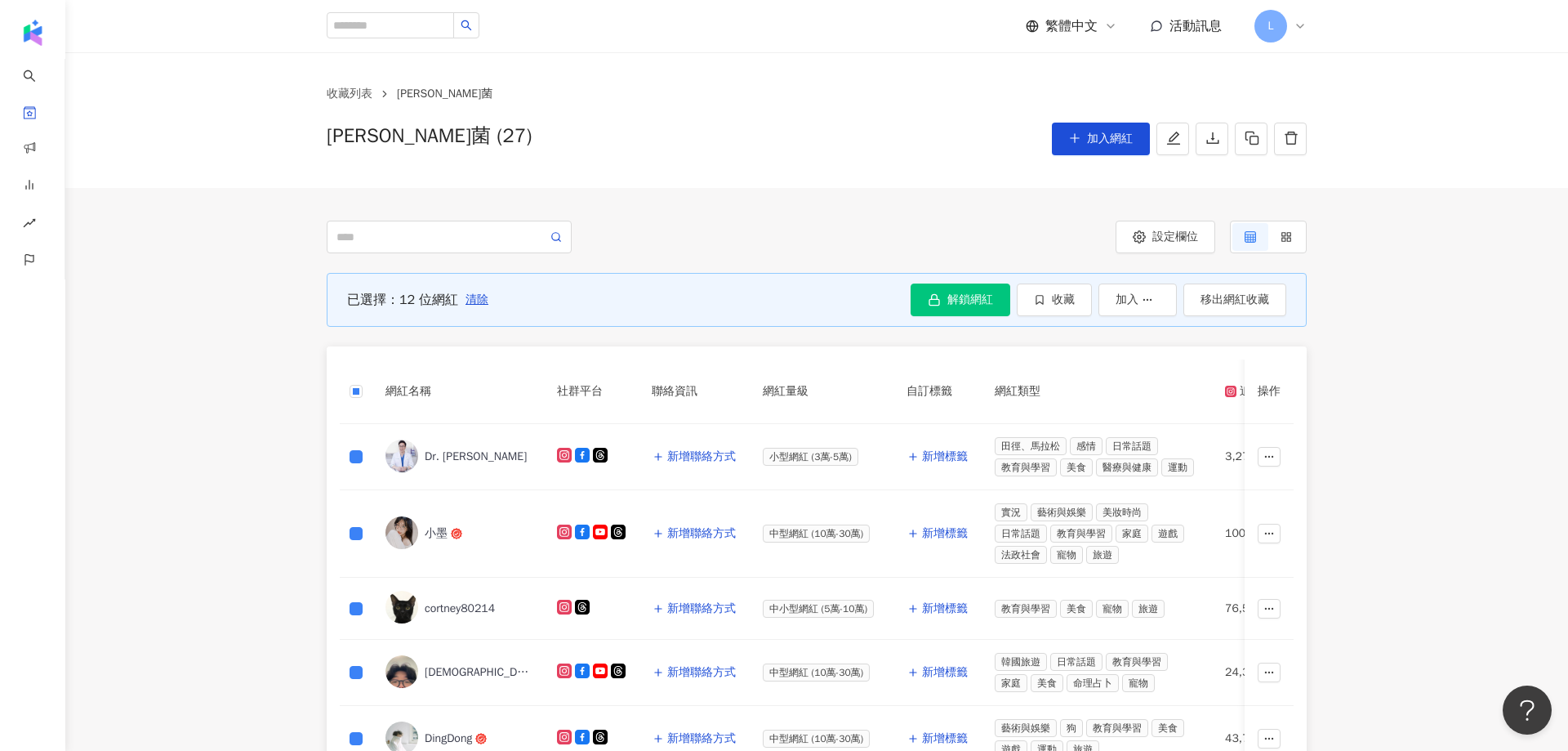 click on "已選擇：12 位網紅 清除 解鎖網紅 確定要一鍵解鎖 12 位網紅資料？ 您將會一次使用 12 次額度。 取消 確定解鎖 收藏 加入 移出網紅收藏 網紅名稱 社群平台 聯絡資訊 網紅量級 自訂標籤 網紅類型 追蹤數 K-Score 近三個月 受眾主要年齡 受眾主要性別 互動率 近三個月 Reels 互動率 近三個月 Reels 觀看率 近三個月 漲粉率 近三個月 已加入的收藏夾 已加入的商案媒合 已加入的洞察報告 最新足跡 操作                                         Dr. 王樹偉 Tree 新增聯絡方式 小型網紅 (3萬-5萬) 新增標籤 田徑、馬拉松 感情 日常話題 教育與學習 美食 醫療與健康 運動 3,276 75 25-34 歲 (56.3%) 女性 (83.5%) 7.97% 0% 0% 1.27% 1 個 - - 已解鎖 Dr. 王樹偉 Tree 網紅數據 小墨 新增聯絡方式 中型網紅 (10萬-30萬) 新增標籤 實況 藝術與娛樂 美妝時尚 日常話題 教育與學習 家庭 遊戲 法政社會 寵物 78" at bounding box center [817, 630] 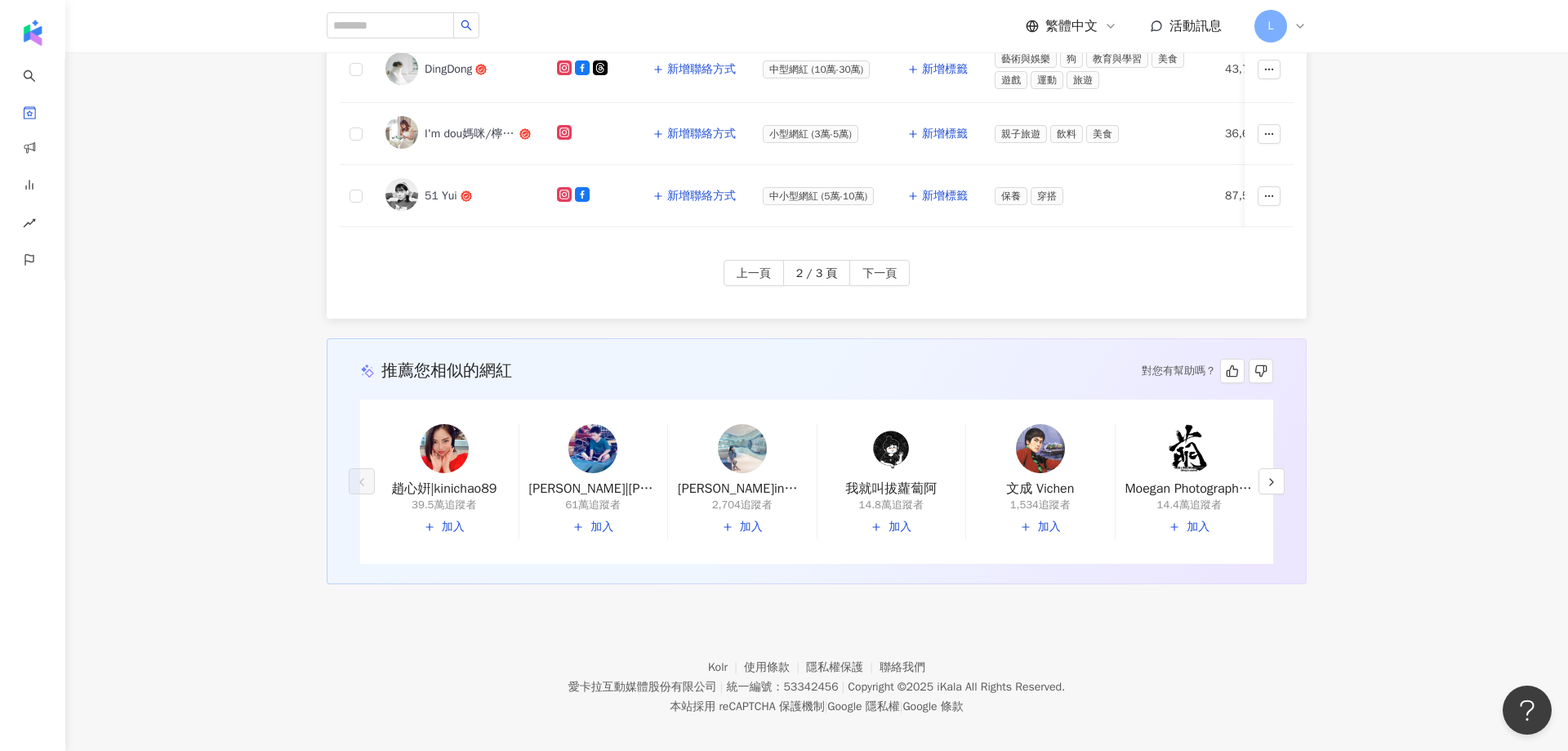 scroll, scrollTop: 606, scrollLeft: 0, axis: vertical 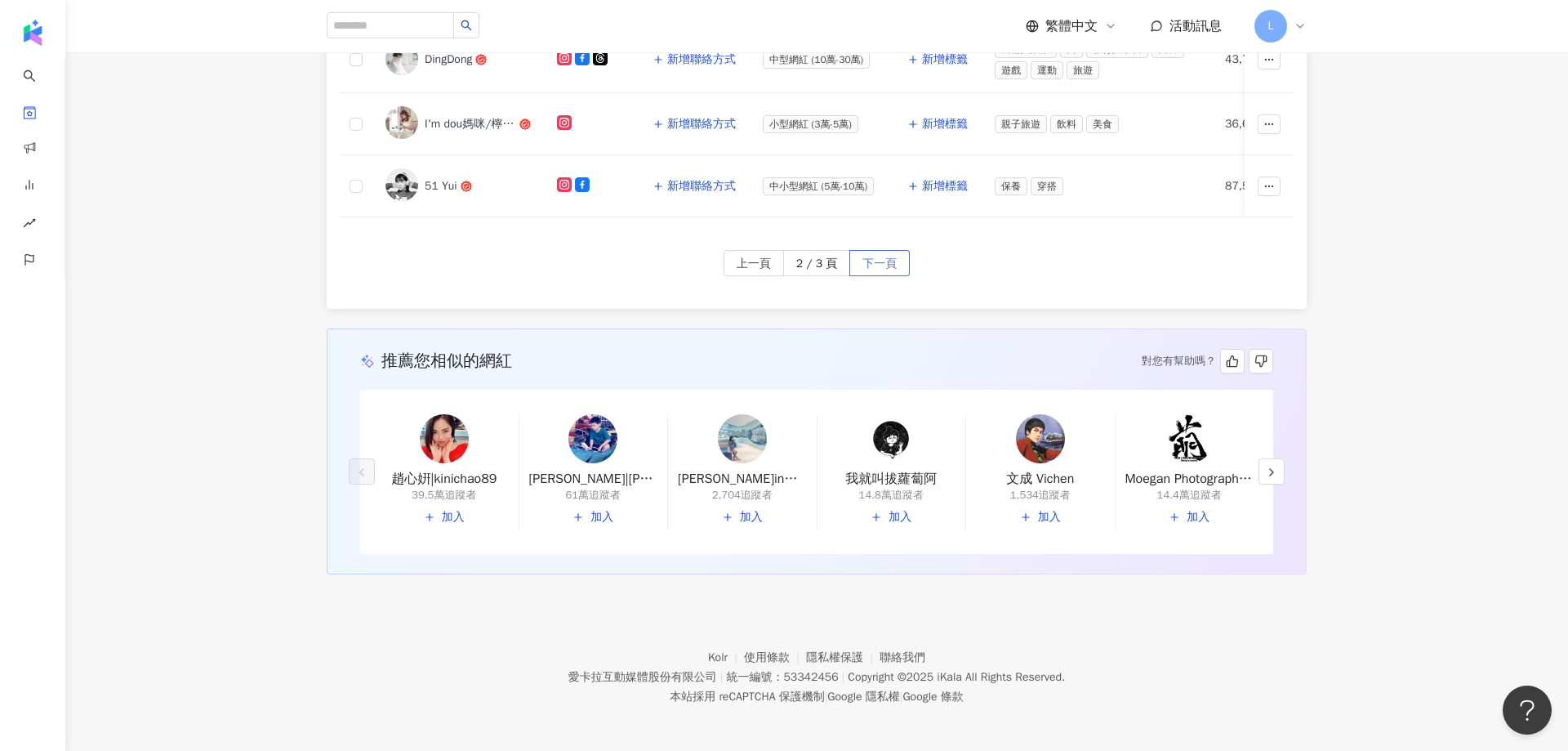 click on "下一頁" at bounding box center [880, 263] 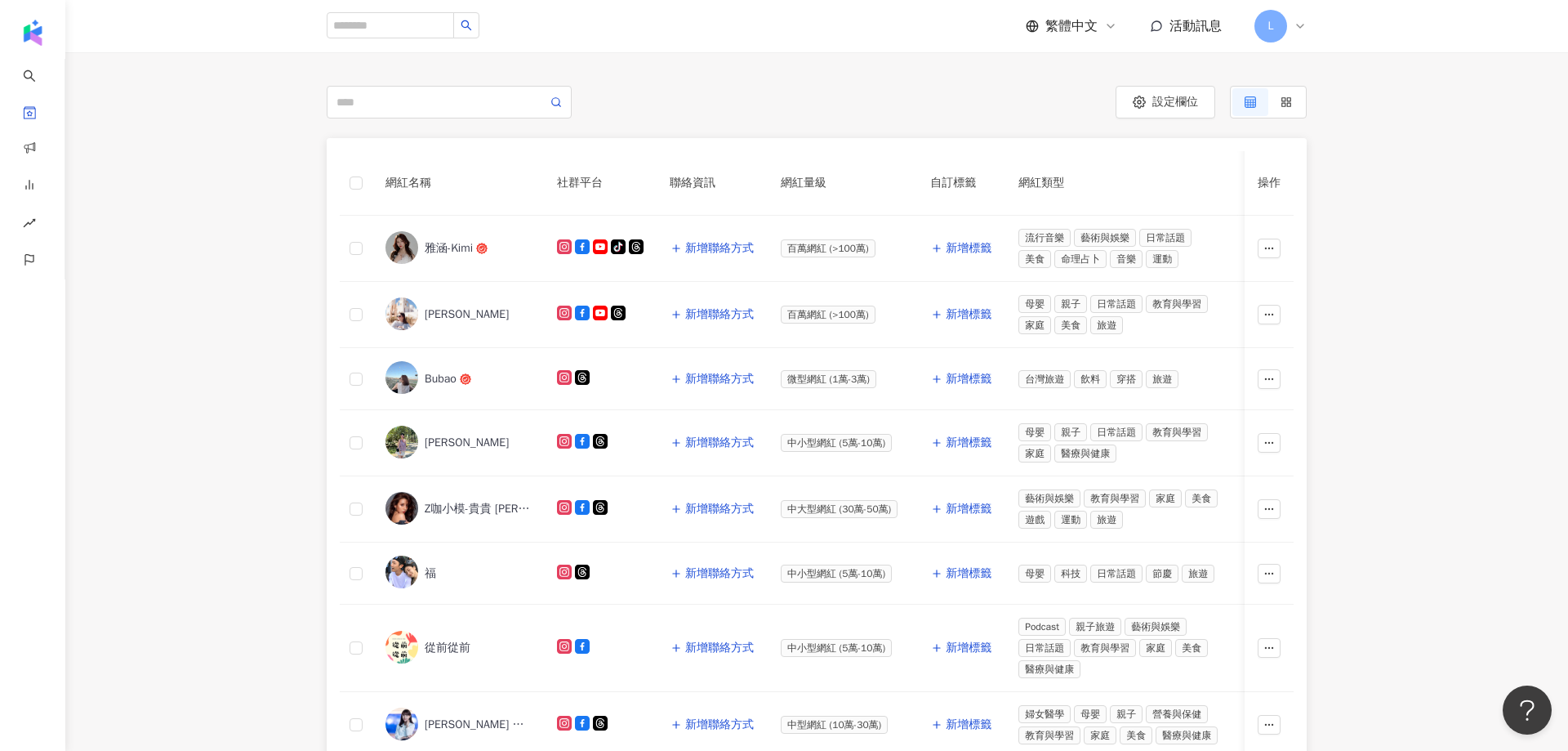 scroll, scrollTop: 488, scrollLeft: 0, axis: vertical 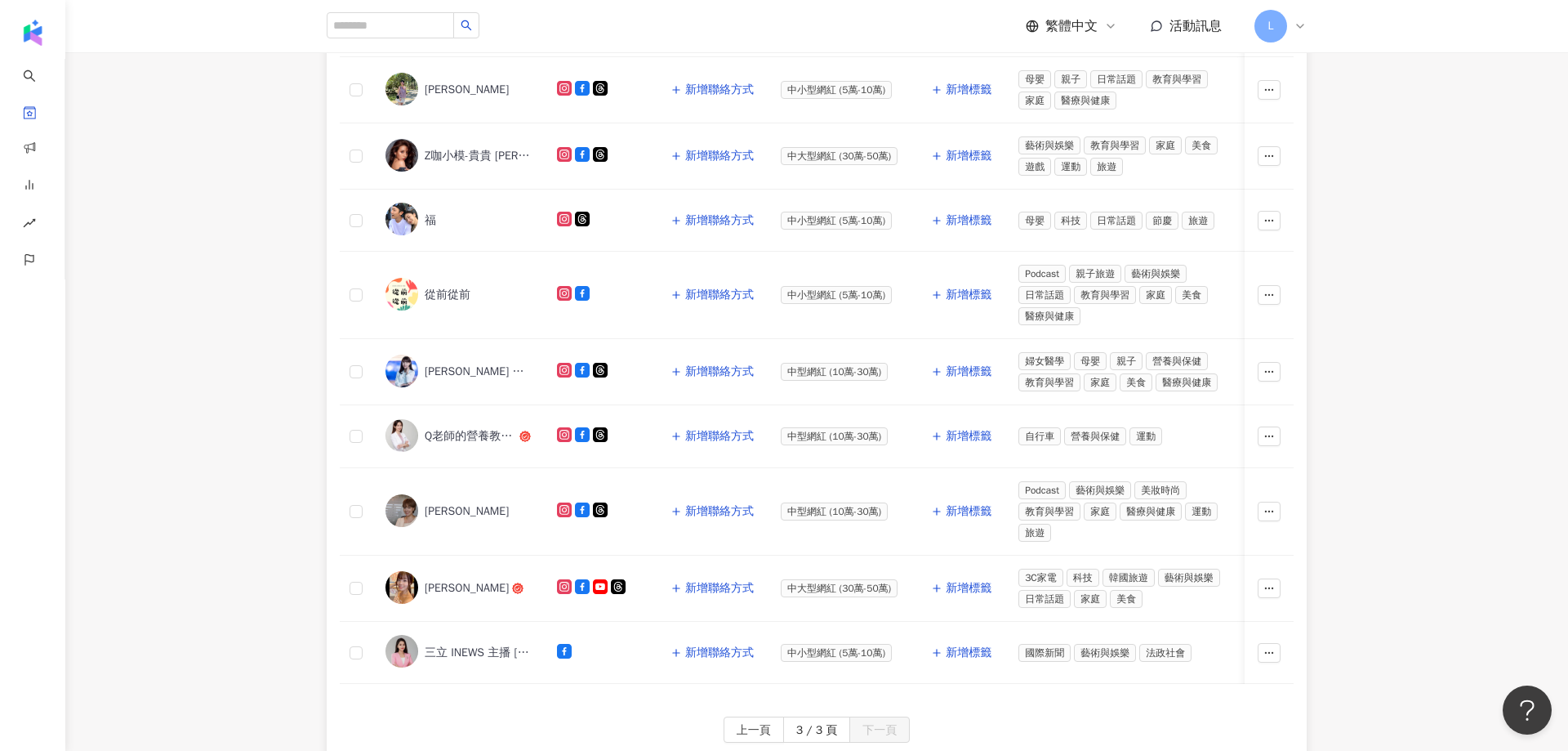 click on "上一頁 3 / 3 頁 下一頁" at bounding box center (817, 746) 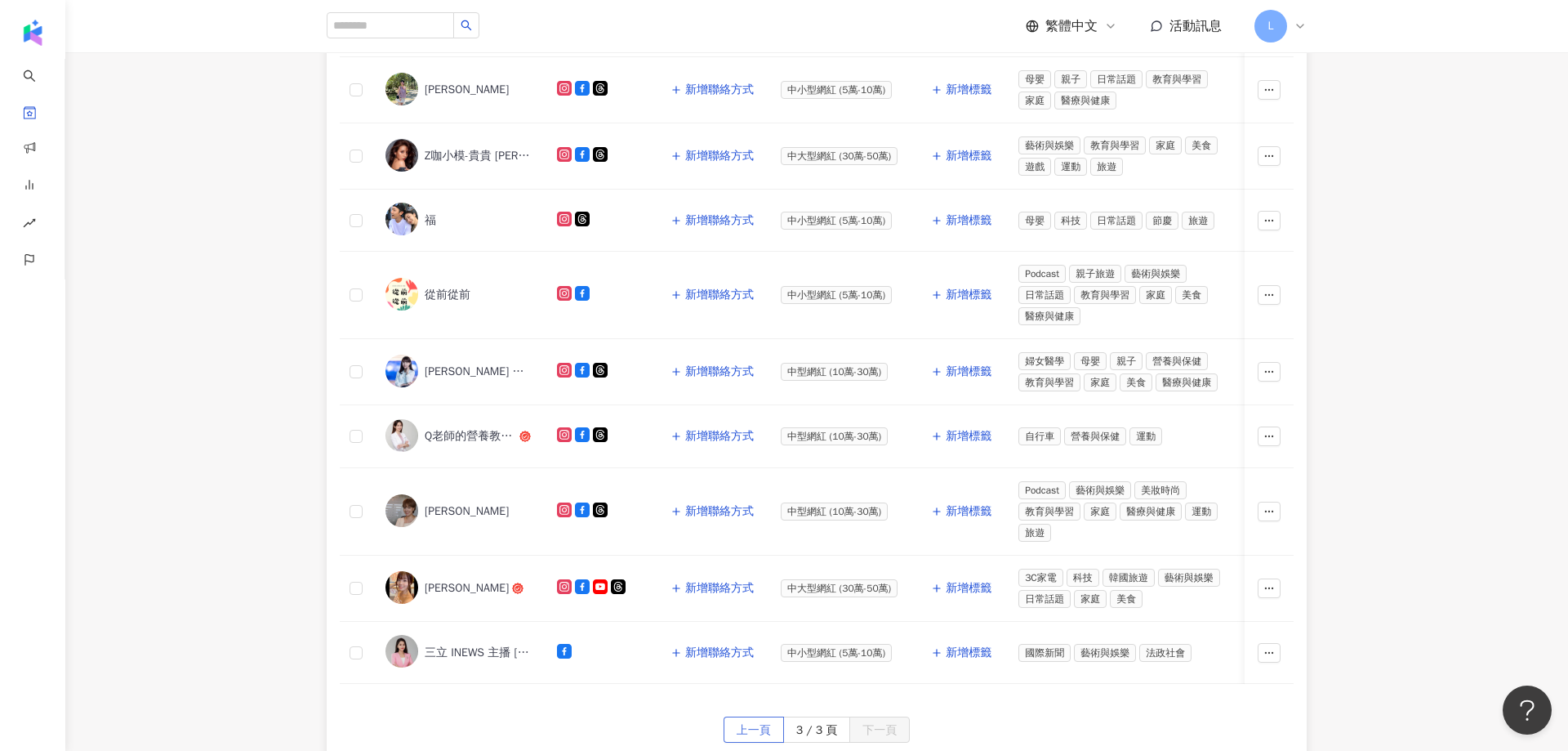 click on "上一頁" at bounding box center (754, 731) 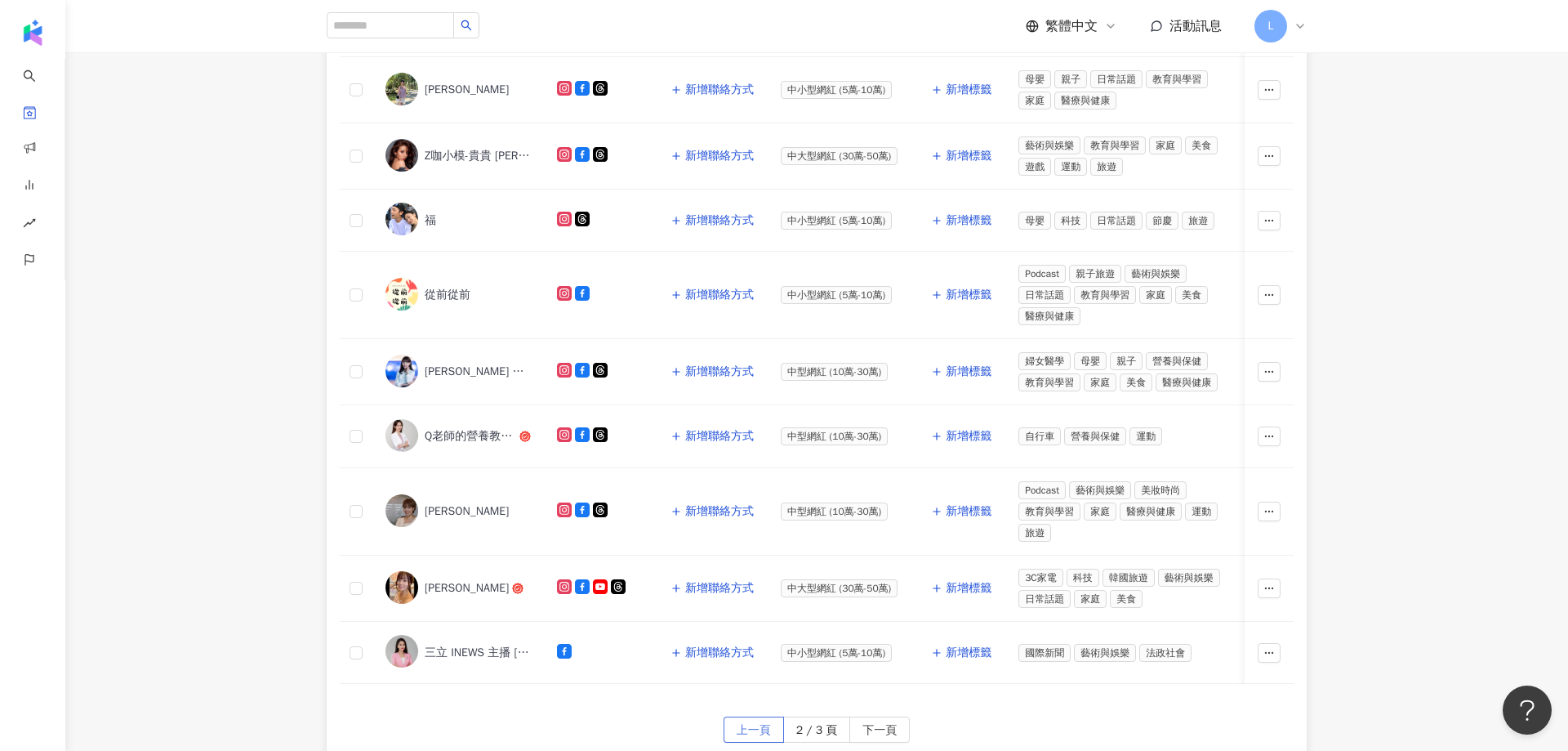 click on "上一頁" at bounding box center (754, 731) 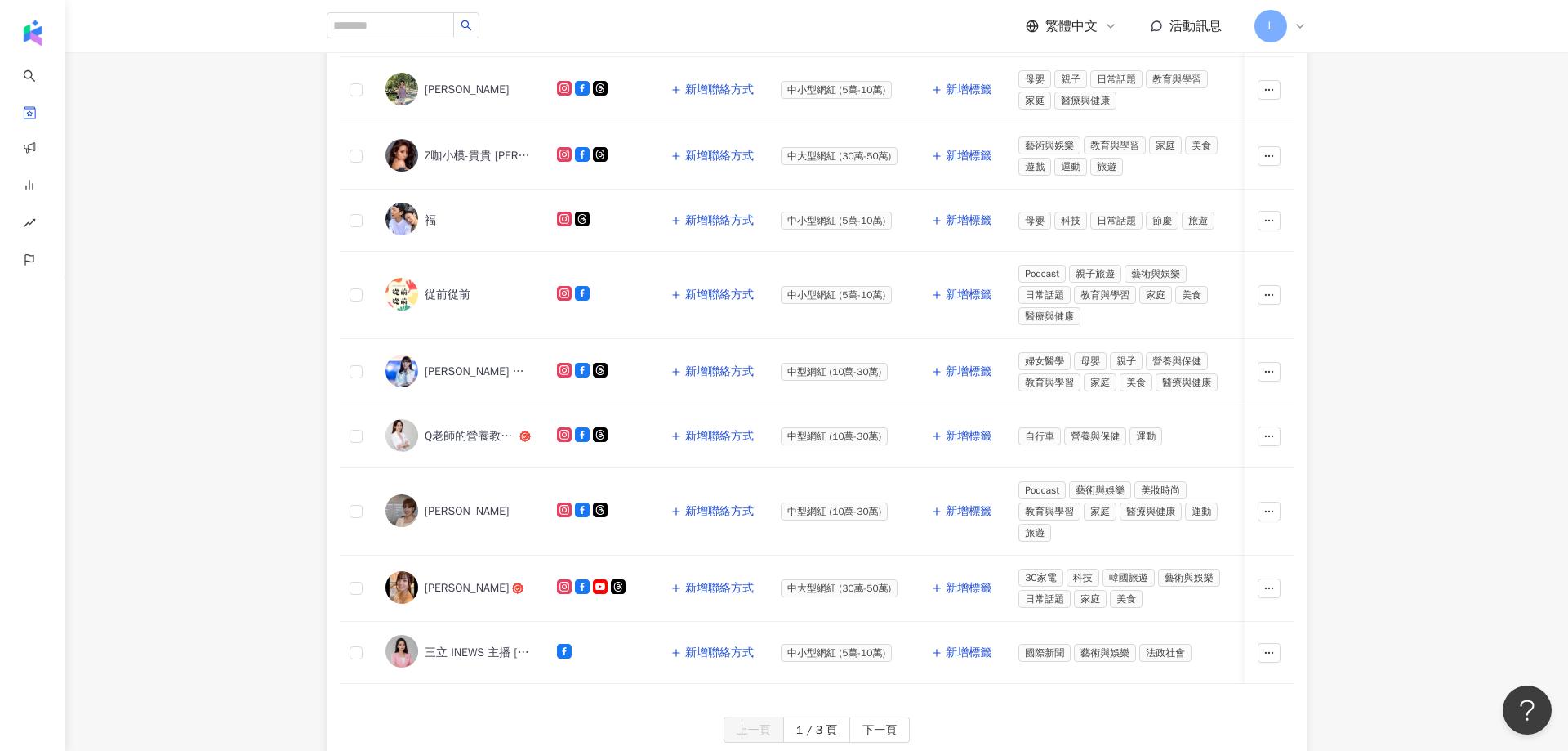 click on "網紅名稱 社群平台 聯絡資訊 網紅量級 自訂標籤 網紅類型 追蹤數 K-Score 近三個月 受眾主要年齡 受眾主要性別 互動率 近三個月 Reels 互動率 近三個月 Reels 觀看率 近三個月 漲粉率 近三個月 已加入的收藏夾 已加入的商案媒合 已加入的洞察報告 最新足跡 操作                                         雅涵-Kimi tiktok-icon 新增聯絡方式 百萬網紅 (>100萬) 新增標籤 流行音樂 藝術與娛樂 日常話題 美食 命理占卜 音樂 運動 823,960 96 25-34 歲 (45.6%) 男性 (84.5%) 1.28% 0.97% 35.2% 1.97% 1 個 - - 已解鎖 雅涵-Kimi 網紅數據 莎白 新增聯絡方式 百萬網紅 (>100萬) 新增標籤 母嬰 親子 日常話題 教育與學習 家庭 美食 旅遊 224,804 88 25-34 歲 (50.7%) 女性 (55.4%) 35.6% 47.9% 842% 9.12% 3 個 - - 已解鎖 莎白 網紅數據 Bubao 新增聯絡方式 微型網紅 (1萬-3萬) 新增標籤 台灣旅遊 飲料 穿搭 旅遊 21,756 80 女性 0.2% -" at bounding box center [817, 280] 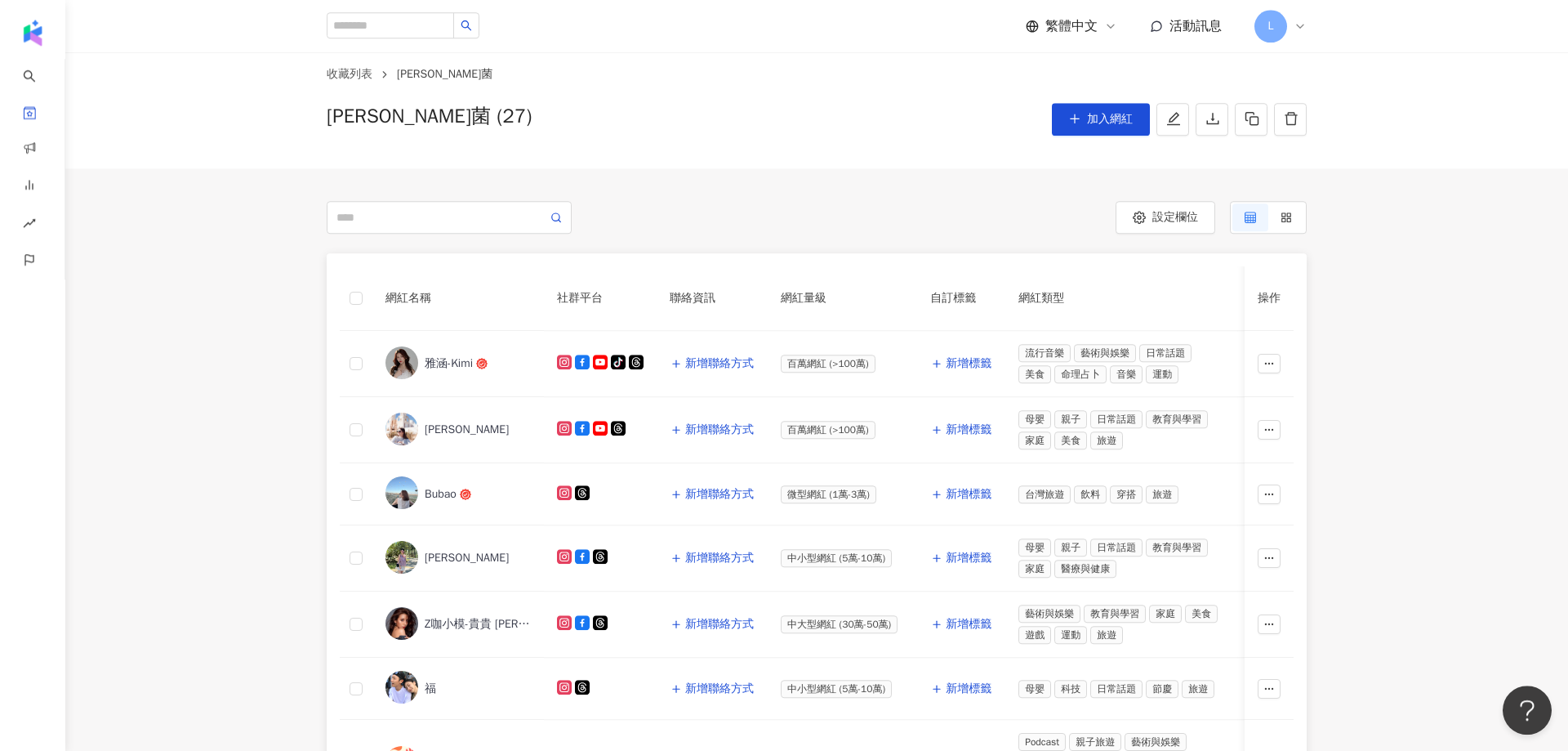 scroll, scrollTop: 17, scrollLeft: 0, axis: vertical 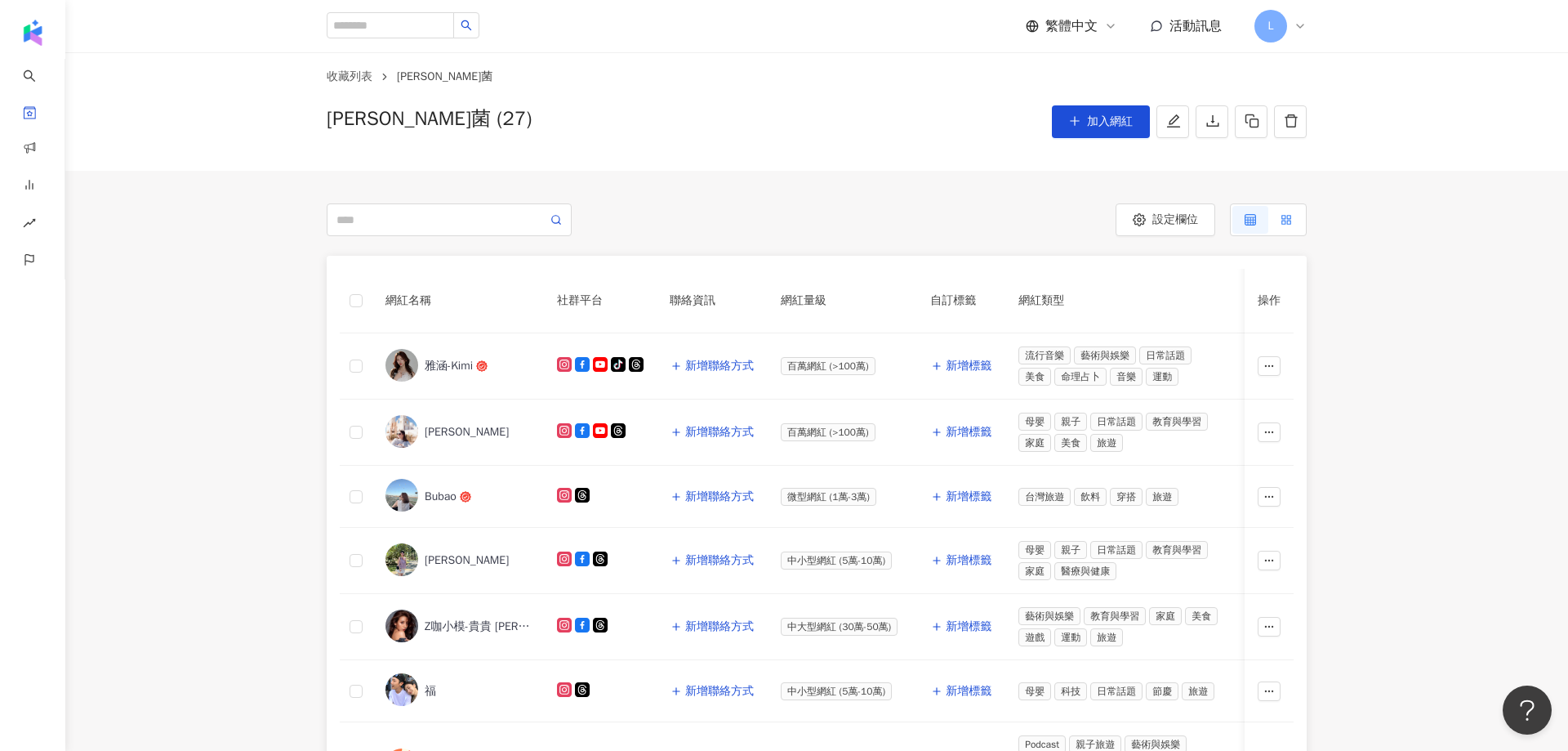 click at bounding box center (1286, 220) 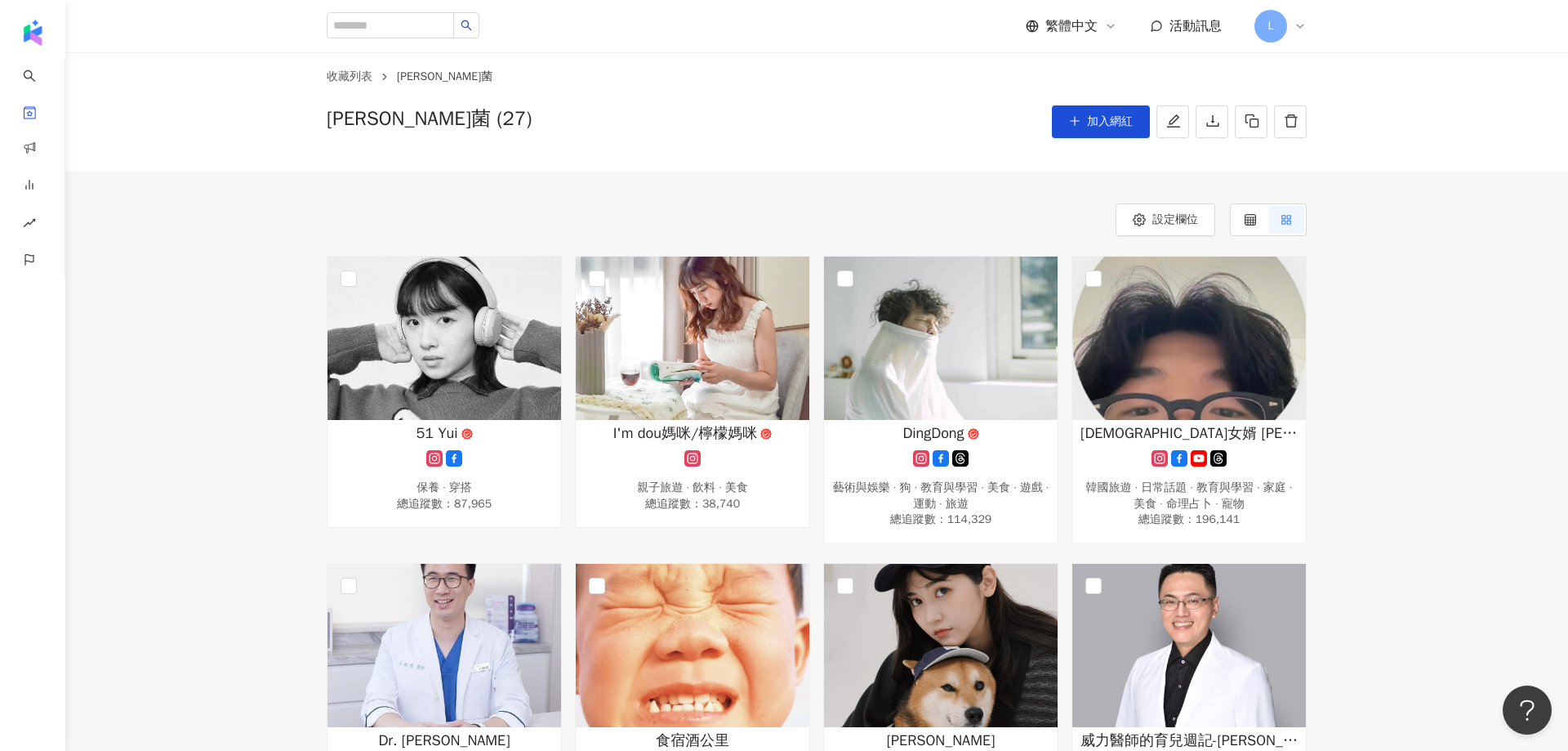 click on "51 Yui 保養 · 穿搭 總追蹤數 ： 87,965 I'm dou媽咪/檸檬媽咪 親子旅遊 · 飲料 · 美食 總追蹤數 ： 38,740 DingDong 藝術與娛樂 · 狗 · 教育與學習 · 美食 · 遊戲 · 運動 · 旅遊 總追蹤數 ： 114,329 韓國女婿 小朗哥爸爸 韓國旅遊 · 日常話題 · 教育與學習 · 家庭 · 美食 · 命理占卜 · 寵物 總追蹤數 ： 196,141 Dr. 王樹偉 Tree 田徑、馬拉松 · 感情 · 日常話題 · 教育與學習 · 美食 · 醫療與健康 · 運動 總追蹤數 ： 40,983 食宿酒公里  婚禮 · 台灣政治 · 日常話題 · 教育與學習 · 法政社會 總追蹤數 ： 69,581 陳俞丁 台灣旅遊 · 香水 · 親子 · 節慶 · 穿搭 · 旅遊 總追蹤數 ： 233,768 威力醫師的育兒週記-王韋力 自行車 · 藝術與娛樂 · 教育與學習 · 醫療與健康 總追蹤數 ： 72,689 Jennifer醫師日常流水帳 日常話題 · 家庭 · 旅遊 總追蹤數 ： 44,746 twolittlebears2022 總追蹤數 ： 388,275 ： Ant" at bounding box center (817, 1339) 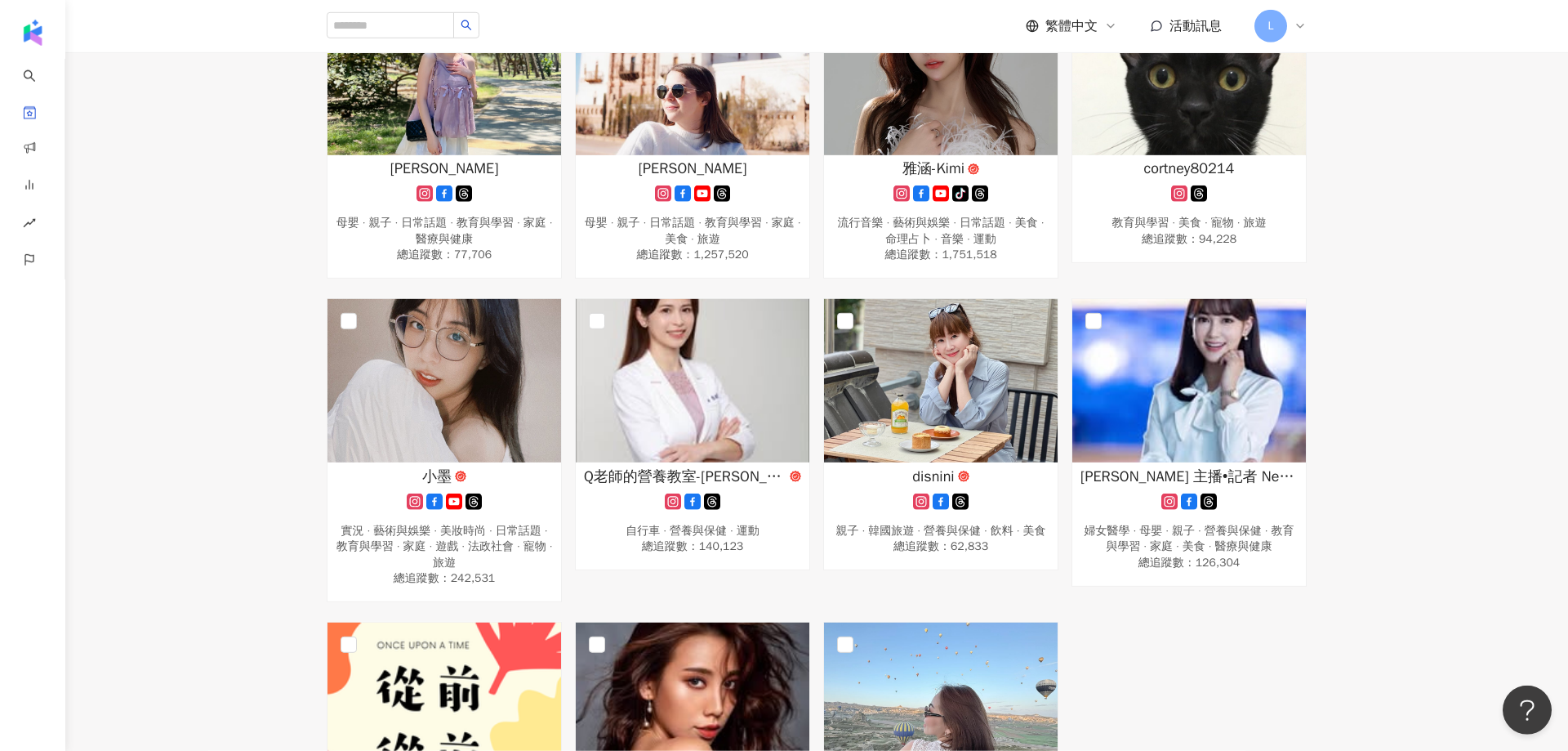 scroll, scrollTop: 1547, scrollLeft: 0, axis: vertical 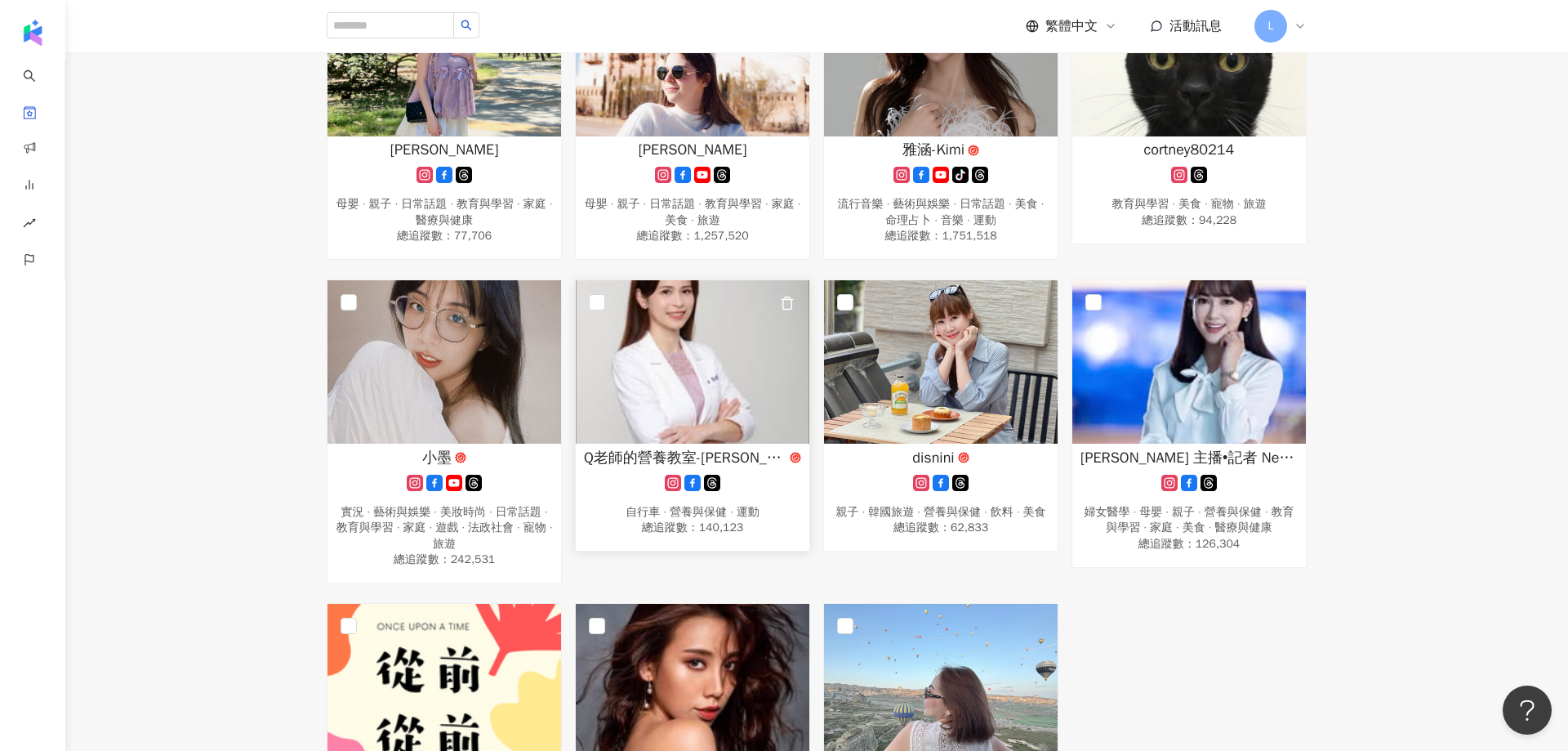 click on "Q老師的營養教室-[PERSON_NAME]營養師" at bounding box center [685, 458] 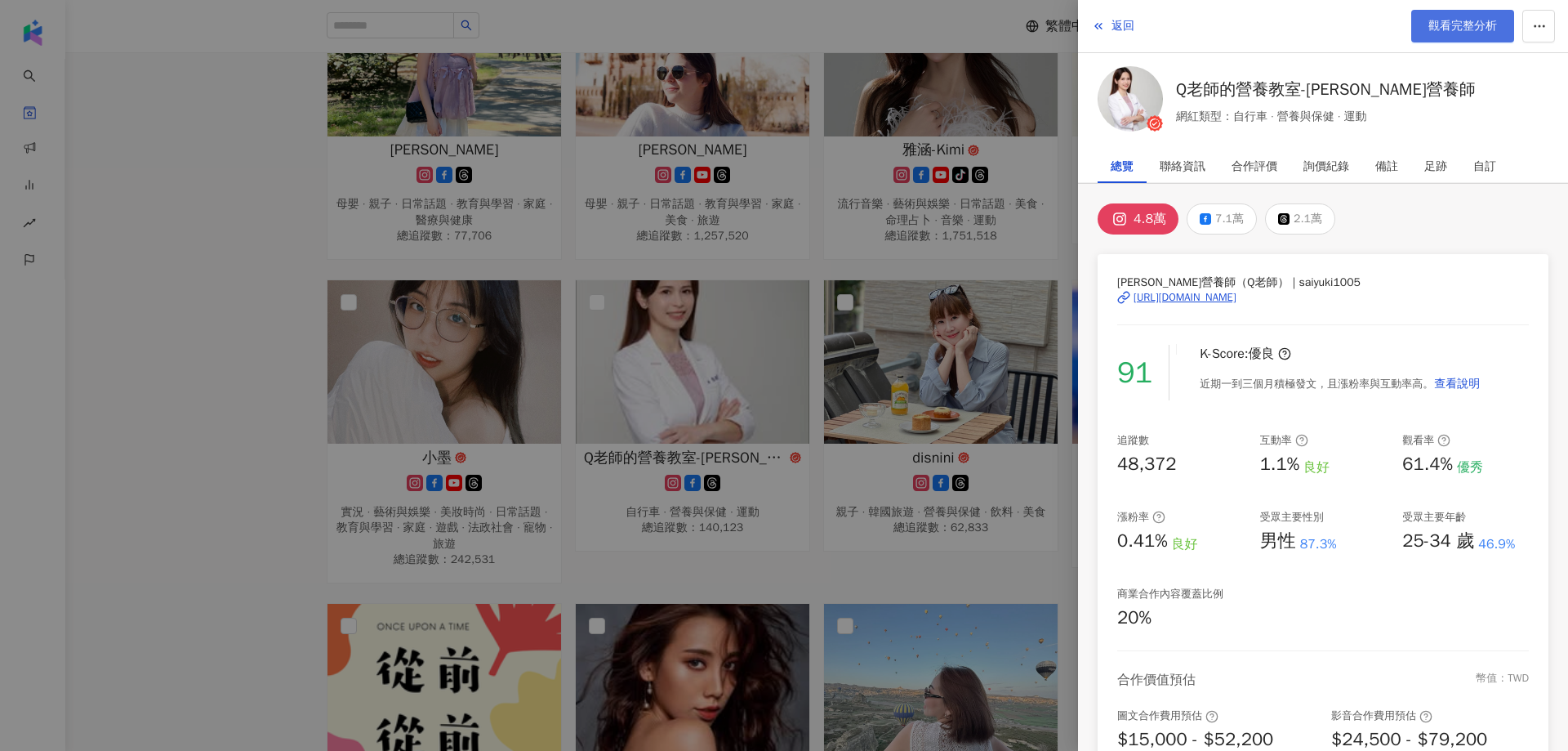 click on "觀看完整分析" at bounding box center (1463, 26) 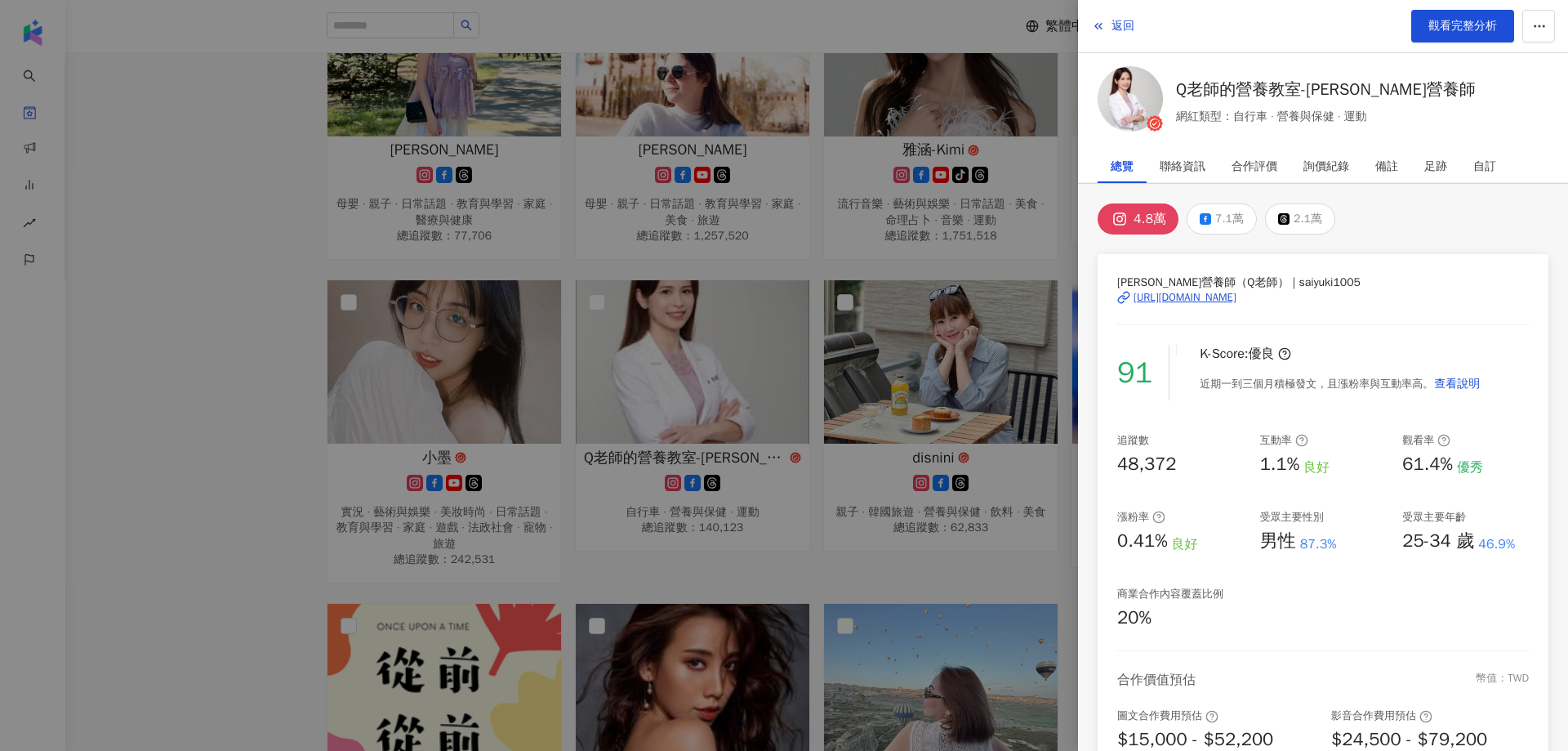 click at bounding box center [784, 375] 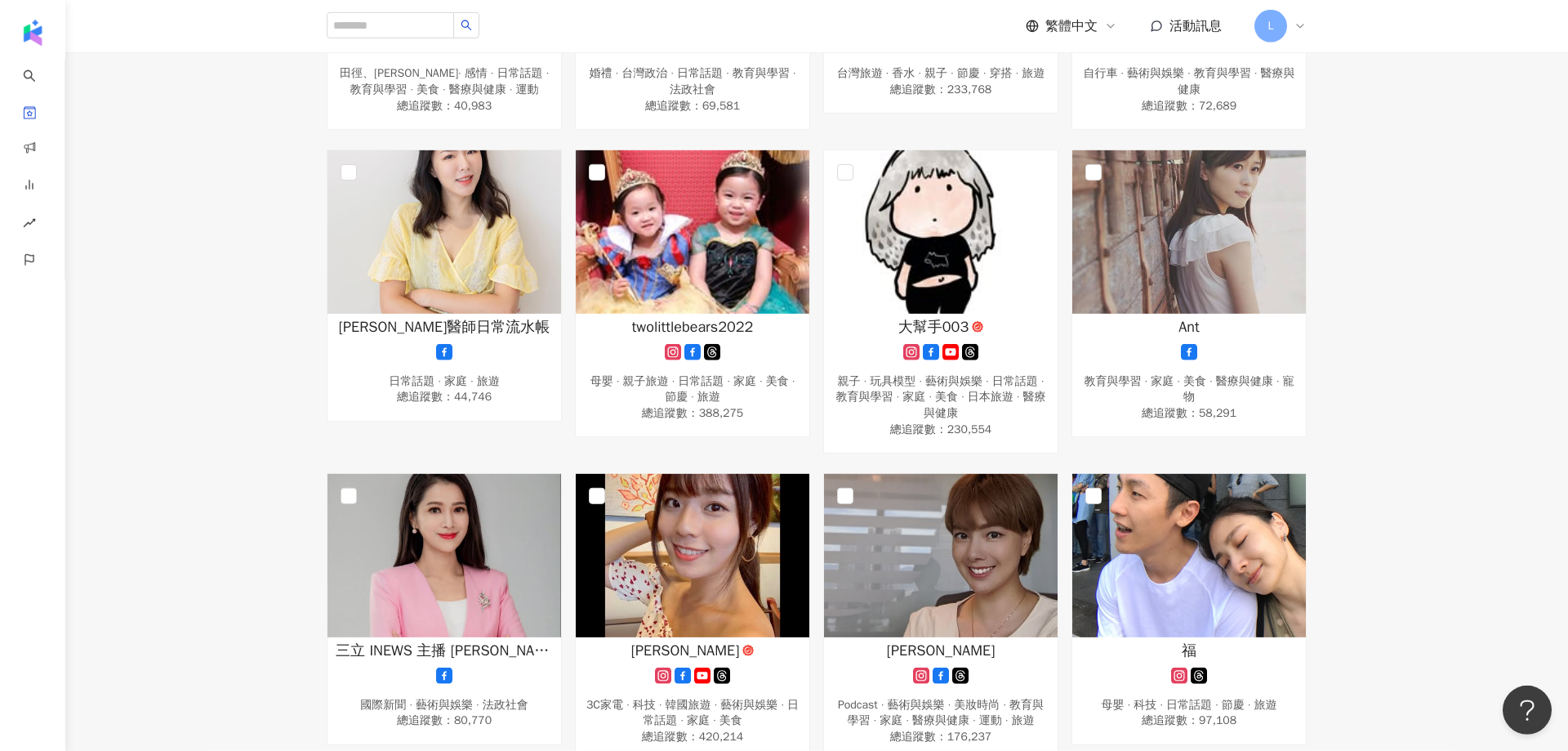 scroll, scrollTop: 723, scrollLeft: 0, axis: vertical 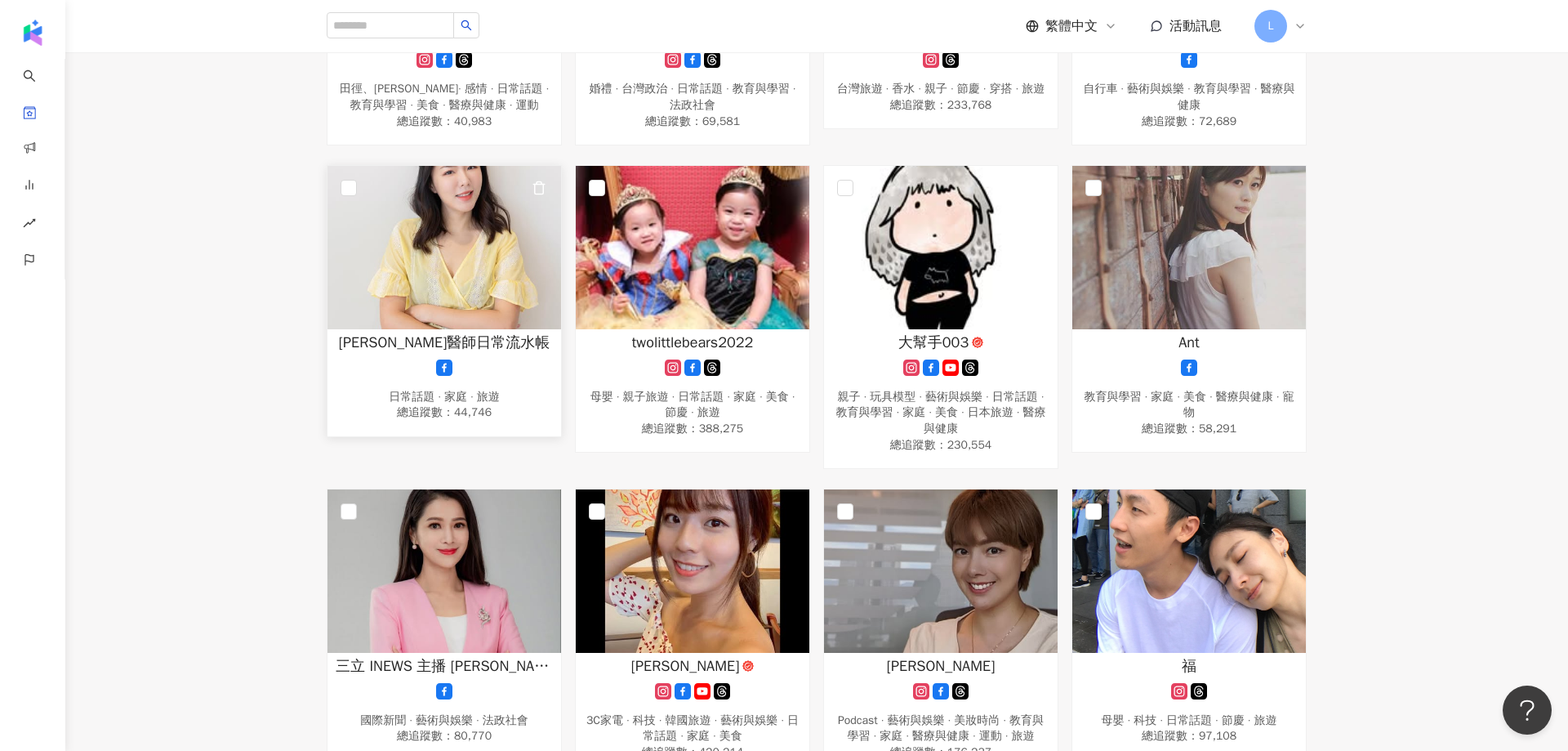 click on "[PERSON_NAME]醫師日常流水帳" at bounding box center (444, 342) 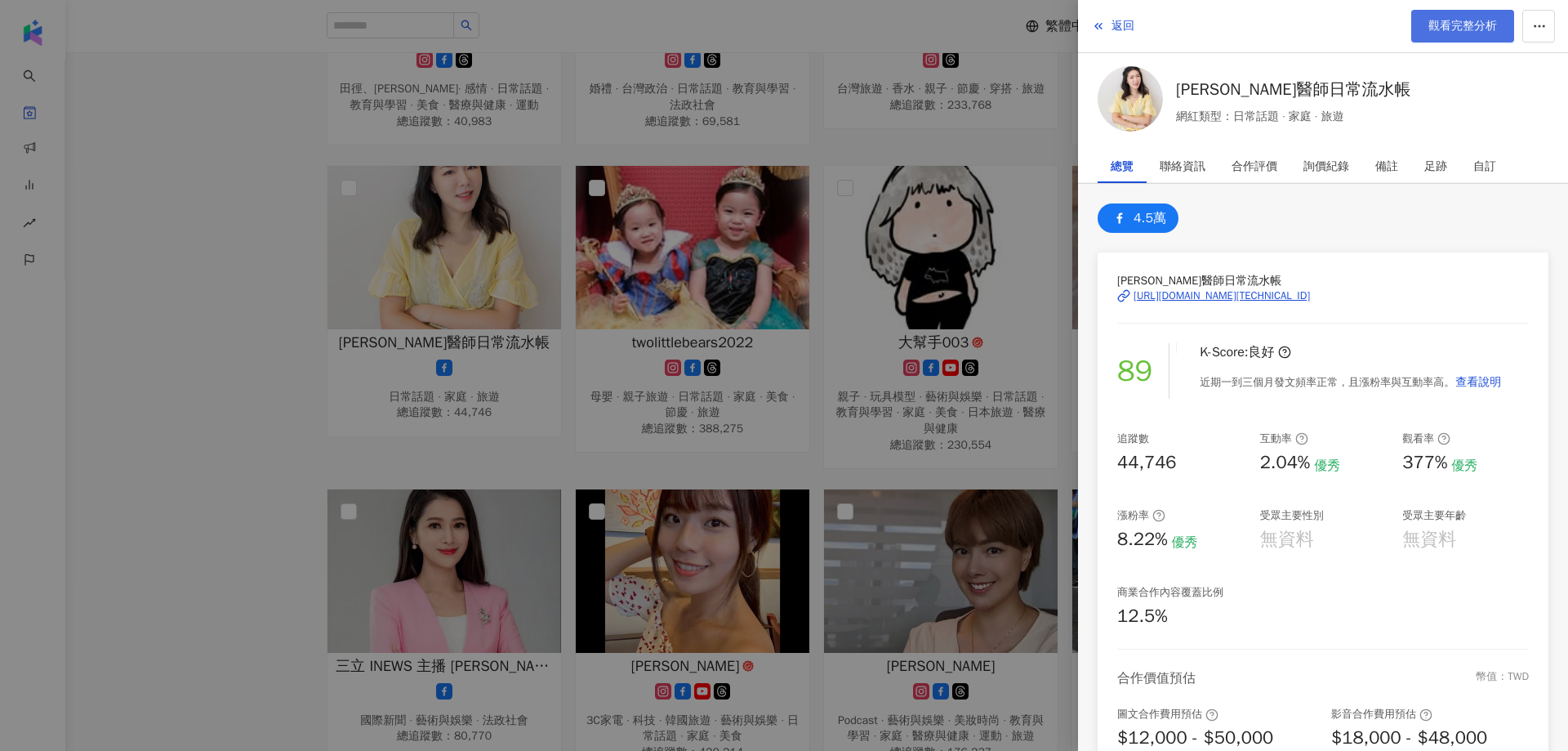 click on "觀看完整分析" at bounding box center (1463, 26) 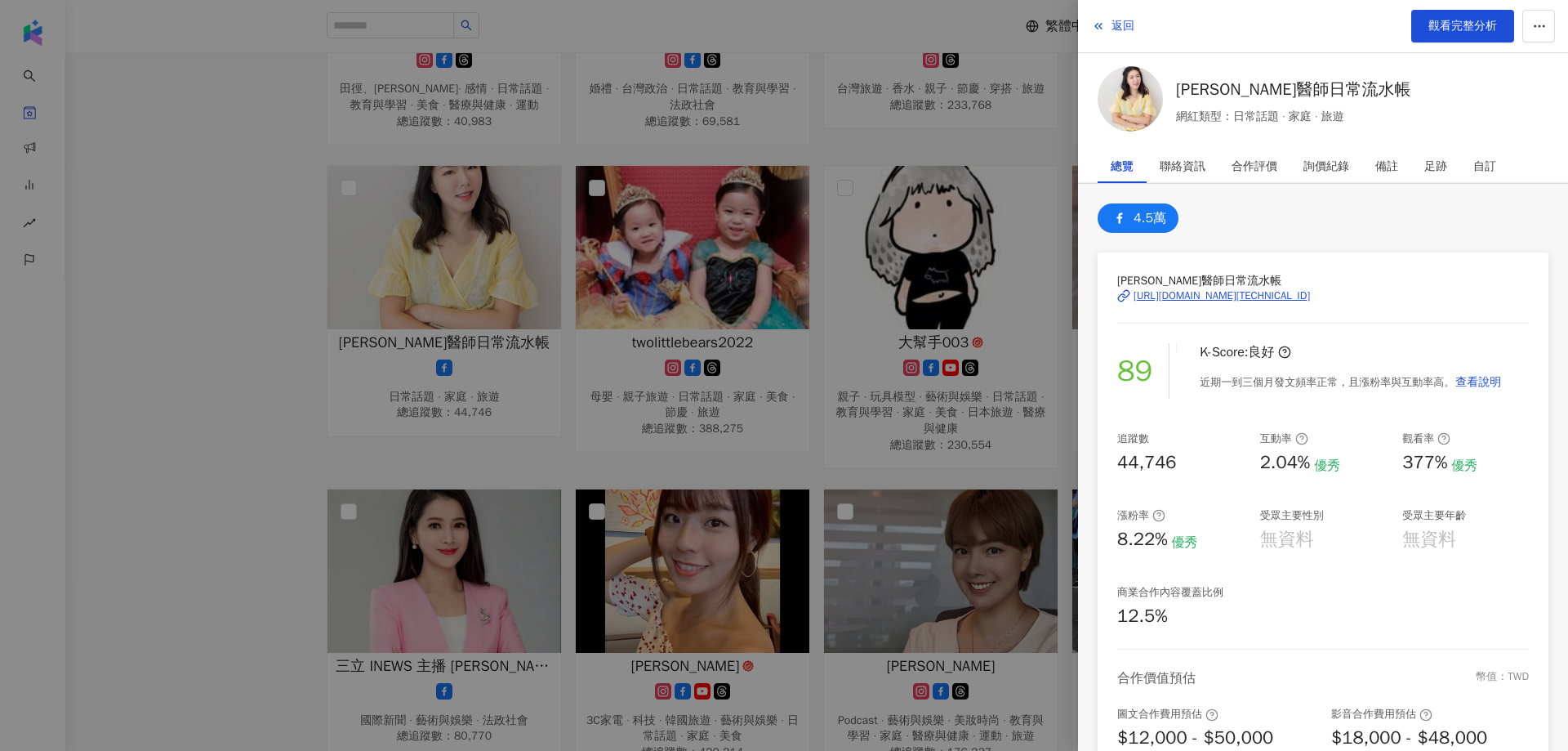 click at bounding box center [784, 375] 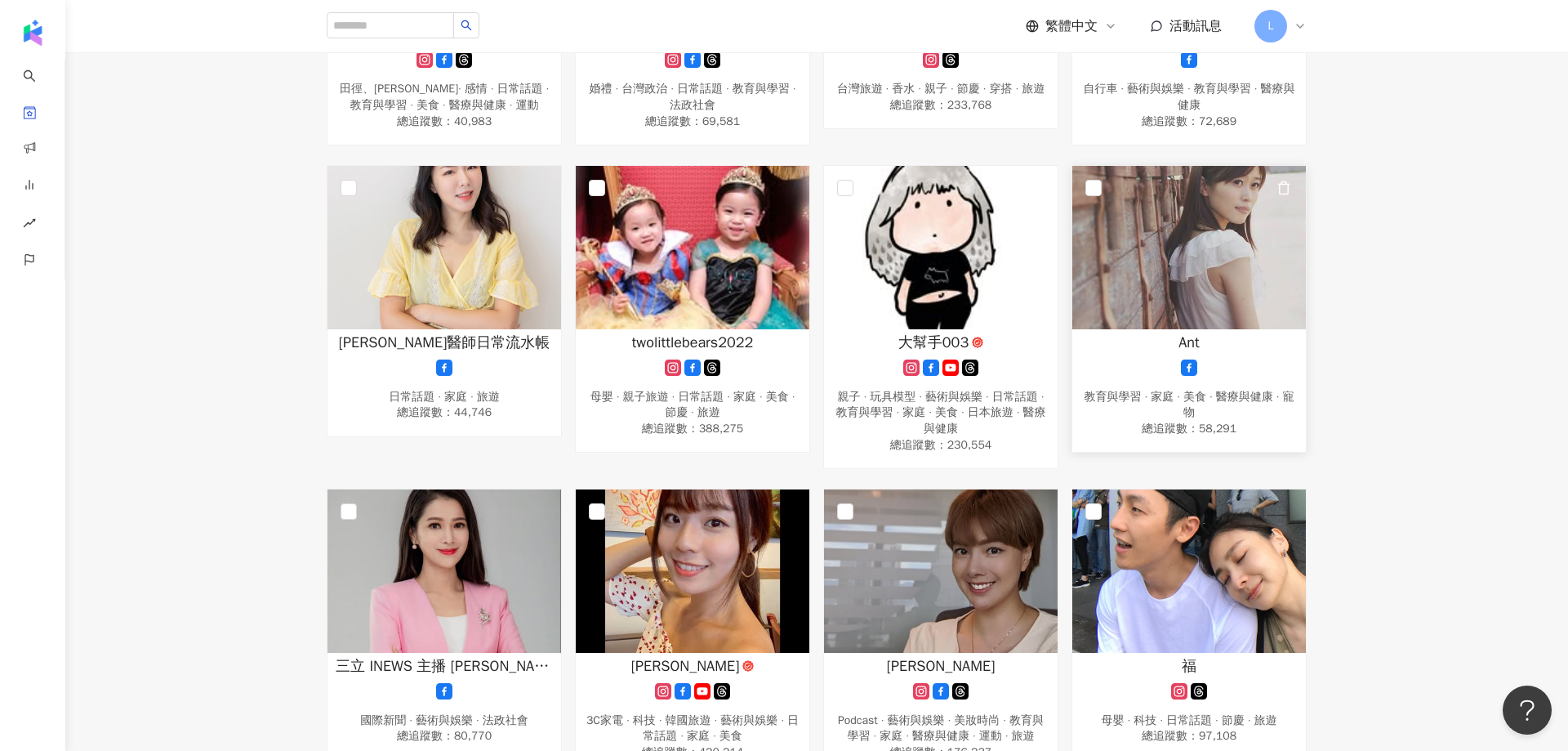 click on "Ant" at bounding box center (1189, 342) 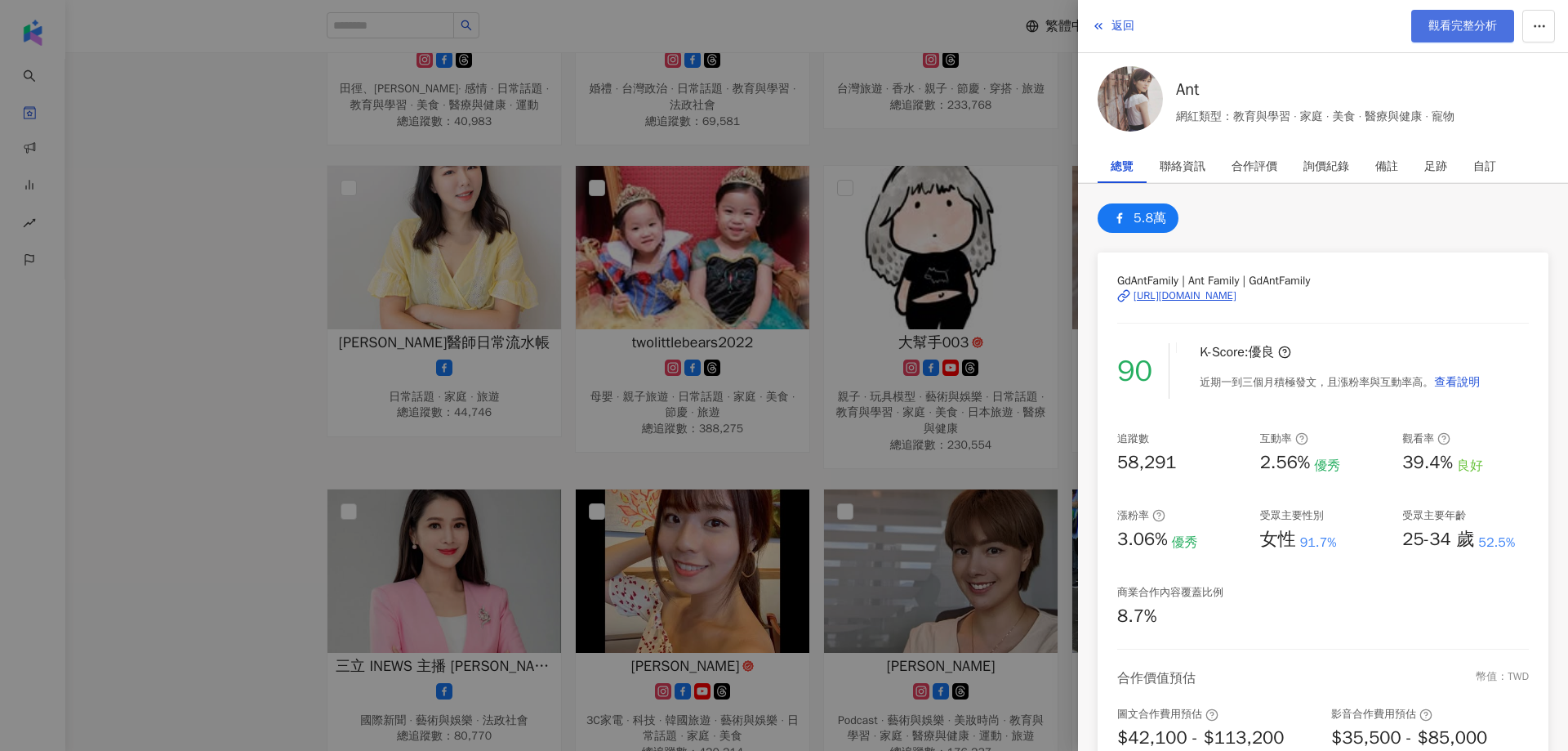 click on "觀看完整分析" at bounding box center (1463, 26) 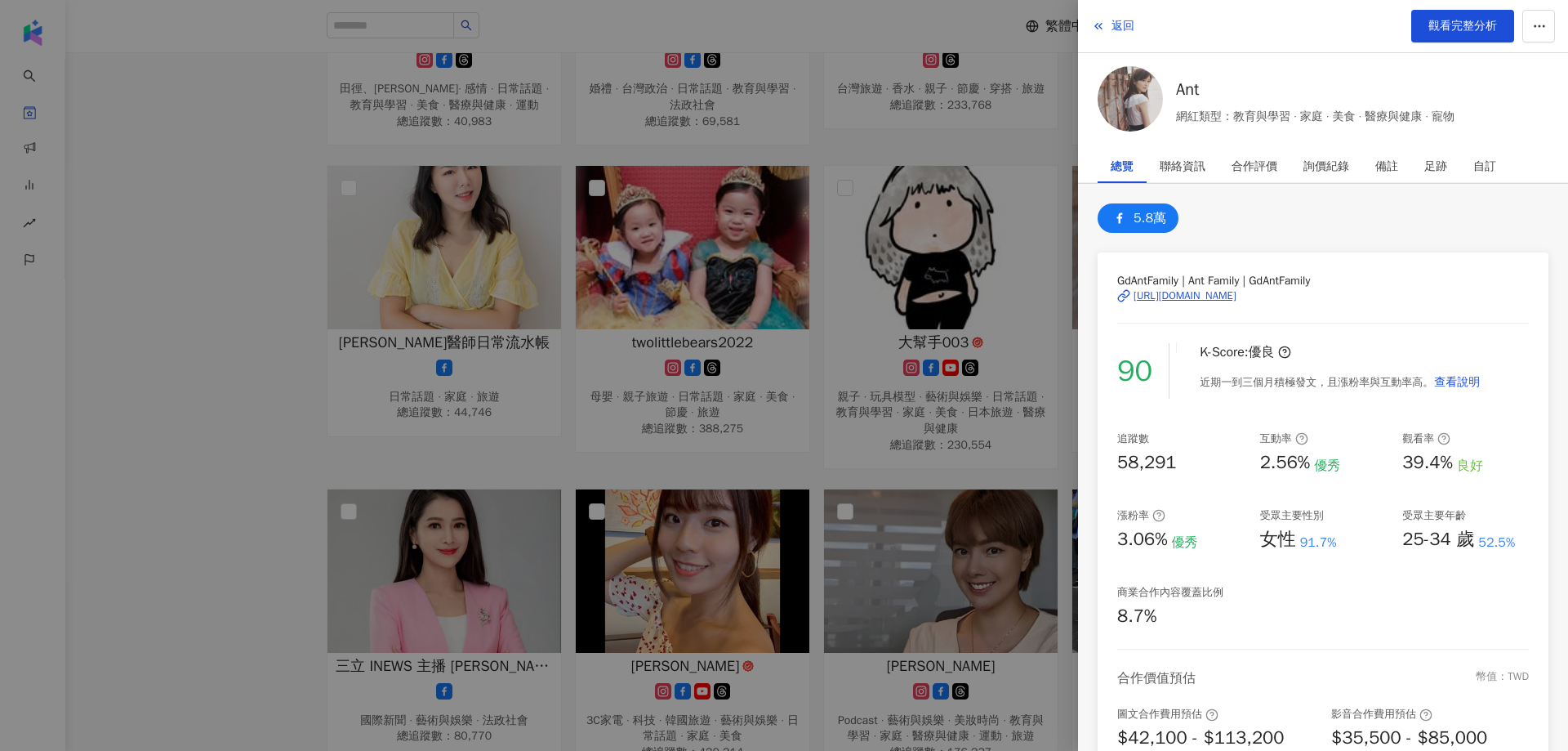 click at bounding box center [784, 375] 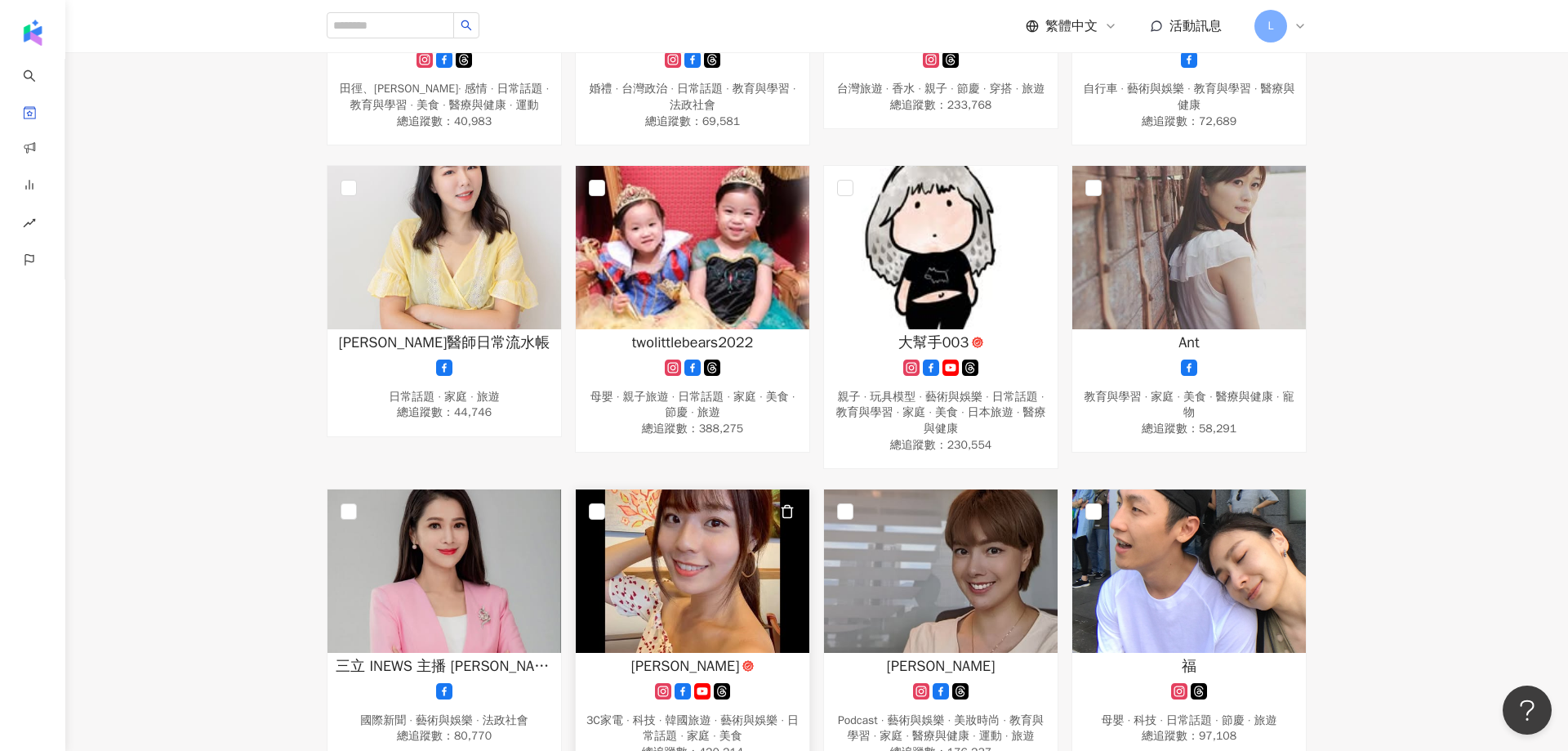 click on "[PERSON_NAME]" at bounding box center [685, 666] 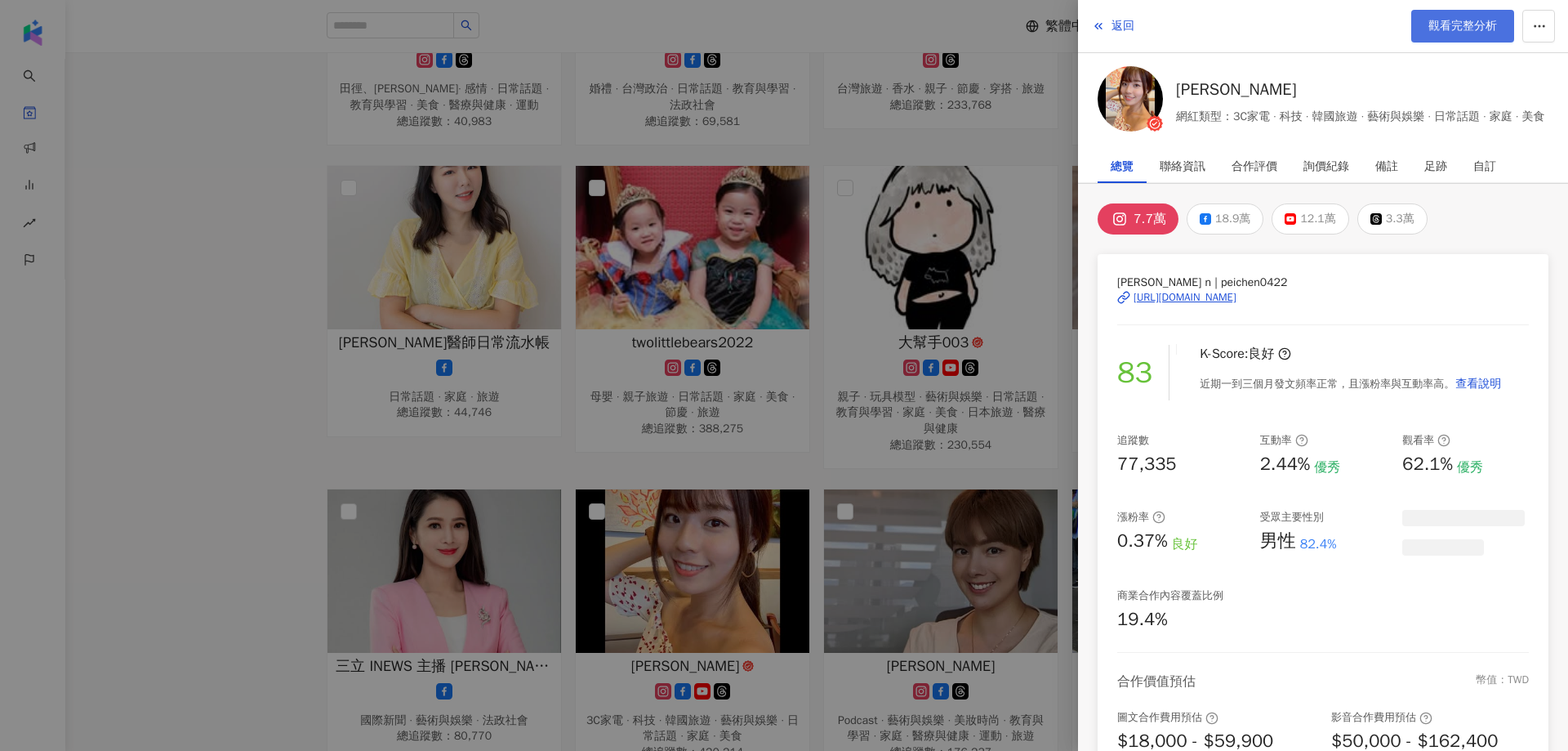 click on "觀看完整分析" at bounding box center (1463, 26) 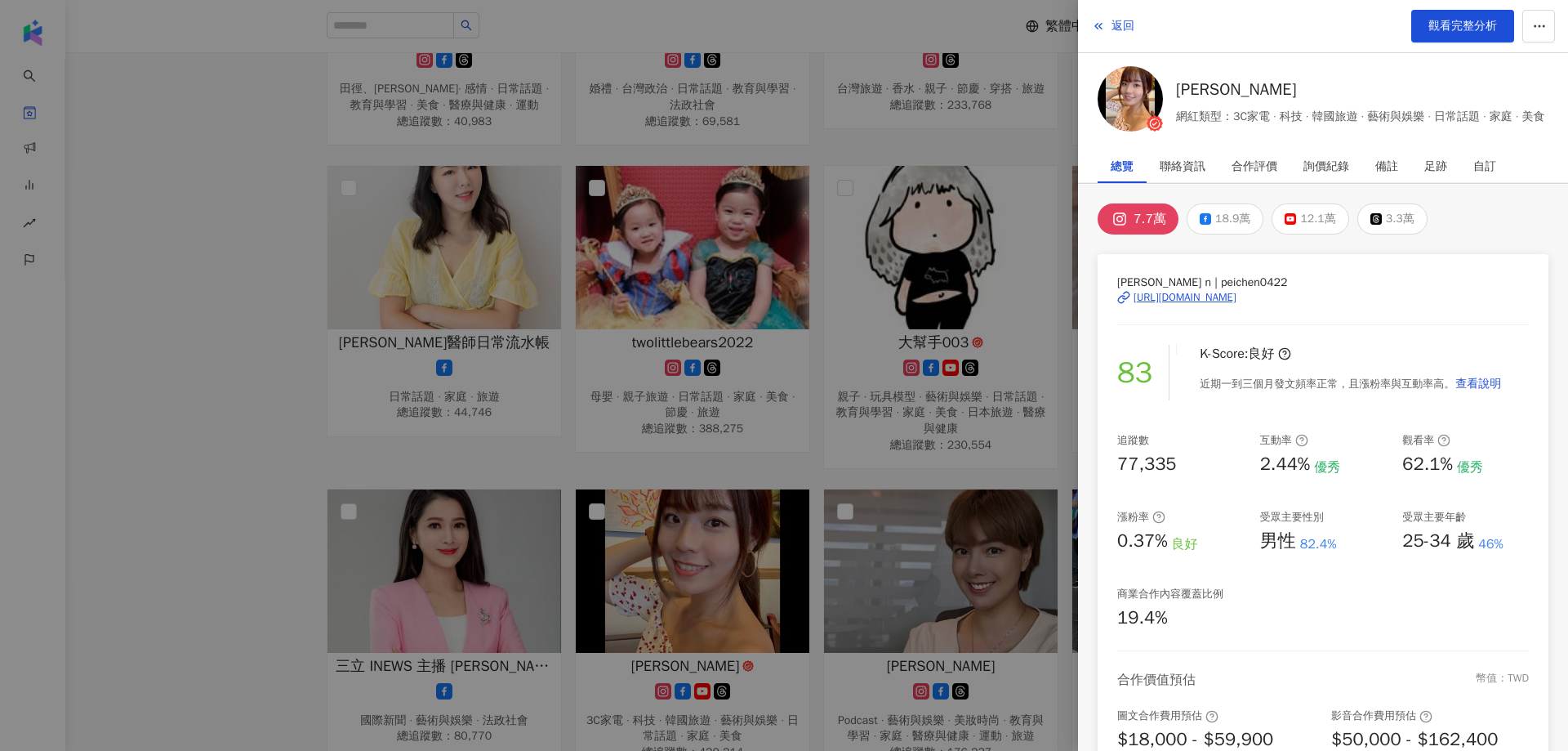 click at bounding box center [784, 375] 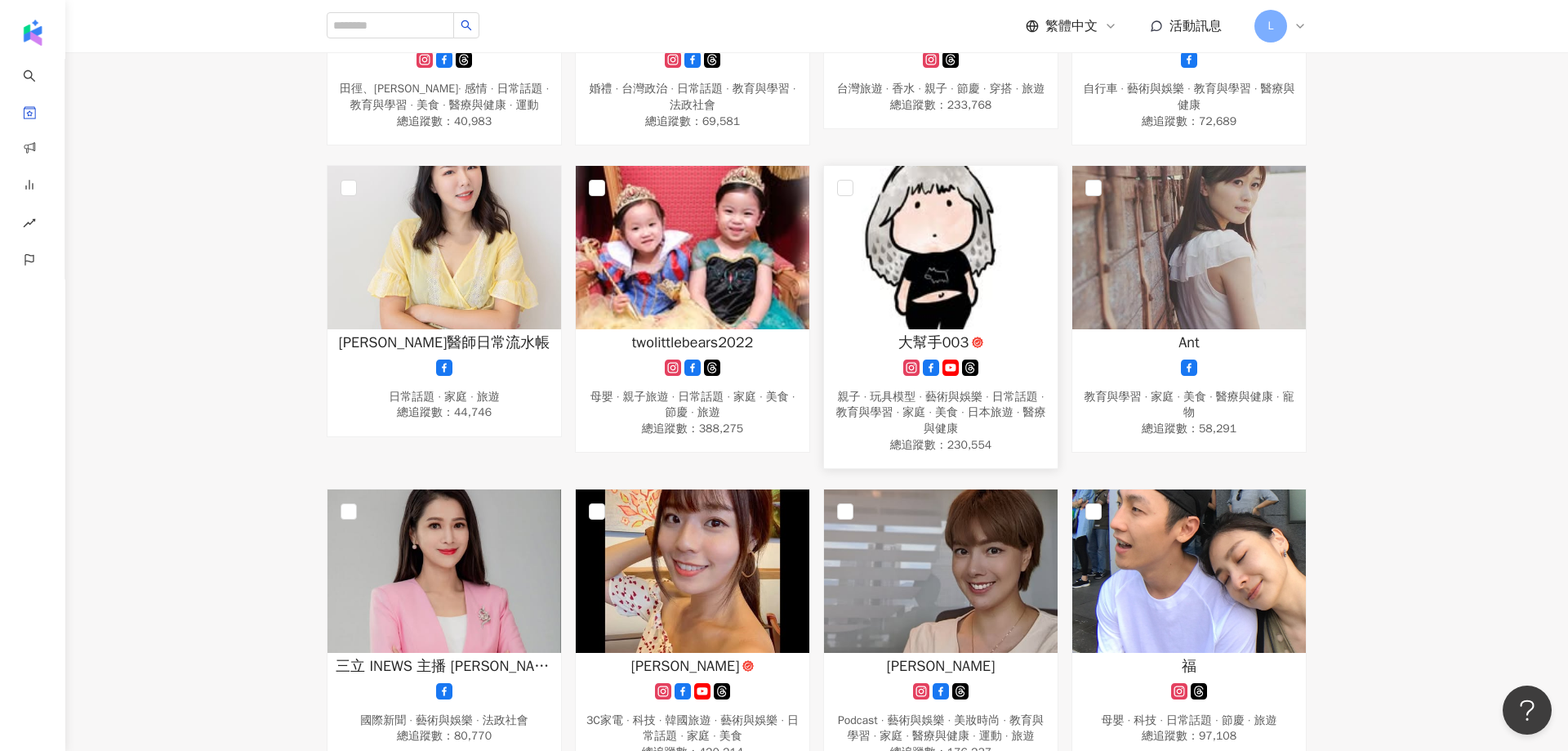 click on "大幫手003" at bounding box center (933, 342) 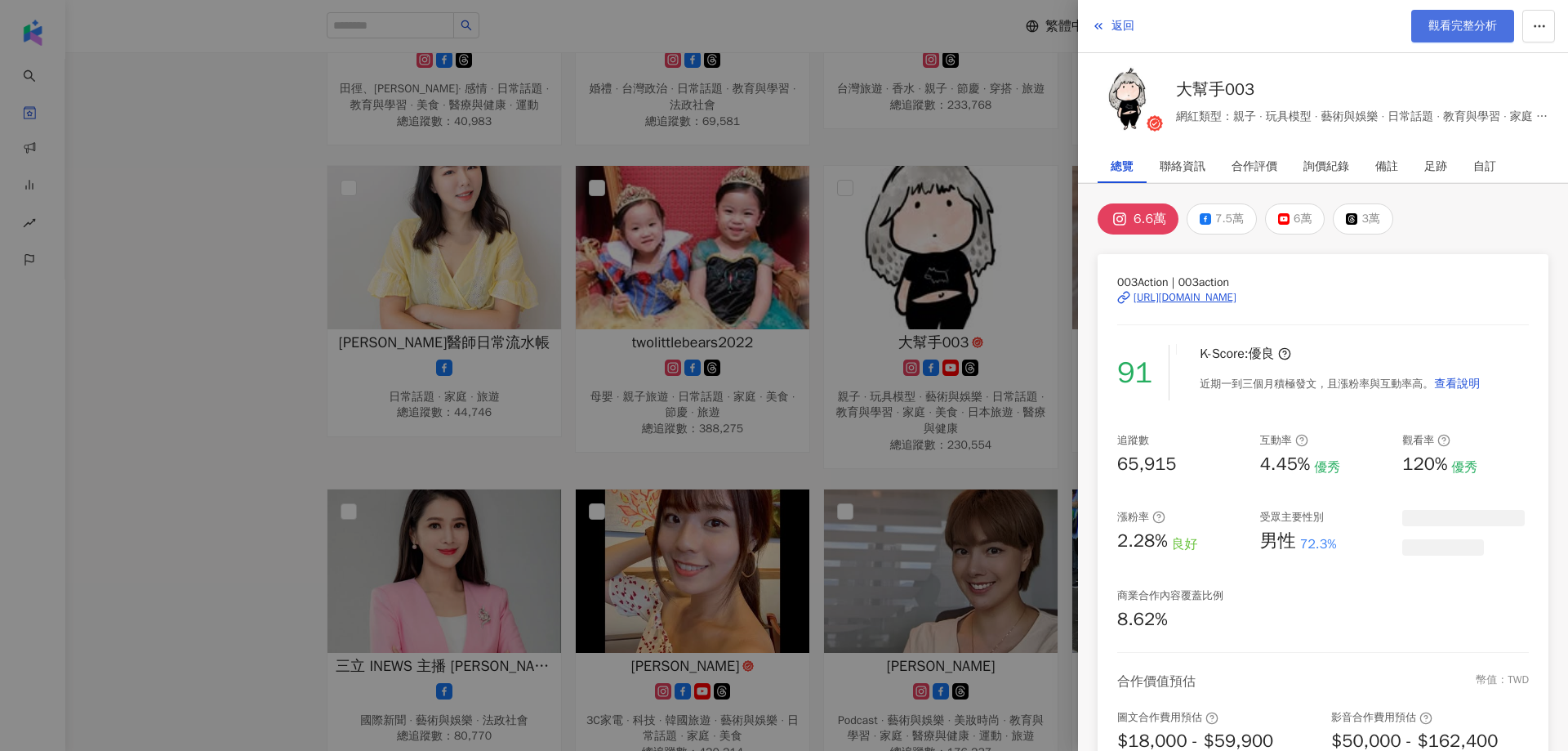 click on "觀看完整分析" at bounding box center (1463, 26) 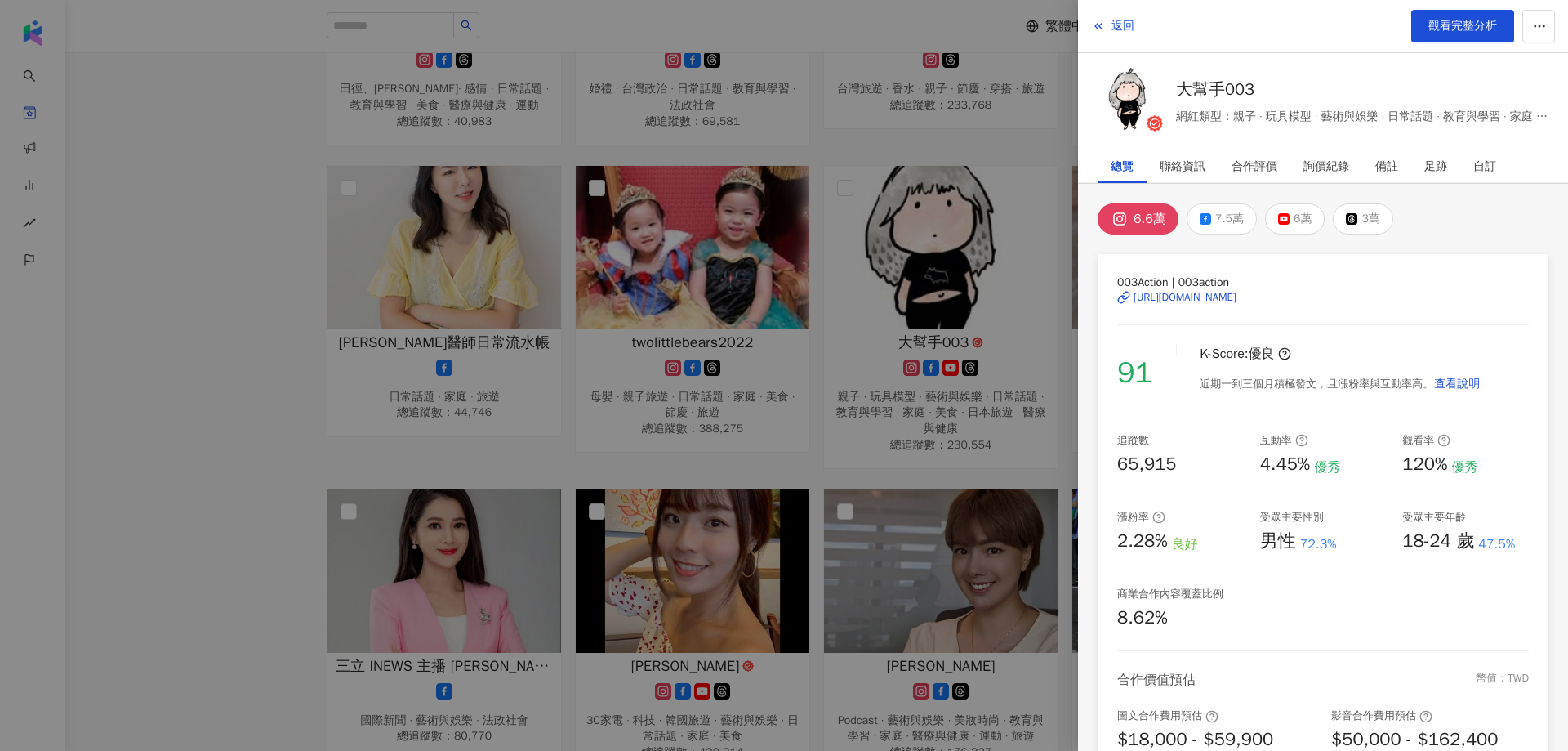 click at bounding box center [784, 375] 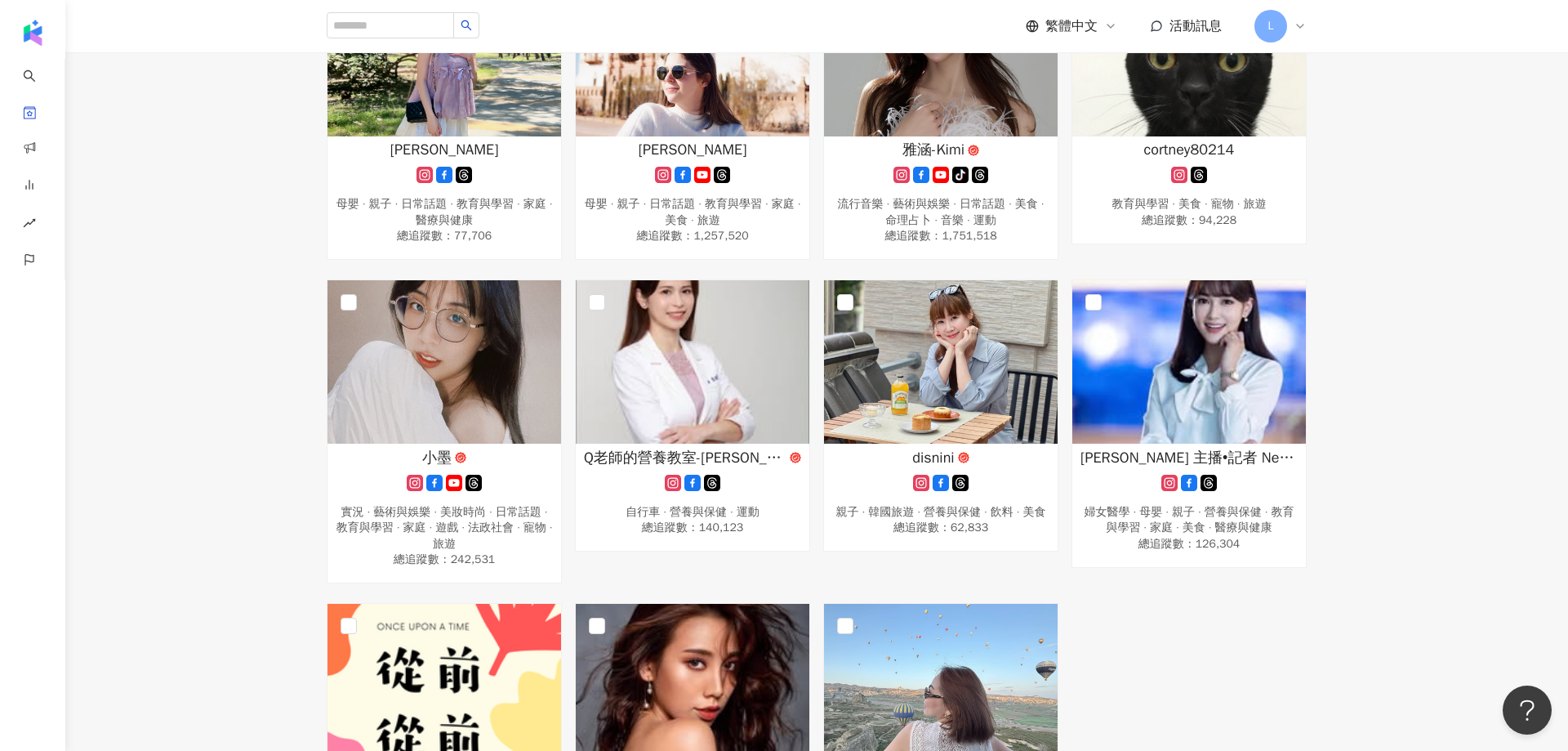 scroll, scrollTop: 1782, scrollLeft: 0, axis: vertical 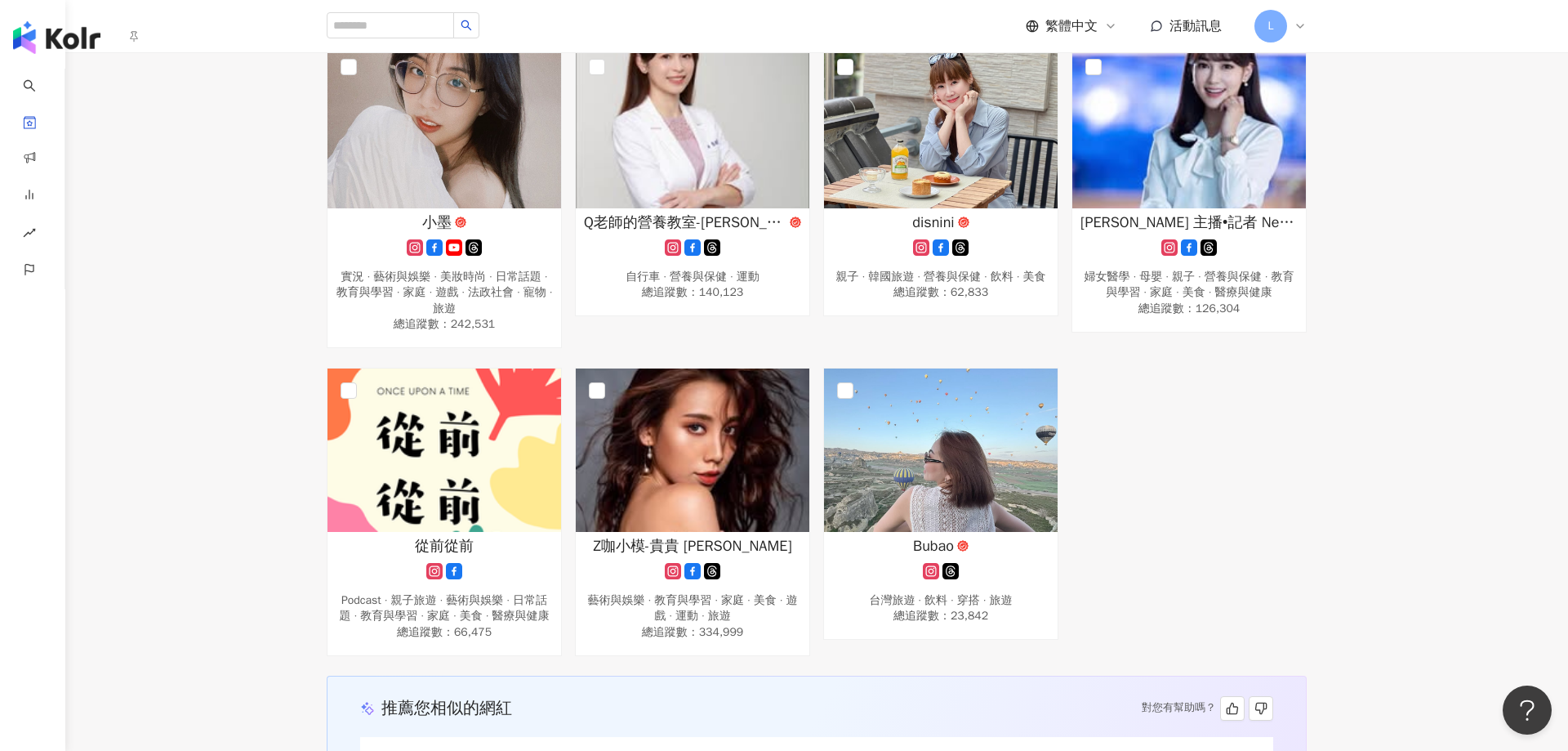 click on "51 Yui 保養 · 穿搭 總追蹤數 ： 87,965 I'm dou媽咪/檸檬媽咪 親子旅遊 · 飲料 · 美食 總追蹤數 ： 38,740 DingDong 藝術與娛樂 · 狗 · 教育與學習 · 美食 · 遊戲 · 運動 · 旅遊 總追蹤數 ： 114,329 韓國女婿 小朗哥爸爸 韓國旅遊 · 日常話題 · 教育與學習 · 家庭 · 美食 · 命理占卜 · 寵物 總追蹤數 ： 196,141 Dr. 王樹偉 Tree 田徑、馬拉松 · 感情 · 日常話題 · 教育與學習 · 美食 · 醫療與健康 · 運動 總追蹤數 ： 40,983 食宿酒公里  婚禮 · 台灣政治 · 日常話題 · 教育與學習 · 法政社會 總追蹤數 ： 69,581 陳俞丁 台灣旅遊 · 香水 · 親子 · 節慶 · 穿搭 · 旅遊 總追蹤數 ： 233,768 威力醫師的育兒週記-王韋力 自行車 · 藝術與娛樂 · 教育與學習 · 醫療與健康 總追蹤數 ： 72,689 Jennifer醫師日常流水帳 日常話題 · 家庭 · 旅遊 總追蹤數 ： 44,746 twolittlebears2022 總追蹤數 ： 388,275 ： Ant" at bounding box center (817, -427) 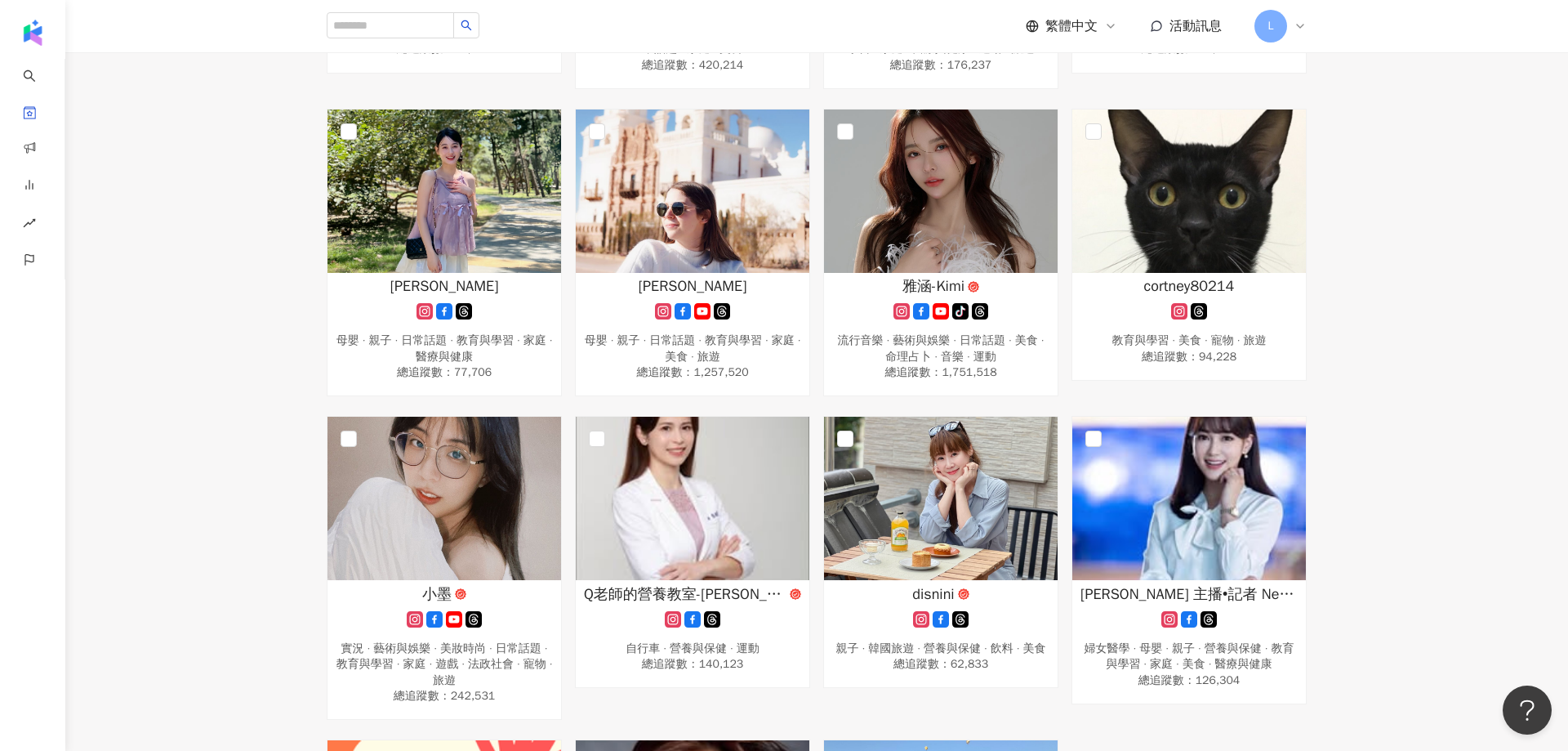 scroll, scrollTop: 1312, scrollLeft: 0, axis: vertical 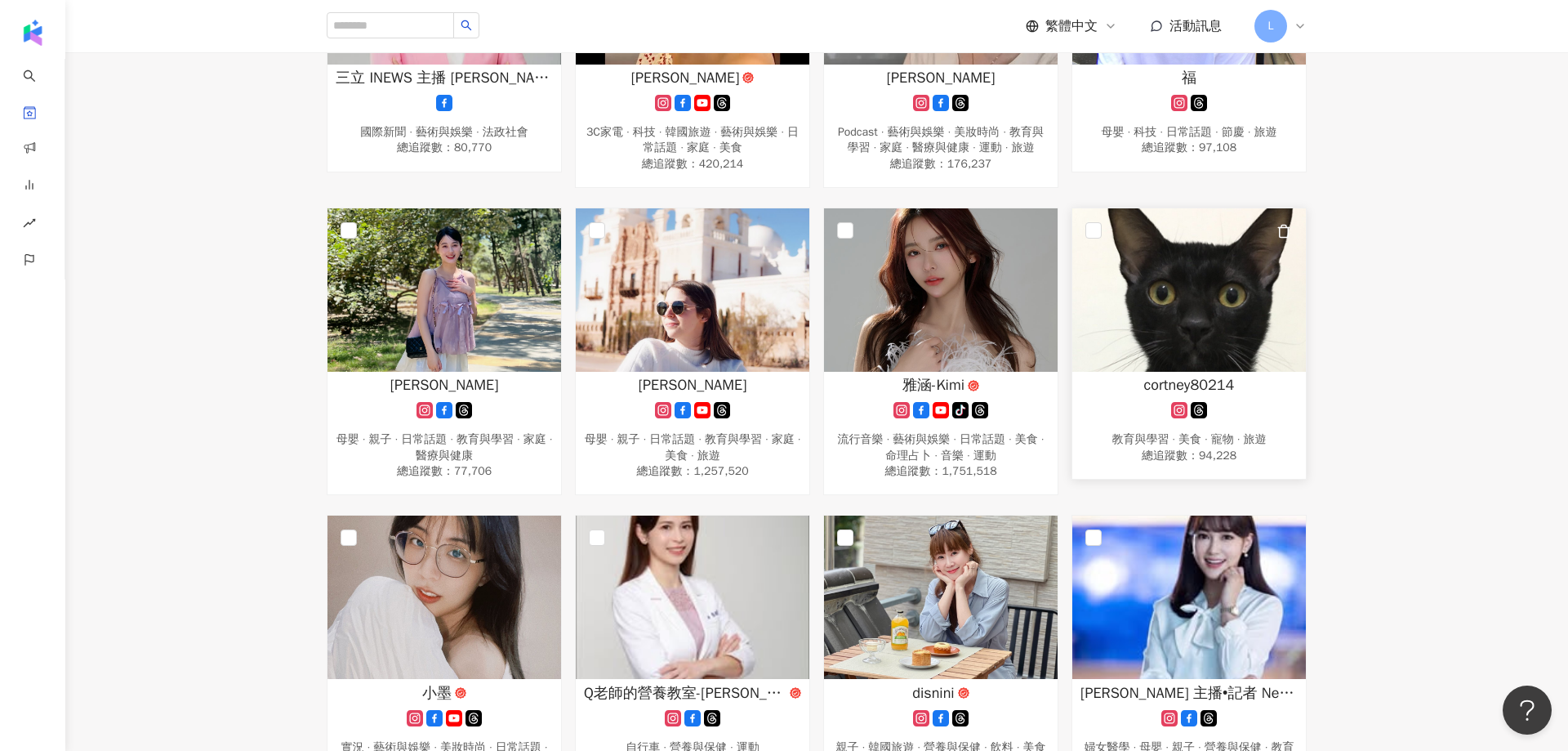 click on "cortney80214" at bounding box center (1189, 385) 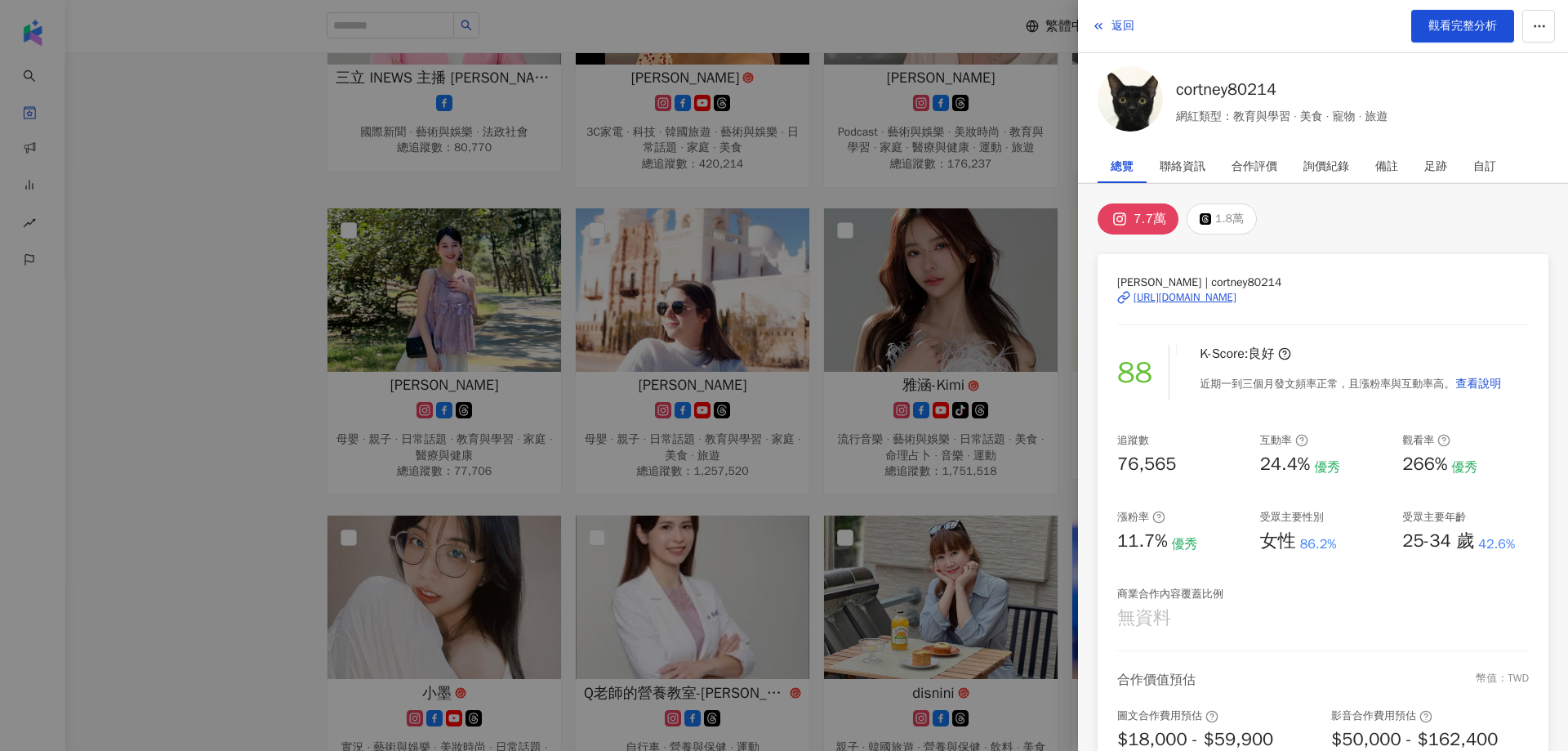 click on "[URL][DOMAIN_NAME]" at bounding box center [1185, 297] 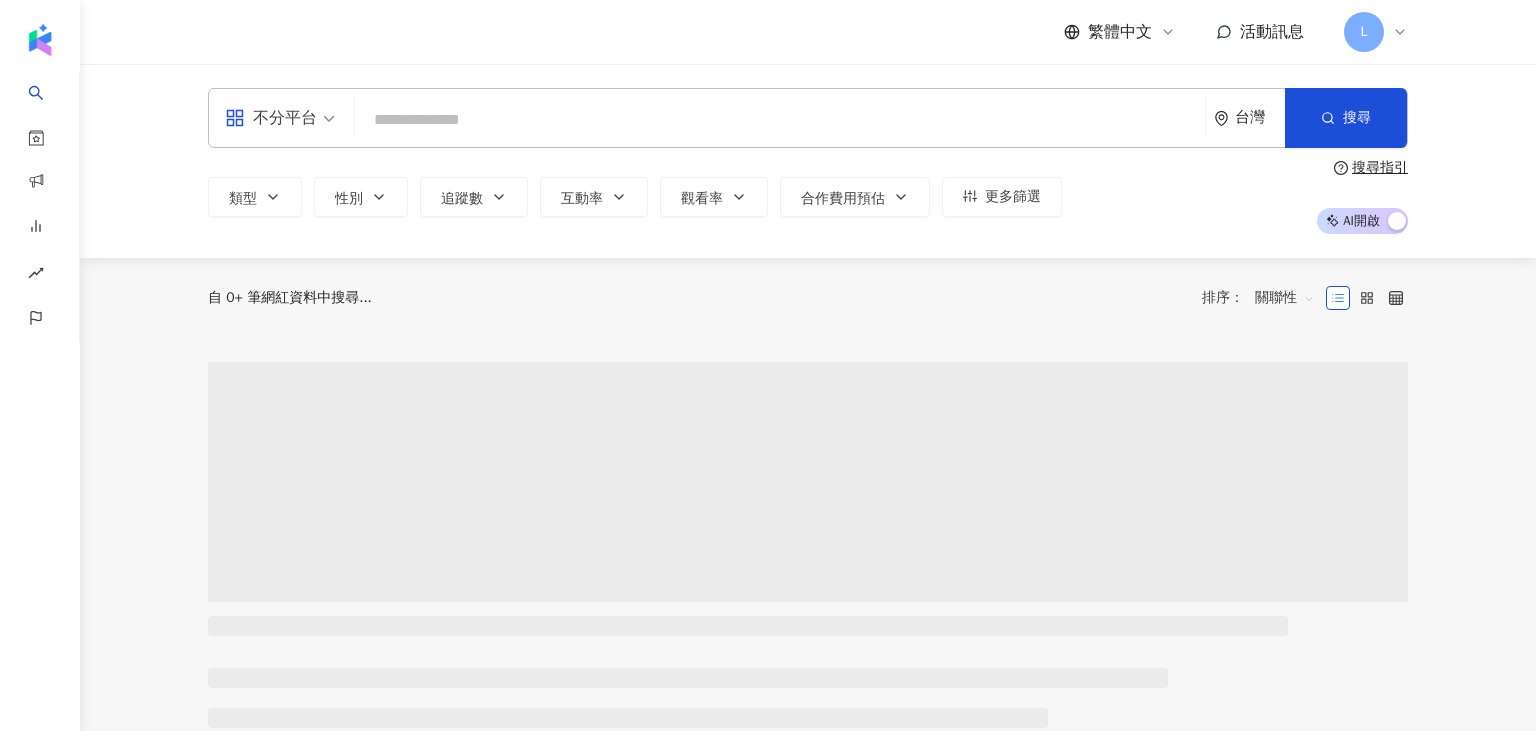 scroll, scrollTop: 0, scrollLeft: 0, axis: both 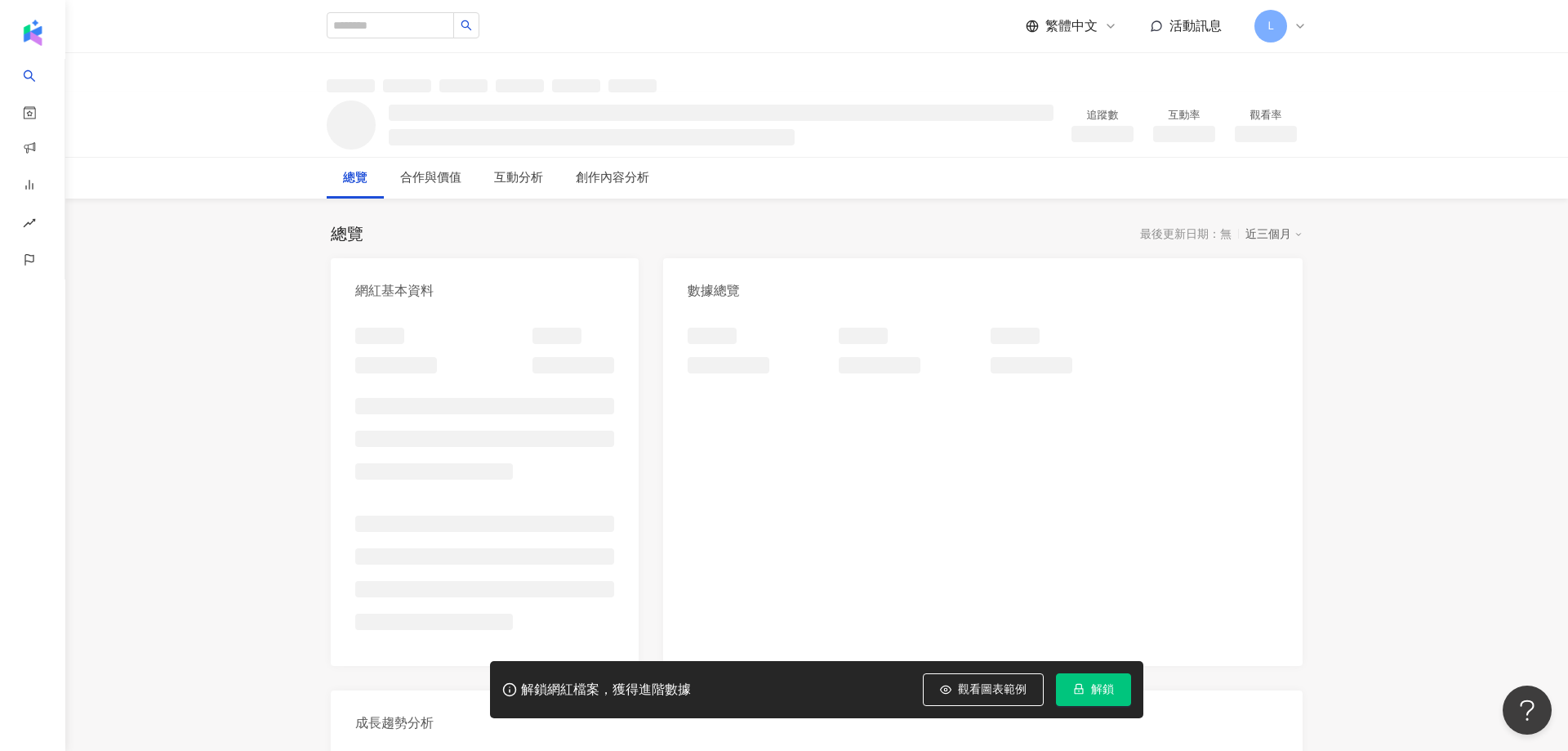 click on "總覽 合作與價值 互動分析 創作內容分析" at bounding box center [817, 178] 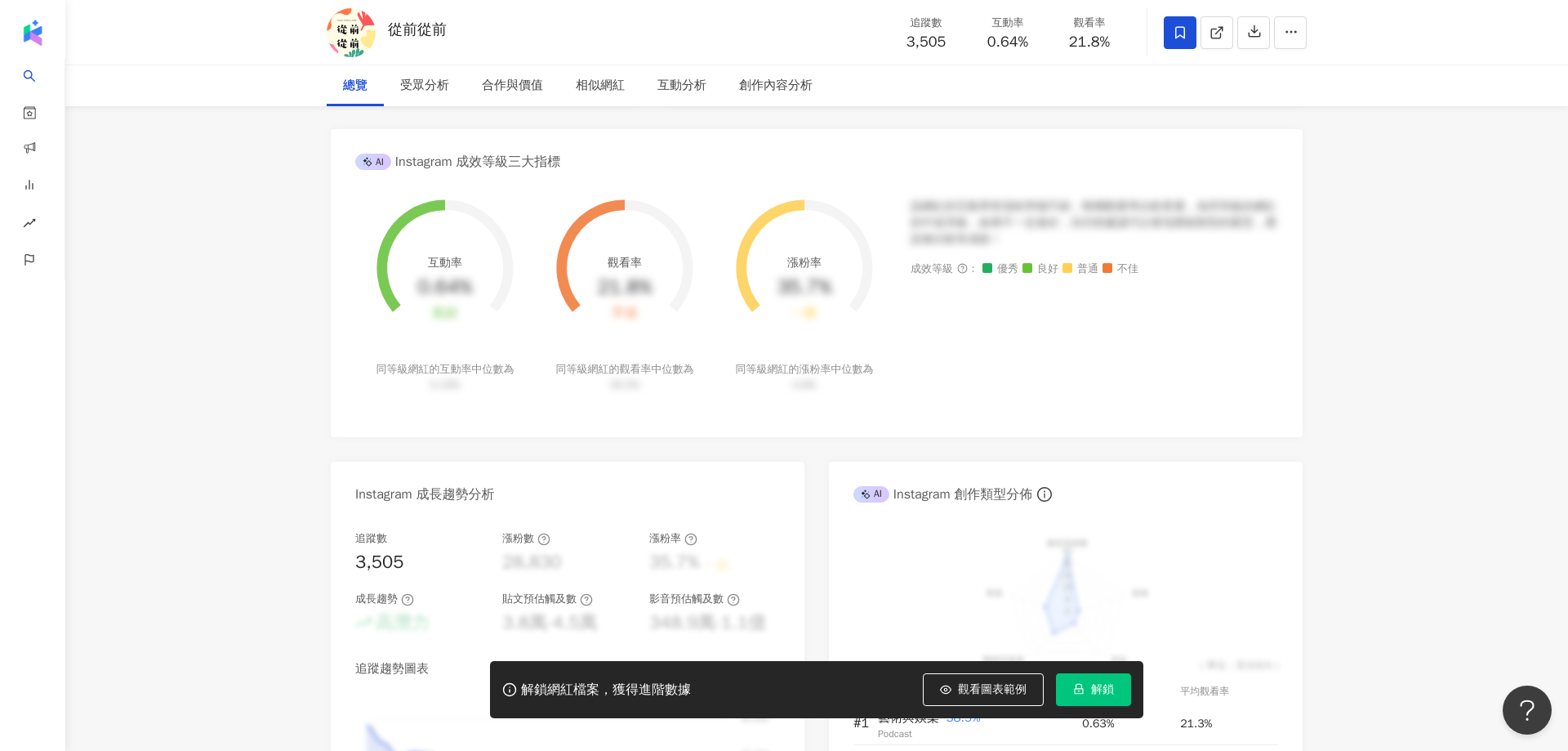 scroll, scrollTop: 0, scrollLeft: 0, axis: both 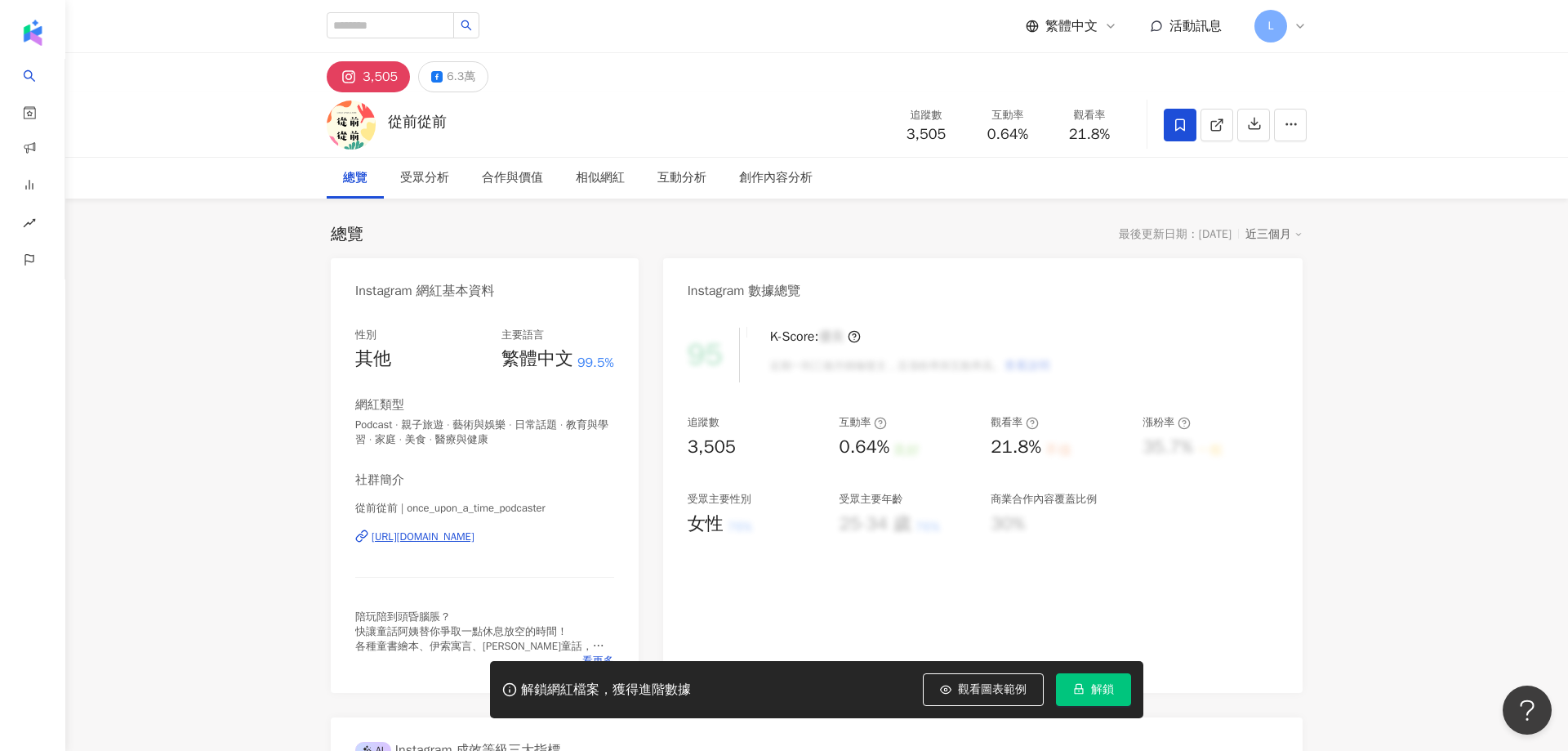 click on "3,505 6.3萬 從前從前 追蹤數 3,505 互動率 0.64% 觀看率 21.8% 總覽 受眾分析 合作與價值 相似網紅 互動分析 創作內容分析 總覽 最後更新日期：2025/7/22 近三個月 Instagram 網紅基本資料 性別   其他 主要語言   繁體中文 99.5% 網紅類型 Podcast · 親子旅遊 · 藝術與娛樂 · 日常話題 · 教育與學習 · 家庭 · 美食 · 醫療與健康 社群簡介 從前從前 | once_upon_a_time_podcaster https://www.instagram.com/once_upon_a_time_podcaster/ 陪玩陪到頭昏腦脹？
快讓童話阿姨替你爭取一點休息放空的時間！
各種童書繪本、伊索寓言、格林童話，從說故事、角色扮演到學動物叫聲（阿姨盡量🤣），童話阿姨全部一口包辦！最棒的是，每則故事都讓孩子學會一句英文會話。
每週三10:30am更新
快來跟童話阿姨一起快樂聽故事、輕鬆學英文！ 看更多 Instagram 數據總覽 95 K-Score :   優良 查看說明 追蹤數   3,505 互動率   0.64%" at bounding box center (817, 2828) 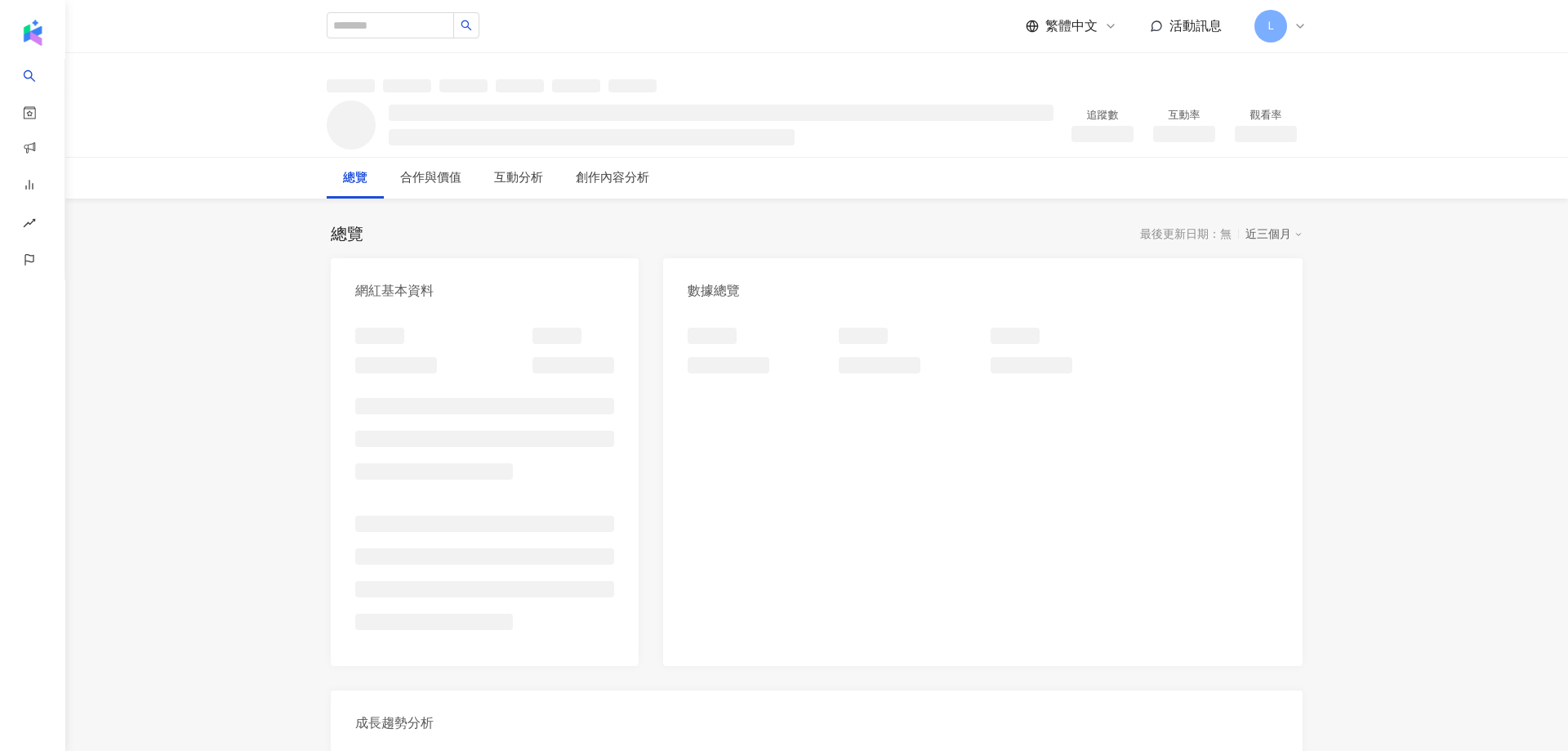 scroll, scrollTop: 0, scrollLeft: 0, axis: both 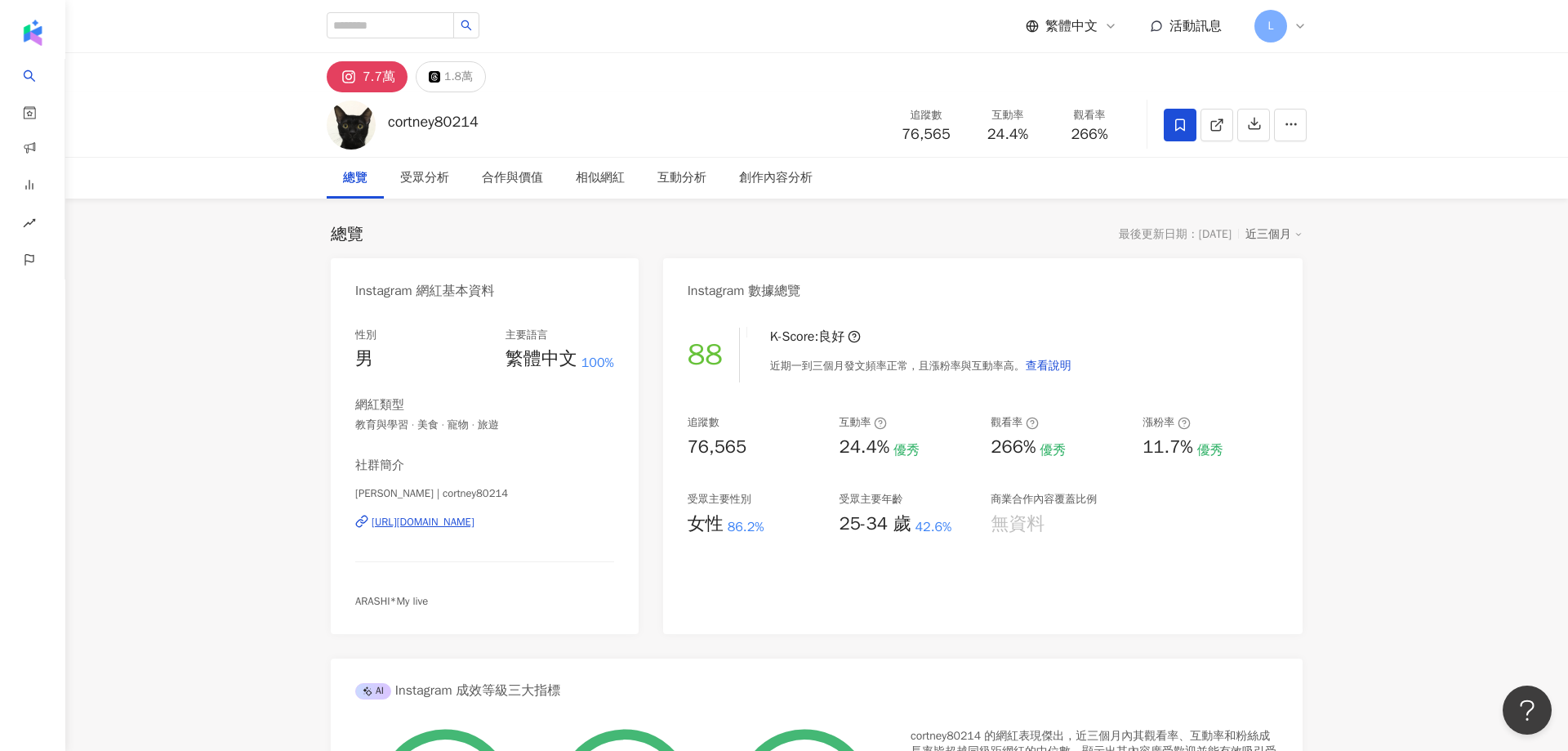 click on "Instagram 網紅基本資料 性別   男 主要語言   繁體中文 100% 網紅類型 教育與學習 · 美食 · 寵物 · 旅遊 社群簡介 silvia | cortney80214 [URL][DOMAIN_NAME] ARASHI*My live Instagram 數據總覽 88 K-Score :   良好 近期一到三個月發文頻率正常，且漲粉率與互動率高。 查看說明 追蹤數   76,565 互動率   24.4% 優秀 觀看率   266% 優秀 漲粉率   11.7% 優秀 受眾主要性別   女性 86.2% 受眾主要年齡   25-34 歲 42.6% 商業合作內容覆蓋比例   無資料 AI Instagram 成效等級三大指標 互動率 24.4% 優秀 同等級網紅的互動率中位數為  0.57% 觀看率 266% 優秀 同等級網紅的觀看率中位數為  1.03% 漲粉率 11.7% 優秀 同等級網紅的漲粉率中位數為  -0.04% 成效等級 ： 優秀 良好 普通 不佳 Instagram 成長趨勢分析 追蹤數   76,565 漲粉數   8,017 漲粉率   11.7% 優秀 成長趨勢   正常 貼文預估觸及數   13.7萬-42.5萬   8.1萬-20.3萬" at bounding box center [817, 869] 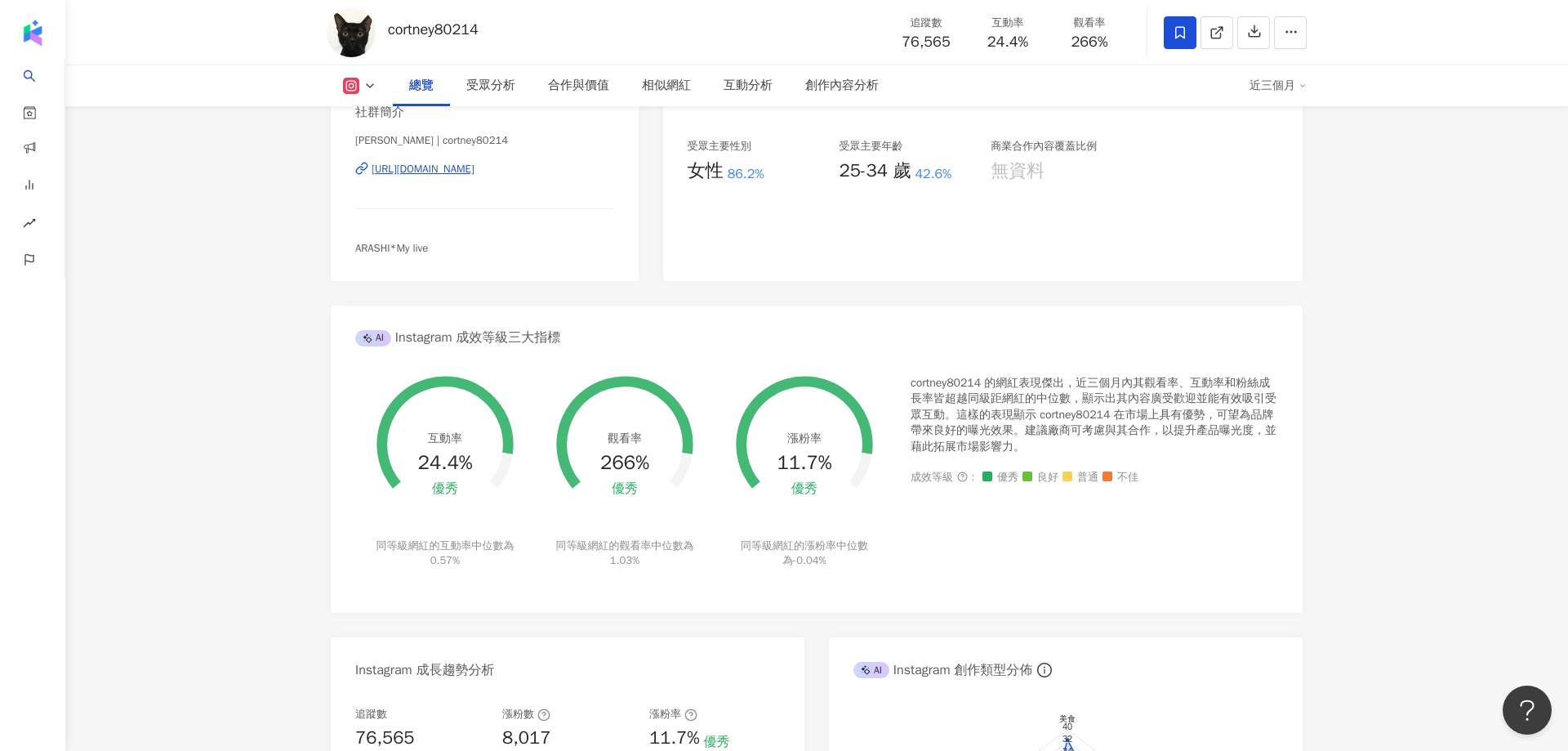 scroll, scrollTop: 0, scrollLeft: 0, axis: both 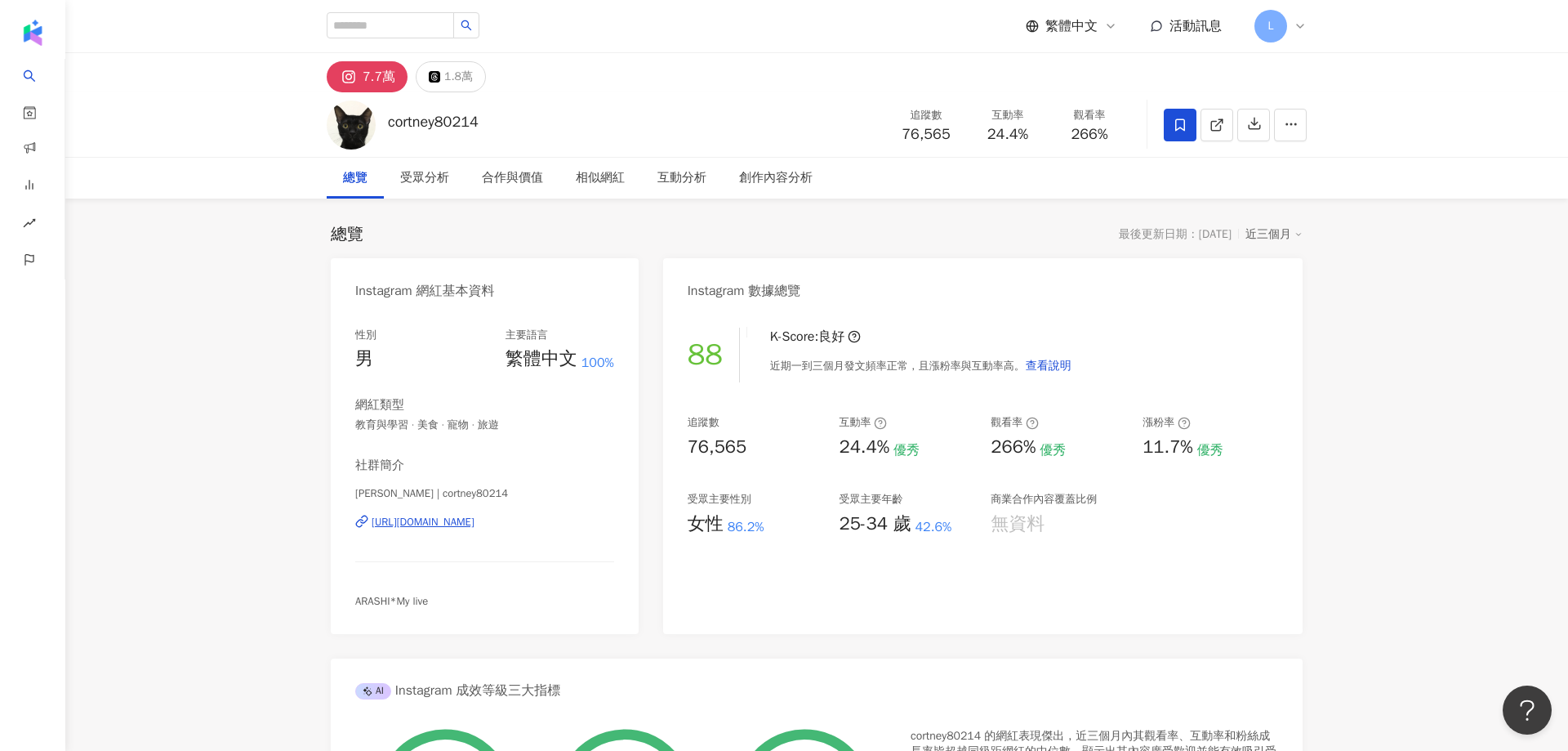 click on "7.7萬 1.8萬 cortney80214 追蹤數 76,565 互動率 24.4% 觀看率 266% 總覽 受眾分析 合作與價值 相似網紅 互動分析 創作內容分析 總覽 最後更新日期：2025/7/22 近三個月 Instagram 網紅基本資料 性別   男 主要語言   繁體中文 100% 網紅類型 教育與學習 · 美食 · 寵物 · 旅遊 社群簡介 silvia | cortney80214 https://www.instagram.com/cortney80214/ ARASHI*My live Instagram 數據總覽 88 K-Score :   良好 近期一到三個月發文頻率正常，且漲粉率與互動率高。 查看說明 追蹤數   76,565 互動率   24.4% 優秀 觀看率   266% 優秀 漲粉率   11.7% 優秀 受眾主要性別   女性 86.2% 受眾主要年齡   25-34 歲 42.6% 商業合作內容覆蓋比例   無資料 AI Instagram 成效等級三大指標 互動率 24.4% 優秀 同等級網紅的互動率中位數為  0.57% 觀看率 266% 優秀 同等級網紅的觀看率中位數為  1.03% 漲粉率 11.7% 優秀 同等級網紅的漲粉率中位數為  -0.04% ：" at bounding box center [817, 3130] 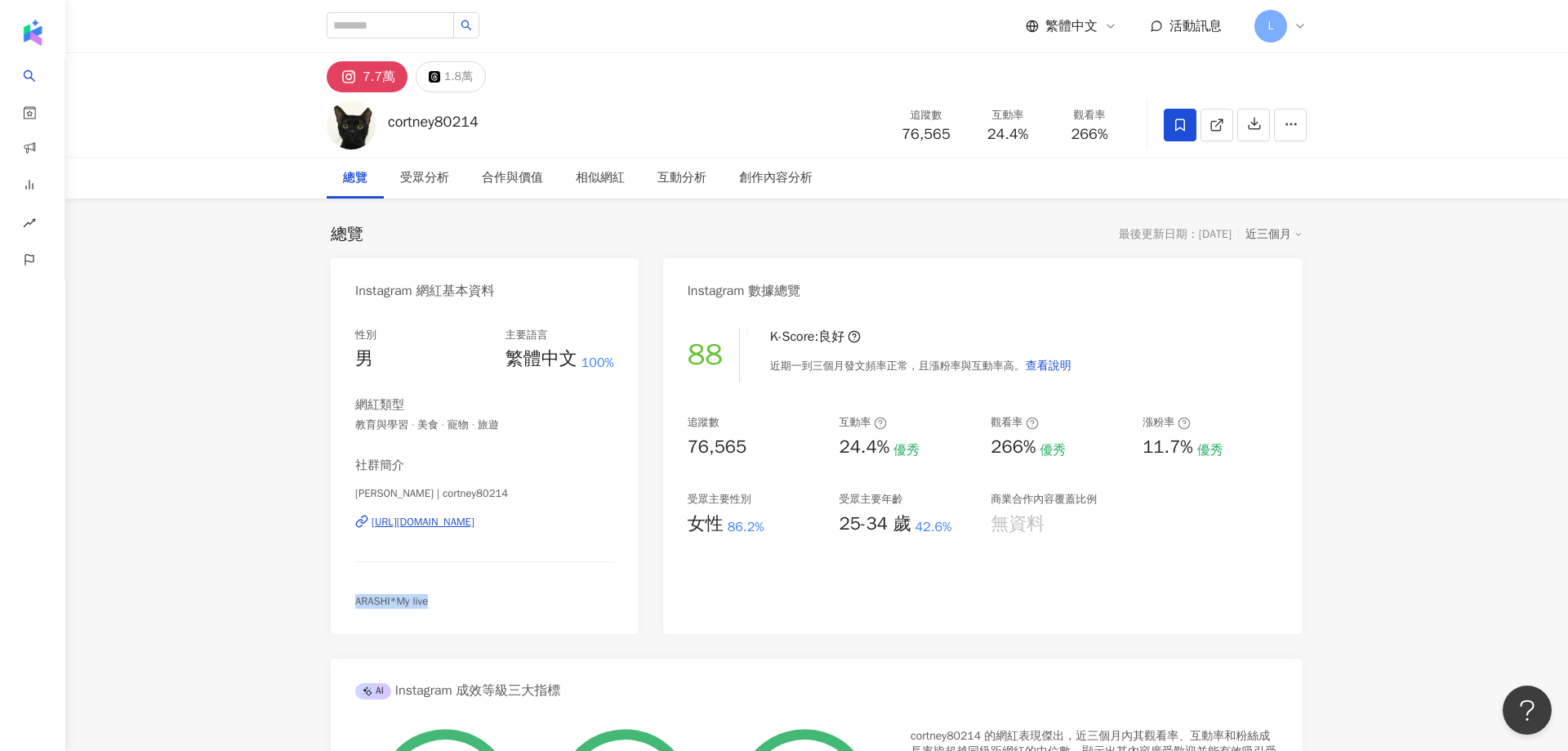 drag, startPoint x: 430, startPoint y: 602, endPoint x: 316, endPoint y: 582, distance: 115.7411 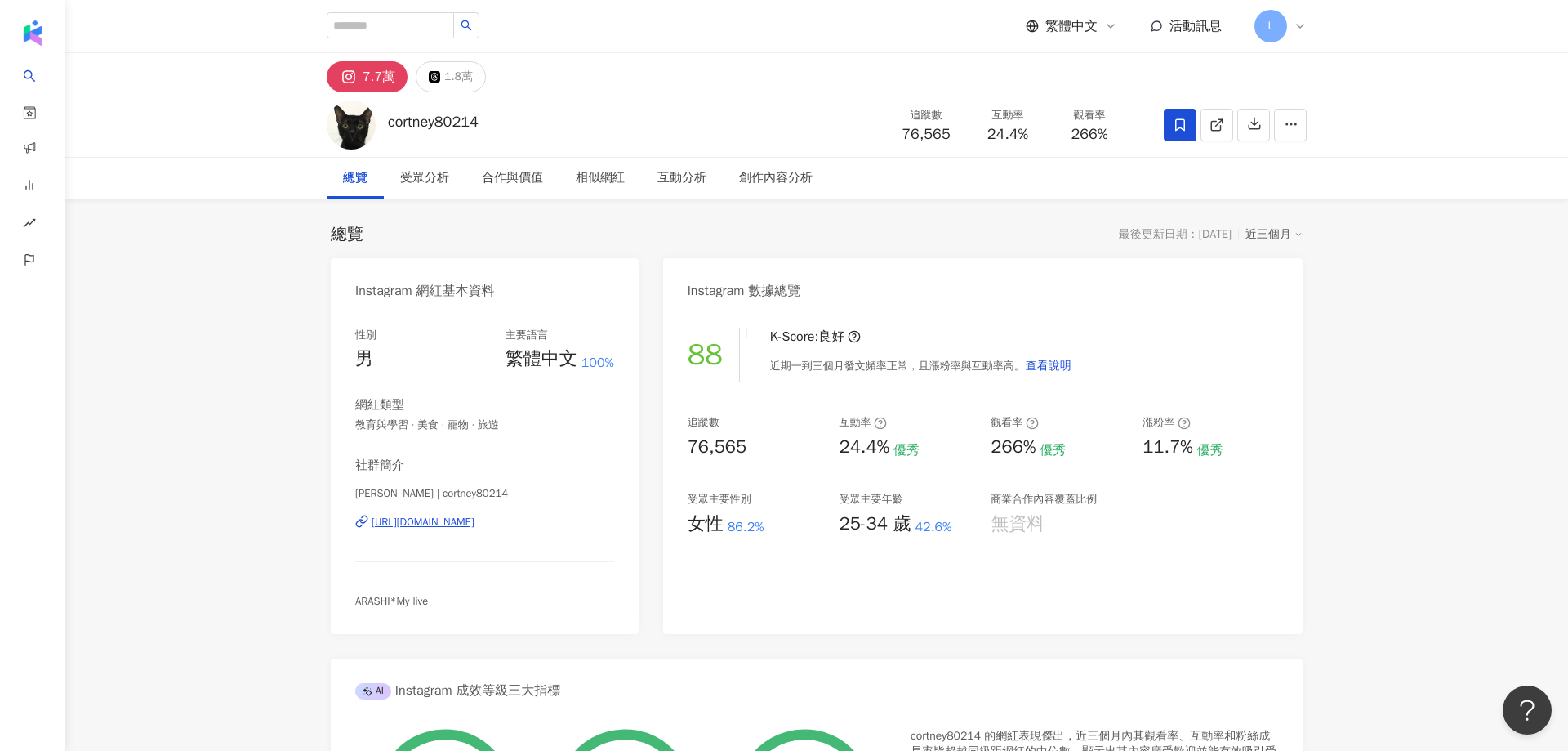 click on "7.7萬 1.8萬 cortney80214 追蹤數 76,565 互動率 24.4% 觀看率 266% 總覽 受眾分析 合作與價值 相似網紅 互動分析 創作內容分析 總覽 最後更新日期：2025/7/22 近三個月 Instagram 網紅基本資料 性別   男 主要語言   繁體中文 100% 網紅類型 教育與學習 · 美食 · 寵物 · 旅遊 社群簡介 silvia | cortney80214 https://www.instagram.com/cortney80214/ ARASHI*My live Instagram 數據總覽 88 K-Score :   良好 近期一到三個月發文頻率正常，且漲粉率與互動率高。 查看說明 追蹤數   76,565 互動率   24.4% 優秀 觀看率   266% 優秀 漲粉率   11.7% 優秀 受眾主要性別   女性 86.2% 受眾主要年齡   25-34 歲 42.6% 商業合作內容覆蓋比例   無資料 AI Instagram 成效等級三大指標 互動率 24.4% 優秀 同等級網紅的互動率中位數為  0.57% 觀看率 266% 優秀 同等級網紅的觀看率中位數為  1.03% 漲粉率 11.7% 優秀 同等級網紅的漲粉率中位數為  -0.04% ：" at bounding box center (817, 3130) 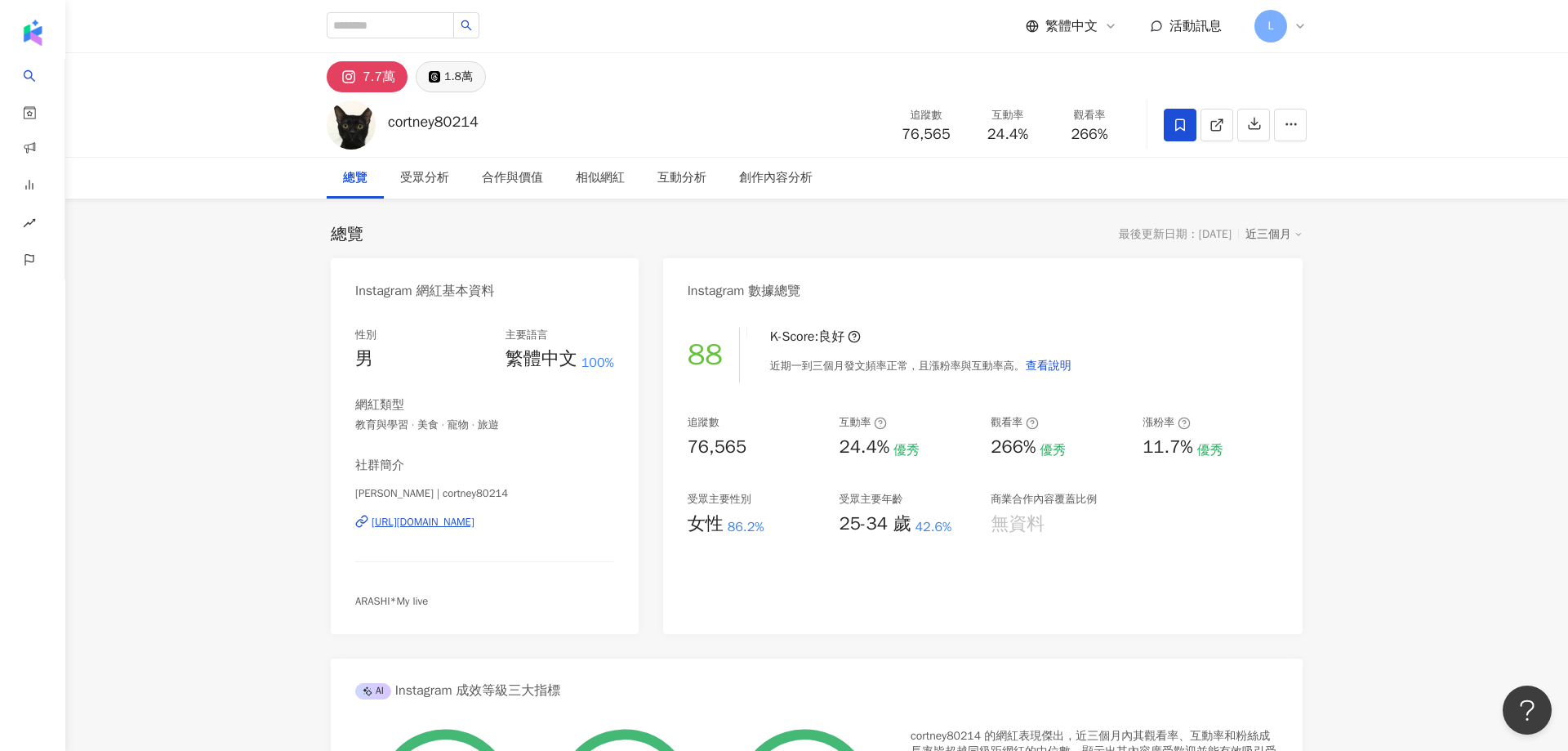 click on "1.8萬" at bounding box center [451, 77] 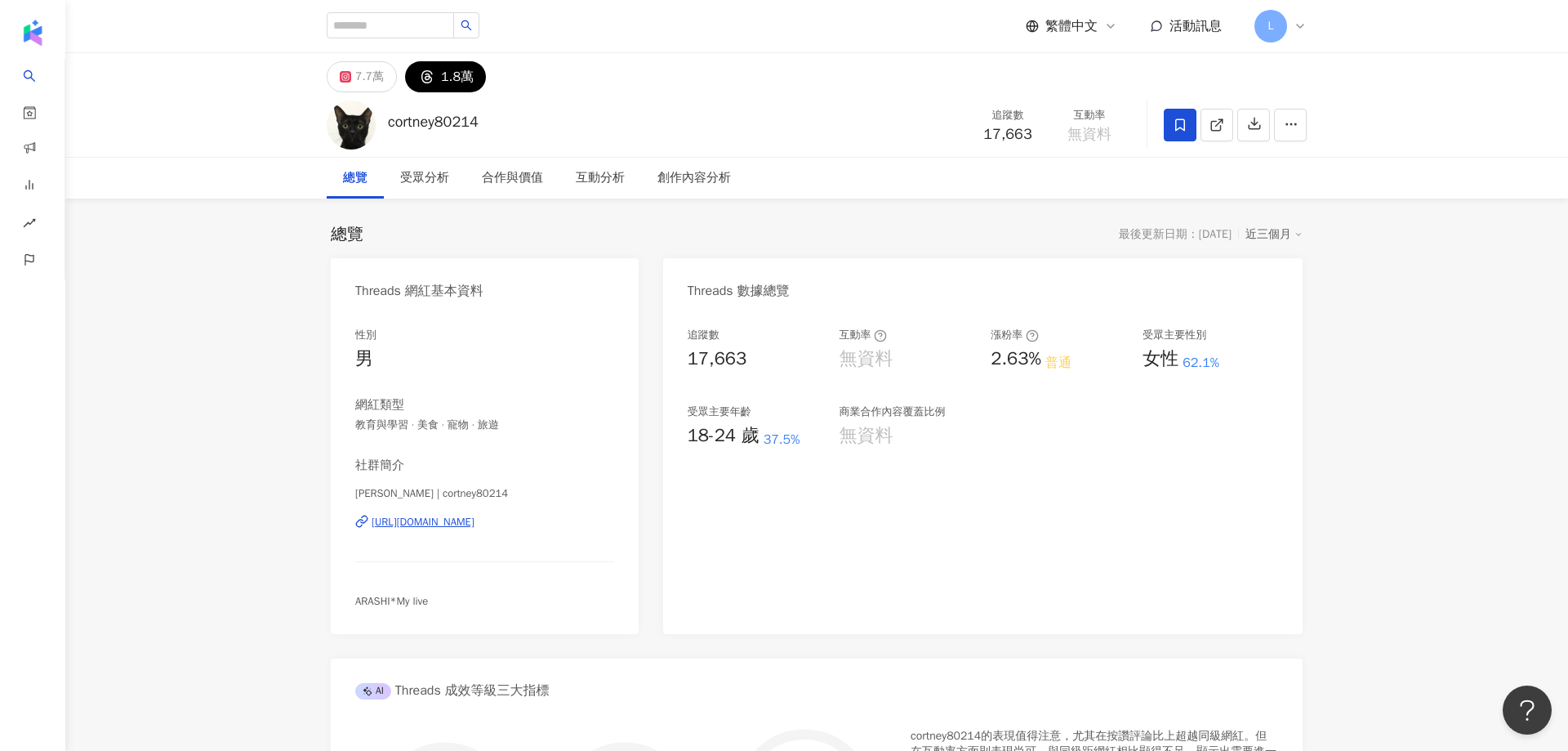 click on "https://www.threads.com/@cortney80214" at bounding box center (423, 522) 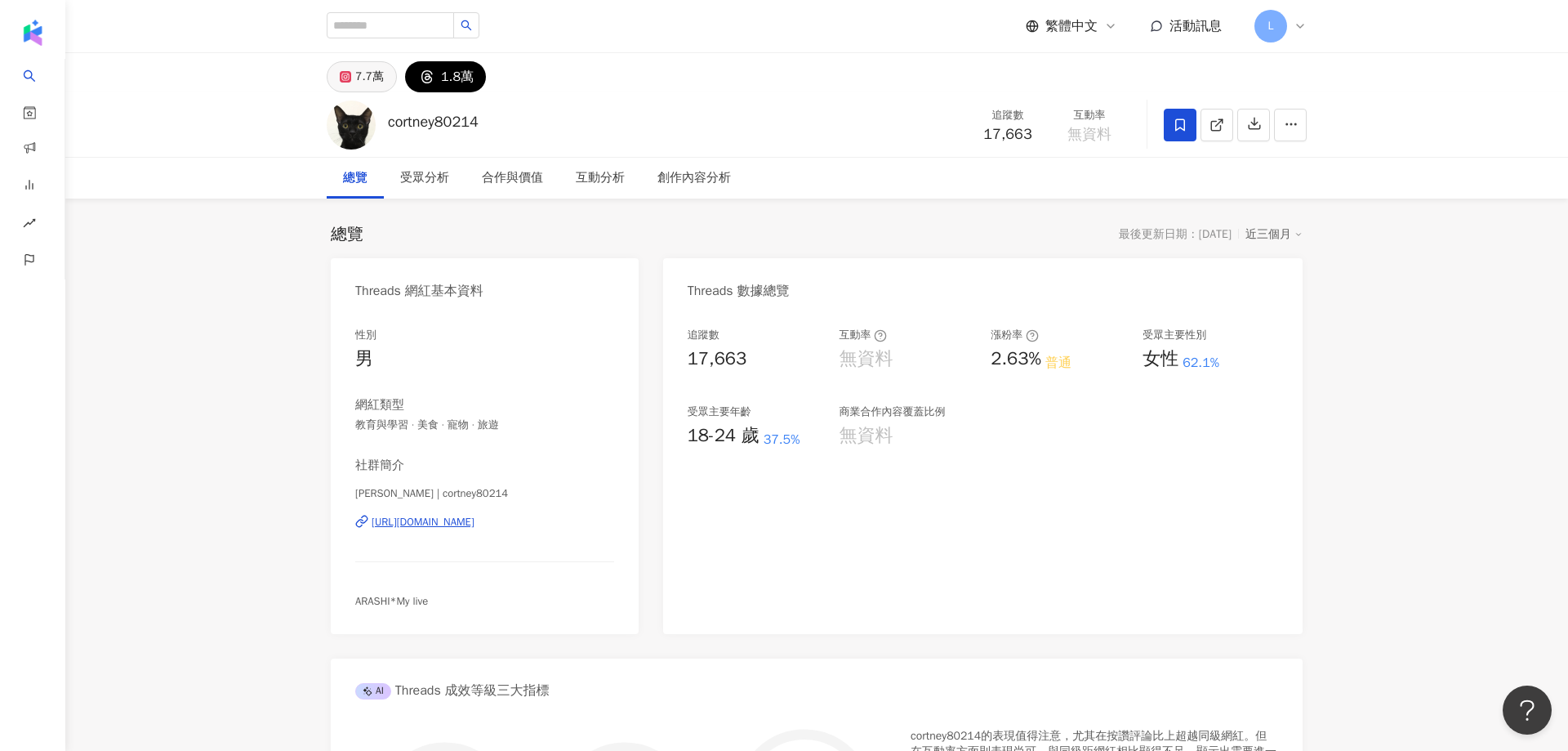 click on "7.7萬" at bounding box center (362, 77) 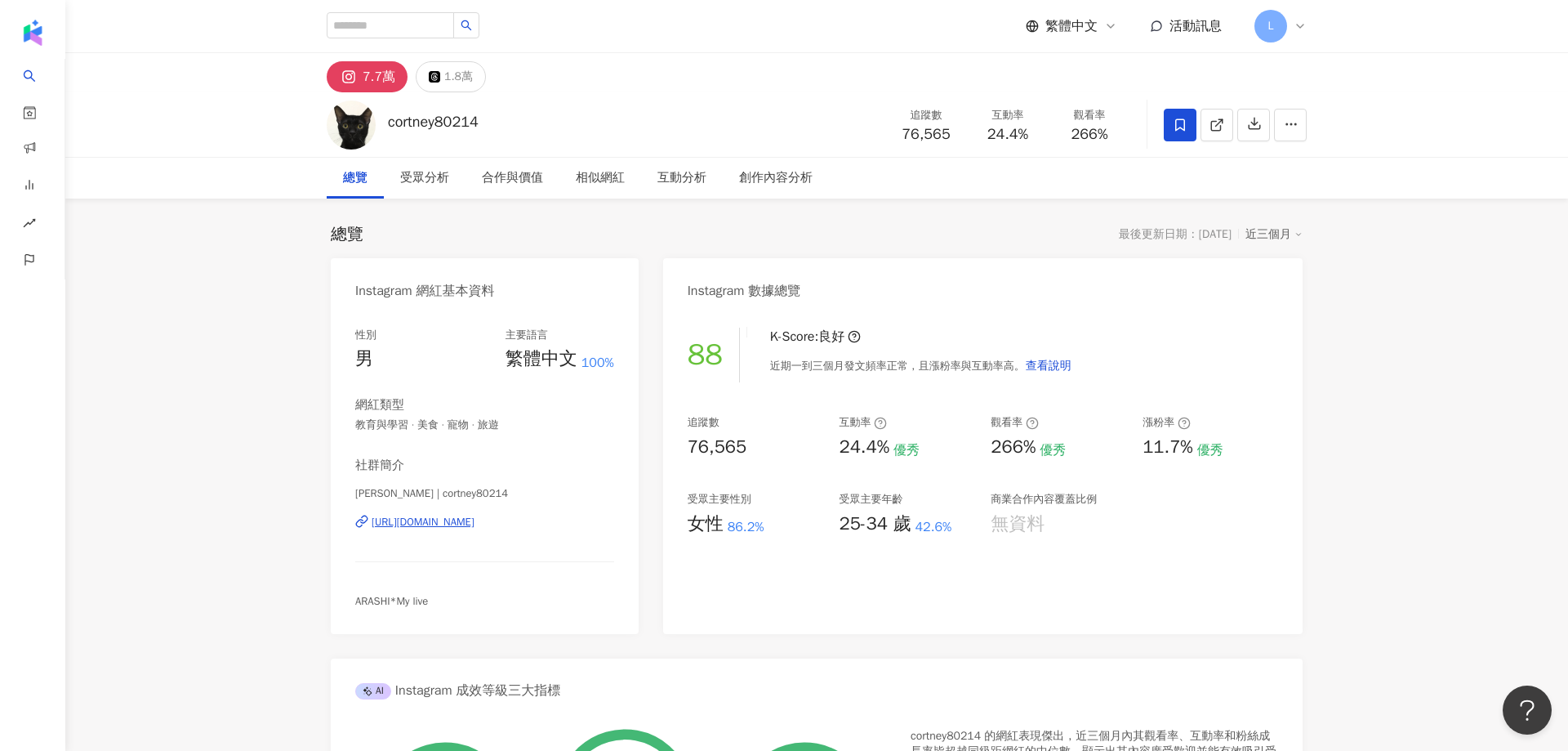 click on "總覽 最後更新日期：2025/7/22 近三個月 Instagram 網紅基本資料 性別   男 主要語言   繁體中文 100% 網紅類型 教育與學習 · 美食 · 寵物 · 旅遊 社群簡介 silvia | cortney80214 https://www.instagram.com/cortney80214/ ARASHI*My live Instagram 數據總覽 88 K-Score :   良好 近期一到三個月發文頻率正常，且漲粉率與互動率高。 查看說明 追蹤數   76,565 互動率   24.4% 優秀 觀看率   266% 優秀 漲粉率   11.7% 優秀 受眾主要性別   女性 86.2% 受眾主要年齡   25-34 歲 42.6% 商業合作內容覆蓋比例   無資料 AI Instagram 成效等級三大指標 互動率 24.4% 優秀 同等級網紅的互動率中位數為  0.57% 觀看率 266% 優秀 同等級網紅的觀看率中位數為  1.03% 漲粉率 11.7% 優秀 同等級網紅的漲粉率中位數為  -0.04% 成效等級 ： 優秀 良好 普通 不佳 Instagram 成長趨勢分析 追蹤數   76,565 漲粉數   8,017 漲粉率   11.7% 優秀 成長趨勢   正常     (" at bounding box center [817, 843] 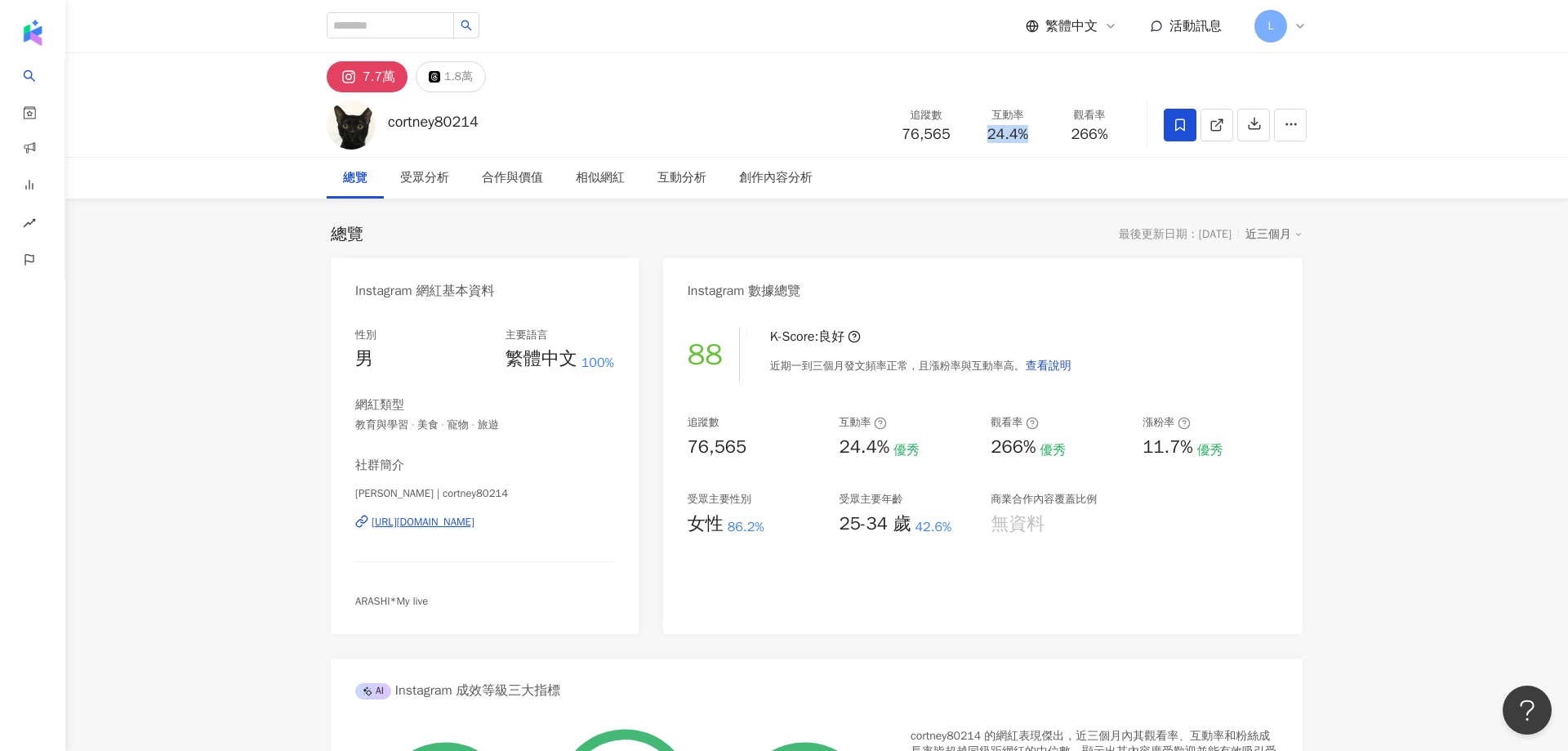 drag, startPoint x: 979, startPoint y: 135, endPoint x: 1035, endPoint y: 136, distance: 56.0089 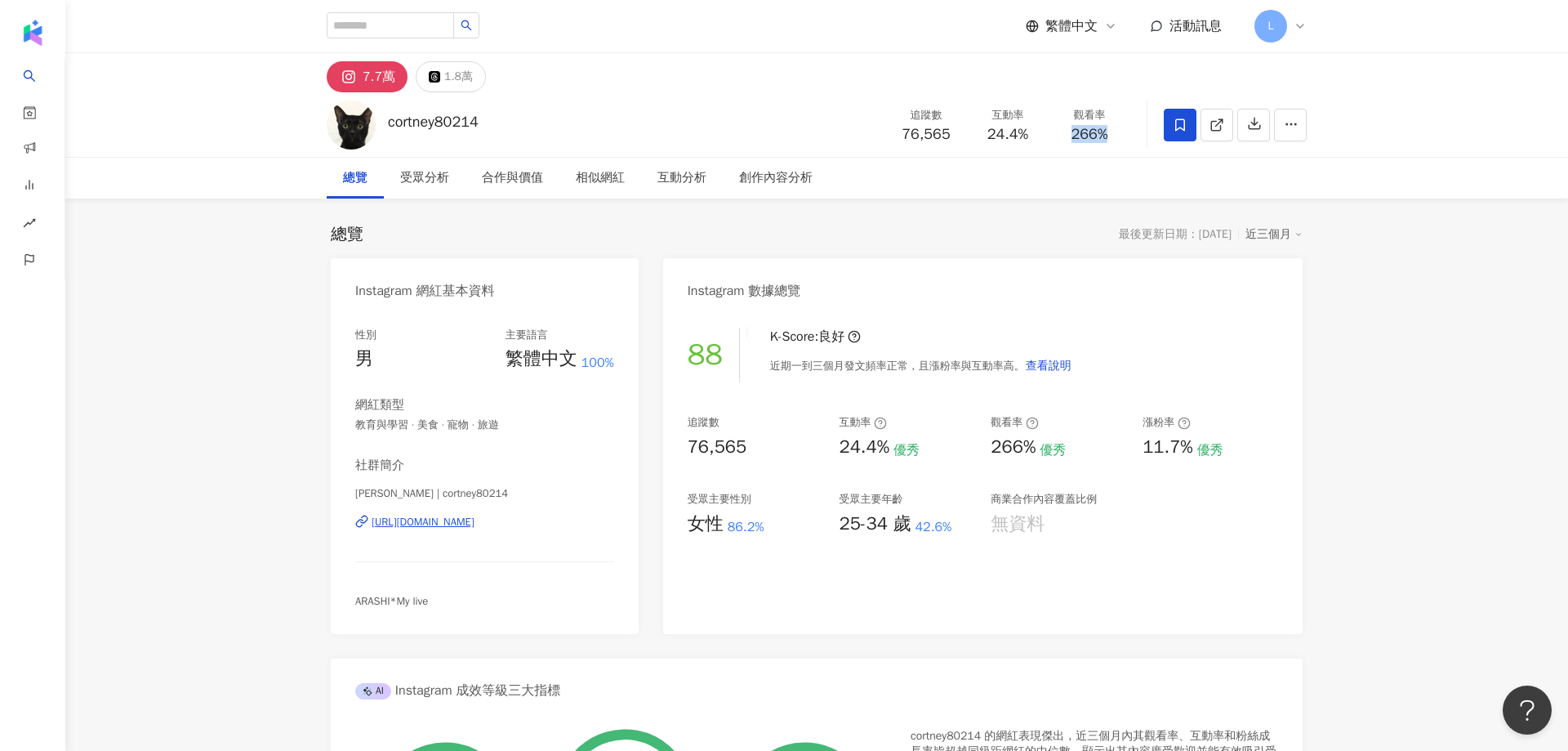 drag, startPoint x: 1066, startPoint y: 138, endPoint x: 1109, endPoint y: 138, distance: 43 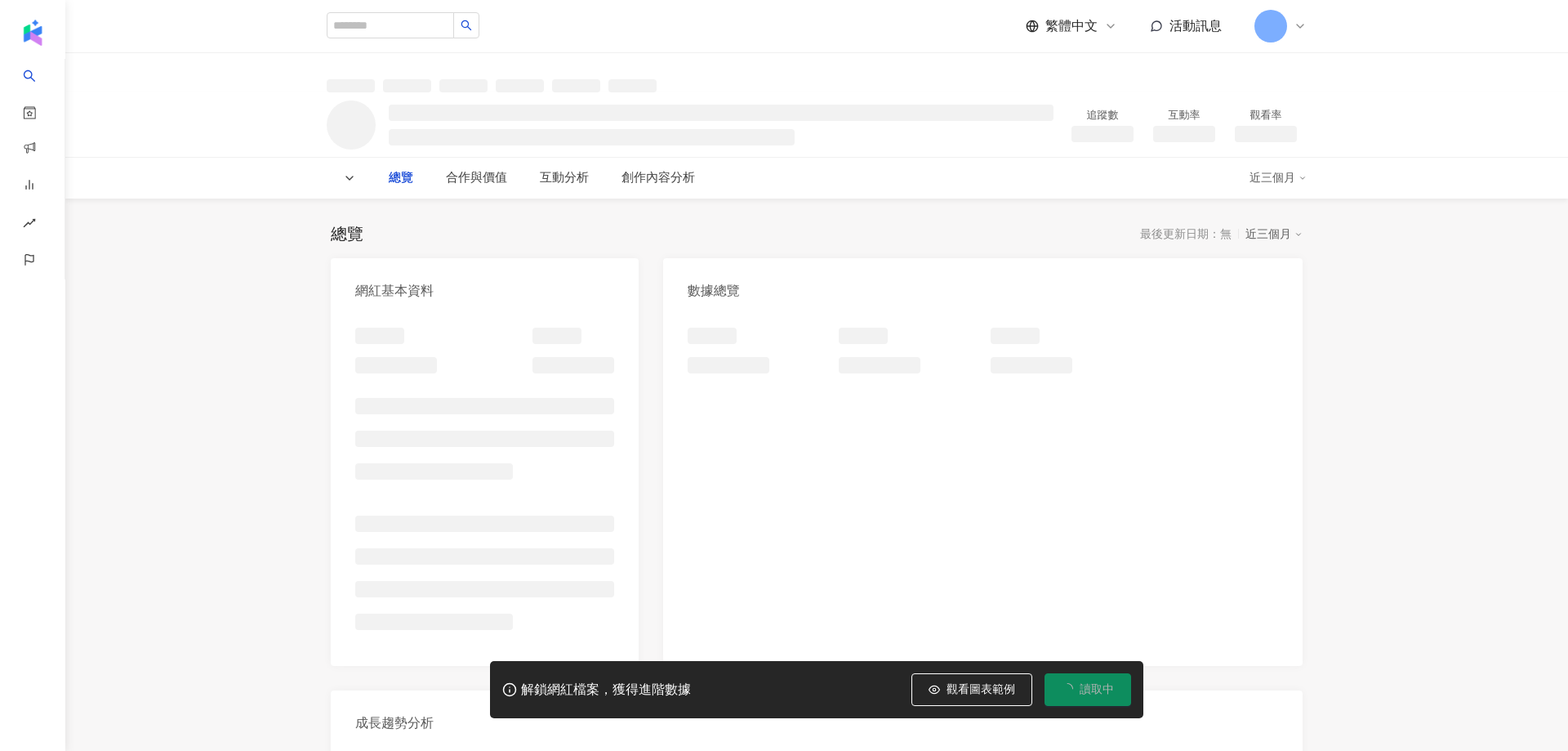 scroll, scrollTop: 0, scrollLeft: 0, axis: both 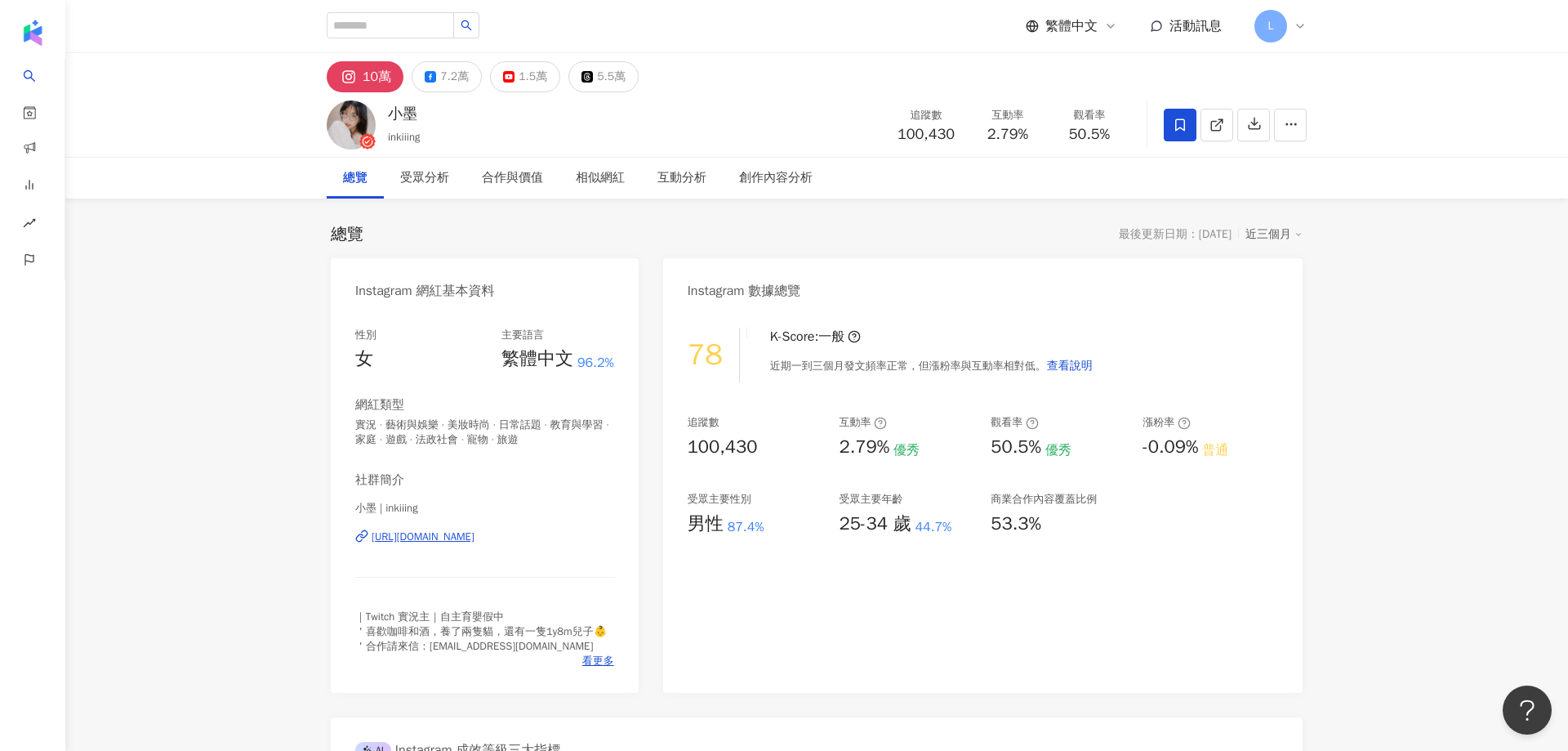 click on "10萬 7.2萬 1.5萬 5.5萬 小墨 inkiiing 追蹤數 100,430 互動率 2.79% 觀看率 50.5% 總覽 受眾分析 合作與價值 相似網紅 互動分析 創作內容分析 總覽 最後更新日期：[DATE] 近三個月 Instagram 網紅基本資料 性別   女 主要語言   繁體中文 96.2% 網紅類型 實況 · 藝術與娛樂 · 美妝時尚 · 日常話題 · 教育與學習 · 家庭 · 遊戲 · 法政社會 · 寵物 · 旅遊 社群簡介 小墨 | inkiiing [URL][DOMAIN_NAME] ｜Twitch 實況主｜自主育嬰假中
＇喜歡咖啡和酒，養了兩隻貓，還有一隻1y8m兒子👶
＇合作請來信：[EMAIL_ADDRESS][DOMAIN_NAME] 看更多 Instagram 數據總覽 78 K-Score :   一般 近期一到三個月發文頻率正常，但漲粉率與互動率相對低。 查看說明 追蹤數   100,430 互動率   2.79% 優秀 觀看率   50.5% 優秀 漲粉率   -0.09% 普通 受眾主要性別   男性 87.4% 受眾主要年齡   25-34 歲 44.7% 商業合作內容覆蓋比例   53.3% AI ：" at bounding box center [817, 3144] 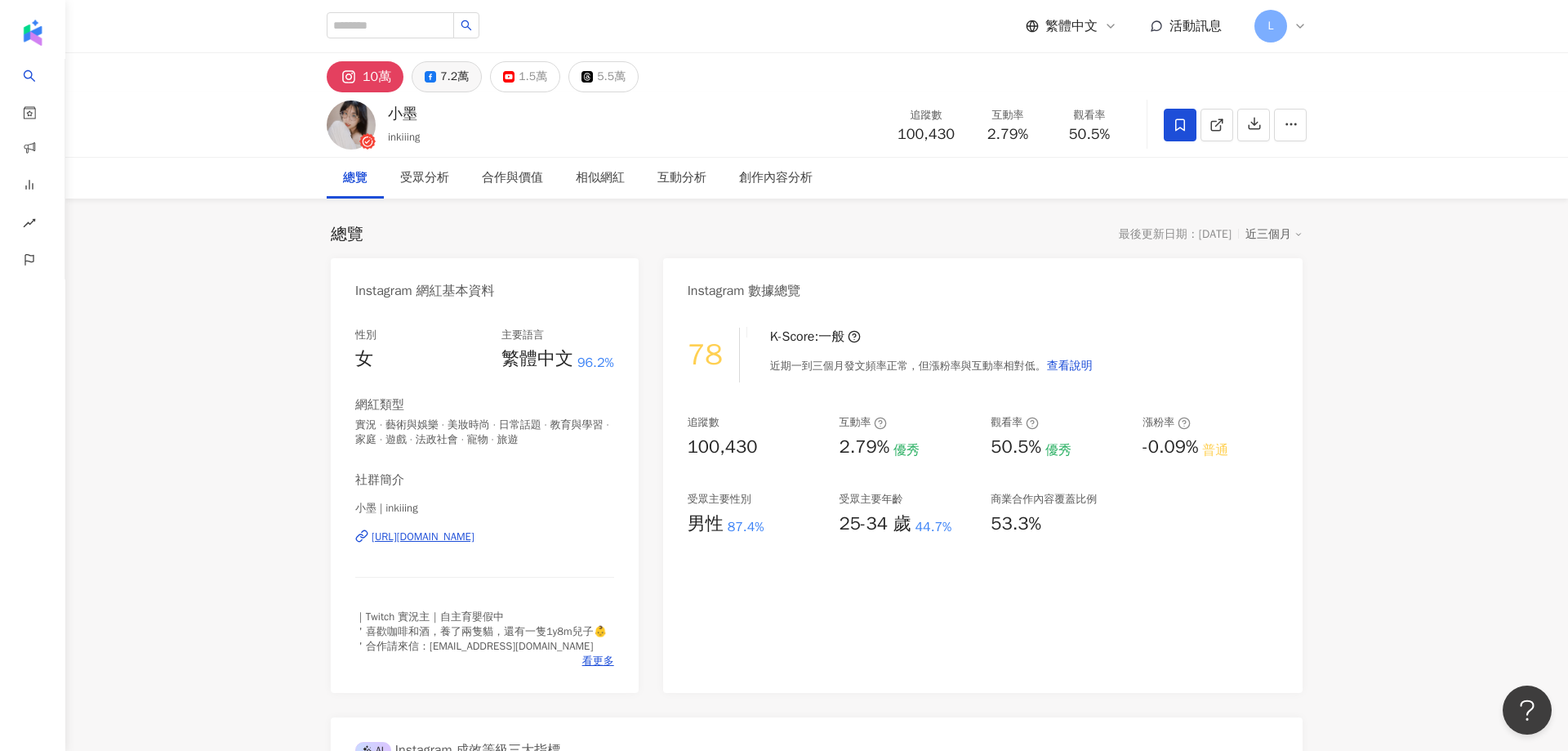 click on "7.2萬" at bounding box center [454, 77] 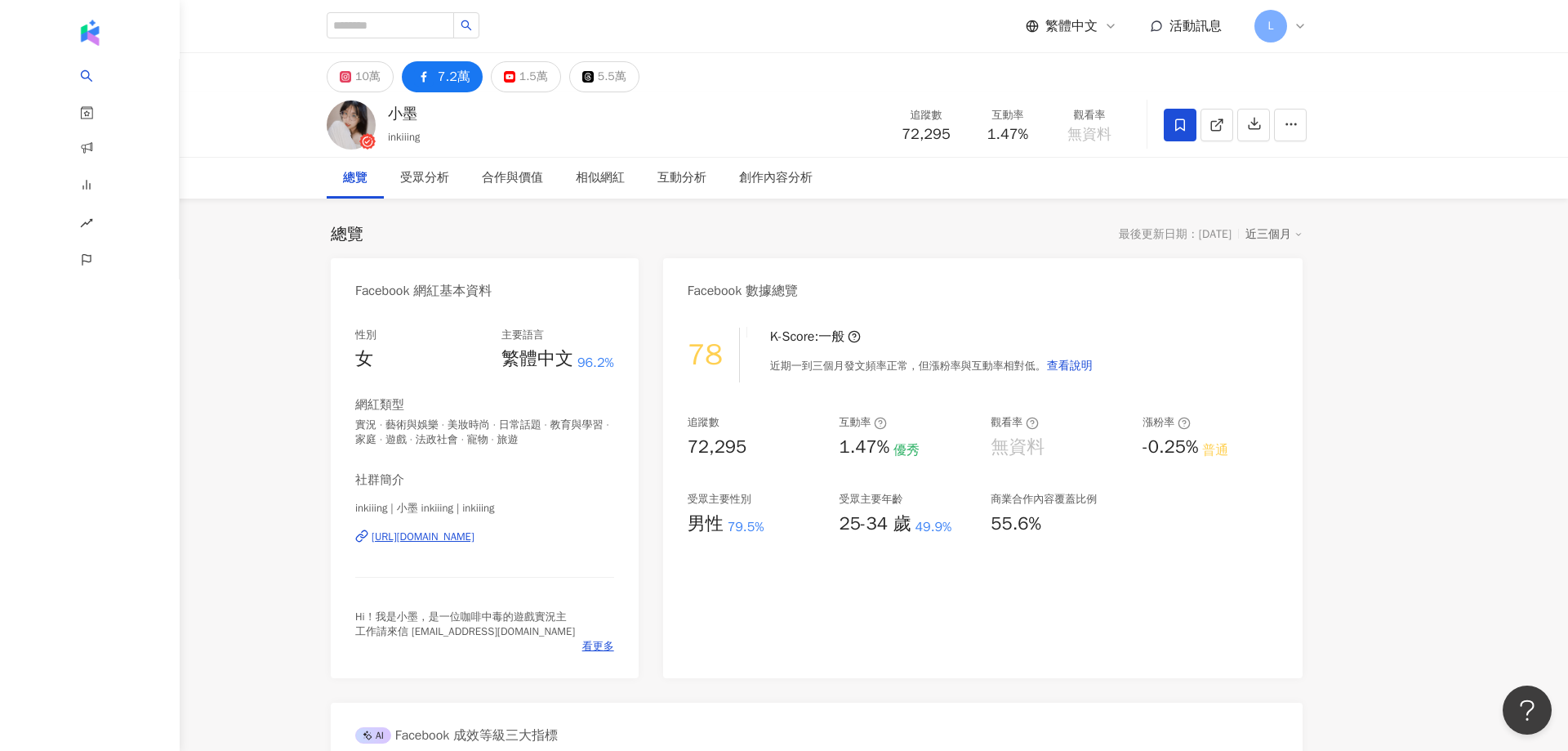click on "10萬 7.2萬 1.5萬 5.5萬 小墨 inkiiing 追蹤數 72,295 互動率 1.47% 觀看率 無資料 總覽 受眾分析 合作與價值 相似網紅 互動分析 創作內容分析 總覽 最後更新日期：[DATE] 近三個月 Facebook 網紅基本資料 性別   女 主要語言   繁體中文 96.2% 網紅類型 實況 · 藝術與娛樂 · 美妝時尚 · 日常話題 · 教育與學習 · 家庭 · 遊戲 · 法政社會 · 寵物 · 旅遊 社群簡介 inkiiing | 小墨 inkiiing | inkiiing [URL][DOMAIN_NAME] Hi！我是小墨，是一位咖啡中毒的遊戲實況主
工作請來信 [EMAIL_ADDRESS][DOMAIN_NAME] 看更多 Facebook 數據總覽 78 K-Score :   一般 近期一到三個月發文頻率正常，但漲粉率與互動率相對低。 查看說明 追蹤數   72,295 互動率   1.47% 優秀 觀看率   無資料 漲粉率   -0.25% 普通 受眾主要性別   男性 79.5% 受眾主要年齡   25-34 歲 49.9% 商業合作內容覆蓋比例   55.6% AI Facebook 成效等級三大指標 0%" at bounding box center [817, 2769] 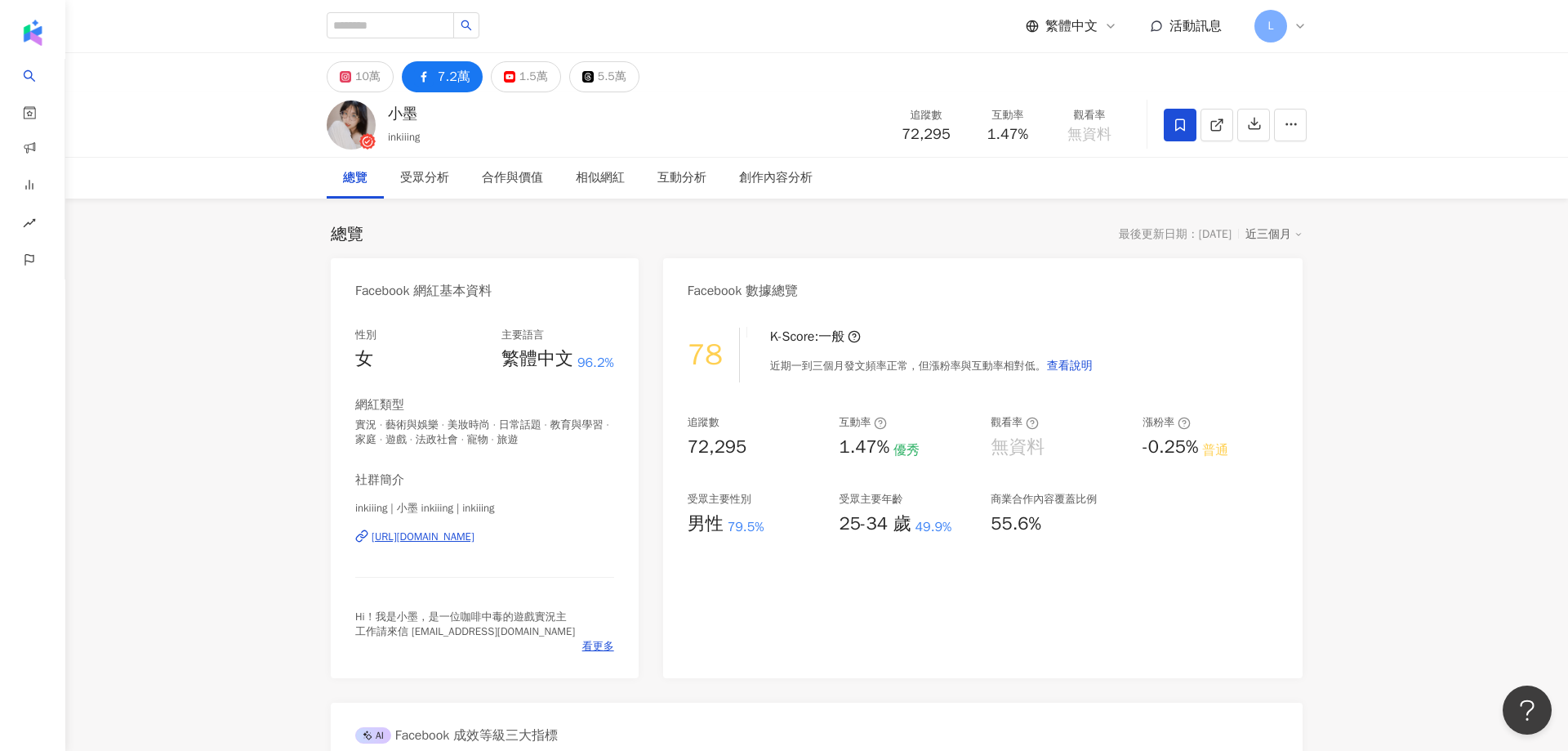 click on "10萬 7.2萬 1.5萬 5.5萬 小墨 inkiiing 追蹤數 72,295 互動率 1.47% 觀看率 無資料 總覽 受眾分析 合作與價值 相似網紅 互動分析 創作內容分析 總覽 最後更新日期：2025/7/22 近三個月 Facebook 網紅基本資料 性別   女 主要語言   繁體中文 96.2% 網紅類型 實況 · 藝術與娛樂 · 美妝時尚 · 日常話題 · 教育與學習 · 家庭 · 遊戲 · 法政社會 · 寵物 · 旅遊 社群簡介 inkiiing | 小墨 inkiiing | inkiiing https://www.facebook.com/586817564774049 Hi！我是小墨，是一位咖啡中毒的遊戲實況主
工作請來信 ruwenwork@gmail.com 看更多 Facebook 數據總覽 78 K-Score :   一般 近期一到三個月發文頻率正常，但漲粉率與互動率相對低。 查看說明 追蹤數   72,295 互動率   1.47% 優秀 觀看率   無資料 漲粉率   -0.25% 普通 受眾主要性別   男性 79.5% 受眾主要年齡   25-34 歲 49.9% 商業合作內容覆蓋比例   55.6% AI Facebook 成效等級三大指標 0%" at bounding box center (817, 2769) 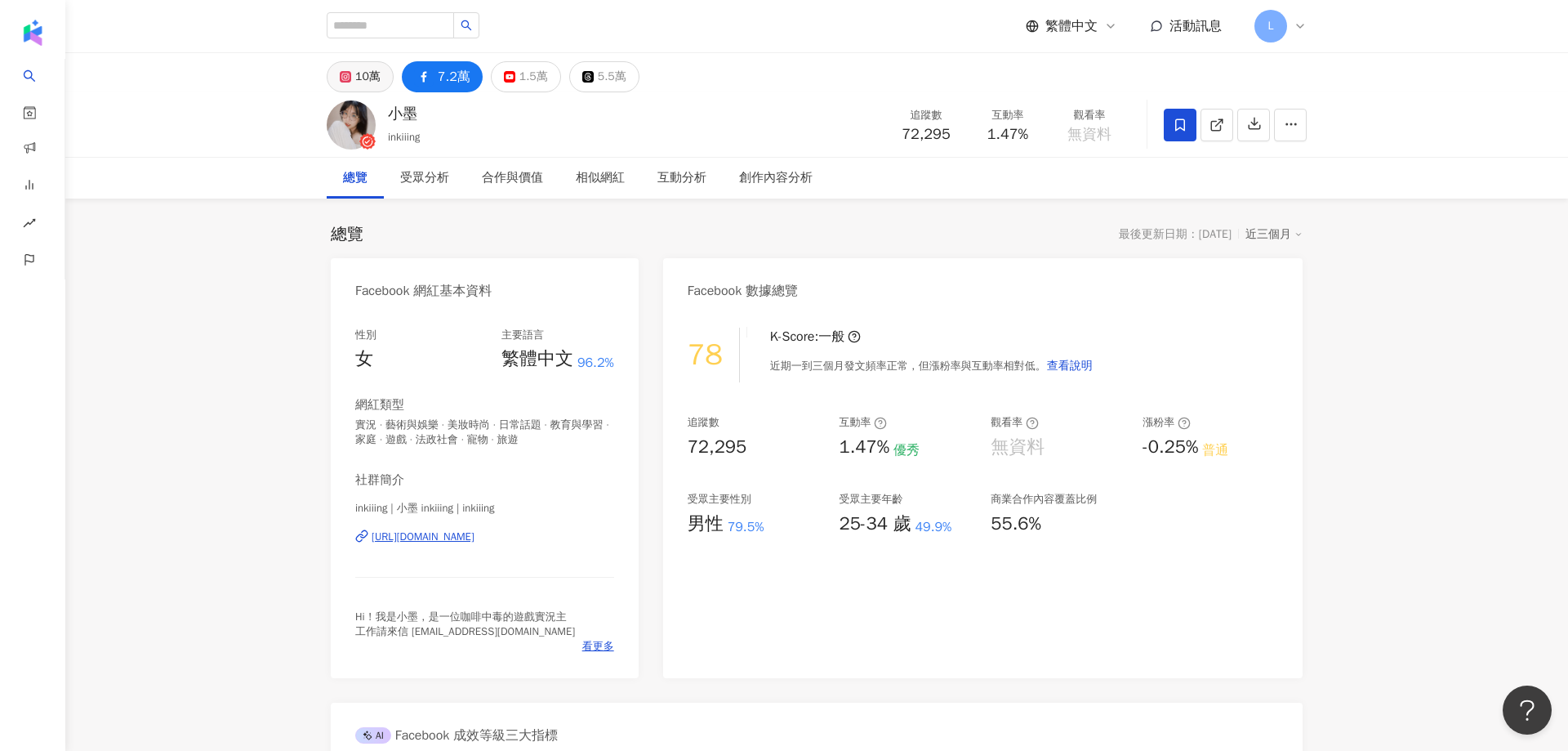 click on "10萬" at bounding box center [360, 77] 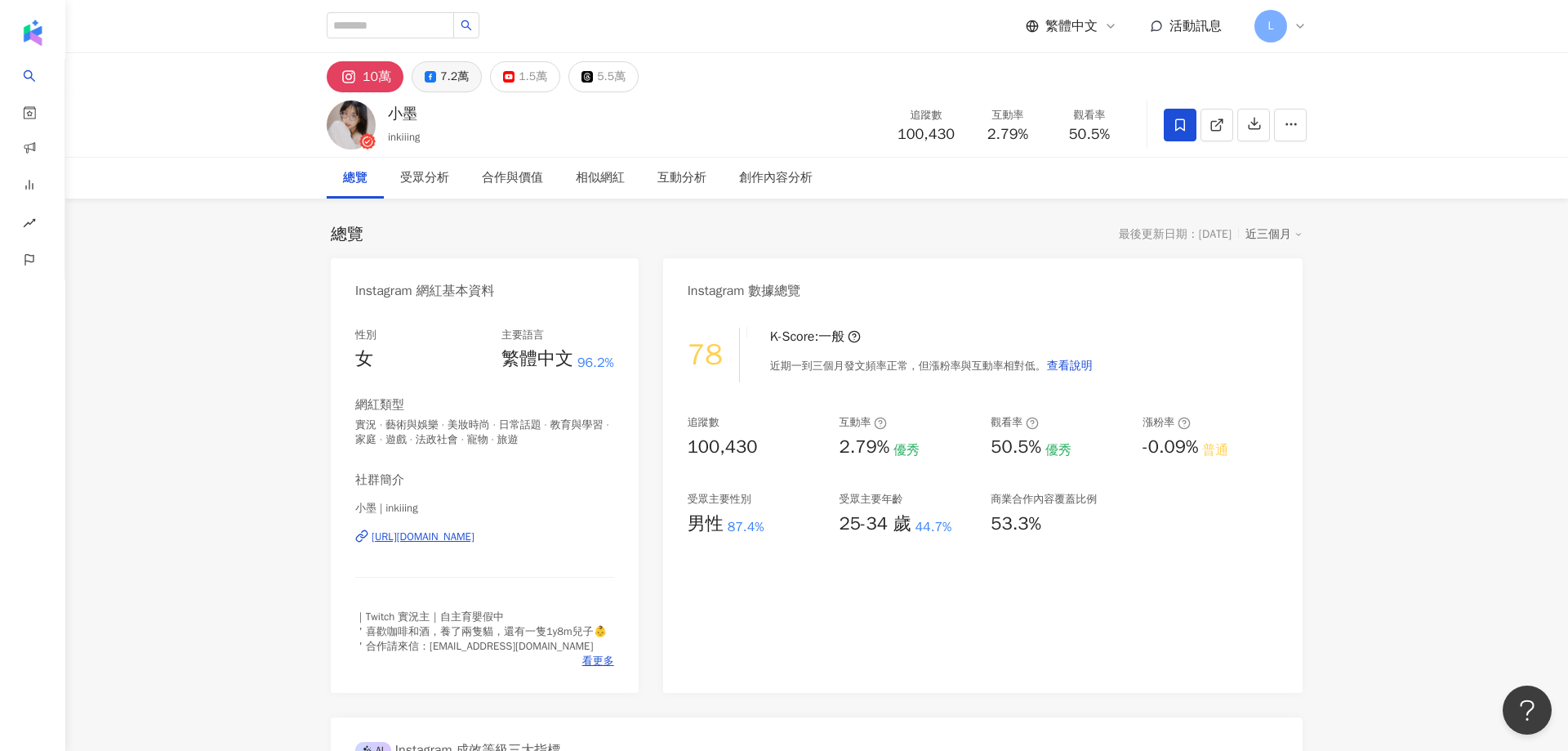 click 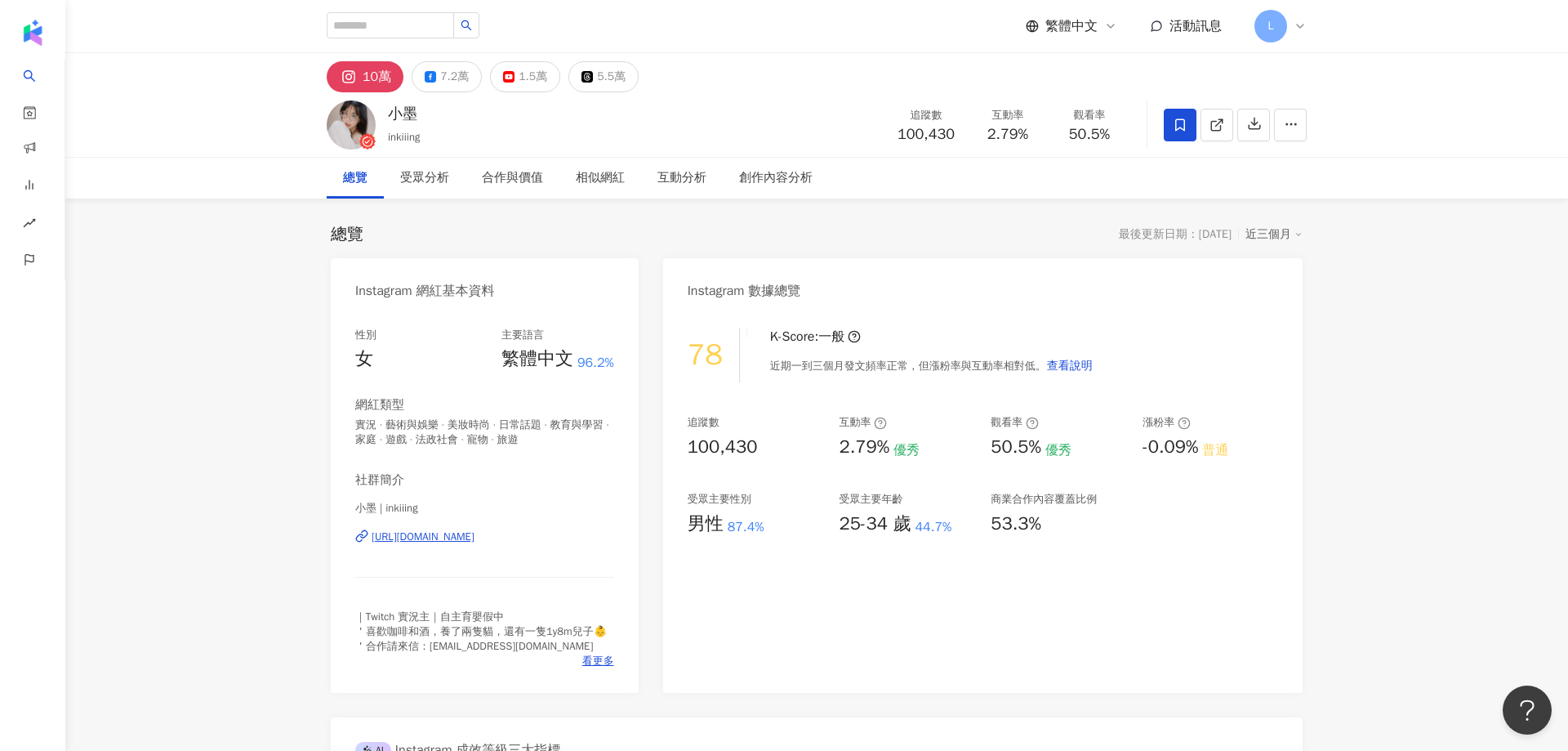 click on "7.2萬" at bounding box center [454, 77] 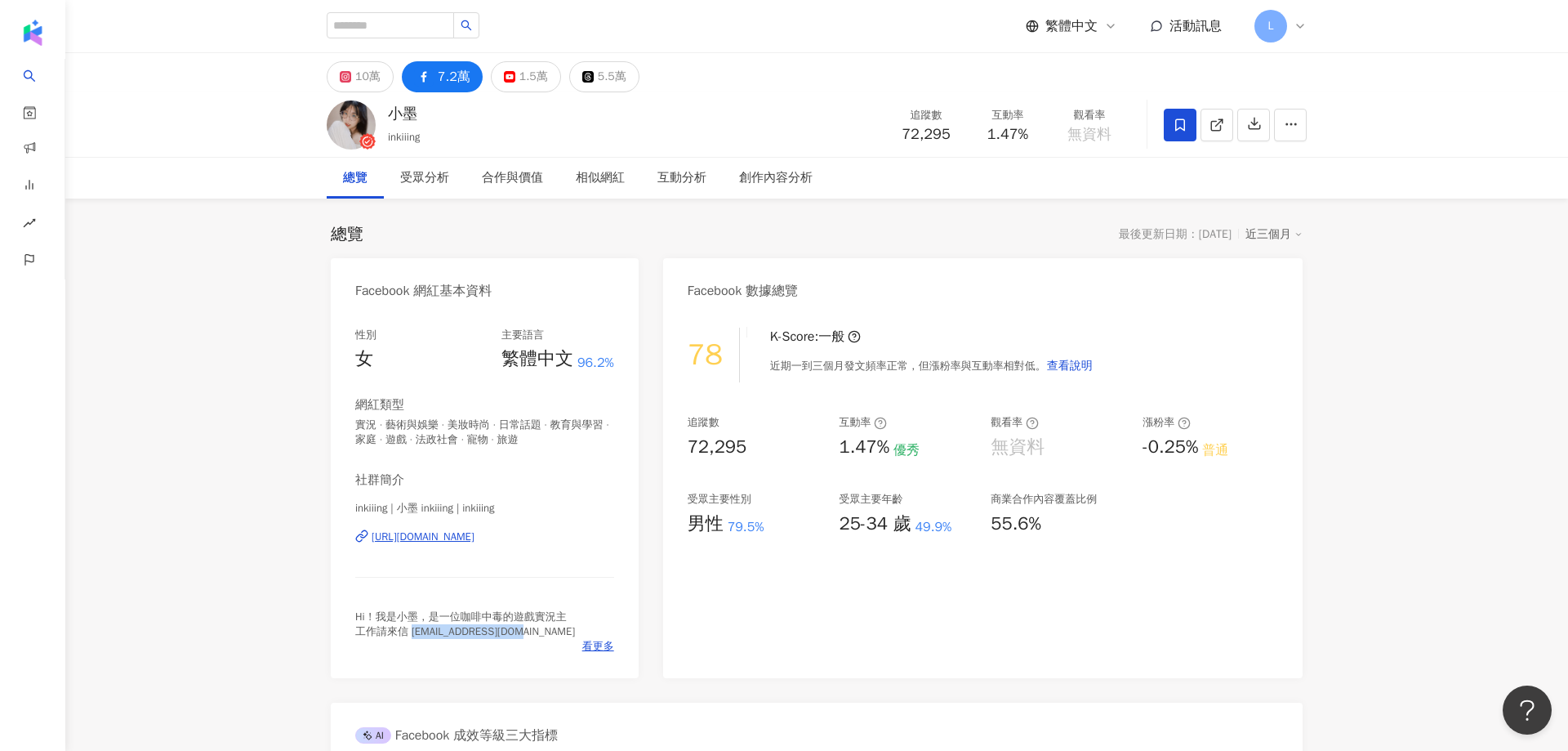 drag, startPoint x: 532, startPoint y: 636, endPoint x: 412, endPoint y: 631, distance: 120.10412 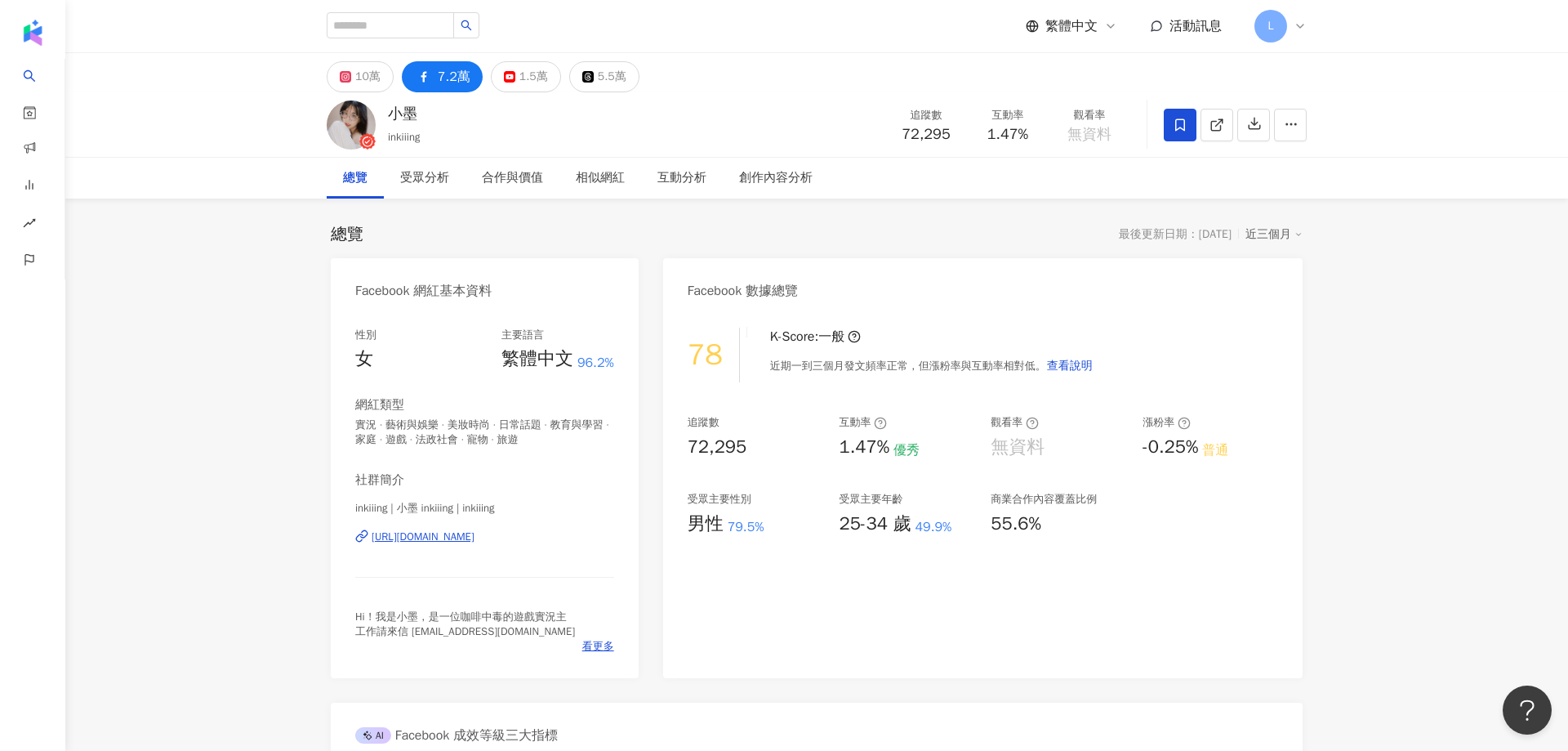 click on "總覽 最後更新日期：2025/7/22 近三個月" at bounding box center (817, 235) 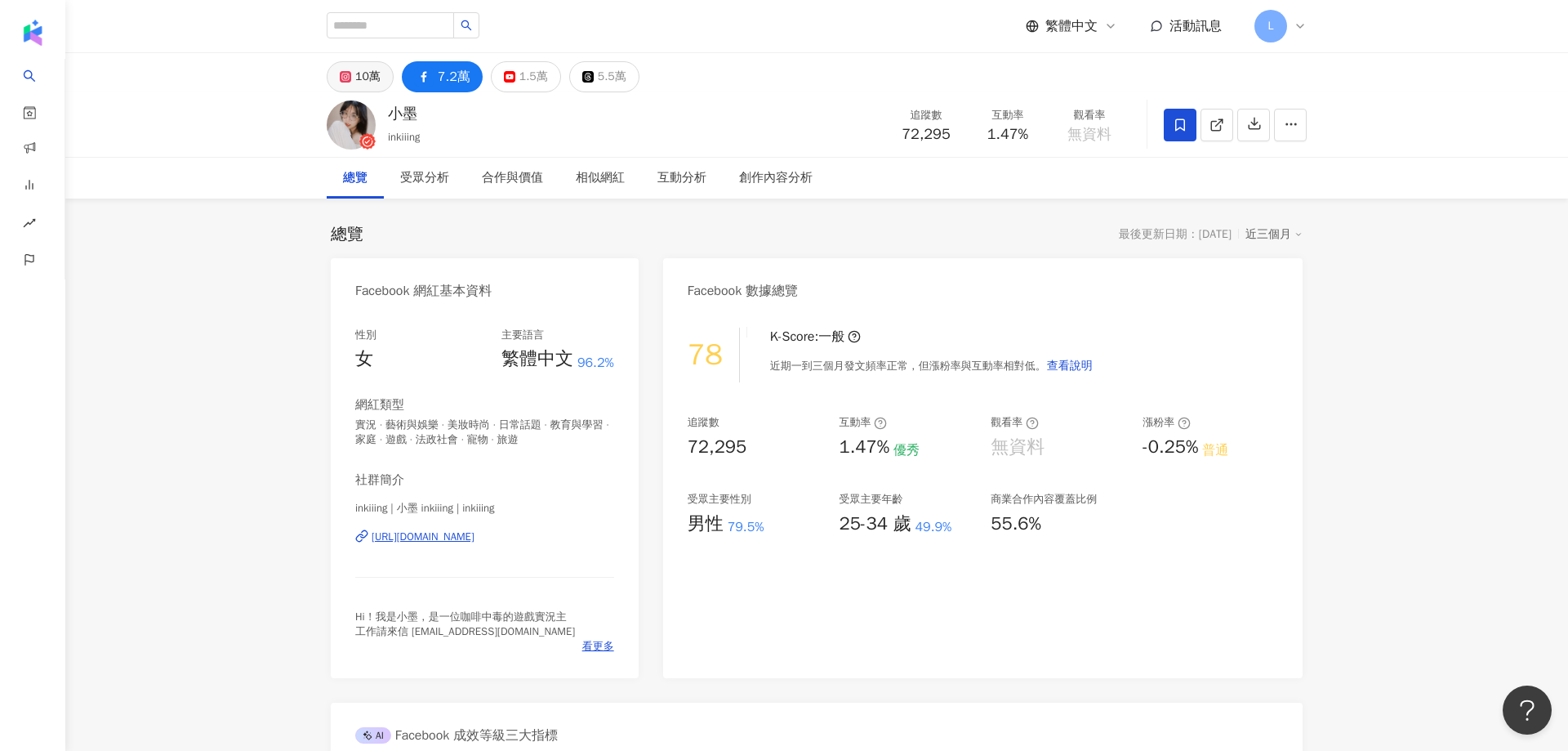 click on "10萬" at bounding box center (368, 77) 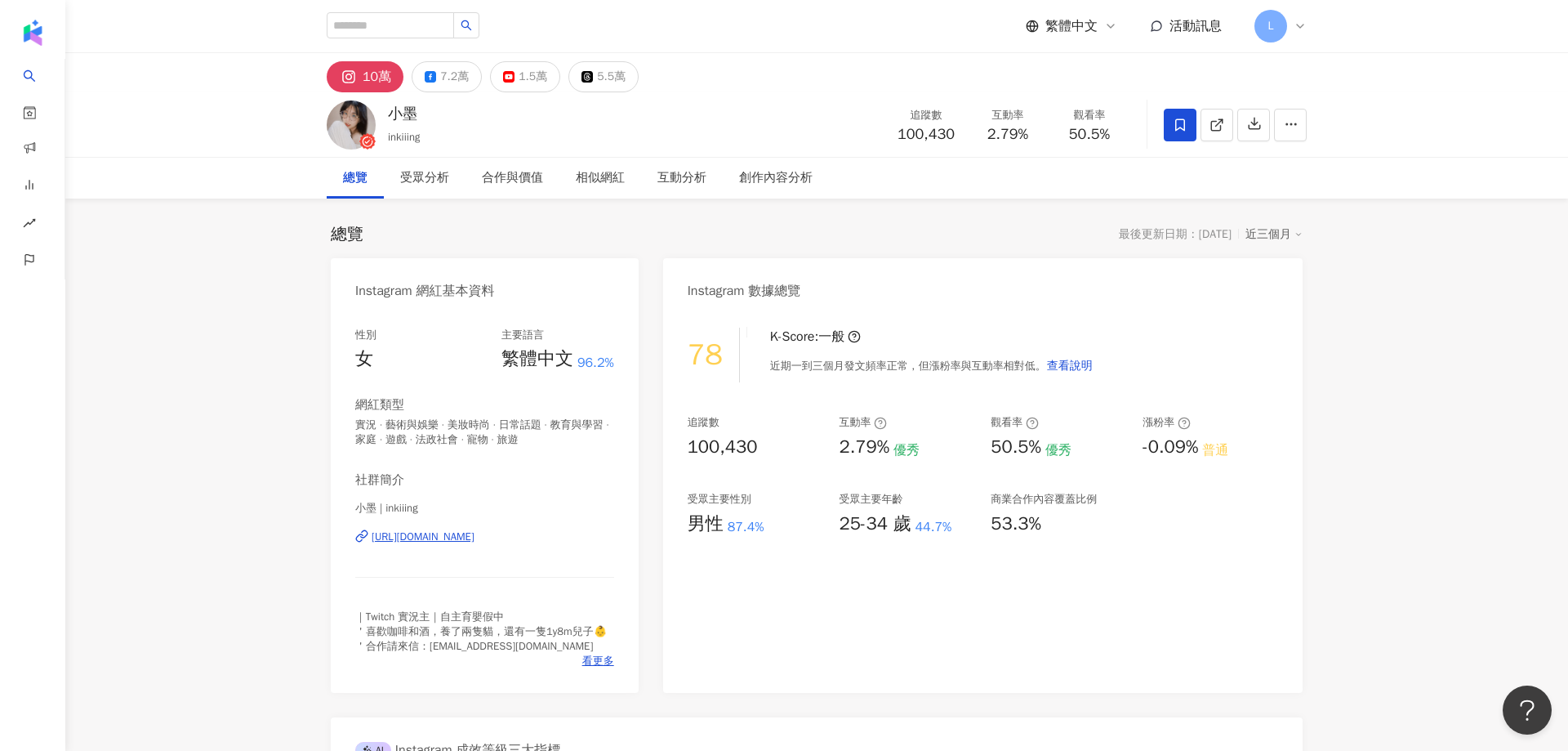 click on "總覽 最後更新日期：2025/7/22 近三個月 Instagram 網紅基本資料 性別   女 主要語言   繁體中文 96.2% 網紅類型 實況 · 藝術與娛樂 · 美妝時尚 · 日常話題 · 教育與學習 · 家庭 · 遊戲 · 法政社會 · 寵物 · 旅遊 社群簡介 小墨 | inkiiing https://www.instagram.com/inkiiing/ ｜Twitch 實況主｜自主育嬰假中
＇喜歡咖啡和酒，養了兩隻貓，還有一隻1y8m兒子👶
＇合作請來信：ruwenwork@gmail.com 看更多 Instagram 數據總覽 78 K-Score :   一般 近期一到三個月發文頻率正常，但漲粉率與互動率相對低。 查看說明 追蹤數   100,430 互動率   2.79% 優秀 觀看率   50.5% 優秀 漲粉率   -0.09% 普通 受眾主要性別   男性 87.4% 受眾主要年齡   25-34 歲 44.7% 商業合作內容覆蓋比例   53.3% AI Instagram 成效等級三大指標 互動率 2.79% 優秀 同等級網紅的互動率中位數為  0.73% 觀看率 50.5% 優秀 同等級網紅的觀看率中位數為  1.27%" at bounding box center [817, 3216] 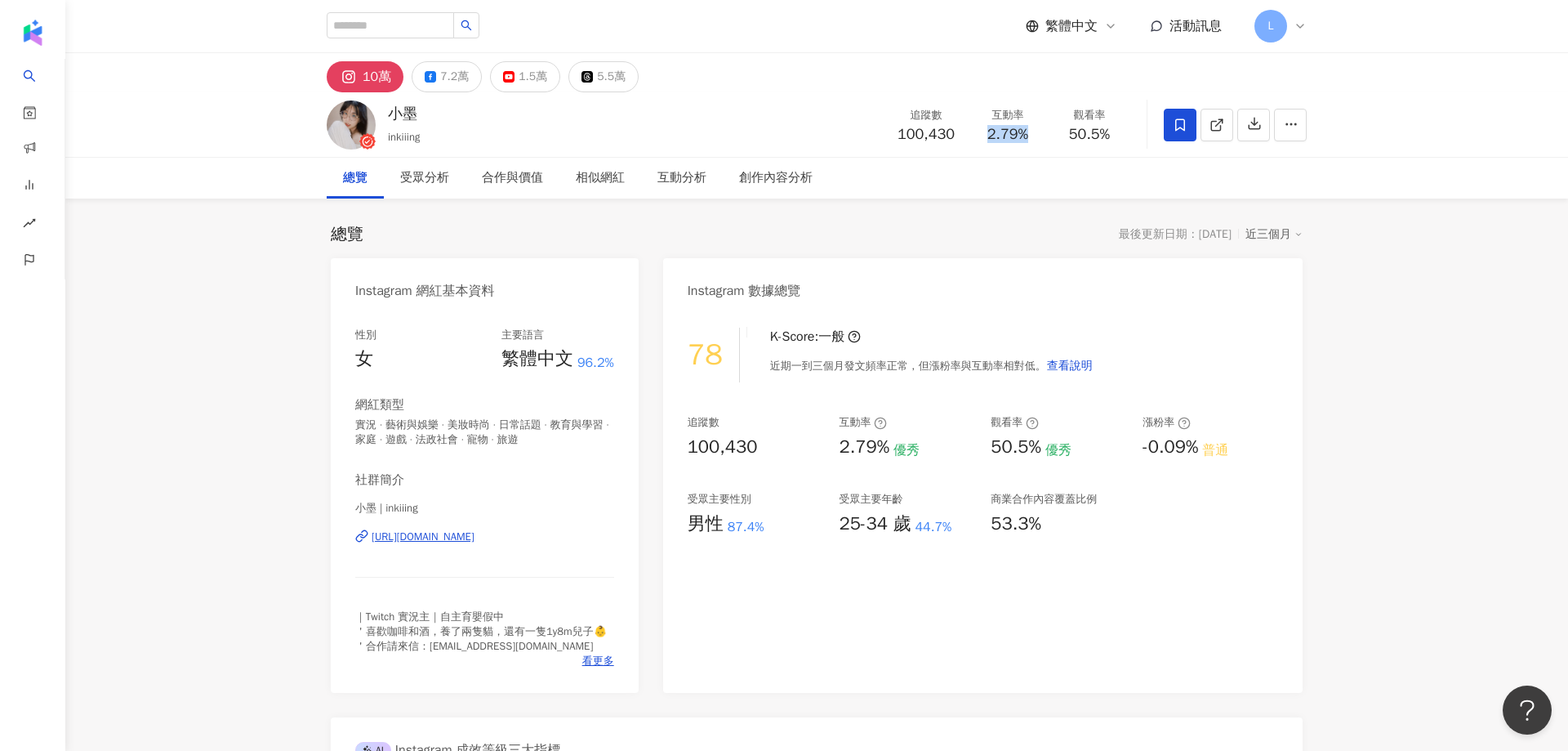 drag, startPoint x: 980, startPoint y: 131, endPoint x: 1027, endPoint y: 132, distance: 47.01064 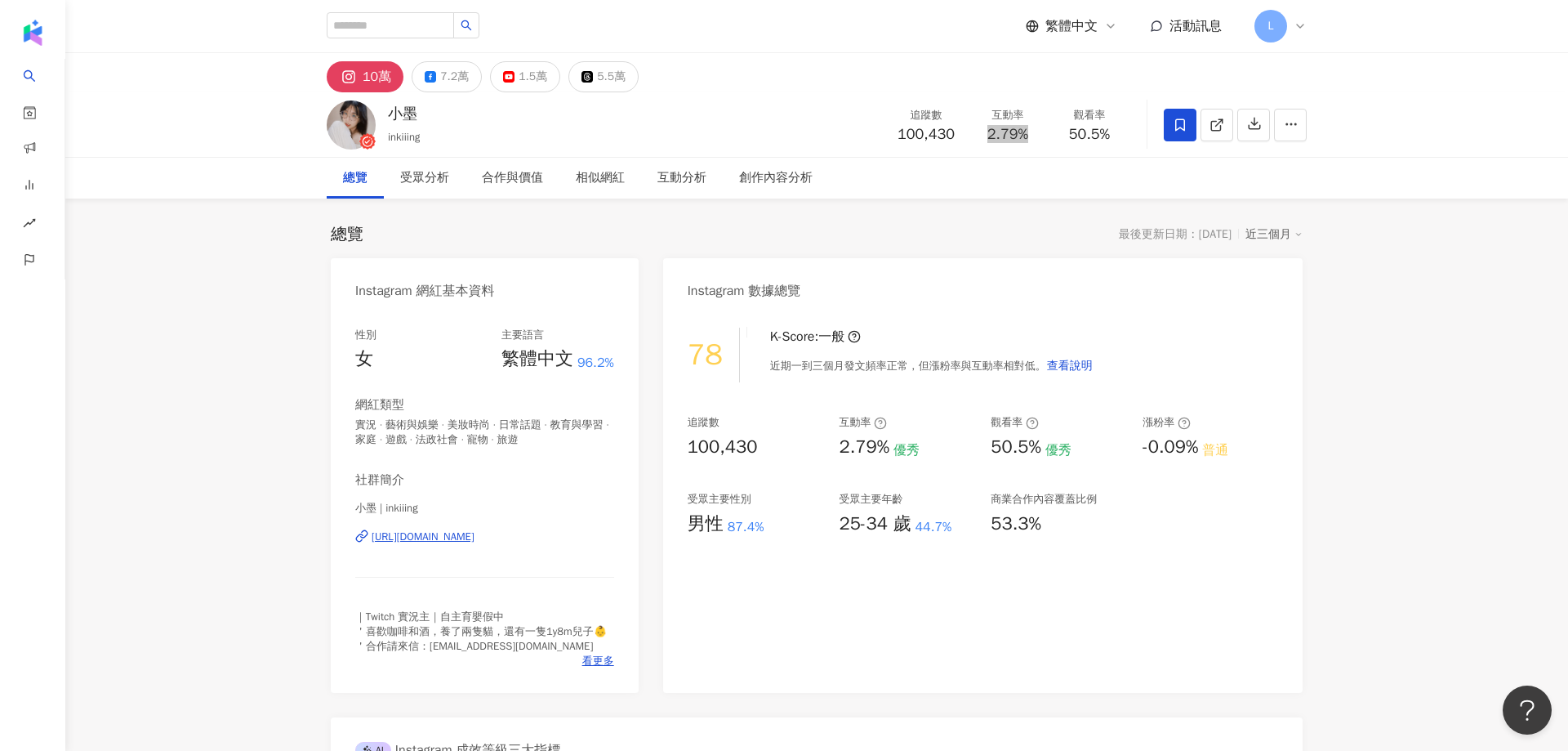 click on "10萬 7.2萬 1.5萬 5.5萬 小墨 inkiiing 追蹤數 100,430 互動率 2.79% 觀看率 50.5% 總覽 受眾分析 合作與價值 相似網紅 互動分析 創作內容分析 總覽 最後更新日期：2025/7/22 近三個月 Instagram 網紅基本資料 性別   女 主要語言   繁體中文 96.2% 網紅類型 實況 · 藝術與娛樂 · 美妝時尚 · 日常話題 · 教育與學習 · 家庭 · 遊戲 · 法政社會 · 寵物 · 旅遊 社群簡介 小墨 | inkiiing https://www.instagram.com/inkiiing/ ｜Twitch 實況主｜自主育嬰假中
＇喜歡咖啡和酒，養了兩隻貓，還有一隻1y8m兒子👶
＇合作請來信：ruwenwork@gmail.com 看更多 Instagram 數據總覽 78 K-Score :   一般 近期一到三個月發文頻率正常，但漲粉率與互動率相對低。 查看說明 追蹤數   100,430 互動率   2.79% 優秀 觀看率   50.5% 優秀 漲粉率   -0.09% 普通 受眾主要性別   男性 87.4% 受眾主要年齡   25-34 歲 44.7% 商業合作內容覆蓋比例   53.3% AI ：" at bounding box center (817, 3144) 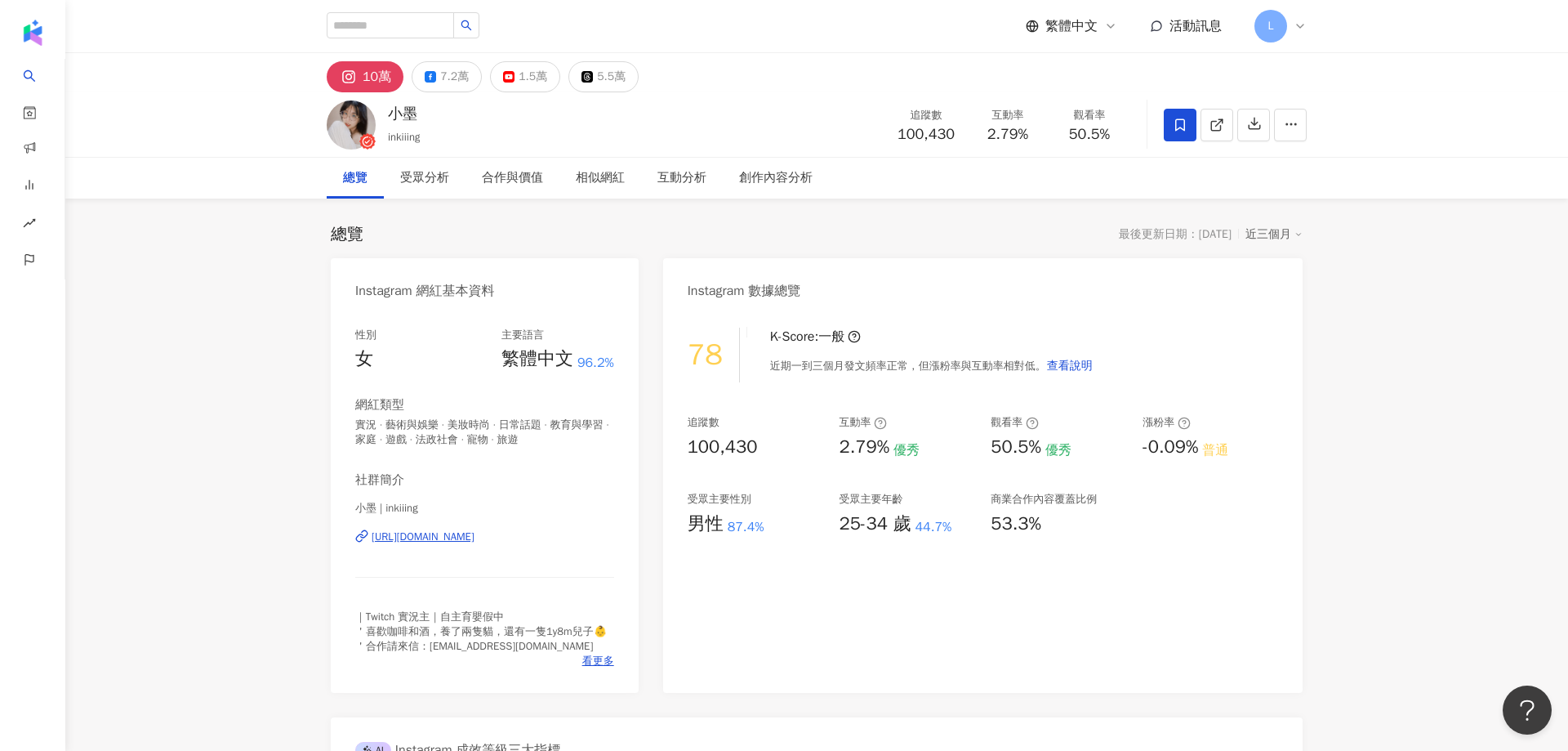 click on "10萬 7.2萬 1.5萬 5.5萬 小墨 inkiiing 追蹤數 100,430 互動率 2.79% 觀看率 50.5% 總覽 受眾分析 合作與價值 相似網紅 互動分析 創作內容分析 總覽 最後更新日期：2025/7/22 近三個月 Instagram 網紅基本資料 性別   女 主要語言   繁體中文 96.2% 網紅類型 實況 · 藝術與娛樂 · 美妝時尚 · 日常話題 · 教育與學習 · 家庭 · 遊戲 · 法政社會 · 寵物 · 旅遊 社群簡介 小墨 | inkiiing https://www.instagram.com/inkiiing/ ｜Twitch 實況主｜自主育嬰假中
＇喜歡咖啡和酒，養了兩隻貓，還有一隻1y8m兒子👶
＇合作請來信：ruwenwork@gmail.com 看更多 Instagram 數據總覽 78 K-Score :   一般 近期一到三個月發文頻率正常，但漲粉率與互動率相對低。 查看說明 追蹤數   100,430 互動率   2.79% 優秀 觀看率   50.5% 優秀 漲粉率   -0.09% 普通 受眾主要性別   男性 87.4% 受眾主要年齡   25-34 歲 44.7% 商業合作內容覆蓋比例   53.3% AI ：" at bounding box center [817, 3144] 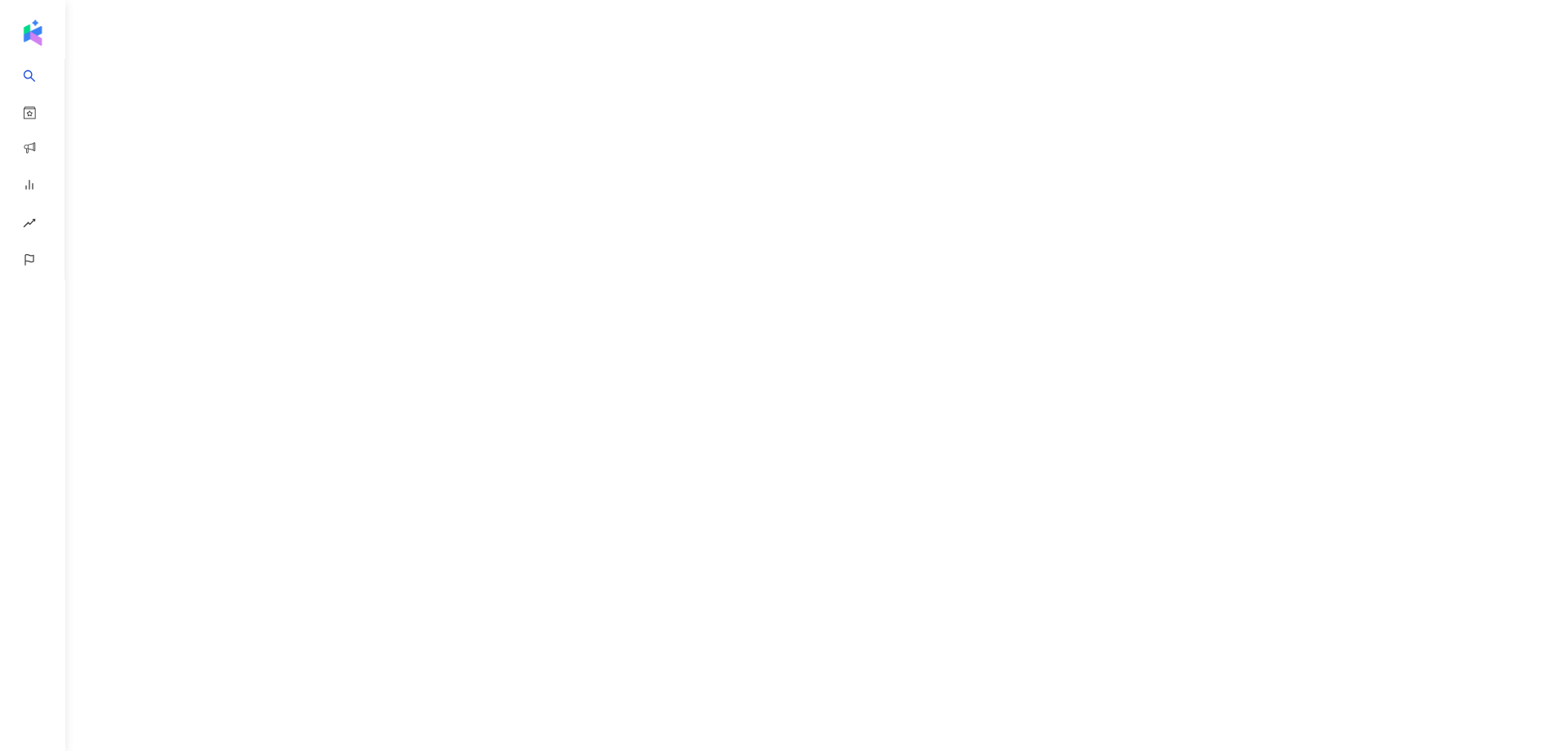 scroll, scrollTop: 0, scrollLeft: 0, axis: both 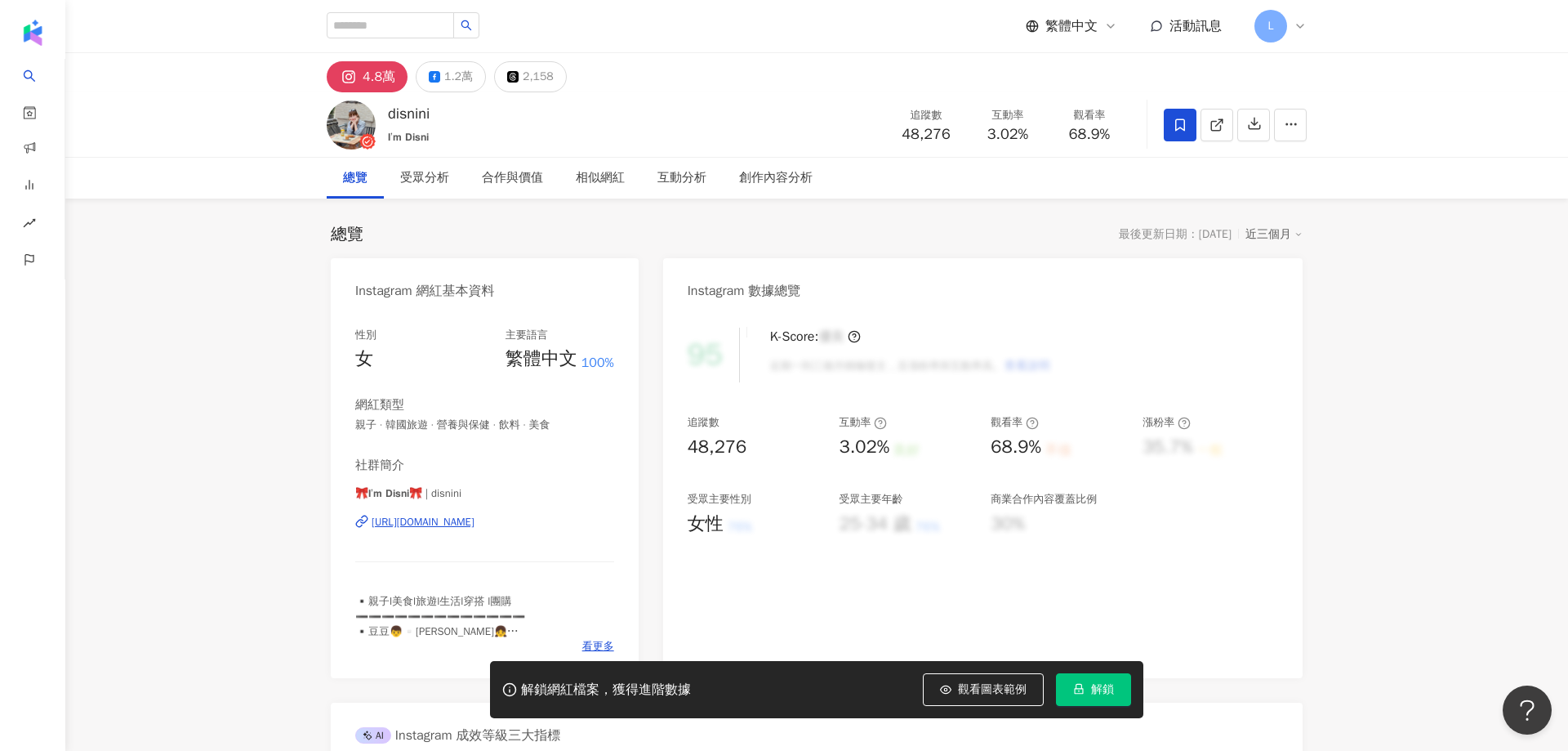 click on "4.8萬 1.2萬 2,158 disnini 𝗜’𝗺 𝗗𝗶𝘀𝗻𝗶 追蹤數 48,276 互動率 3.02% 觀看率 68.9% 總覽 受眾分析 合作與價值 相似網紅 互動分析 創作內容分析 總覽 最後更新日期：[DATE] 近三個月 Instagram 網紅基本資料 性別   女 主要語言   繁體中文 100% 網紅類型 親子 · 韓國旅遊 · 營養與保健 · 飲料 · 美食 社群簡介 🎀𝗜’𝗺 𝗗𝗶𝘀𝗻𝗶🎀 | disnini [URL][DOMAIN_NAME] ▪️親子l美食l旅遊l生活l穿搭 l團購
➖➖➖➖➖➖➖➖➖➖➖➖➖
▪️豆豆👦▫️[PERSON_NAME]👧
@_hello_dowei_
〰️
▪️合作邀約請Mail(陌生訊息收不到了)
▪️[EMAIL_ADDRESS][DOMAIN_NAME]
▪️團購資訊｜部落格文章更新⬇️ 看更多 Instagram 數據總覽 95 K-Score :   優良 近期一到三個月積極發文，且漲粉率與互動率高。 查看說明 追蹤數   48,276 互動率   3.02% 良好 觀看率   68.9% 不佳 漲粉率   35.7% 一般 受眾主要性別   女性 76%" at bounding box center [817, 2802] 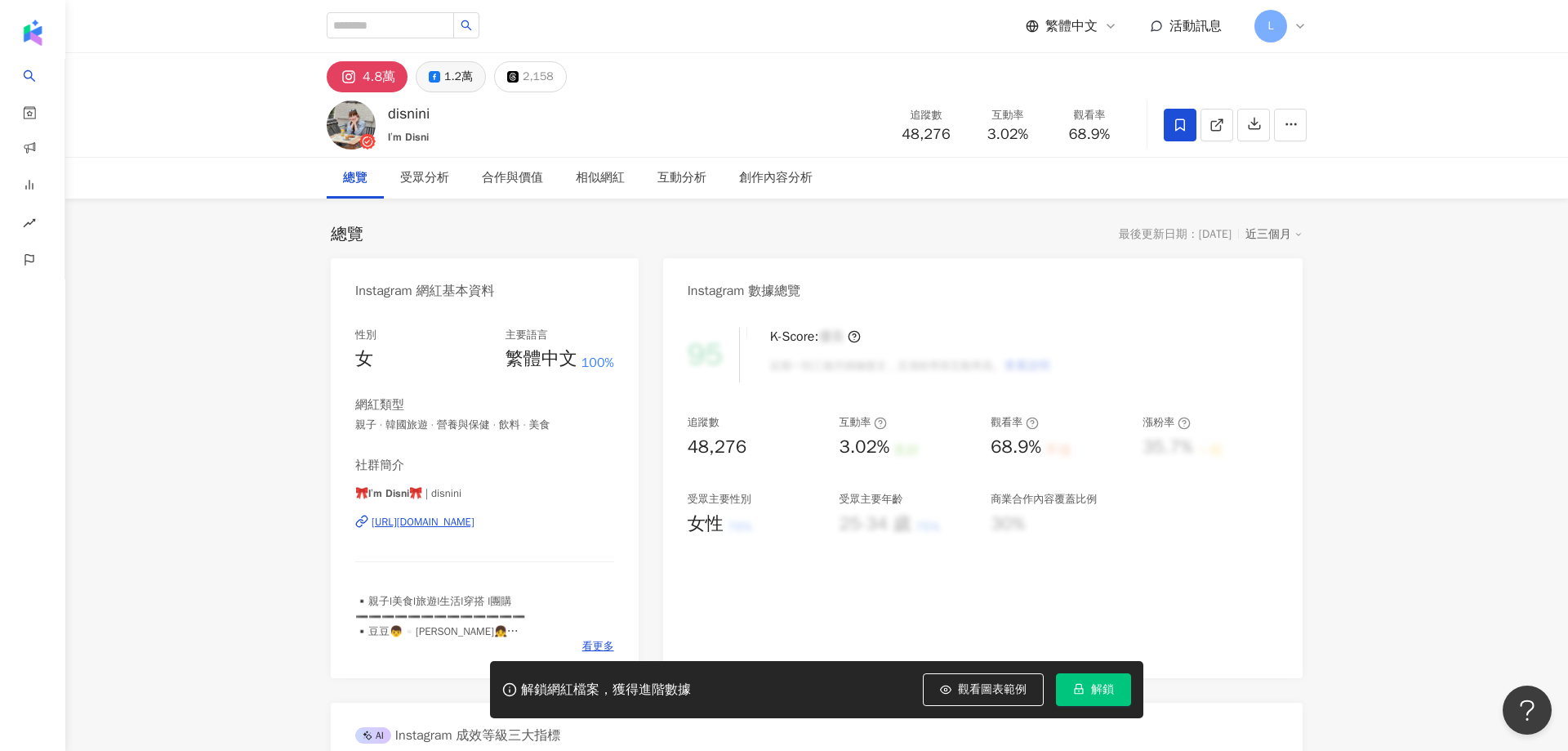 click on "1.2萬" at bounding box center [451, 77] 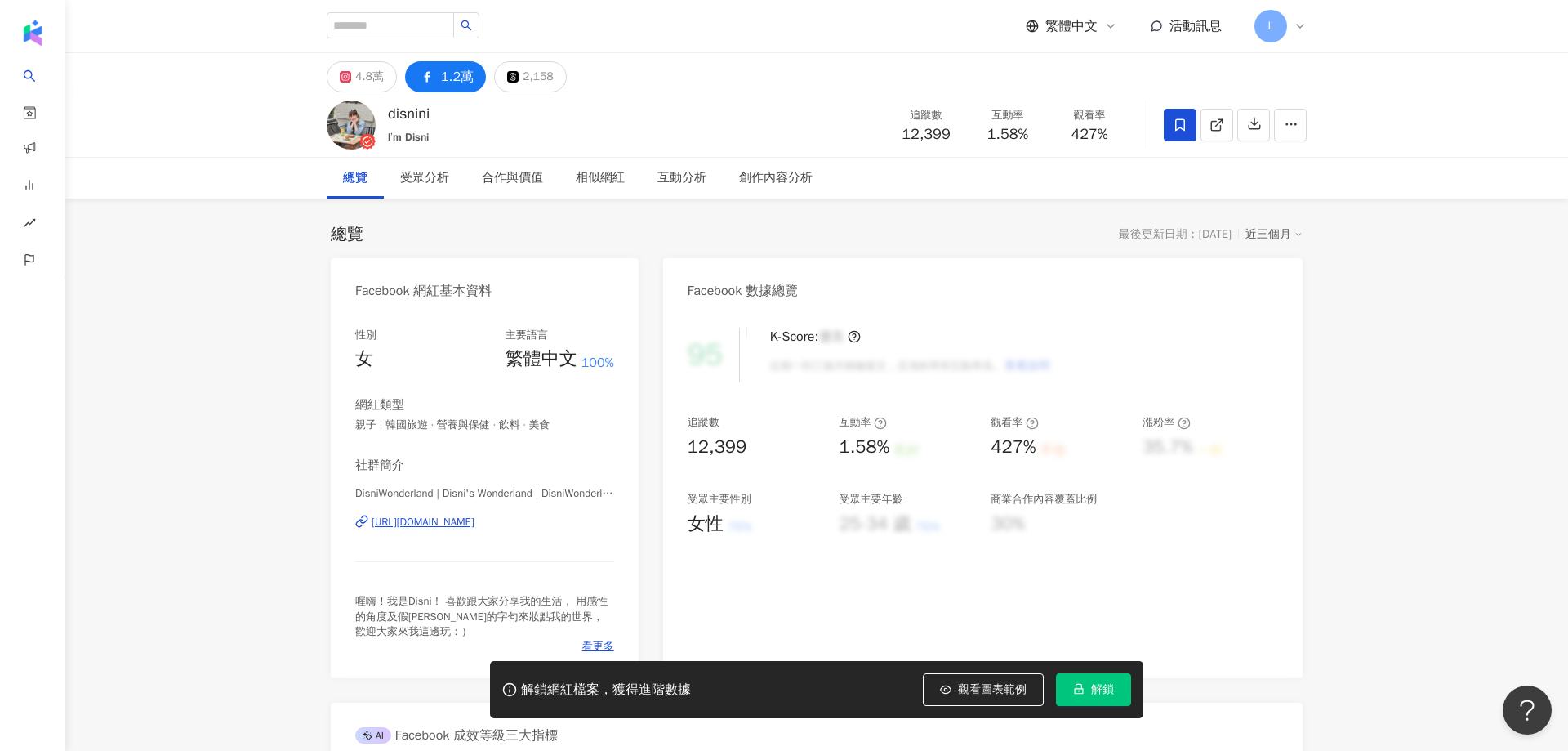 click on "4.8萬 1.2萬 2,158 disnini 𝗜’𝗺 𝗗𝗶𝘀𝗻𝗶 追蹤數 12,399 互動率 1.58% 觀看率 427% 總覽 受眾分析 合作與價值 相似網紅 互動分析 創作內容分析 總覽 最後更新日期：2025/7/21 近三個月 Facebook 網紅基本資料 性別   女 主要語言   繁體中文 100% 網紅類型 親子 · 韓國旅遊 · 營養與保健 · 飲料 · 美食 社群簡介 DisniWonderland | Disni's Wonderland | DisniWonderland https://www.facebook.com/1008113485888957 喔嗨！我是Disni！ 喜歡跟大家分享我的生活， 用感性的角度及假文青的字句來妝點我的世界，歡迎大家來我這邊玩：） 看更多 Facebook 數據總覽 95 K-Score :   優良 近期一到三個月積極發文，且漲粉率與互動率高。 查看說明 追蹤數   12,399 互動率   1.58% 良好 觀看率   427% 不佳 漲粉率   35.7% 一般 受眾主要性別   女性 76% 受眾主要年齡   25-34 歲 76% 商業合作內容覆蓋比例   30% AI 互動率 1.58% 良好 0.19% ：" at bounding box center [817, 2544] 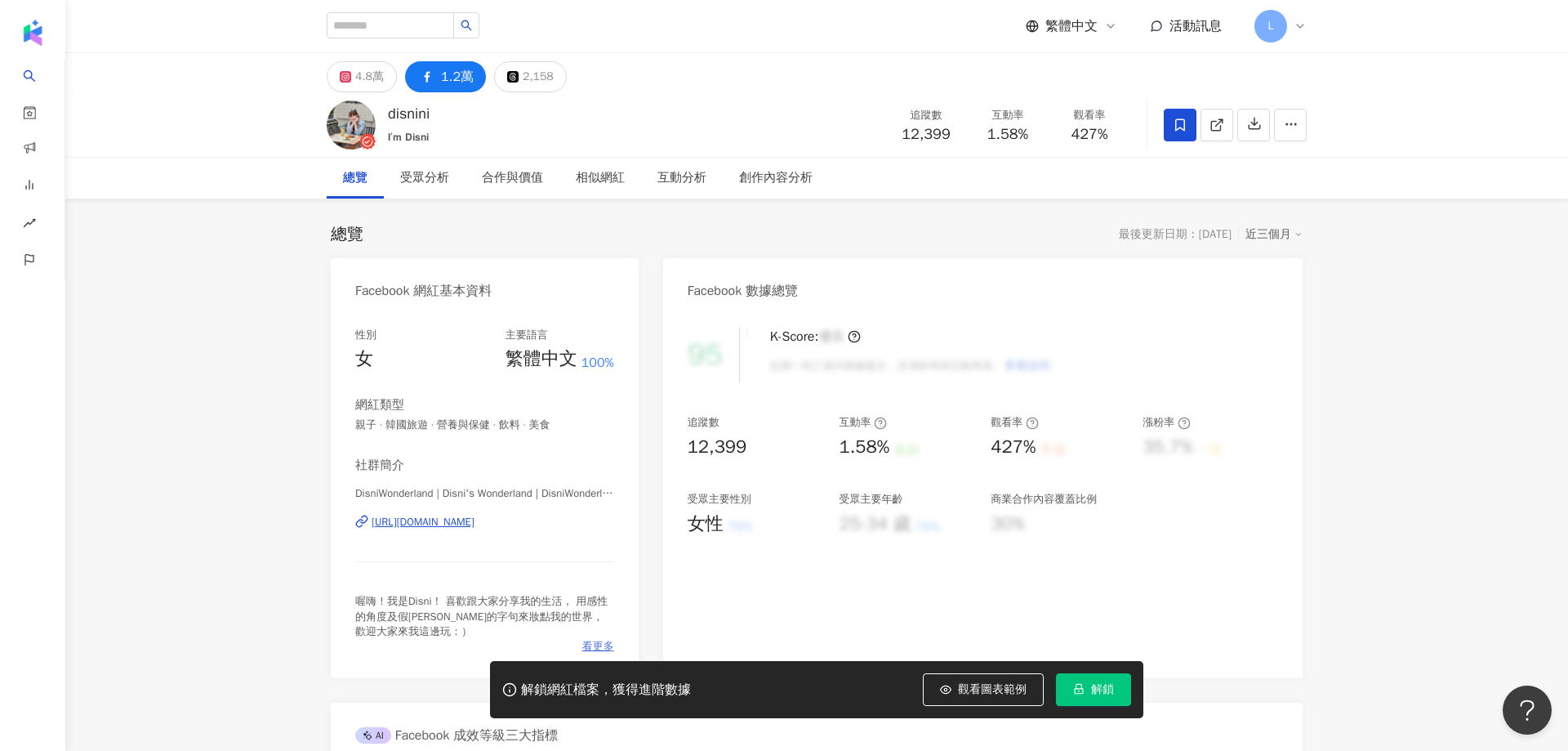 click on "看更多" at bounding box center [598, 646] 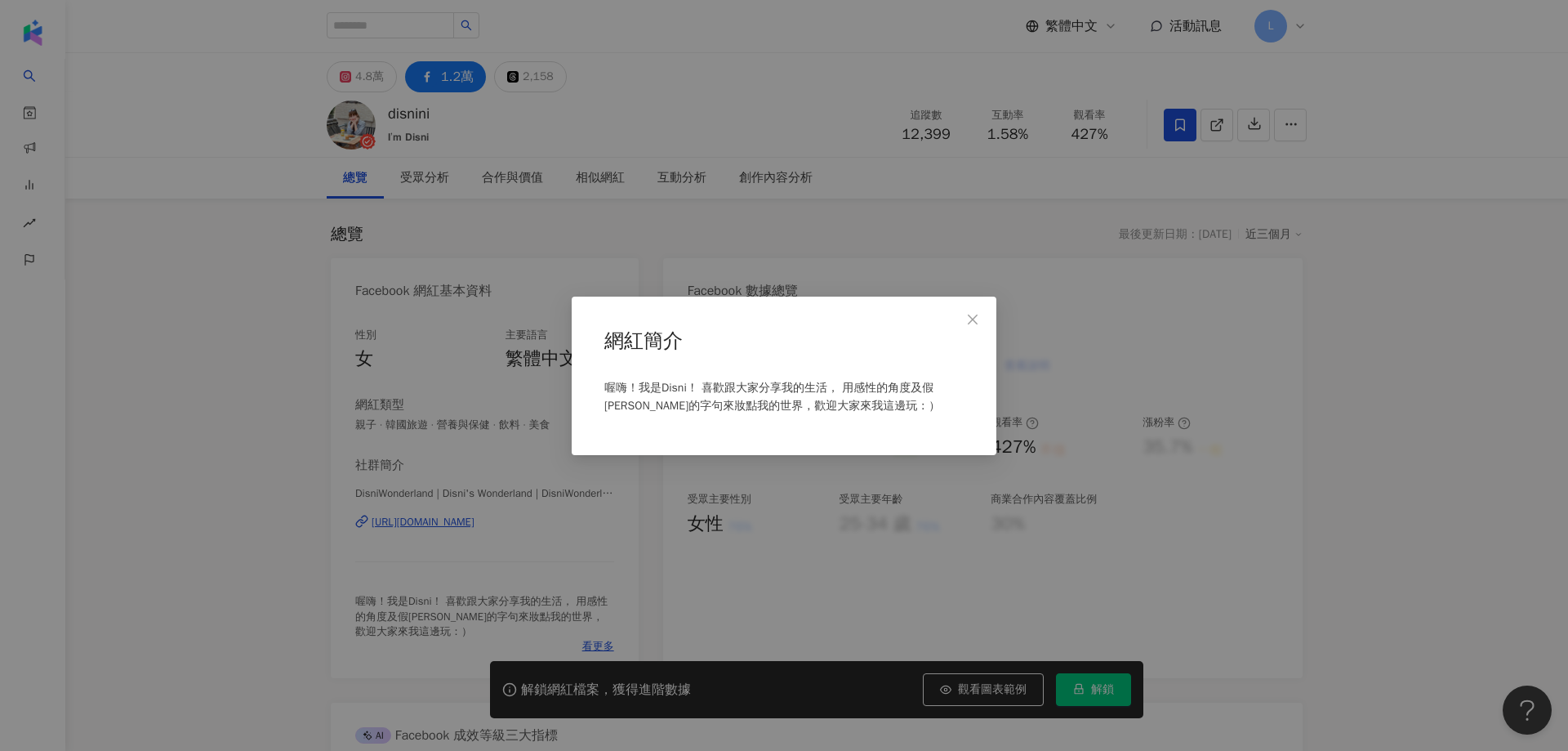 click on "網紅簡介 喔嗨！我是Disni！ 喜歡跟大家分享我的生活， 用感性的角度及假文青的字句來妝點我的世界，歡迎大家來我這邊玩：）" at bounding box center [784, 375] 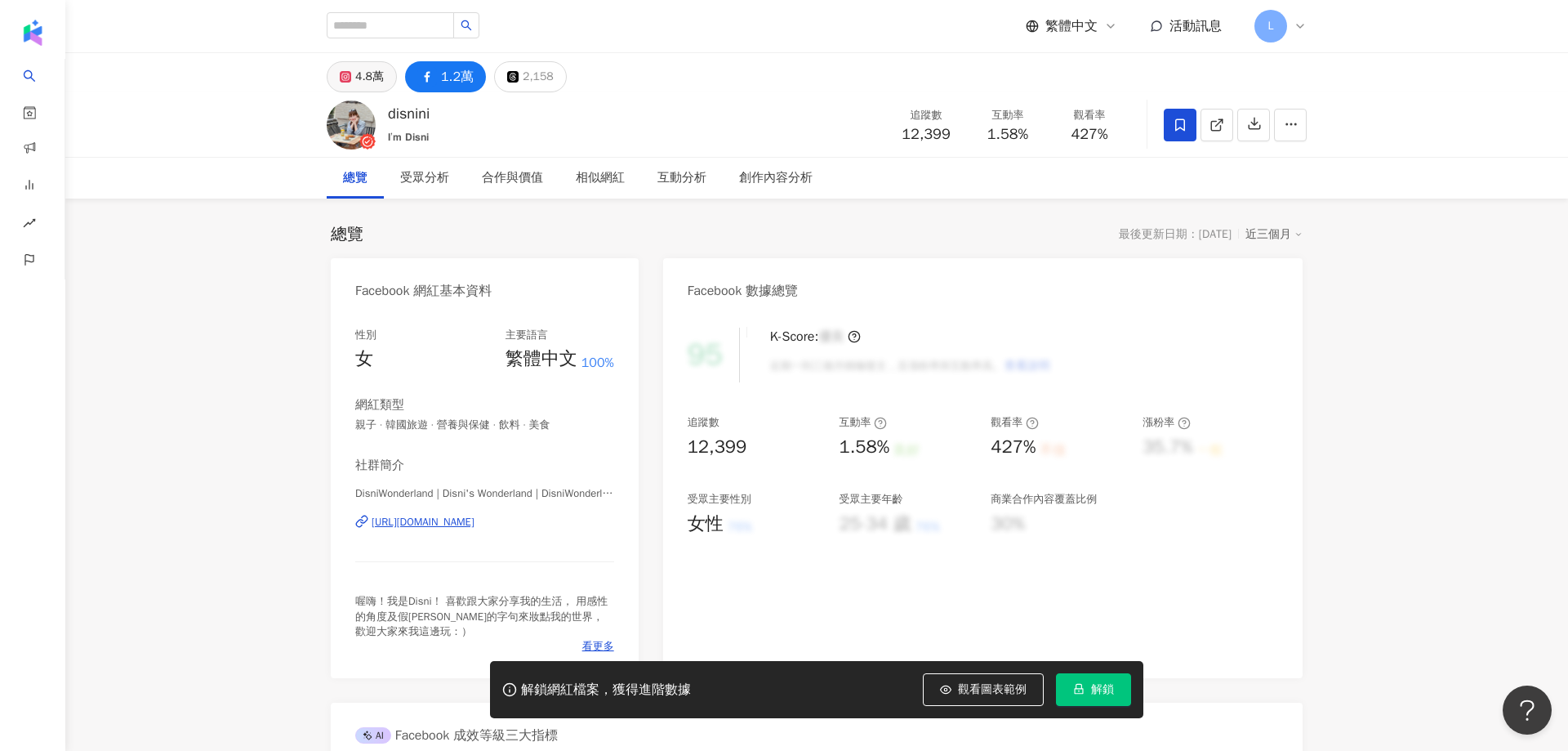 click on "4.8萬" at bounding box center (369, 77) 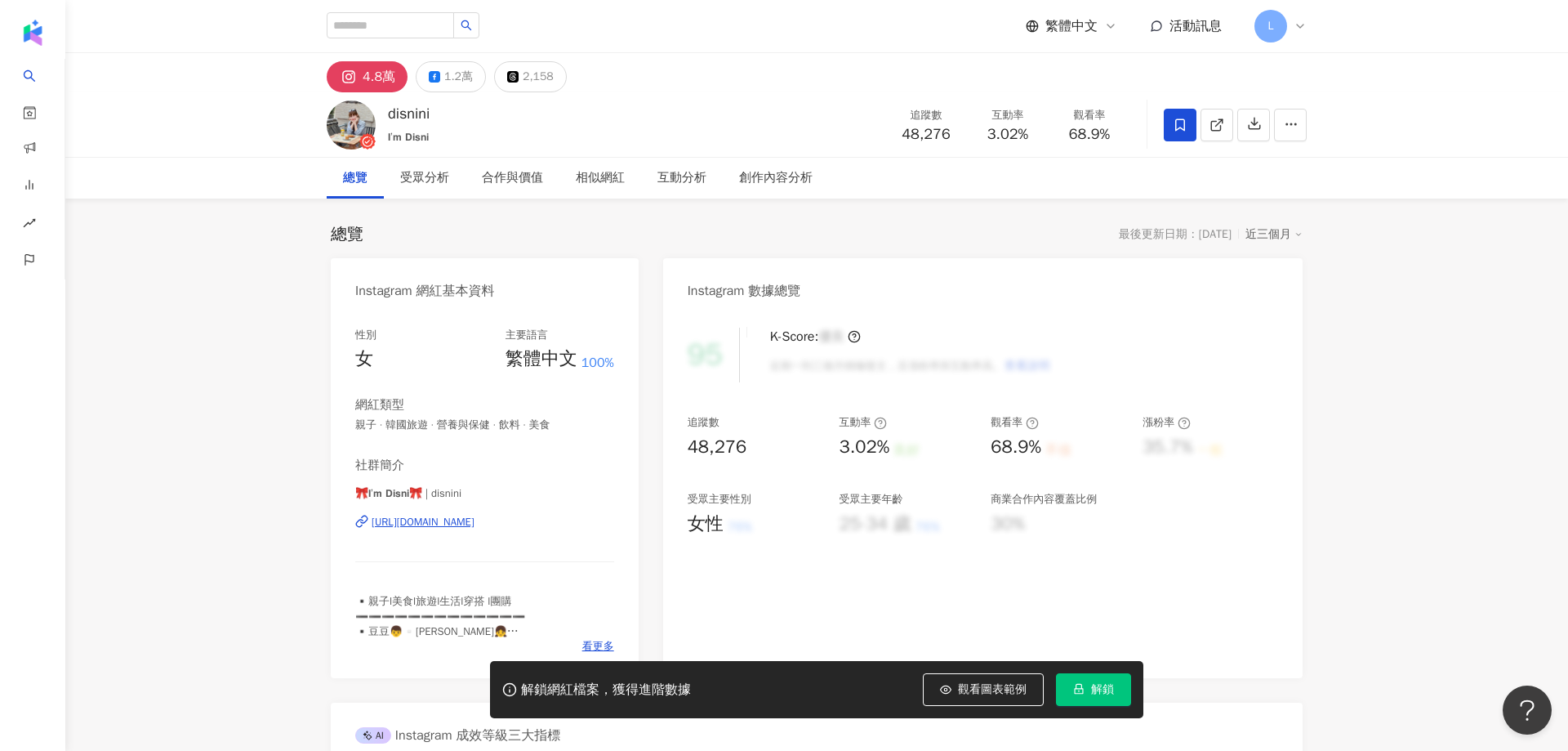 click on "4.8萬 1.2萬 2,158 disnini 𝗜’𝗺 𝗗𝗶𝘀𝗻𝗶 追蹤數 48,276 互動率 3.02% 觀看率 68.9% 總覽 受眾分析 合作與價值 相似網紅 互動分析 創作內容分析 總覽 最後更新日期：2025/7/21 近三個月 Instagram 網紅基本資料 性別   女 主要語言   繁體中文 100% 網紅類型 親子 · 韓國旅遊 · 營養與保健 · 飲料 · 美食 社群簡介 🎀𝗜’𝗺 𝗗𝗶𝘀𝗻𝗶🎀 | disnini https://www.instagram.com/disnini/ ▪️親子l美食l旅遊l生活l穿搭 l團購
➖➖➖➖➖➖➖➖➖➖➖➖➖
▪️豆豆👦▫️葳葳👧
@_hello_dowei_
〰️
▪️合作邀約請Mail(陌生訊息收不到了)
▪️disnini@gmail.com
▪️團購資訊｜部落格文章更新⬇️ 看更多 Instagram 數據總覽 95 K-Score :   優良 近期一到三個月積極發文，且漲粉率與互動率高。 查看說明 追蹤數   48,276 互動率   3.02% 良好 觀看率   68.9% 不佳 漲粉率   35.7% 一般 受眾主要性別   女性 76%" at bounding box center [817, 2845] 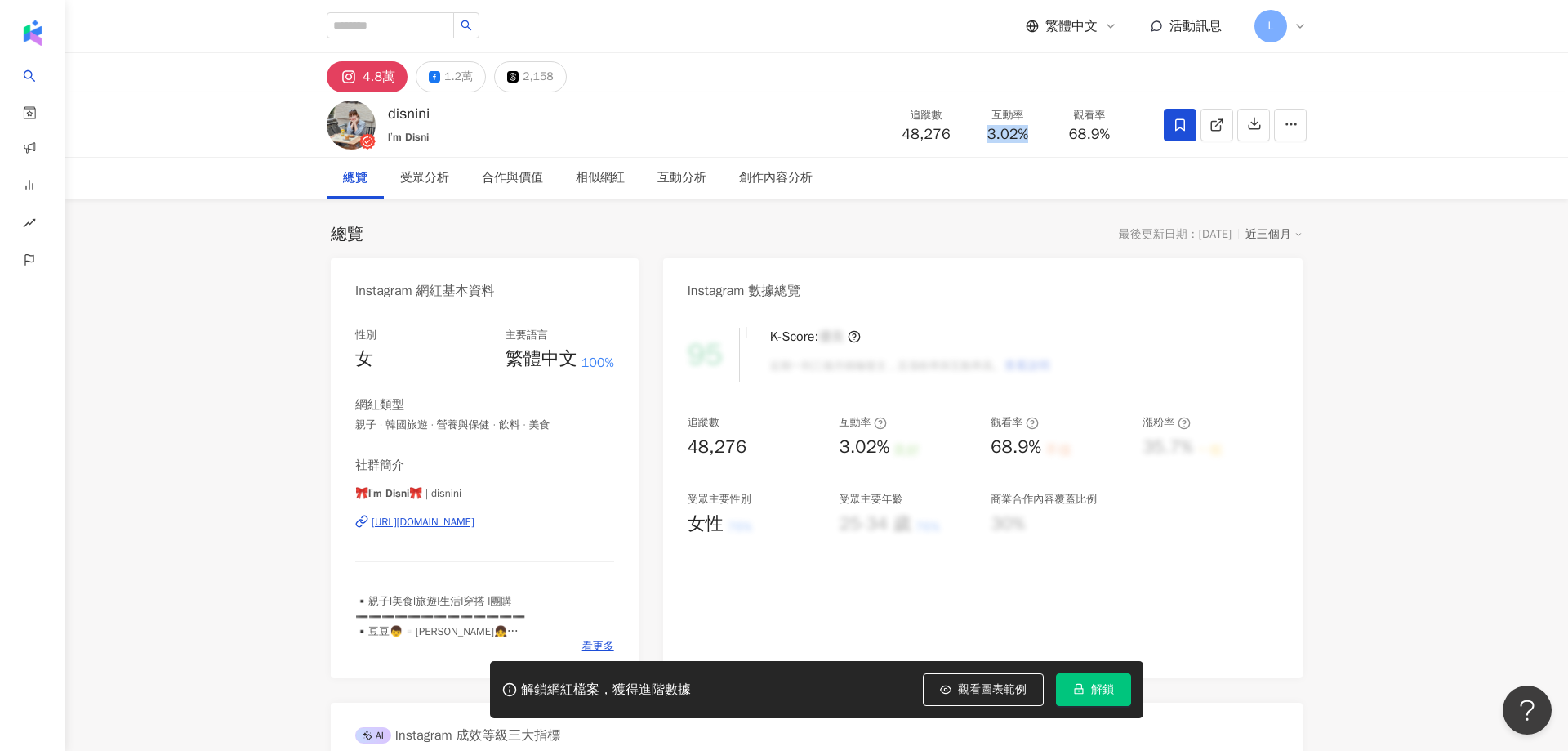 drag, startPoint x: 978, startPoint y: 140, endPoint x: 1032, endPoint y: 139, distance: 54.00926 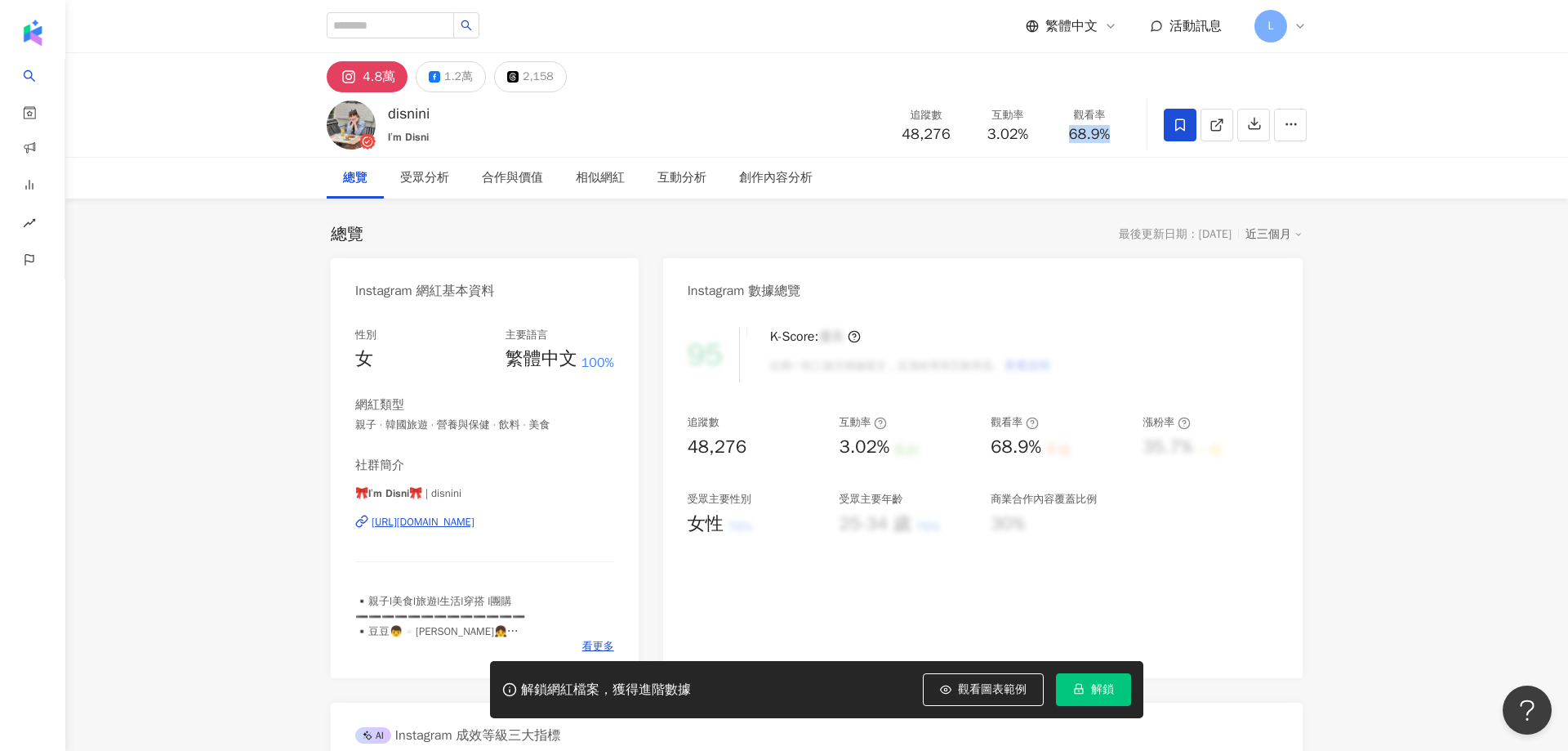 drag, startPoint x: 1074, startPoint y: 136, endPoint x: 1119, endPoint y: 139, distance: 45.099889 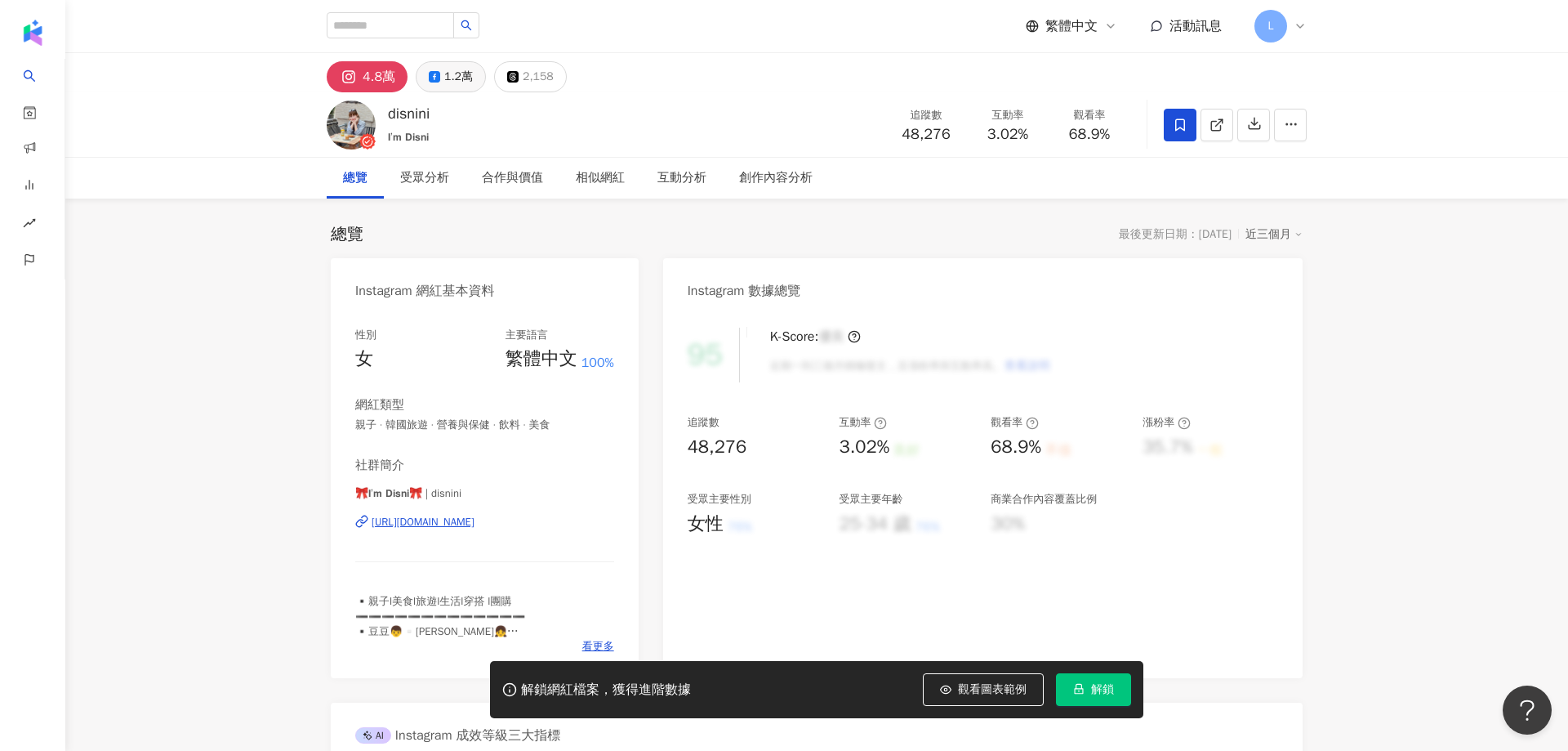 click on "1.2萬" at bounding box center [458, 77] 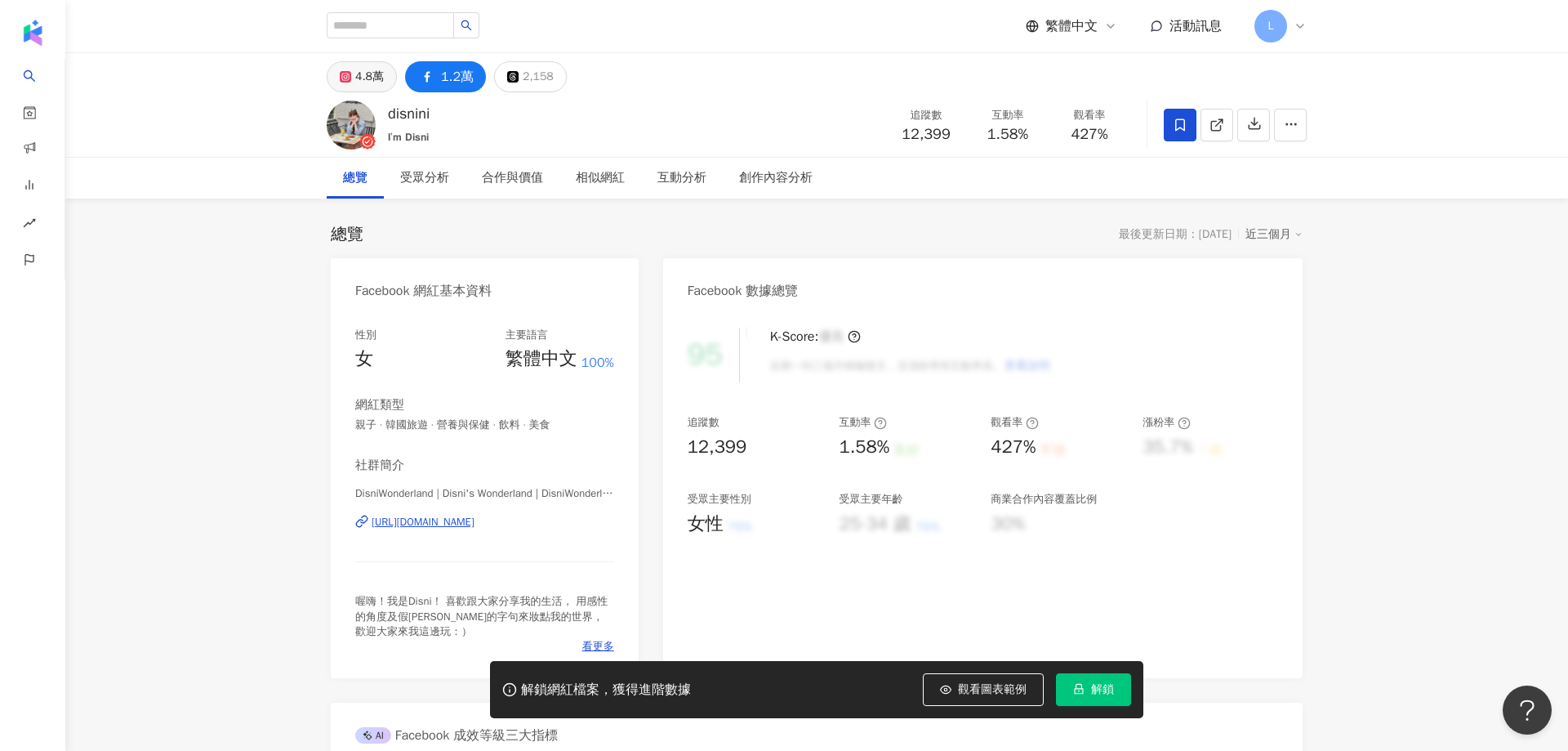 click on "4.8萬" at bounding box center (362, 77) 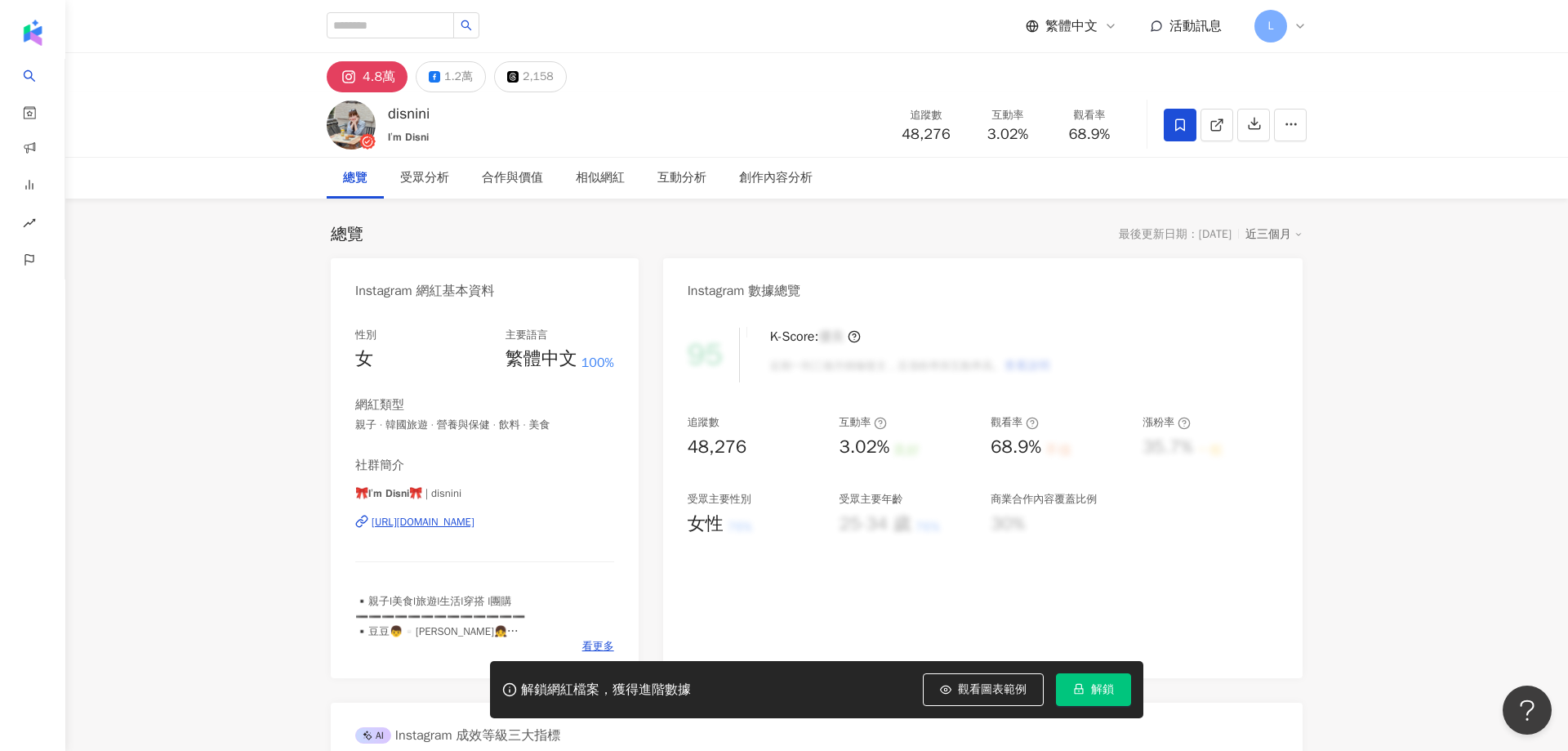 click on "4.8萬 1.2萬 2,158 disnini 𝗜’𝗺 𝗗𝗶𝘀𝗻𝗶 追蹤數 48,276 互動率 3.02% 觀看率 68.9% 總覽 受眾分析 合作與價值 相似網紅 互動分析 創作內容分析 總覽 最後更新日期：2025/7/21 近三個月 Instagram 網紅基本資料 性別   女 主要語言   繁體中文 100% 網紅類型 親子 · 韓國旅遊 · 營養與保健 · 飲料 · 美食 社群簡介 🎀𝗜’𝗺 𝗗𝗶𝘀𝗻𝗶🎀 | disnini https://www.instagram.com/disnini/ ▪️親子l美食l旅遊l生活l穿搭 l團購
➖➖➖➖➖➖➖➖➖➖➖➖➖
▪️豆豆👦▫️葳葳👧
@_hello_dowei_
〰️
▪️合作邀約請Mail(陌生訊息收不到了)
▪️disnini@gmail.com
▪️團購資訊｜部落格文章更新⬇️ 看更多 Instagram 數據總覽 95 K-Score :   優良 近期一到三個月積極發文，且漲粉率與互動率高。 查看說明 追蹤數   48,276 互動率   3.02% 良好 觀看率   68.9% 不佳 漲粉率   35.7% 一般 受眾主要性別   女性 76%" at bounding box center [817, 2802] 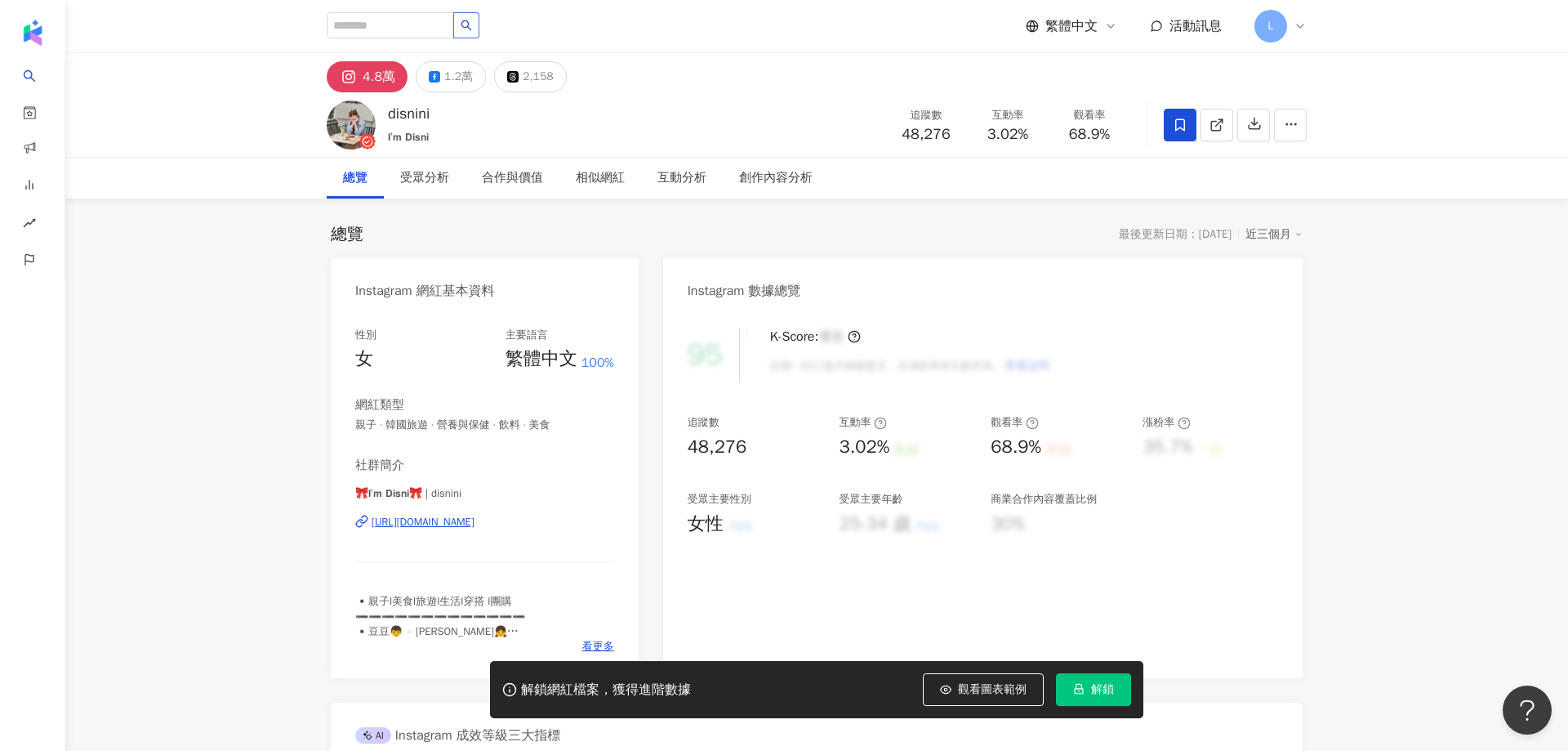 click on "4.8萬 1.2萬 2,158 disnini 𝗜’𝗺 𝗗𝗶𝘀𝗻𝗶 追蹤數 48,276 互動率 3.02% 觀看率 68.9% 總覽 受眾分析 合作與價值 相似網紅 互動分析 創作內容分析 總覽 最後更新日期：2025/7/21 近三個月 Instagram 網紅基本資料 性別   女 主要語言   繁體中文 100% 網紅類型 親子 · 韓國旅遊 · 營養與保健 · 飲料 · 美食 社群簡介 🎀𝗜’𝗺 𝗗𝗶𝘀𝗻𝗶🎀 | disnini https://www.instagram.com/disnini/ ▪️親子l美食l旅遊l生活l穿搭 l團購
➖➖➖➖➖➖➖➖➖➖➖➖➖
▪️豆豆👦▫️葳葳👧
@_hello_dowei_
〰️
▪️合作邀約請Mail(陌生訊息收不到了)
▪️disnini@gmail.com
▪️團購資訊｜部落格文章更新⬇️ 看更多 Instagram 數據總覽 95 K-Score :   優良 近期一到三個月積極發文，且漲粉率與互動率高。 查看說明 追蹤數   48,276 互動率   3.02% 良好 觀看率   68.9% 不佳 漲粉率   35.7% 一般 受眾主要性別   女性 76%" at bounding box center [817, 2802] 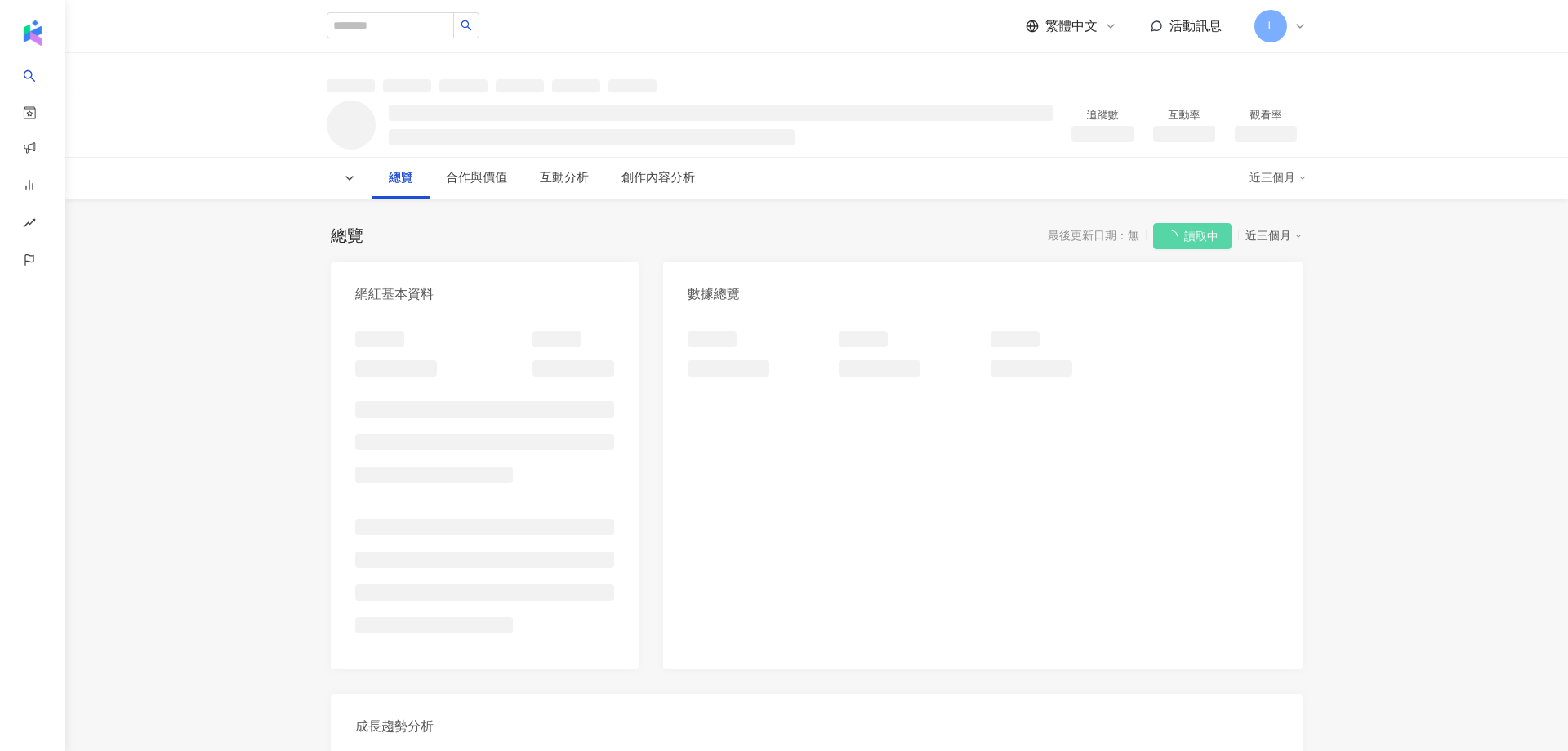 scroll, scrollTop: 0, scrollLeft: 0, axis: both 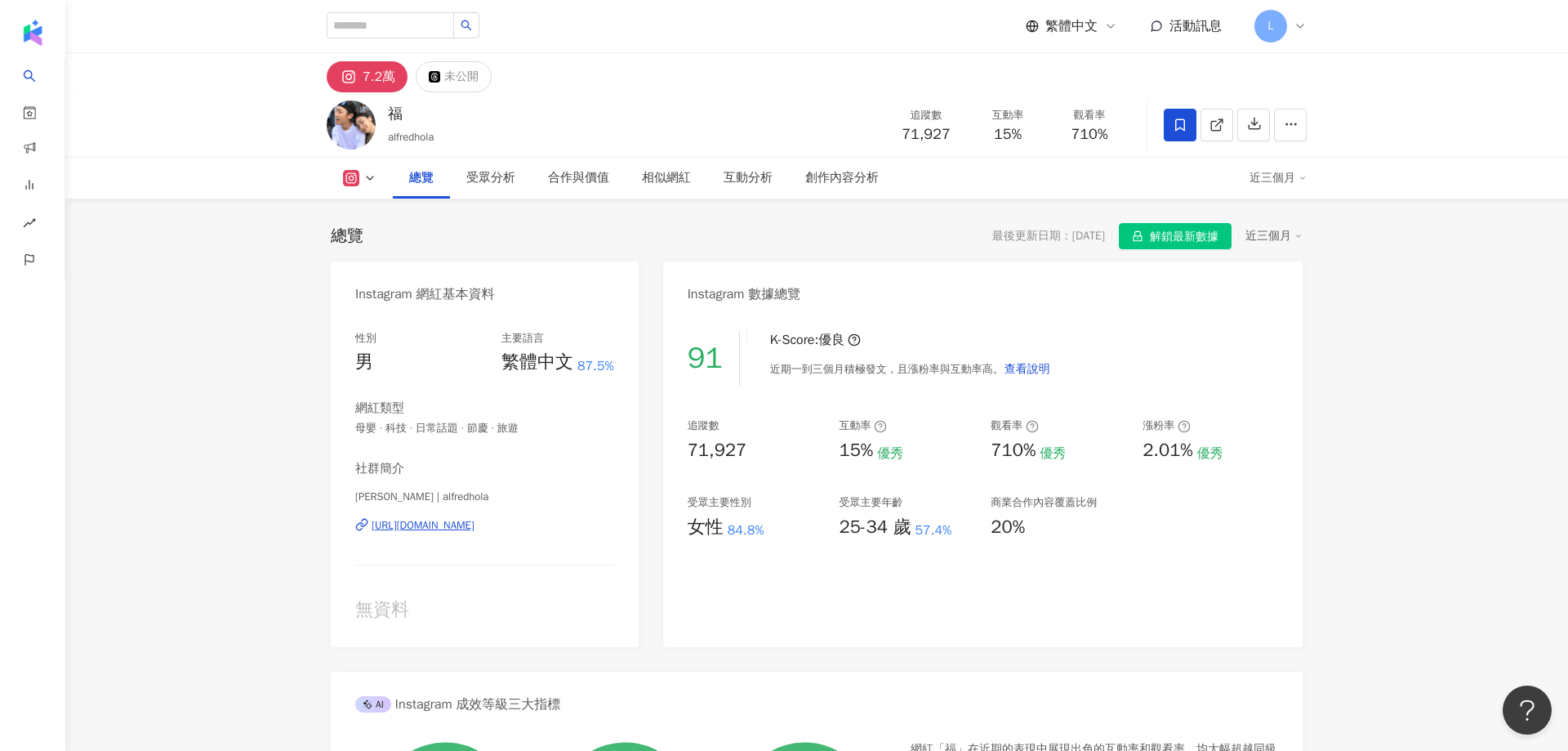 click on "福 alfredhola 追蹤數 71,927 互動率 15% 觀看率 710%" at bounding box center [817, 124] 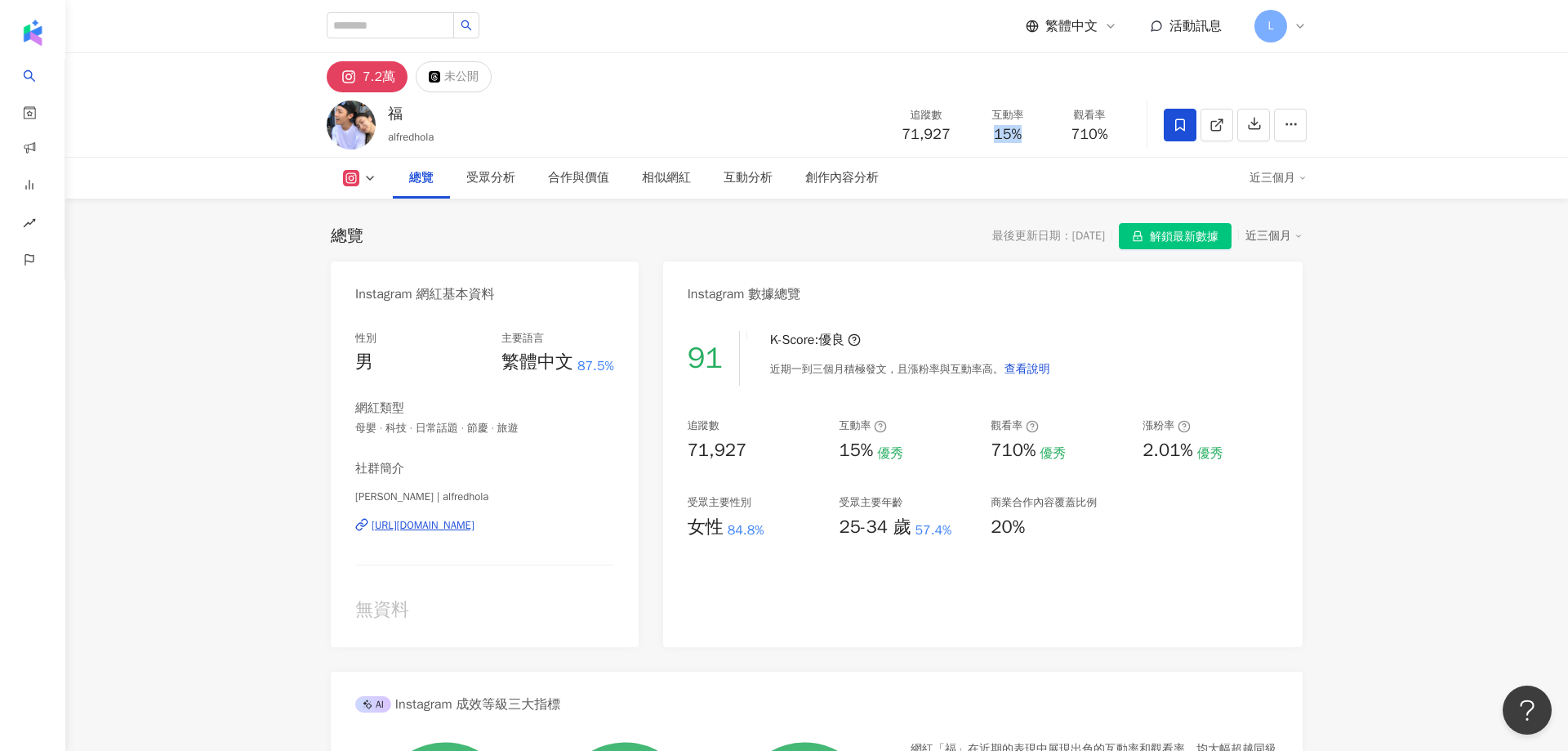 drag, startPoint x: 984, startPoint y: 133, endPoint x: 1025, endPoint y: 136, distance: 41.10961 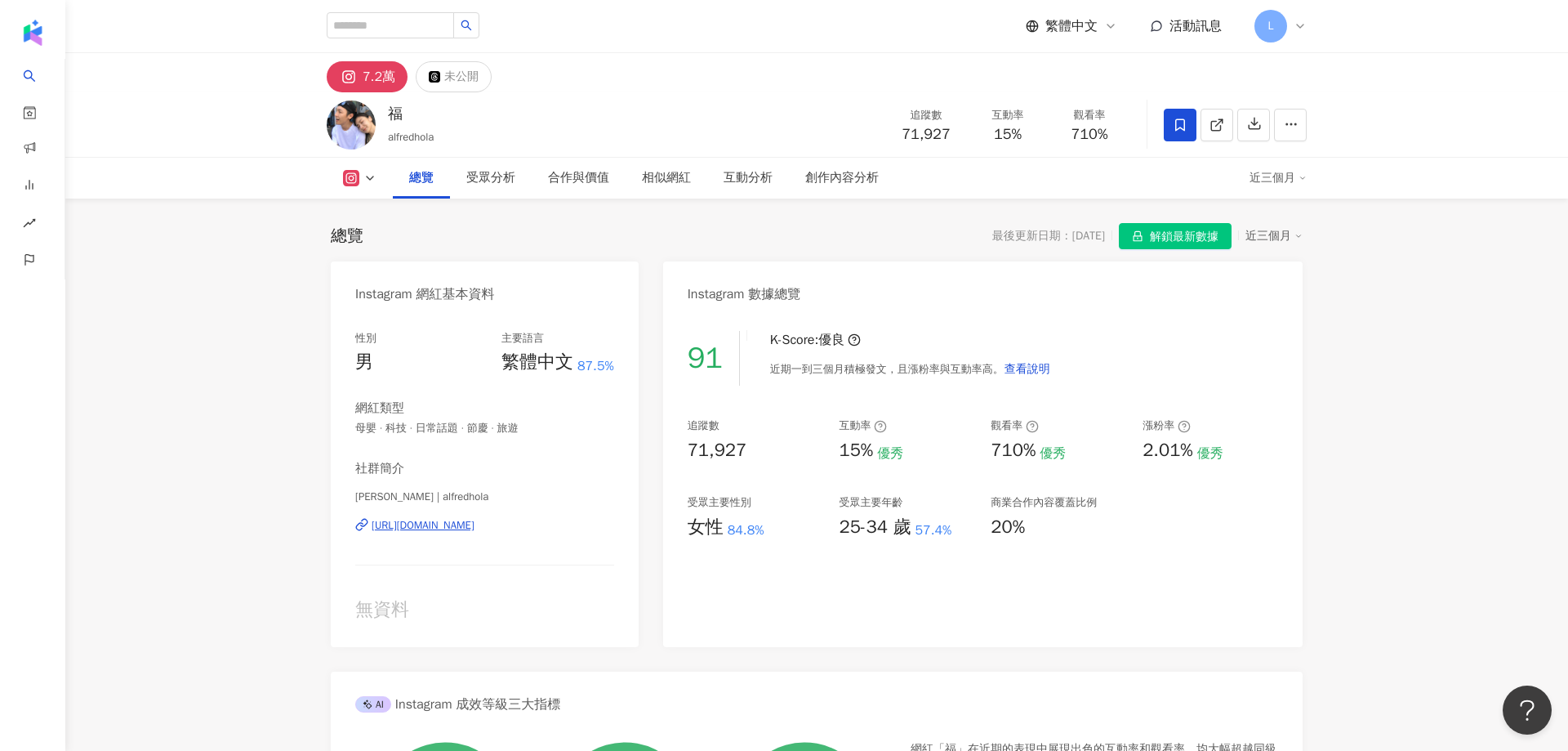 click on "總覽 受眾分析 合作與價值 相似網紅 互動分析 創作內容分析" at bounding box center (821, 178) 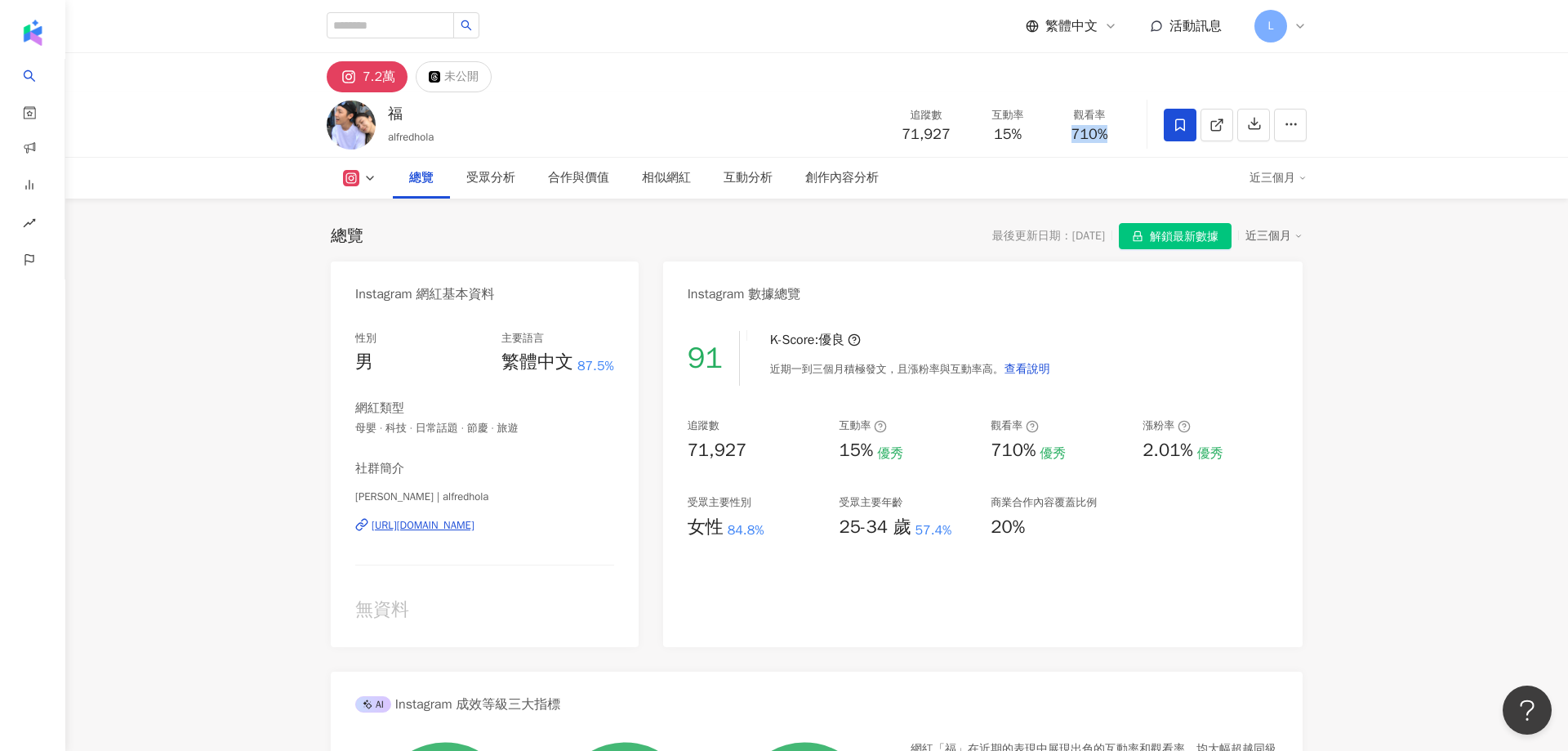 drag, startPoint x: 1068, startPoint y: 136, endPoint x: 1111, endPoint y: 132, distance: 43.18565 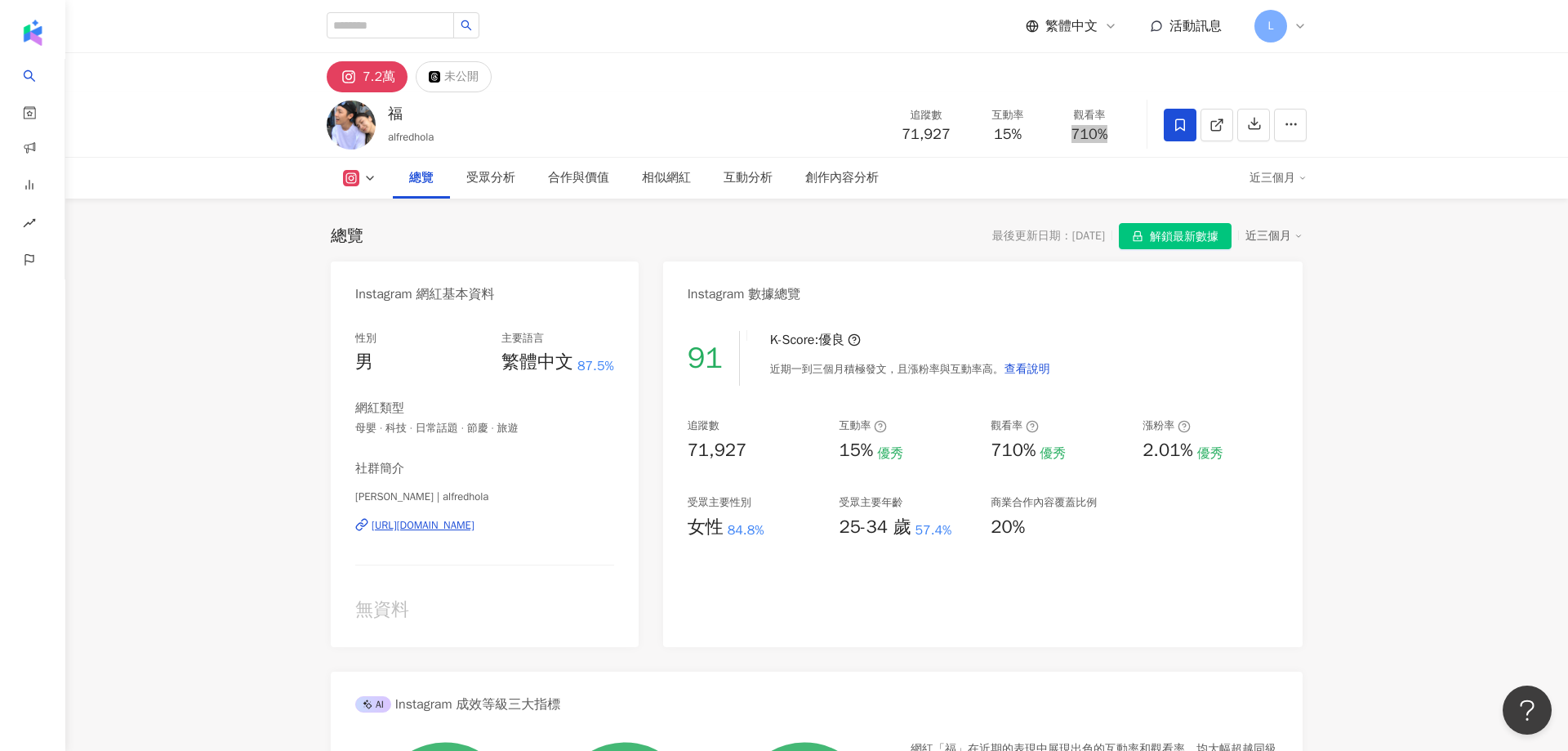 click on "7.2萬 未公開 福 alfredhola 追蹤數 71,927 互動率 15% 觀看率 710% 總覽 受眾分析 合作與價值 相似網紅 互動分析 創作內容分析 近三個月 總覽 最後更新日期：[DATE] 解鎖最新數據 近三個月 Instagram 網紅基本資料 性別   男 主要語言   繁體中文 87.5% 網紅類型 母嬰 · 科技 · 日常話題 · 節慶 · 旅遊 社群簡介 [PERSON_NAME] | alfredhola [URL][DOMAIN_NAME] 無資料 Instagram 數據總覽 91 K-Score :   優良 近期一到三個月積極發文，且漲粉率與互動率高。 查看說明 追蹤數   71,927 互動率   15% 優秀 觀看率   710% 優秀 漲粉率   2.01% 優秀 受眾主要性別   女性 84.8% 受眾主要年齡   25-34 歲 57.4% 商業合作內容覆蓋比例   20% AI Instagram 成效等級三大指標 互動率 15% 優秀 同等級網紅的互動率中位數為  0.63% 觀看率 710% 優秀 同等級網紅的觀看率中位數為  5.44% 漲粉率 2.01% 優秀 0% 成效等級 ： 優秀 良好" at bounding box center [817, 3078] 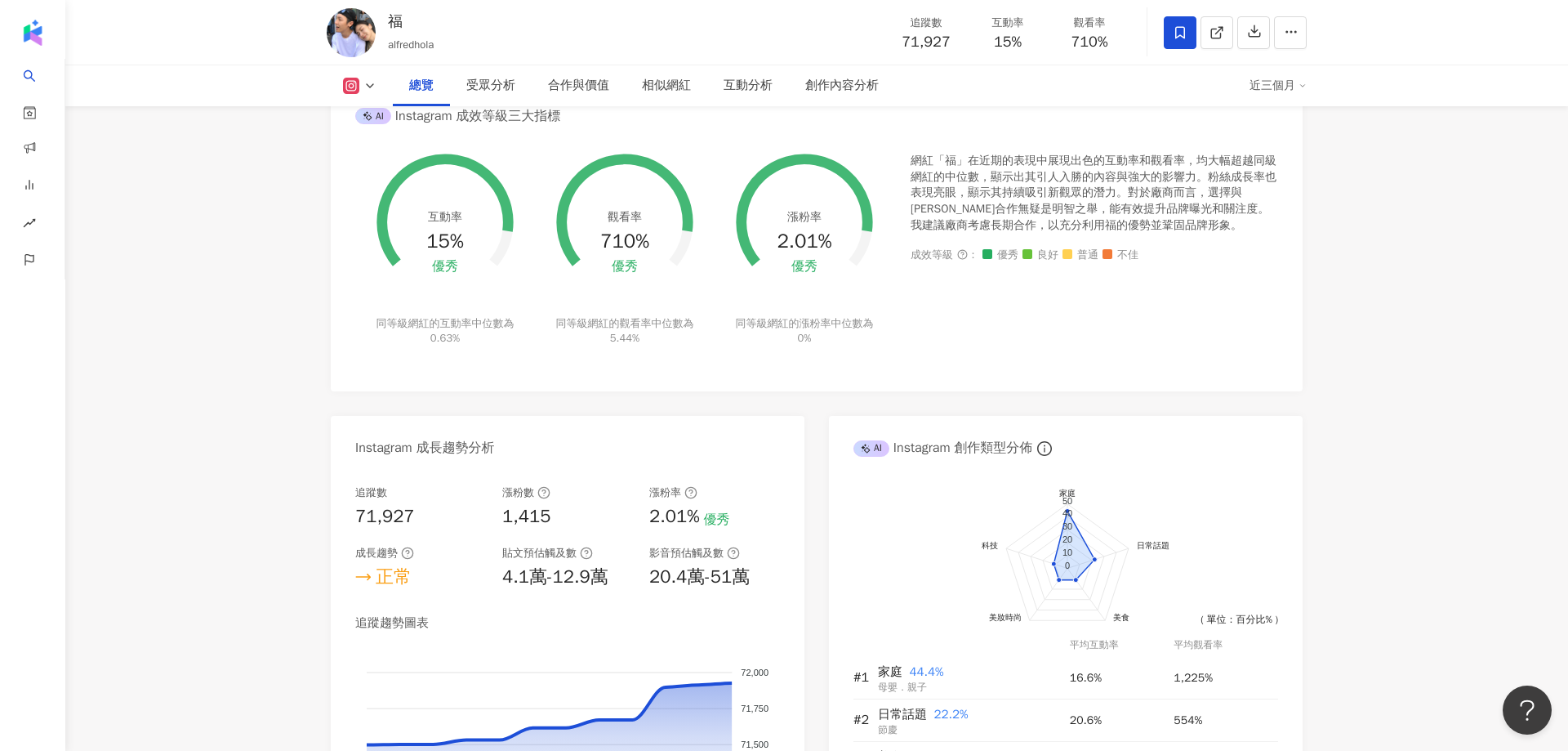 scroll, scrollTop: 0, scrollLeft: 0, axis: both 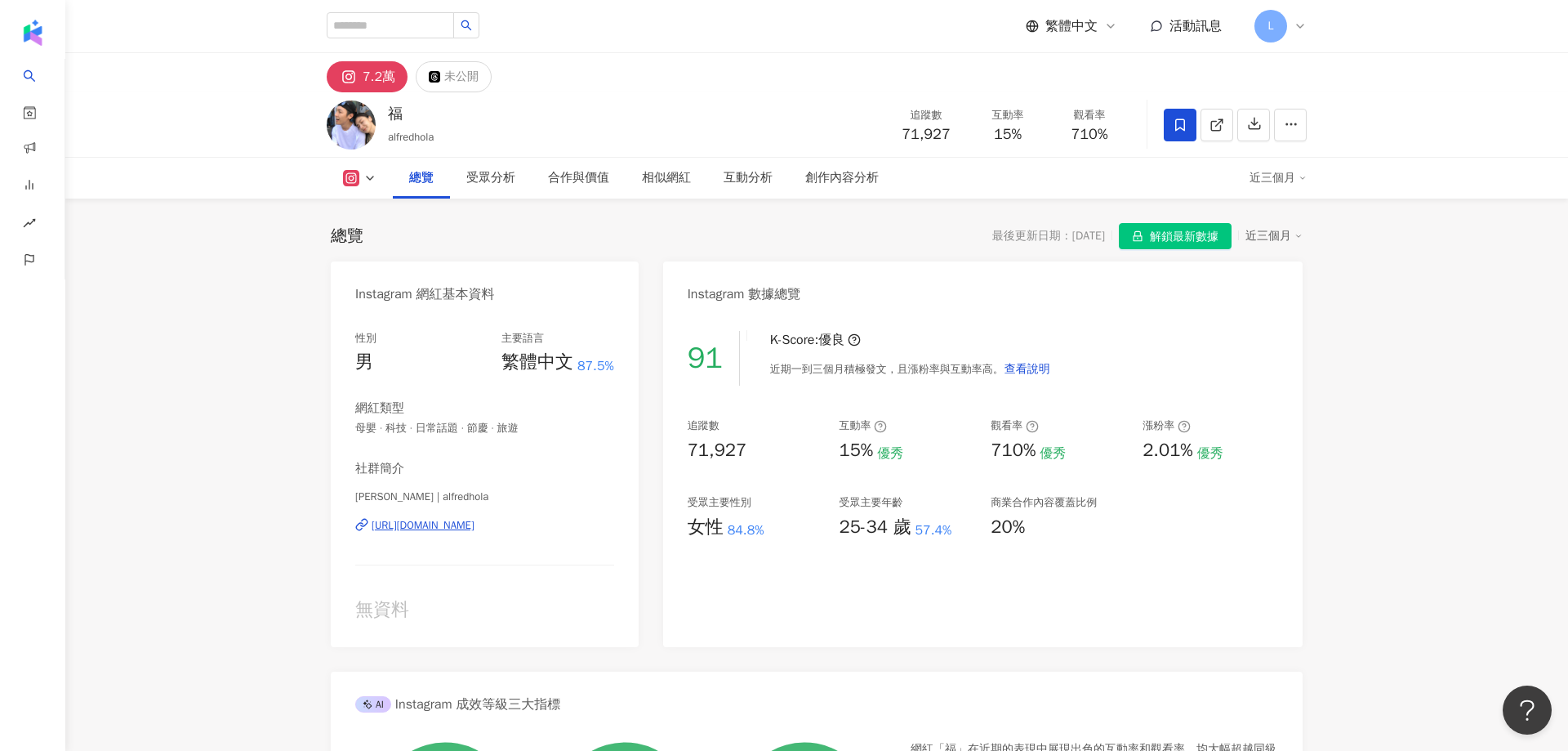 click on "7.2萬 未公開 福 alfredhola 追蹤數 71,927 互動率 15% 觀看率 710% 總覽 受眾分析 合作與價值 相似網紅 互動分析 創作內容分析 近三個月 總覽 最後更新日期：2025/7/22 解鎖最新數據 近三個月 Instagram 網紅基本資料 性別   男 主要語言   繁體中文 87.5% 網紅類型 母嬰 · 科技 · 日常話題 · 節慶 · 旅遊 社群簡介 Alfred | alfredhola https://www.instagram.com/alfredhola/ 無資料 Instagram 數據總覽 91 K-Score :   優良 近期一到三個月積極發文，且漲粉率與互動率高。 查看說明 追蹤數   71,927 互動率   15% 優秀 觀看率   710% 優秀 漲粉率   2.01% 優秀 受眾主要性別   女性 84.8% 受眾主要年齡   25-34 歲 57.4% 商業合作內容覆蓋比例   20% AI Instagram 成效等級三大指標 互動率 15% 優秀 同等級網紅的互動率中位數為  0.63% 觀看率 710% 優秀 同等級網紅的觀看率中位數為  5.44% 漲粉率 2.01% 優秀 0% 成效等級 ： 優秀 良好" at bounding box center (817, 3078) 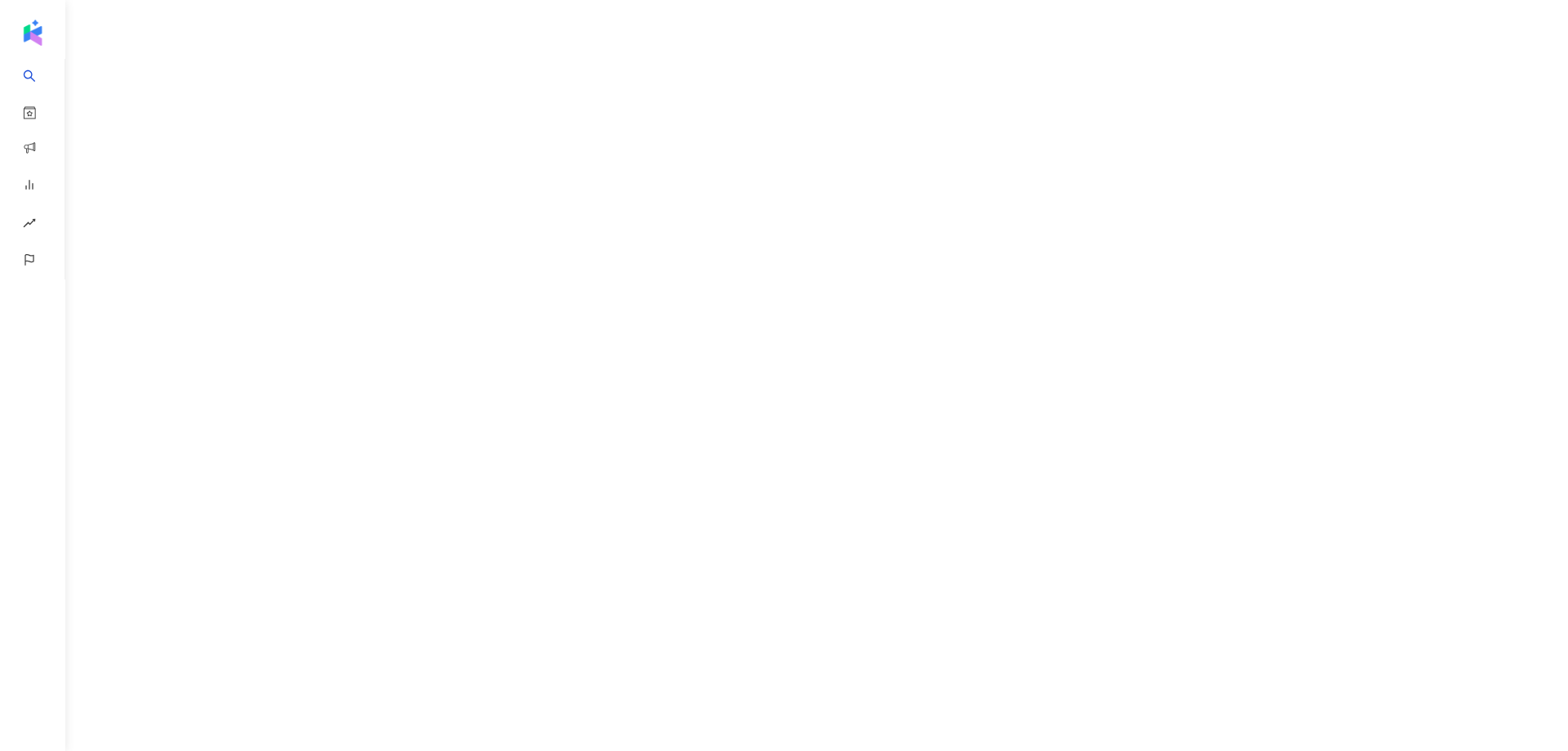 scroll, scrollTop: 0, scrollLeft: 0, axis: both 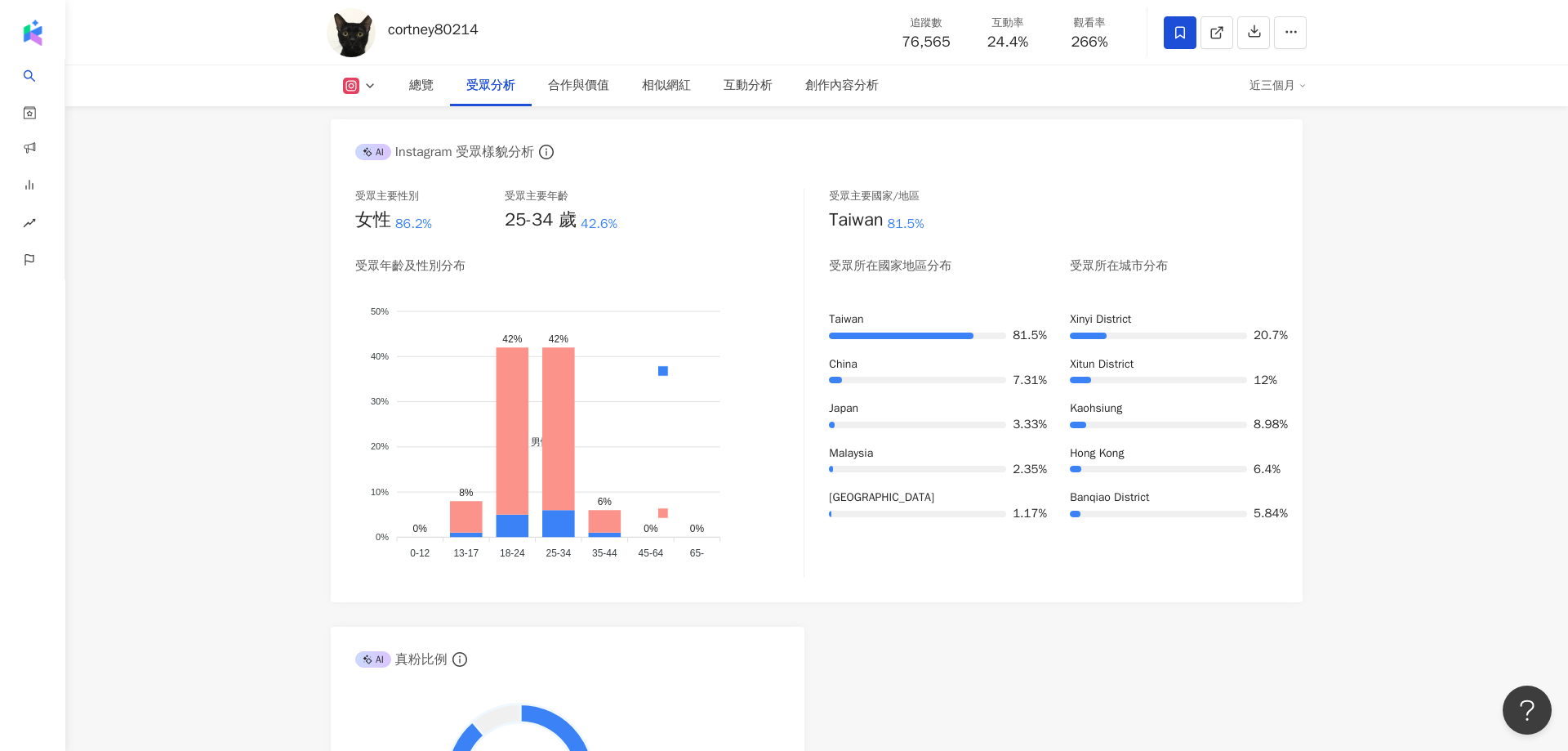 click on "7.7萬 1.8萬 cortney80214 追蹤數 76,565 互動率 24.4% 觀看率 266% 總覽 受眾分析 合作與價值 相似網紅 互動分析 創作內容分析 近三個月 總覽 最後更新日期：[DATE] 近三個月 Instagram 網紅基本資料 性別   男 主要語言   繁體中文 100% 網紅類型 教育與學習 · 美食 · 寵物 · 旅遊 社群簡介 [PERSON_NAME] | cortney80214 [URL][DOMAIN_NAME] [PERSON_NAME]*My live Instagram 數據總覽 88 K-Score :   良好 近期一到三個月發文頻率正常，且漲粉率與互動率高。 查看說明 追蹤數   76,565 互動率   24.4% 優秀 觀看率   266% 優秀 漲粉率   11.7% 優秀 受眾主要性別   女性 86.2% 受眾主要年齡   25-34 歲 42.6% 商業合作內容覆蓋比例   無資料 AI Instagram 成效等級三大指標 互動率 24.4% 優秀 同等級網紅的互動率中位數為  0.57% 觀看率 266% 優秀 同等級網紅的觀看率中位數為  1.03% 漲粉率 11.7% 優秀 同等級網紅的漲粉率中位數為" at bounding box center (817, 1718) 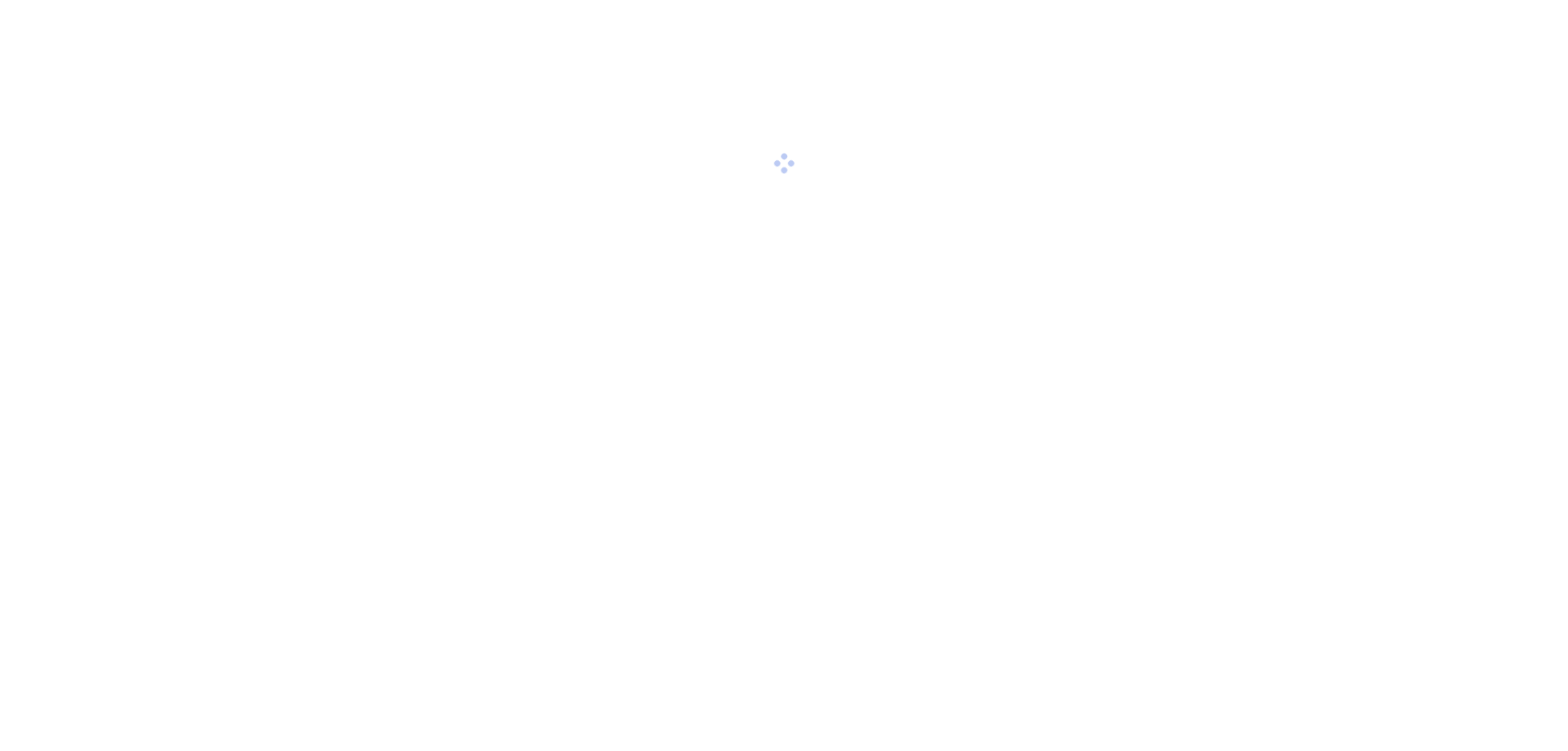 scroll, scrollTop: 0, scrollLeft: 0, axis: both 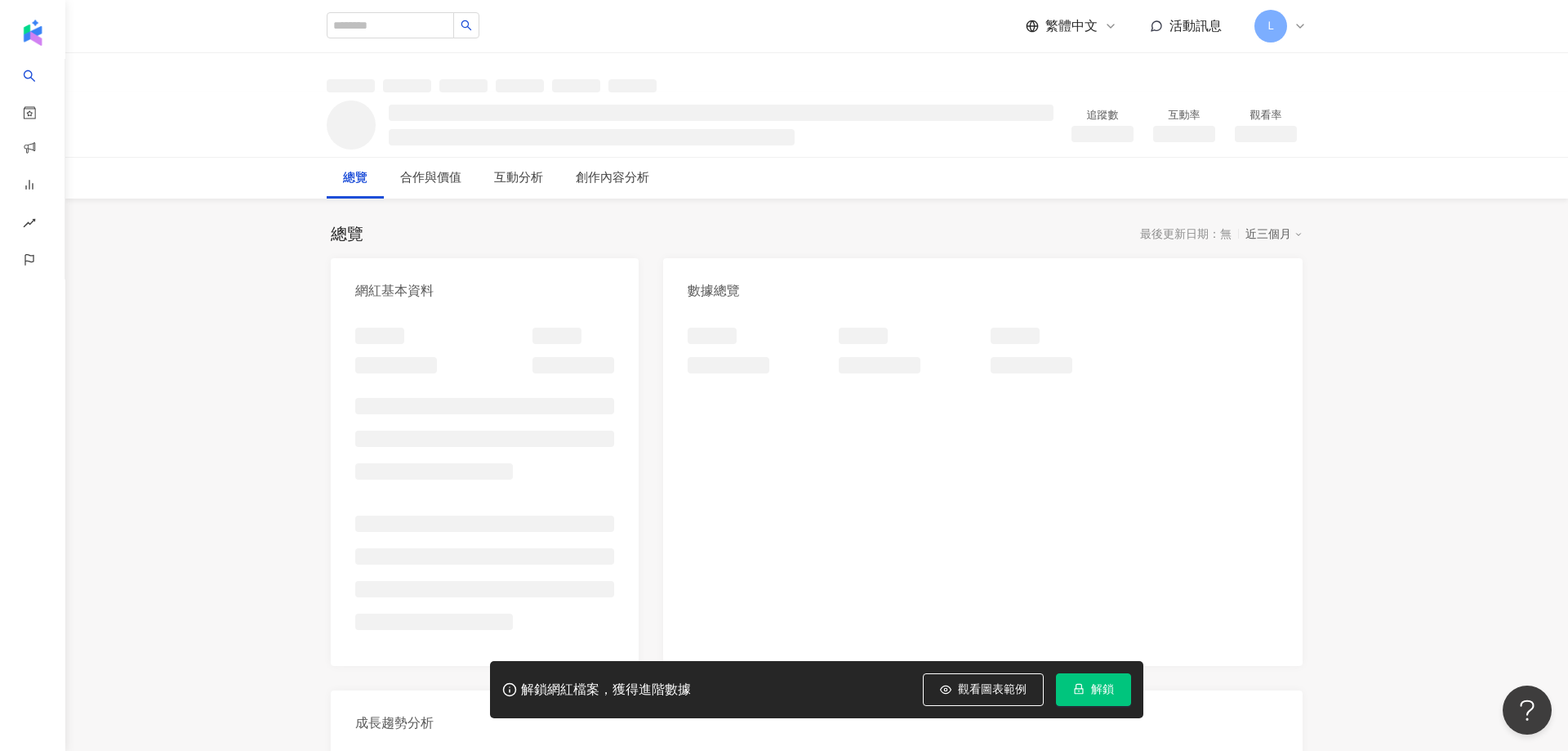 click on "追蹤數 互動率 觀看率 總覽 合作與價值 互動分析 創作內容分析 總覽 最後更新日期：無 近三個月  網紅基本資料  數據總覽  成長趨勢分析 追蹤趨勢圖表 合作與價值 AI  商業合作分析 互動最佳前三大內容 互動分析  互動分析 互動分析儀表板 日 週 月  內容發布分析  發文頻率分析圖 日 週 月  發文時間分析 發文互動熱點 內容數 互動數 觀看數 創作內容分析 創作內容 進階篩選 啟動 關閉 AI 篩選商業合作內容 排序：發布時間 共 442 筆 ，   條件： 解鎖網紅檔案，獲得進階數據 觀看圖表範例 解鎖" at bounding box center (817, 1186) 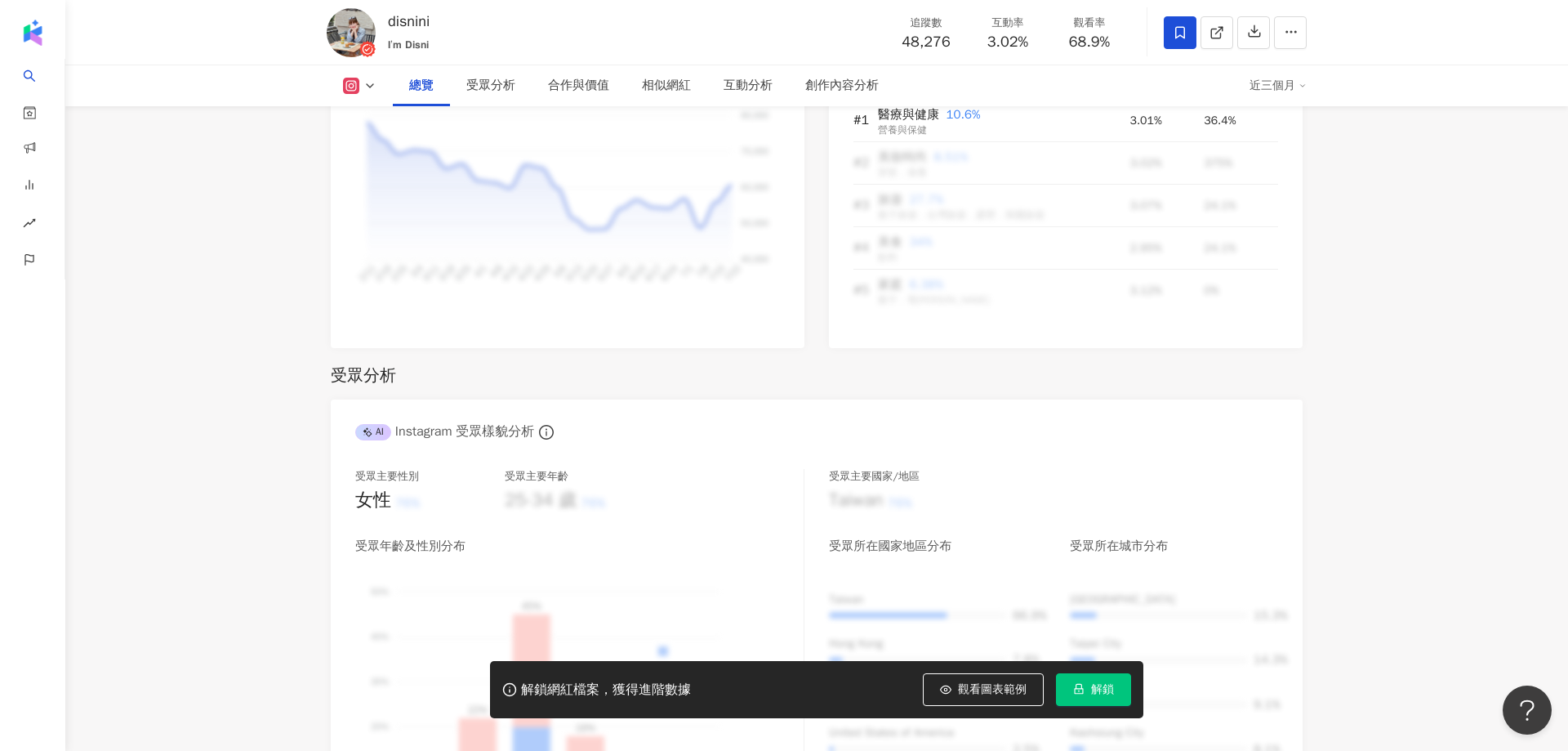 scroll, scrollTop: 1412, scrollLeft: 0, axis: vertical 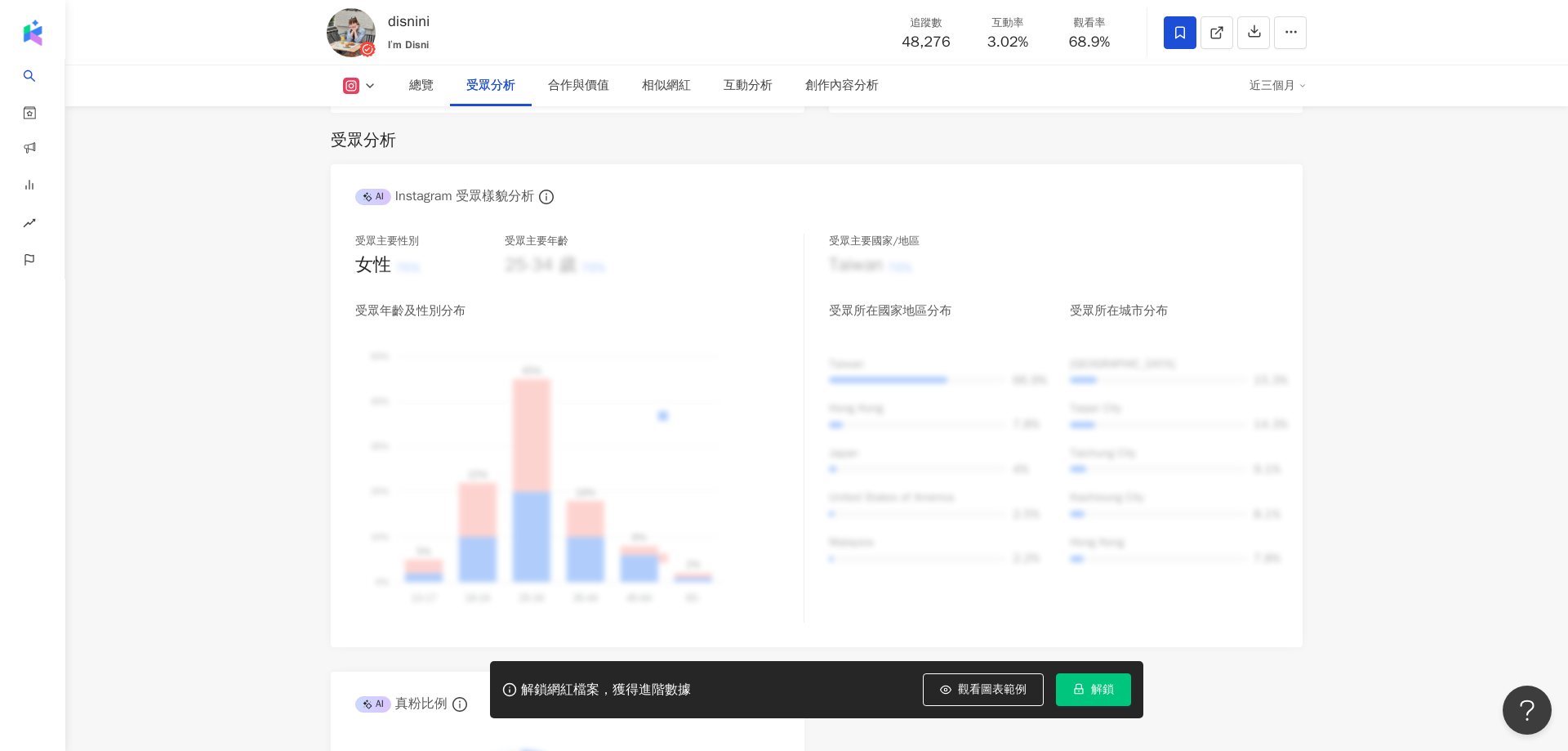 click on "解鎖" at bounding box center [1102, 690] 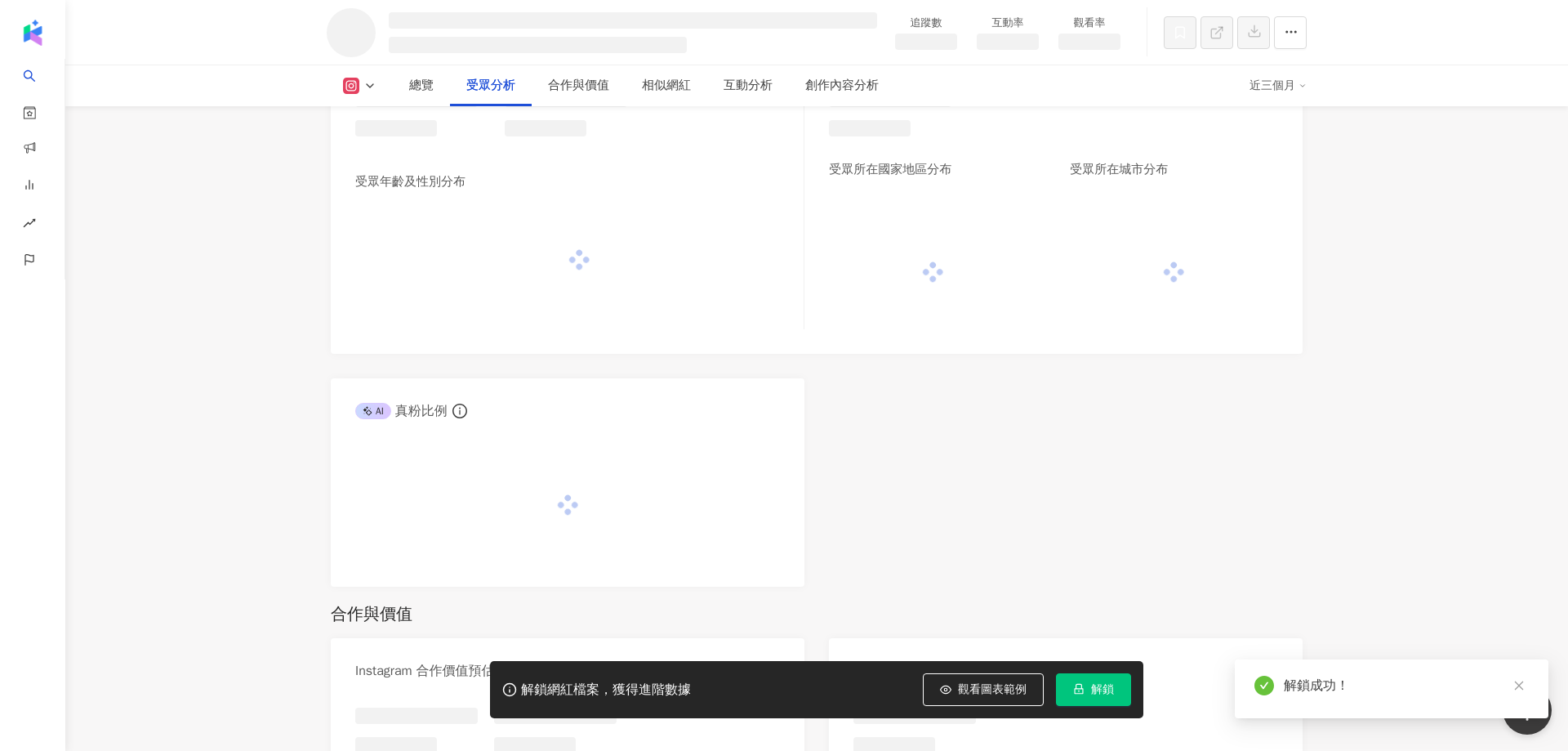 scroll, scrollTop: 1353, scrollLeft: 0, axis: vertical 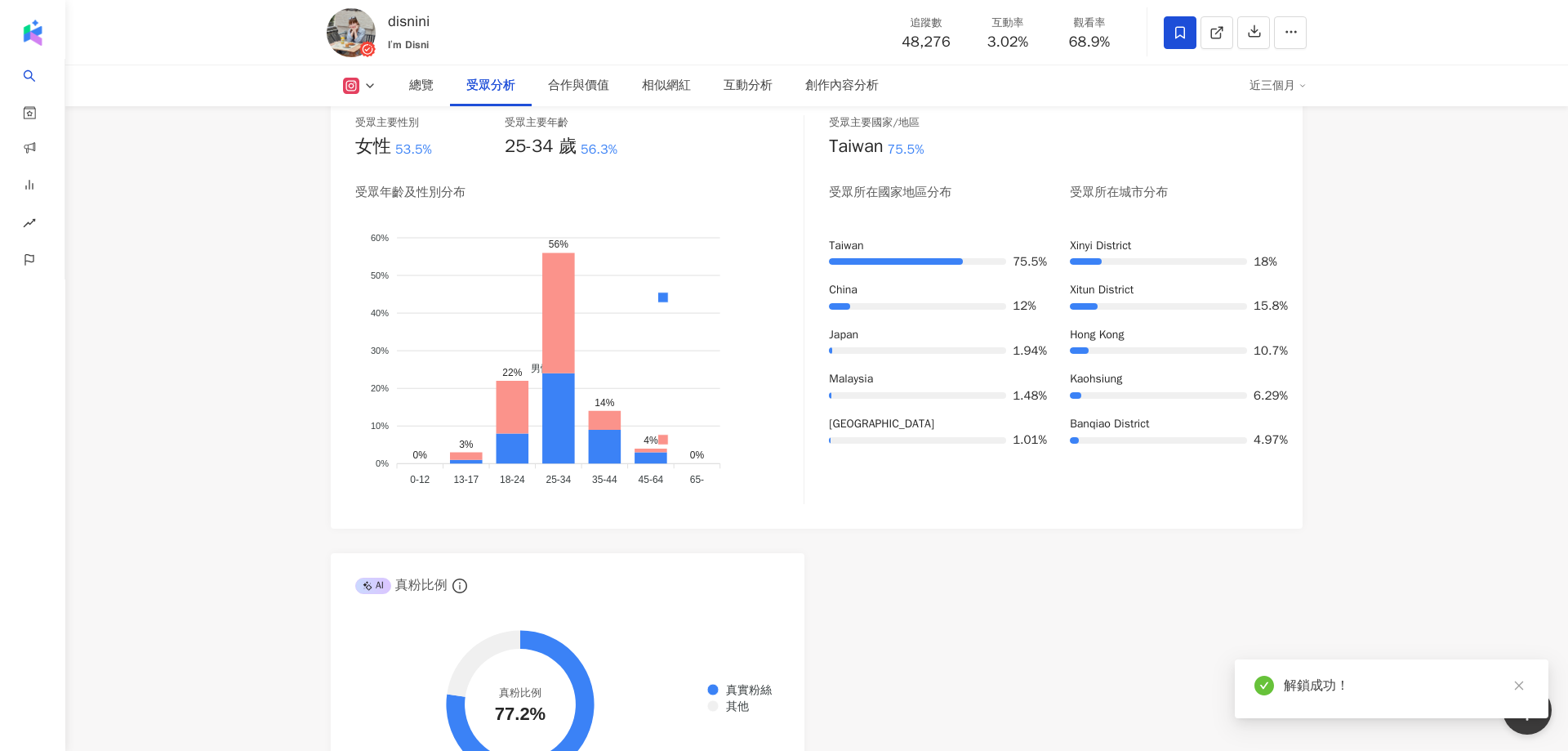 click on "4.8萬 1.2萬 2,158 disnini 𝗜’𝗺 𝗗𝗶𝘀𝗻𝗶 追蹤數 48,276 互動率 3.02% 觀看率 68.9% 總覽 受眾分析 合作與價值 相似網紅 互動分析 創作內容分析 近三個月 總覽 最後更新日期：2025/7/21 近三個月 Instagram 網紅基本資料 性別   女 主要語言   繁體中文 100% 網紅類型 親子 · 韓國旅遊 · 營養與保健 · 飲料 · 美食 社群簡介 🎀𝗜’𝗺 𝗗𝗶𝘀𝗻𝗶🎀 | disnini https://www.instagram.com/disnini/ ▪️親子l美食l旅遊l生活l穿搭 l團購
➖➖➖➖➖➖➖➖➖➖➖➖➖
▪️豆豆👦▫️葳葳👧
@_hello_dowei_
〰️
▪️合作邀約請Mail(陌生訊息收不到了)
▪️disnini@gmail.com
▪️團購資訊｜部落格文章更新⬇️ 看更多 Instagram 數據總覽 90 K-Score :   優良 近期一到三個月積極發文，且漲粉率與互動率高。 查看說明 追蹤數   48,276 互動率   3.02% 優秀 觀看率   68.9% 優秀 漲粉率   -0.12% 普通 受眾主要性別" at bounding box center (817, 1661) 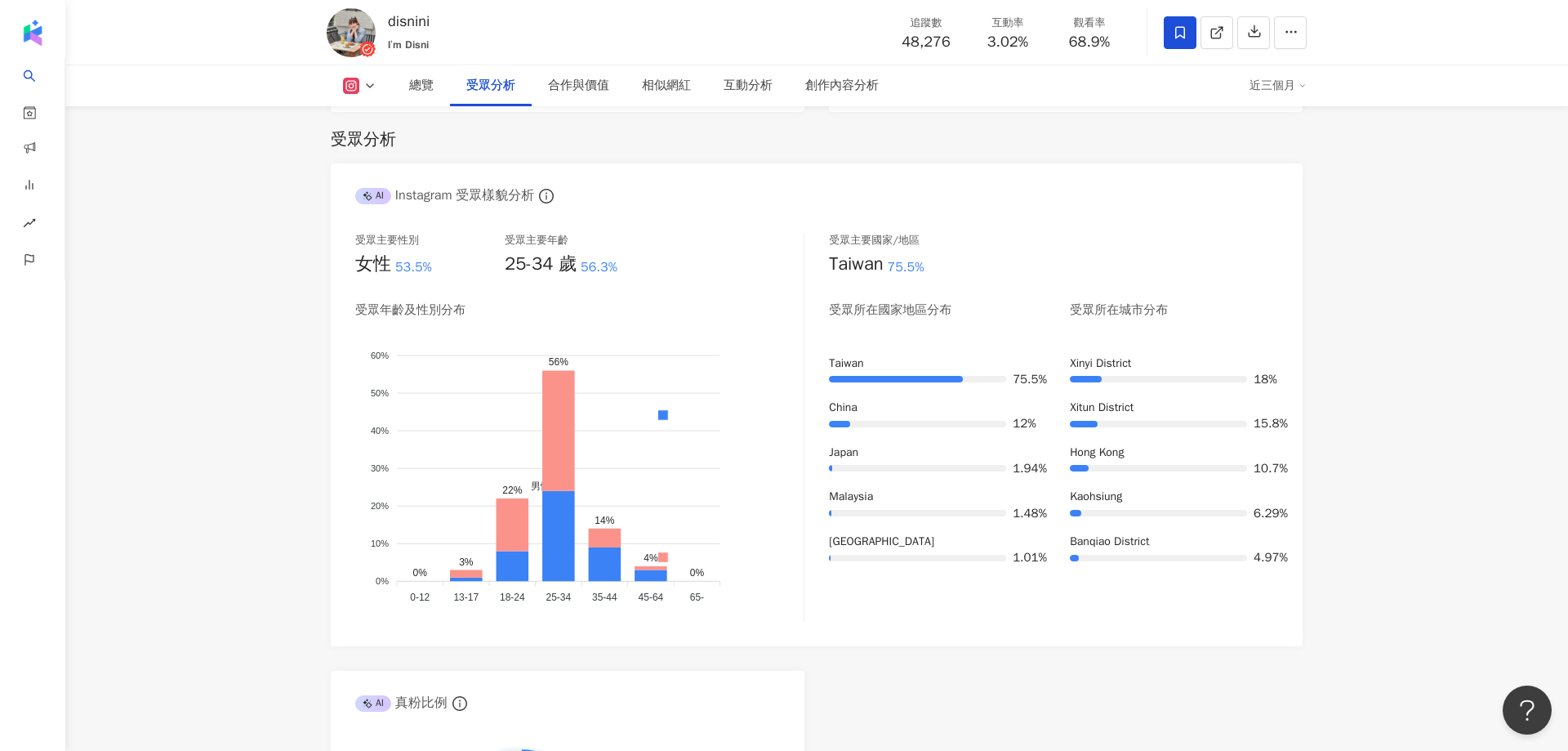 click on "4.8萬 1.2萬 2,158 disnini 𝗜’𝗺 𝗗𝗶𝘀𝗻𝗶 追蹤數 48,276 互動率 3.02% 觀看率 68.9% 總覽 受眾分析 合作與價值 相似網紅 互動分析 創作內容分析 近三個月 總覽 最後更新日期：2025/7/21 近三個月 Instagram 網紅基本資料 性別   女 主要語言   繁體中文 100% 網紅類型 親子 · 韓國旅遊 · 營養與保健 · 飲料 · 美食 社群簡介 🎀𝗜’𝗺 𝗗𝗶𝘀𝗻𝗶🎀 | disnini https://www.instagram.com/disnini/ ▪️親子l美食l旅遊l生活l穿搭 l團購
➖➖➖➖➖➖➖➖➖➖➖➖➖
▪️豆豆👦▫️葳葳👧
@_hello_dowei_
〰️
▪️合作邀約請Mail(陌生訊息收不到了)
▪️disnini@gmail.com
▪️團購資訊｜部落格文章更新⬇️ 看更多 Instagram 數據總覽 90 K-Score :   優良 近期一到三個月積極發文，且漲粉率與互動率高。 查看說明 追蹤數   48,276 互動率   3.02% 優秀 觀看率   68.9% 優秀 漲粉率   -0.12% 普通 受眾主要性別" at bounding box center [817, 1778] 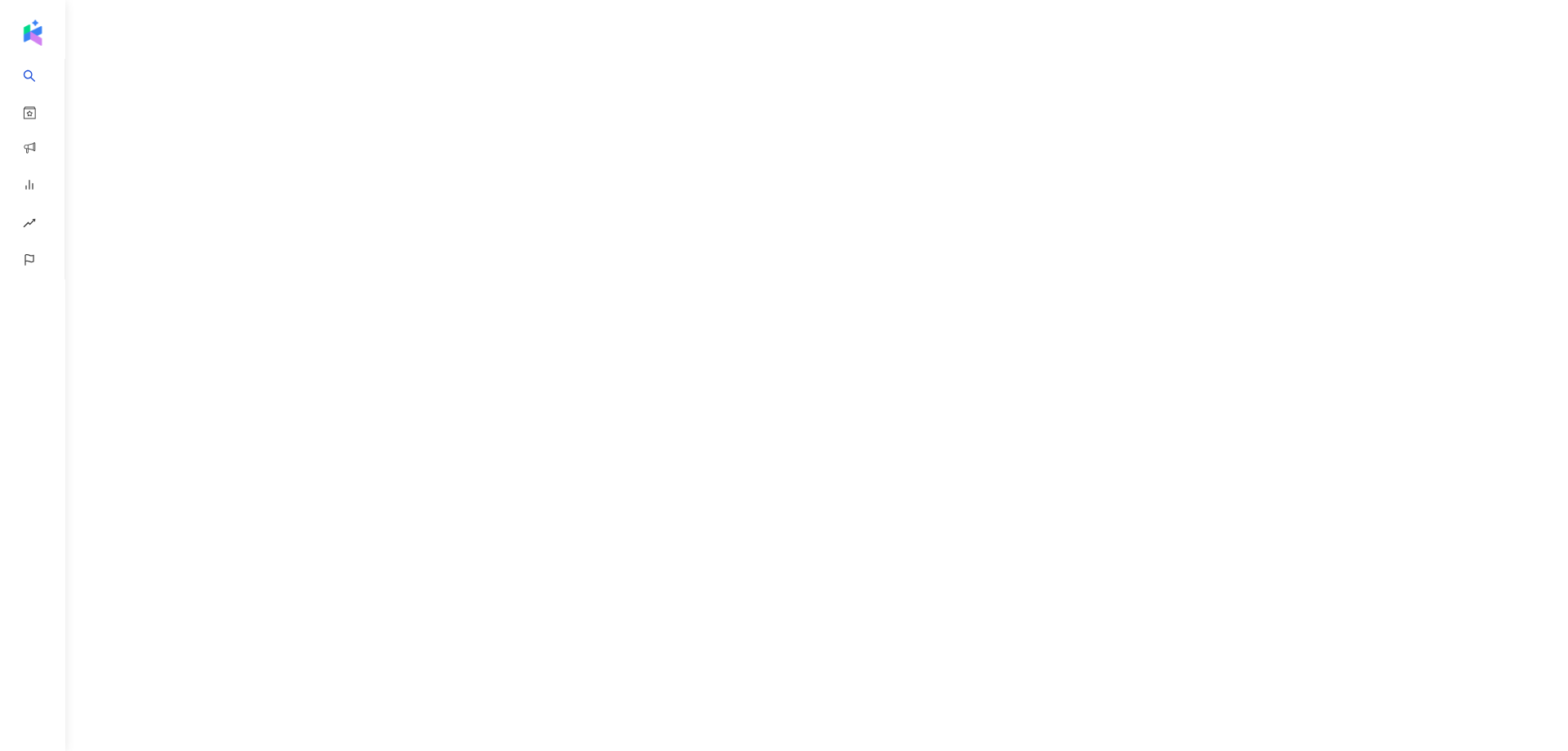 scroll, scrollTop: 0, scrollLeft: 0, axis: both 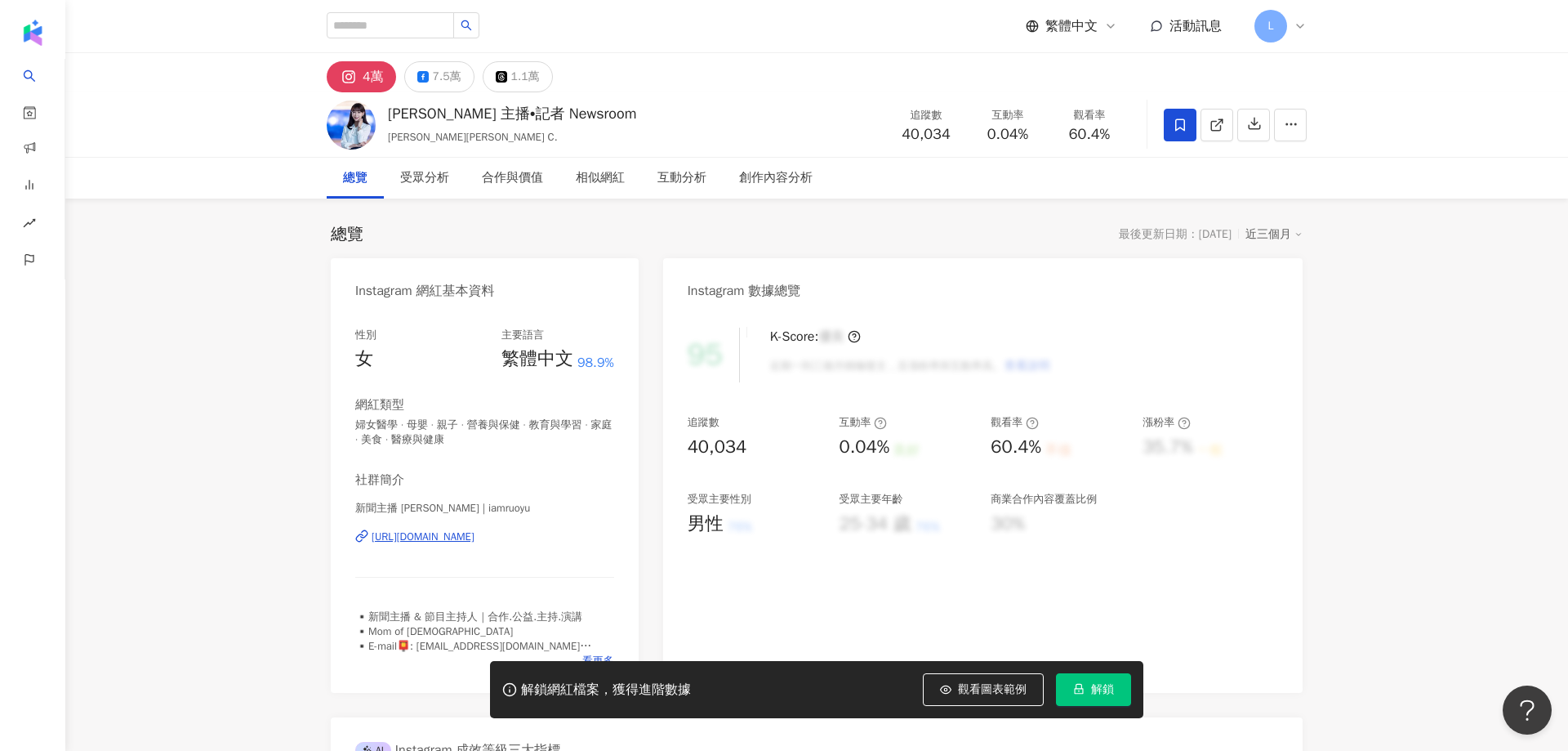 click on "總覽 最後更新日期：[DATE] 近三個月 Instagram 網紅基本資料 性別   女 主要語言   繁體中文 98.9% 網紅類型 婦女醫學 · 母嬰 · 親子 · 營養與保健 · 教育與學習 · 家庭 · 美食 · 醫療與健康 社群簡介 新聞主播 [PERSON_NAME] | iamruoyu [URL][DOMAIN_NAME] ▪️新聞主播 & 節目主持人｜合作.公益.主持.演講
▪️Mom of [DEMOGRAPHIC_DATA]
▪️E-mail📮: [EMAIL_ADDRESS][DOMAIN_NAME]
▪️FB🔍：新聞主播[PERSON_NAME] 看更多 Instagram 數據總覽 95 K-Score :   優良 近期一到三個月積極發文，且漲粉率與互動率高。 查看說明 追蹤數   40,034 互動率   0.04% 良好 觀看率   60.4% 不佳 漲粉率   35.7% 一般 受眾主要性別   男性 76% 受眾主要年齡   25-34 歲 76% 商業合作內容覆蓋比例   30% AI Instagram 成效等級三大指標 互動率 0.04% 良好 同等級網紅的互動率中位數為  0.19% 觀看率 60.4% 不佳 同等級網紅的觀看率中位數為  35.5% 漲粉率 35.7% 一般" at bounding box center [817, 873] 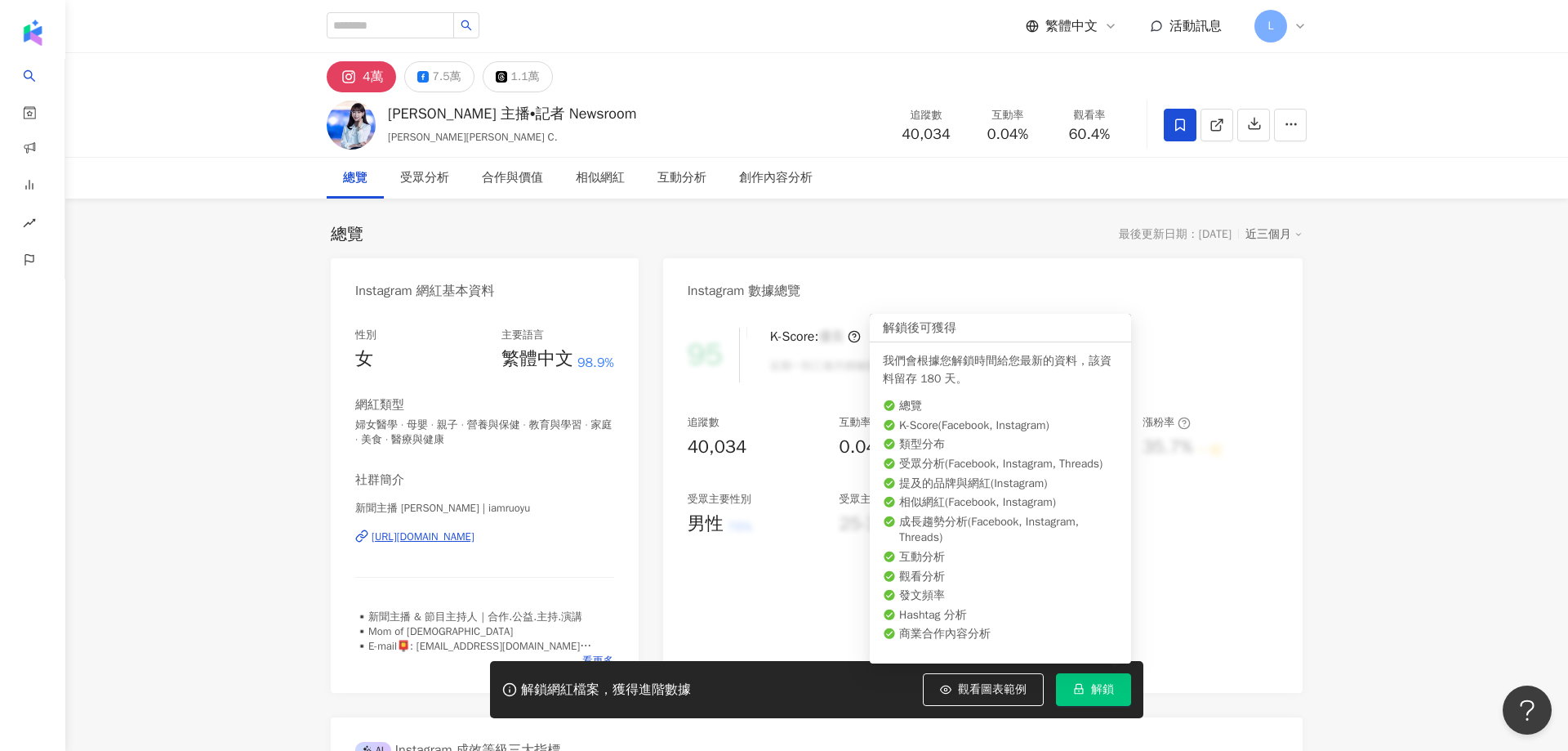 click on "4萬 7.5萬 1.1萬 [PERSON_NAME] 主播•記者 Newsroom [PERSON_NAME][PERSON_NAME] C. 追蹤數 40,034 互動率 0.04% 觀看率 60.4% 總覽 受眾分析 合作與價值 相似網紅 互動分析 創作內容分析 總覽 最後更新日期：[DATE] 近三個月 Instagram 網紅基本資料 性別   女 主要語言   繁體中文 98.9% 網紅類型 婦女醫學 · 母嬰 · 親子 · 營養與保健 · 教育與學習 · 家庭 · 美食 · 醫療與健康 社群簡介 新聞主播 [PERSON_NAME] | iamruoyu [URL][DOMAIN_NAME] ▪️新聞主播 & 節目主持人｜合作.公益.主持.演講
▪️Mom of [DEMOGRAPHIC_DATA]
▪️E-mail📮: [EMAIL_ADDRESS][DOMAIN_NAME]
▪️FB🔍：新聞主播[PERSON_NAME] 看更多 Instagram 數據總覽 95 K-Score :   優良 近期一到三個月積極發文，且漲粉率與互動率高。 查看說明 追蹤數   40,034 互動率   0.04% 良好 觀看率   60.4% 不佳 漲粉率   35.7% 一般 受眾主要性別   男性 76% 受眾主要年齡   25-34 歲 76% 商業合作內容覆蓋比例   30%" at bounding box center (817, 2801) 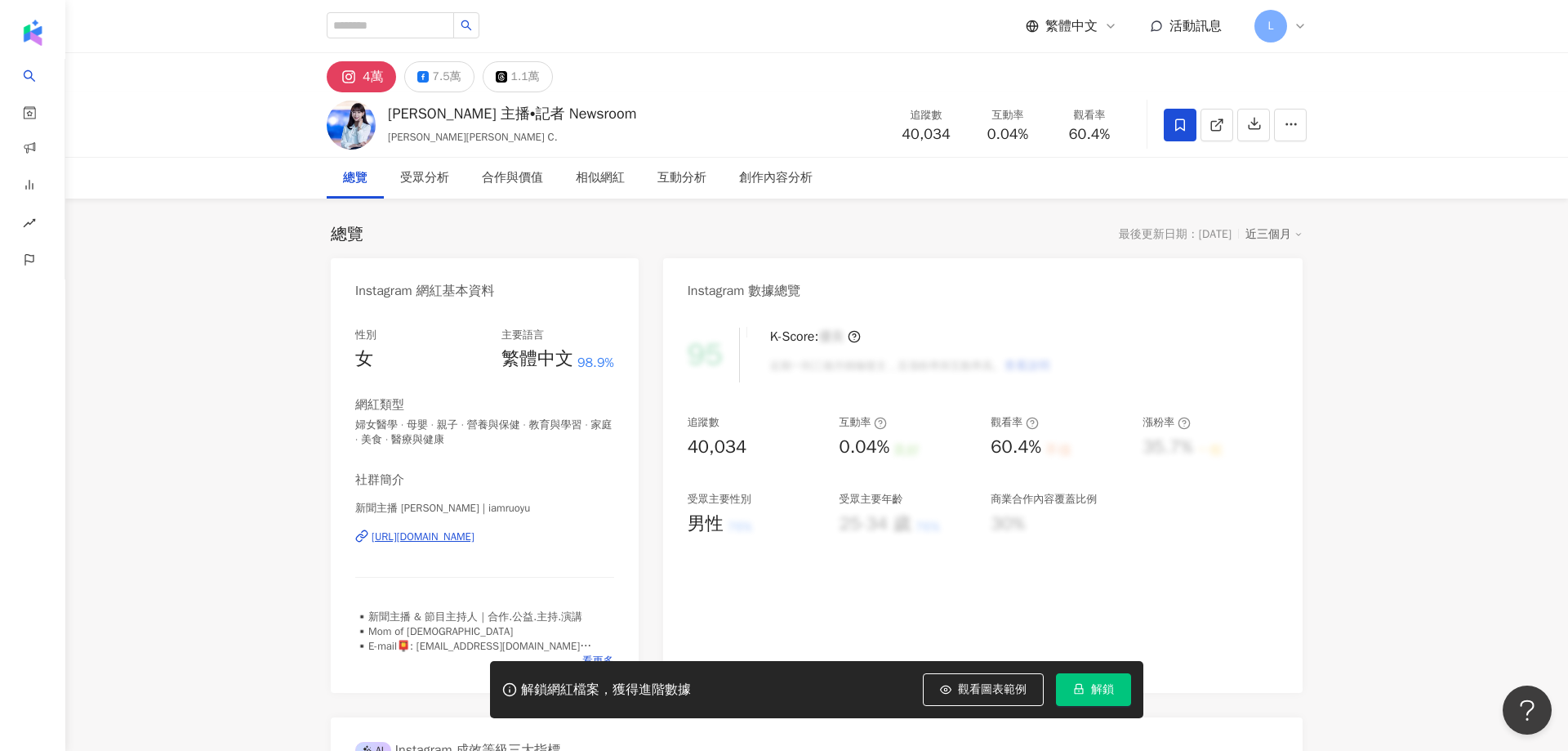 click on "4萬 7.5萬 1.1萬 張若妤 主播•記者 Newsroom 張若妤 Joyce C. 追蹤數 40,034 互動率 0.04% 觀看率 60.4% 總覽 受眾分析 合作與價值 相似網紅 互動分析 創作內容分析 總覽 最後更新日期：2025/7/21 近三個月 Instagram 網紅基本資料 性別   女 主要語言   繁體中文 98.9% 網紅類型 婦女醫學 · 母嬰 · 親子 · 營養與保健 · 教育與學習 · 家庭 · 美食 · 醫療與健康 社群簡介 新聞主播 張若妤 | iamruoyu https://www.instagram.com/iamruoyu/ ▪️新聞主播 & 節目主持人｜合作.公益.主持.演講
▪️Mom of 2
▪️E-mail📮: iamruoyu@gmail.com
▪️FB🔍：新聞主播張若妤 看更多 Instagram 數據總覽 95 K-Score :   優良 近期一到三個月積極發文，且漲粉率與互動率高。 查看說明 追蹤數   40,034 互動率   0.04% 良好 觀看率   60.4% 不佳 漲粉率   35.7% 一般 受眾主要性別   男性 76% 受眾主要年齡   25-34 歲 76% 商業合作內容覆蓋比例   30%" at bounding box center [817, 2801] 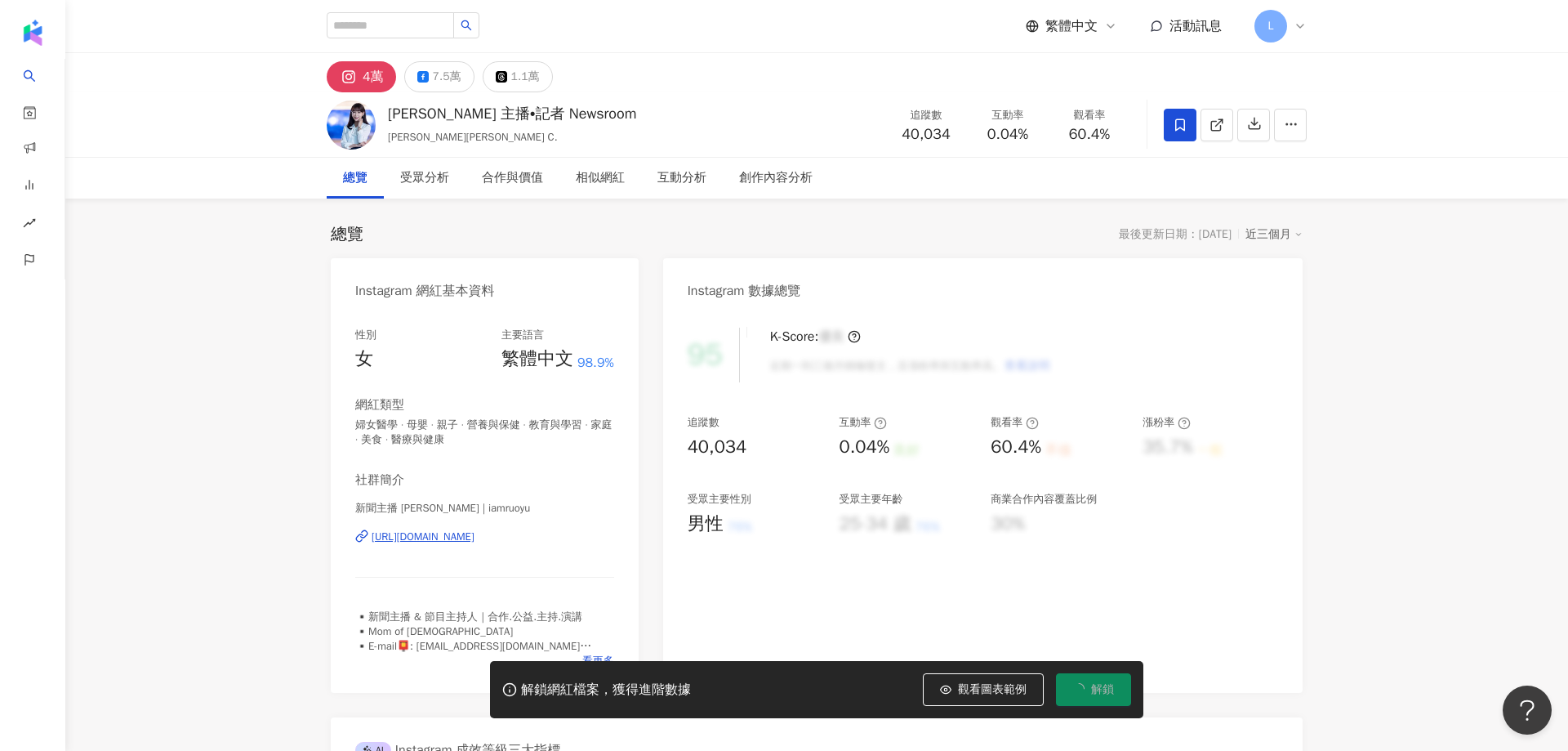 click on "4萬 7.5萬 1.1萬 張若妤 主播•記者 Newsroom 張若妤 Joyce C. 追蹤數 40,034 互動率 0.04% 觀看率 60.4% 總覽 受眾分析 合作與價值 相似網紅 互動分析 創作內容分析 總覽 最後更新日期：2025/7/21 近三個月 Instagram 網紅基本資料 性別   女 主要語言   繁體中文 98.9% 網紅類型 婦女醫學 · 母嬰 · 親子 · 營養與保健 · 教育與學習 · 家庭 · 美食 · 醫療與健康 社群簡介 新聞主播 張若妤 | iamruoyu https://www.instagram.com/iamruoyu/ ▪️新聞主播 & 節目主持人｜合作.公益.主持.演講
▪️Mom of 2
▪️E-mail📮: iamruoyu@gmail.com
▪️FB🔍：新聞主播張若妤 看更多 Instagram 數據總覽 95 K-Score :   優良 近期一到三個月積極發文，且漲粉率與互動率高。 查看說明 追蹤數   40,034 互動率   0.04% 良好 觀看率   60.4% 不佳 漲粉率   35.7% 一般 受眾主要性別   男性 76% 受眾主要年齡   25-34 歲 76% 商業合作內容覆蓋比例   30%" at bounding box center [817, 2801] 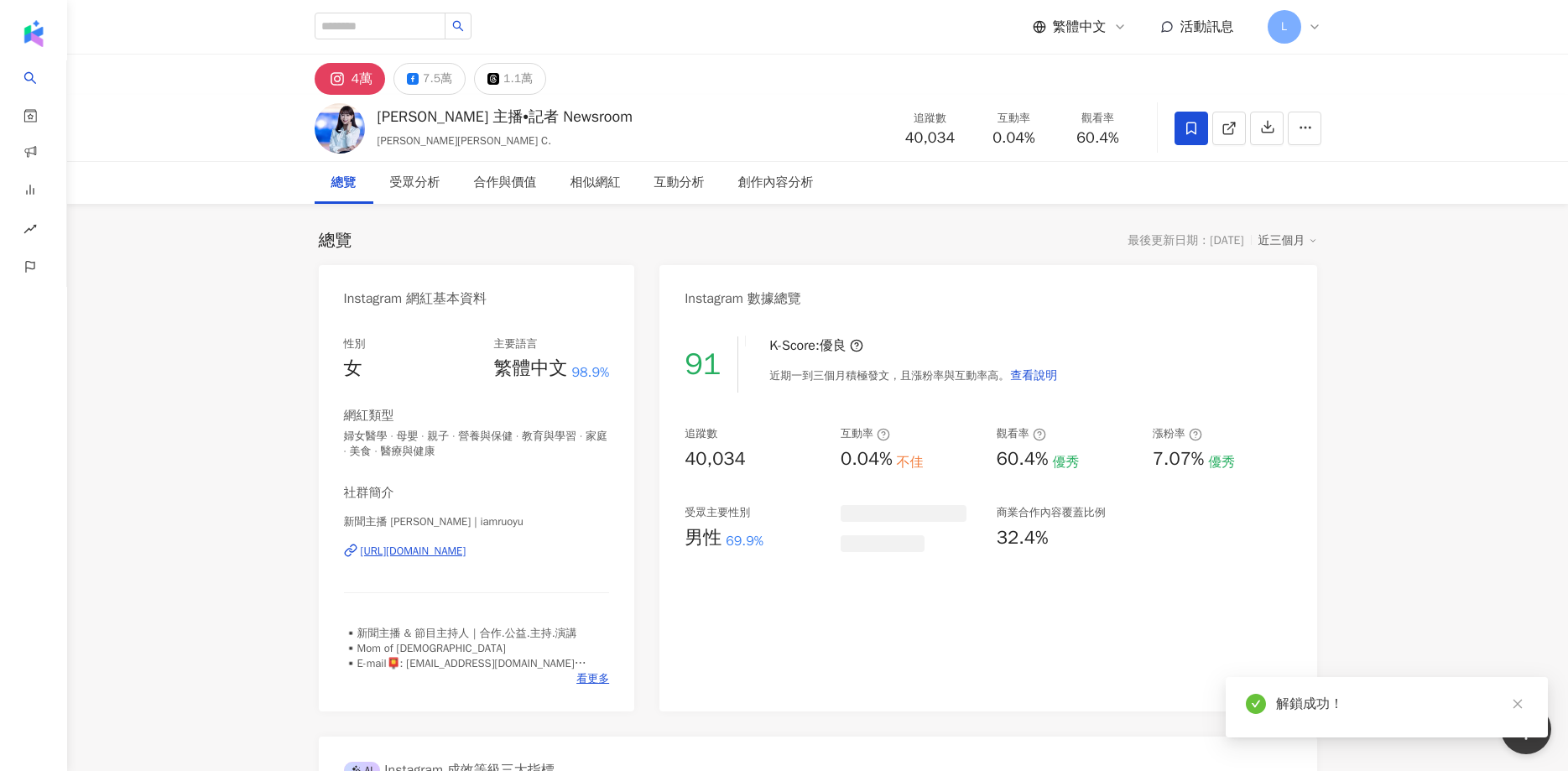 click on "4萬 7.5萬 1.1萬 張若妤 主播•記者 Newsroom 張若妤 Joyce C. 追蹤數 40,034 互動率 0.04% 觀看率 60.4% 總覽 受眾分析 合作與價值 相似網紅 互動分析 創作內容分析 總覽 最後更新日期：2025/7/21 近三個月 Instagram 網紅基本資料 性別   女 主要語言   繁體中文 98.9% 網紅類型 婦女醫學 · 母嬰 · 親子 · 營養與保健 · 教育與學習 · 家庭 · 美食 · 醫療與健康 社群簡介 新聞主播 張若妤 | iamruoyu https://www.instagram.com/iamruoyu/ ▪️新聞主播 & 節目主持人｜合作.公益.主持.演講
▪️Mom of 2
▪️E-mail📮: iamruoyu@gmail.com
▪️FB🔍：新聞主播張若妤 看更多 Instagram 數據總覽 91 K-Score :   優良 近期一到三個月積極發文，且漲粉率與互動率高。 查看說明 追蹤數   40,034 互動率   0.04% 不佳 觀看率   60.4% 優秀 漲粉率   7.07% 優秀 受眾主要性別   男性 69.9% 商業合作內容覆蓋比例   32.4% AI 互動率 0.04% 不佳 0%" at bounding box center (817, 2685) 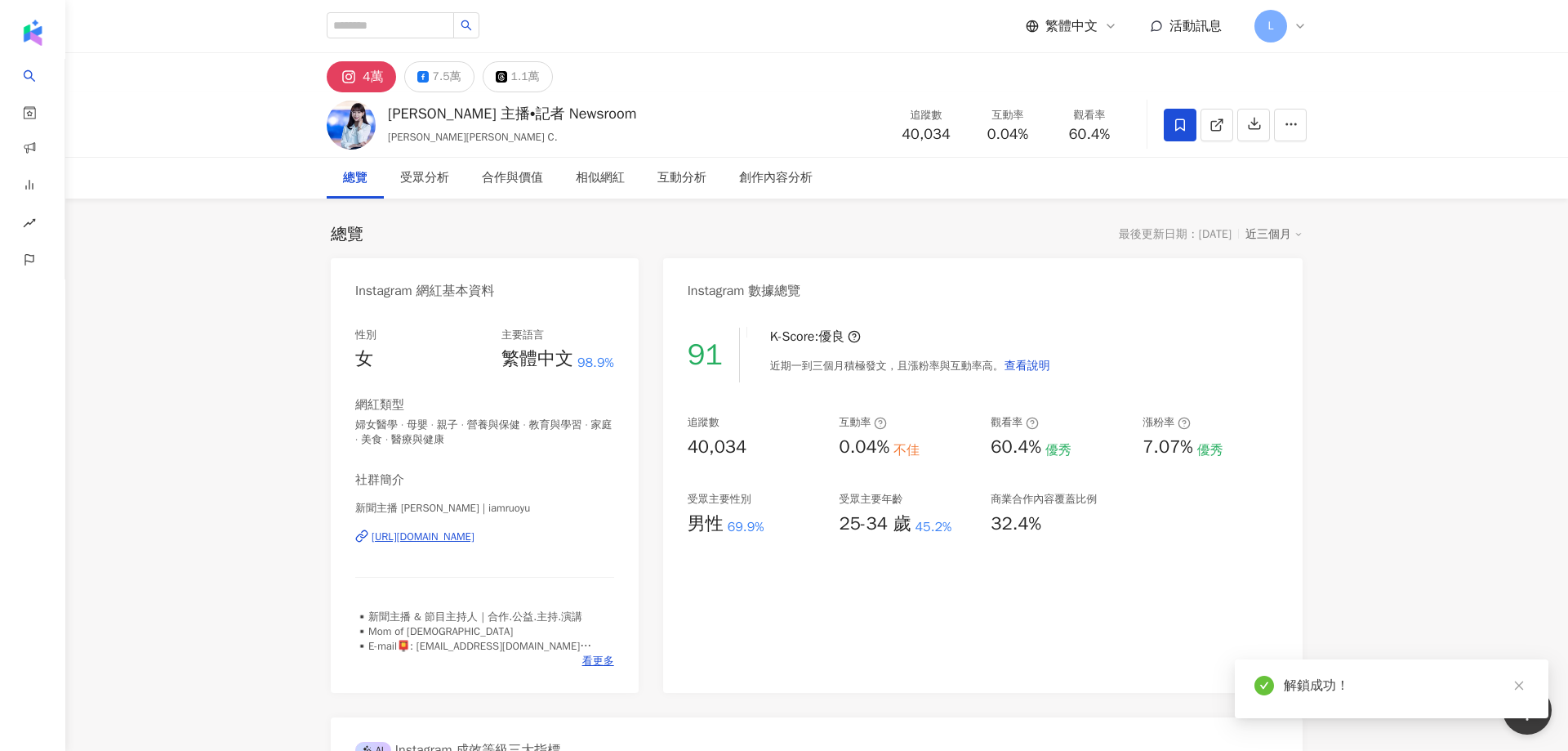 click 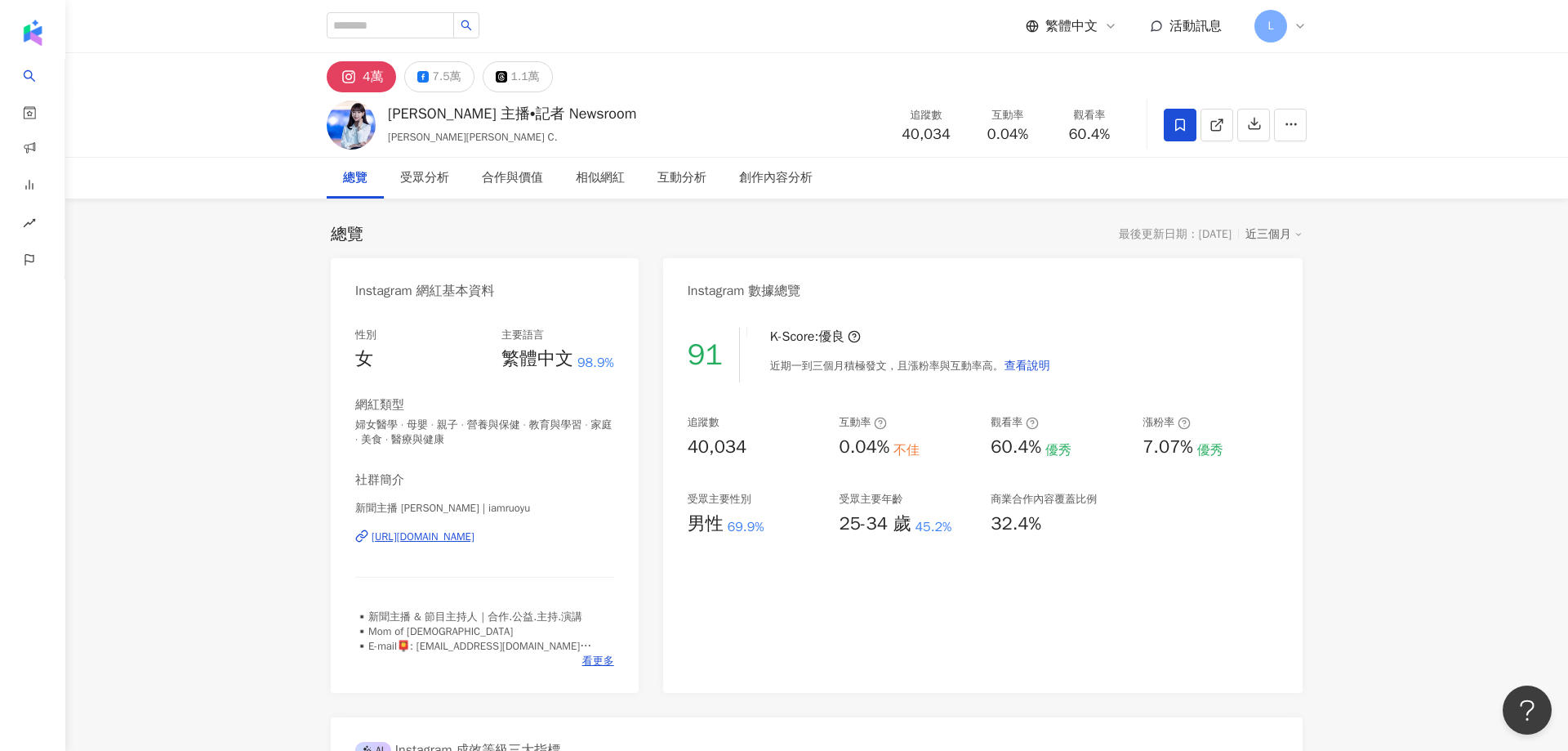 click on "4萬 7.5萬 1.1萬 張若妤 主播•記者 Newsroom 張若妤 Joyce C. 追蹤數 40,034 互動率 0.04% 觀看率 60.4% 總覽 受眾分析 合作與價值 相似網紅 互動分析 創作內容分析 總覽 最後更新日期：2025/7/21 近三個月 Instagram 網紅基本資料 性別   女 主要語言   繁體中文 98.9% 網紅類型 婦女醫學 · 母嬰 · 親子 · 營養與保健 · 教育與學習 · 家庭 · 美食 · 醫療與健康 社群簡介 新聞主播 張若妤 | iamruoyu https://www.instagram.com/iamruoyu/ ▪️新聞主播 & 節目主持人｜合作.公益.主持.演講
▪️Mom of 2
▪️E-mail📮: iamruoyu@gmail.com
▪️FB🔍：新聞主播張若妤 看更多 Instagram 數據總覽 91 K-Score :   優良 近期一到三個月積極發文，且漲粉率與互動率高。 查看說明 追蹤數   40,034 互動率   0.04% 不佳 觀看率   60.4% 優秀 漲粉率   7.07% 優秀 受眾主要性別   男性 69.9% 受眾主要年齡   25-34 歲 45.2% 商業合作內容覆蓋比例" at bounding box center [817, 3131] 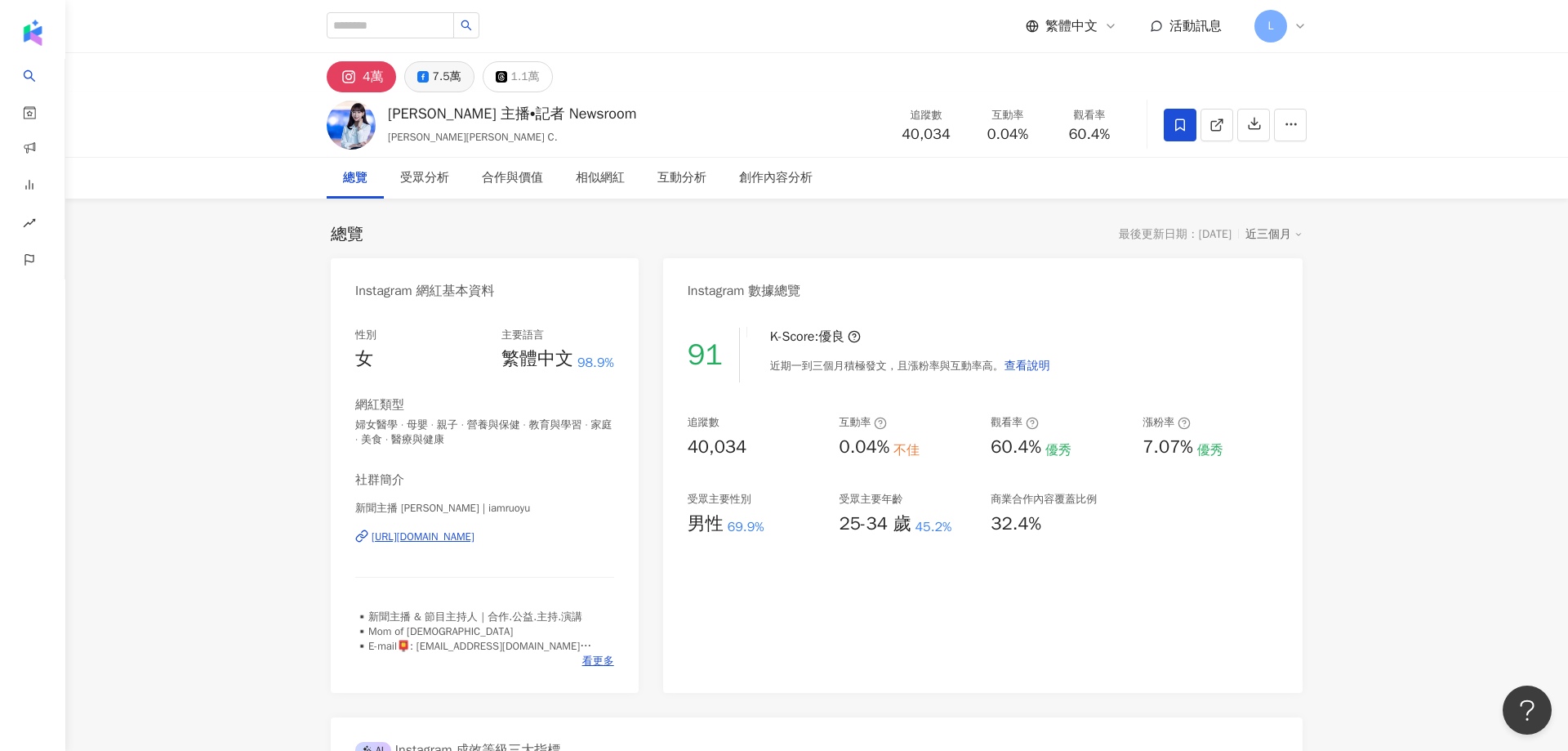 click 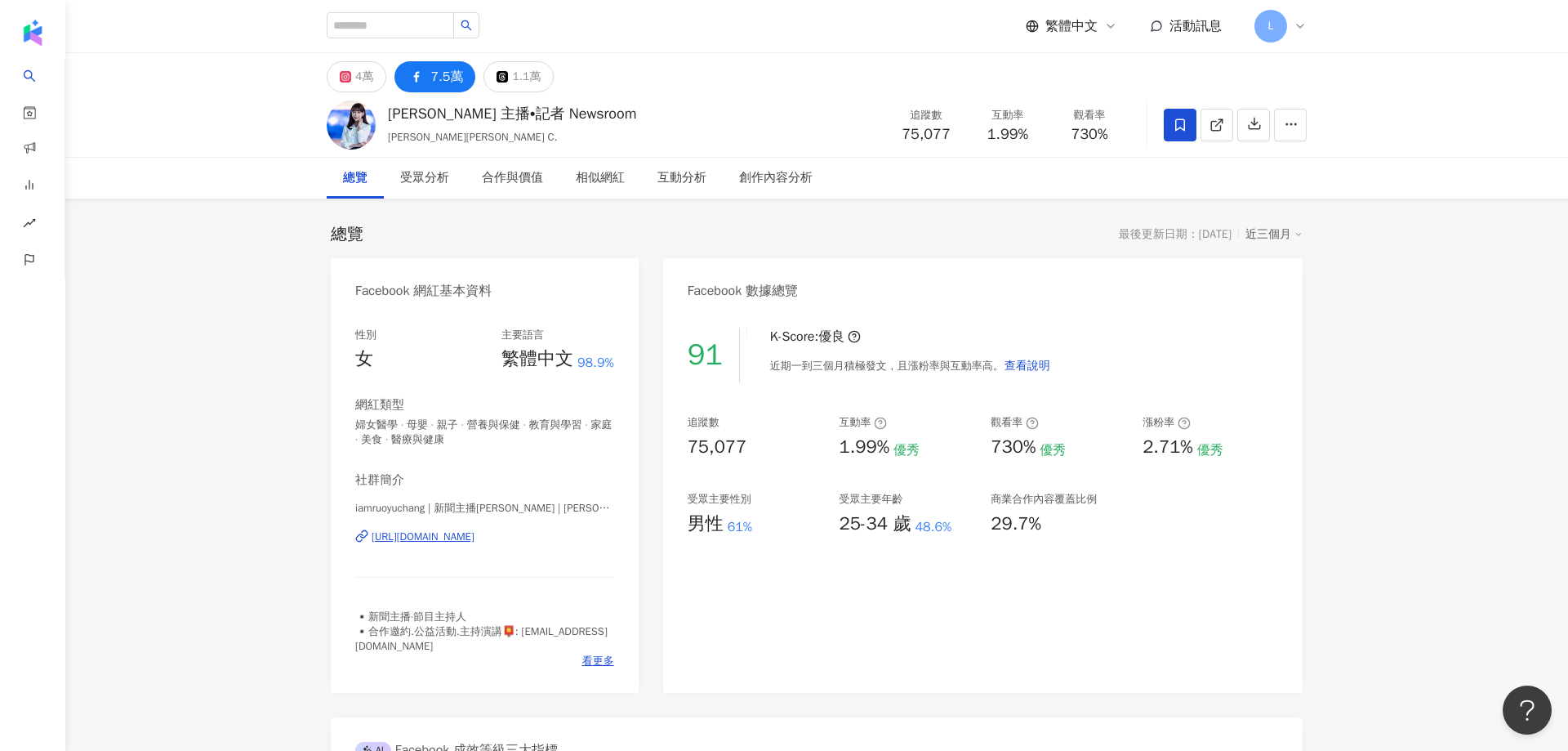click on "https://www.facebook.com/250305465491082" at bounding box center [423, 537] 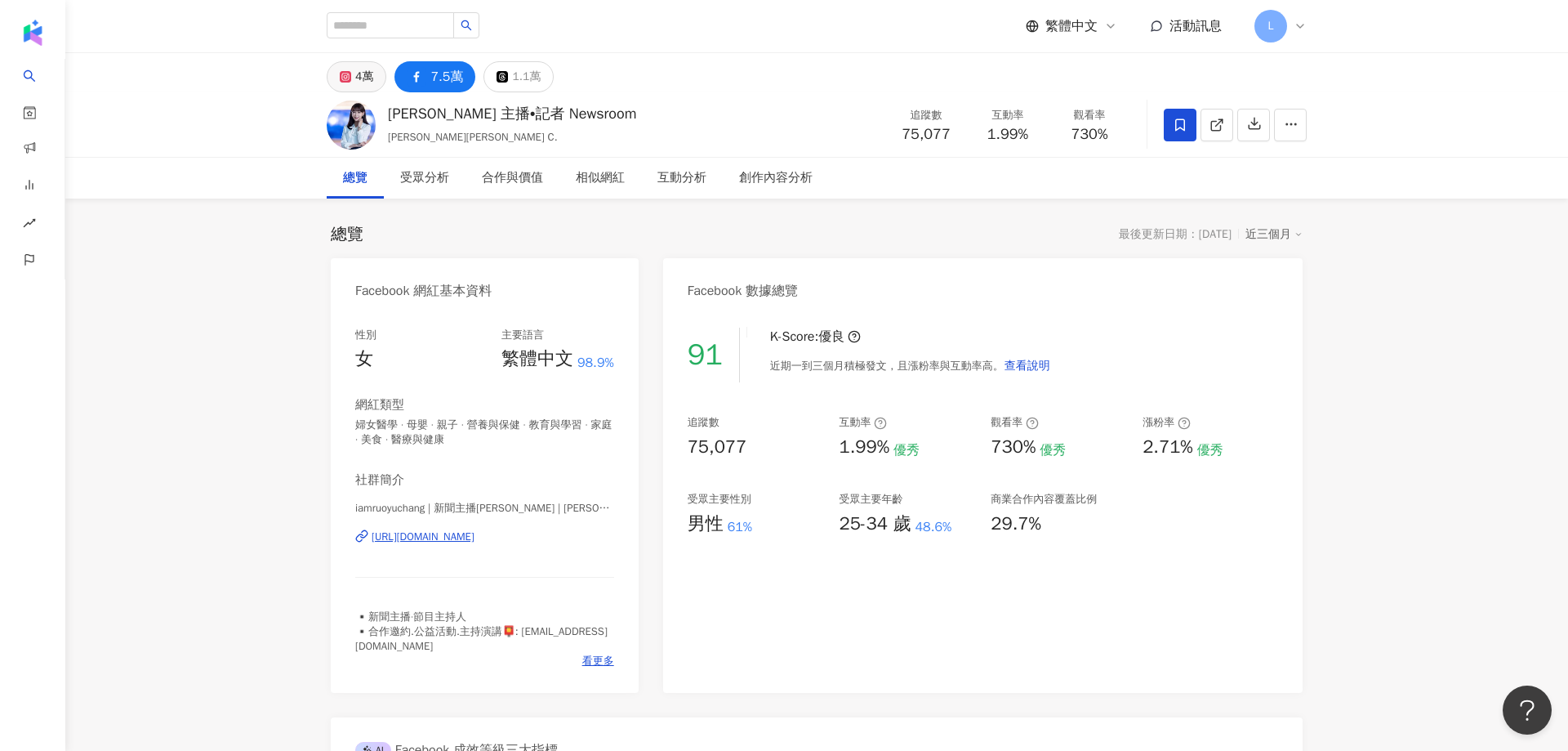 click on "4萬" at bounding box center (356, 77) 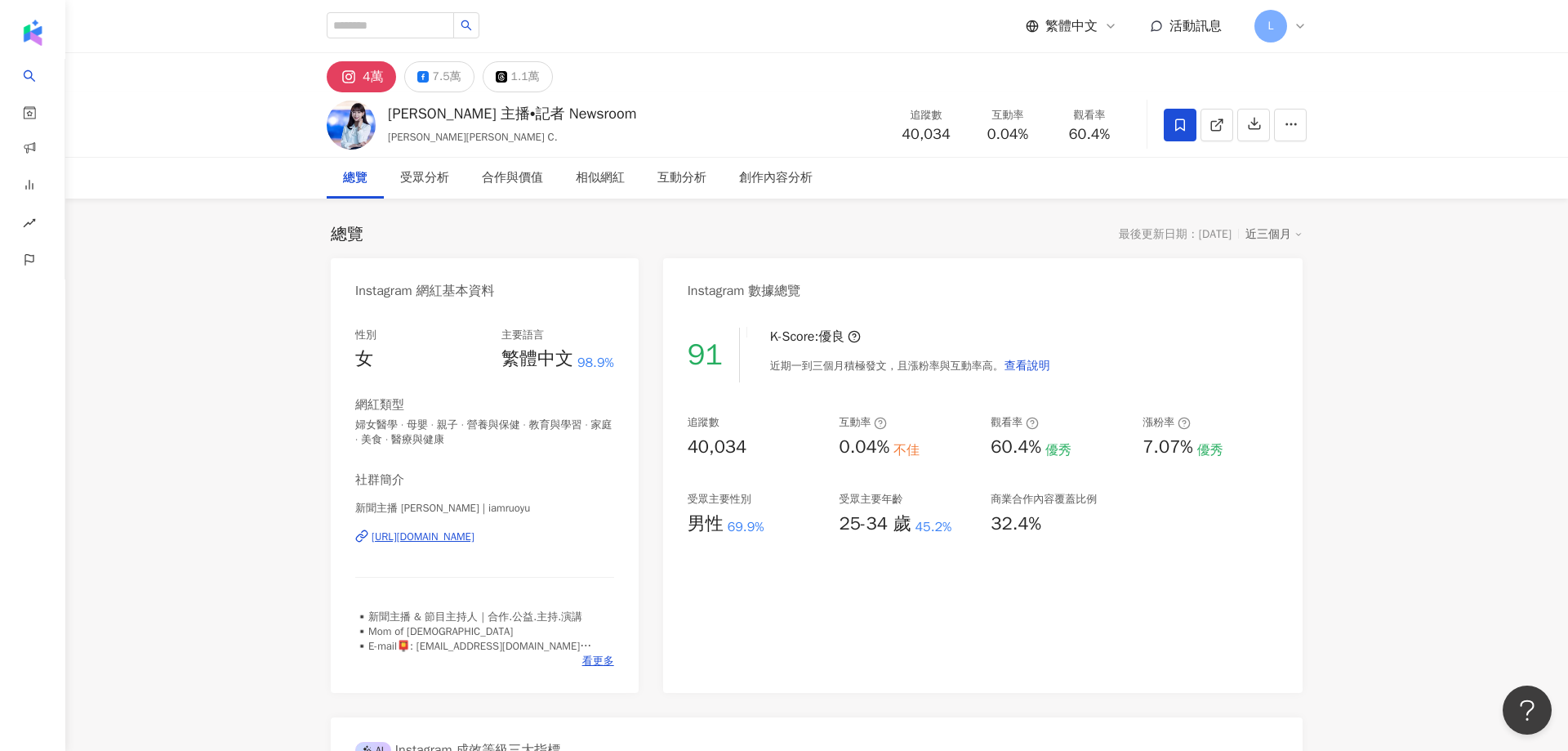 click on "4萬 7.5萬 1.1萬 張若妤 主播•記者 Newsroom 張若妤 Joyce C. 追蹤數 40,034 互動率 0.04% 觀看率 60.4% 總覽 受眾分析 合作與價值 相似網紅 互動分析 創作內容分析 總覽 最後更新日期：2025/7/21 近三個月 Instagram 網紅基本資料 性別   女 主要語言   繁體中文 98.9% 網紅類型 婦女醫學 · 母嬰 · 親子 · 營養與保健 · 教育與學習 · 家庭 · 美食 · 醫療與健康 社群簡介 新聞主播 張若妤 | iamruoyu https://www.instagram.com/iamruoyu/ ▪️新聞主播 & 節目主持人｜合作.公益.主持.演講
▪️Mom of 2
▪️E-mail📮: iamruoyu@gmail.com
▪️FB🔍：新聞主播張若妤 看更多 Instagram 數據總覽 91 K-Score :   優良 近期一到三個月積極發文，且漲粉率與互動率高。 查看說明 追蹤數   40,034 互動率   0.04% 不佳 觀看率   60.4% 優秀 漲粉率   7.07% 優秀 受眾主要性別   男性 69.9% 受眾主要年齡   25-34 歲 45.2% 商業合作內容覆蓋比例" at bounding box center (817, 3131) 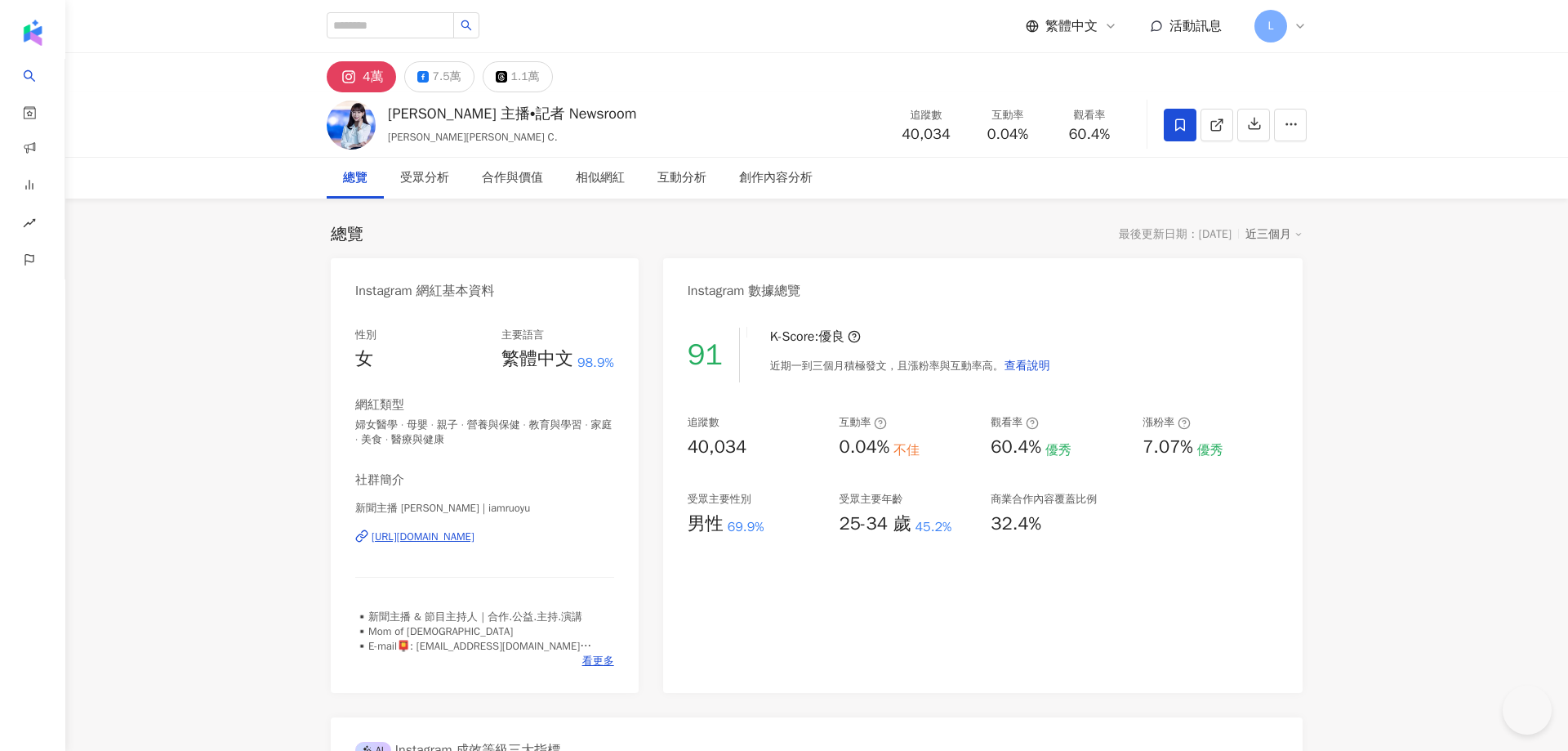 scroll, scrollTop: 0, scrollLeft: 0, axis: both 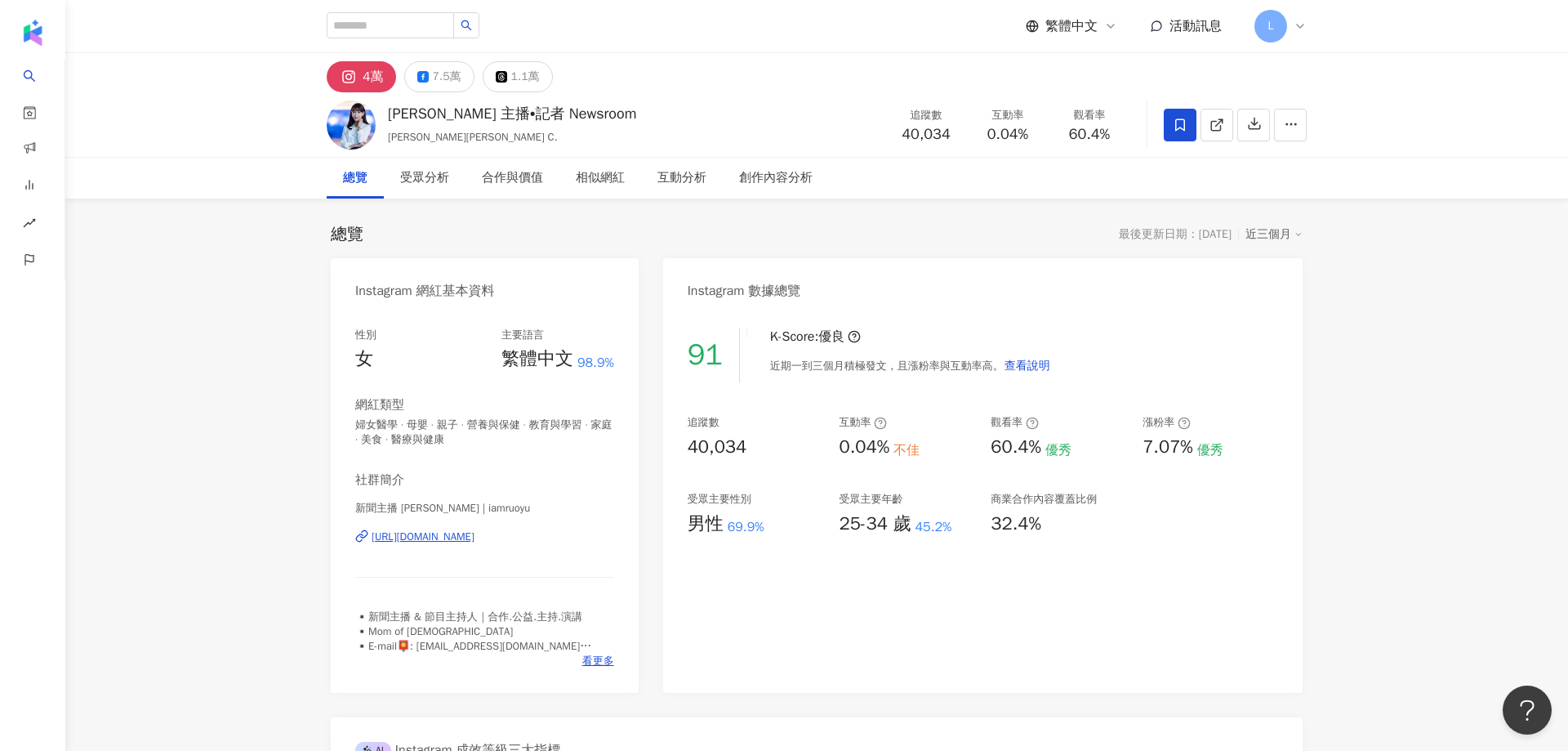 click on "總覽 最後更新日期：[DATE] 近三個月" at bounding box center [817, 235] 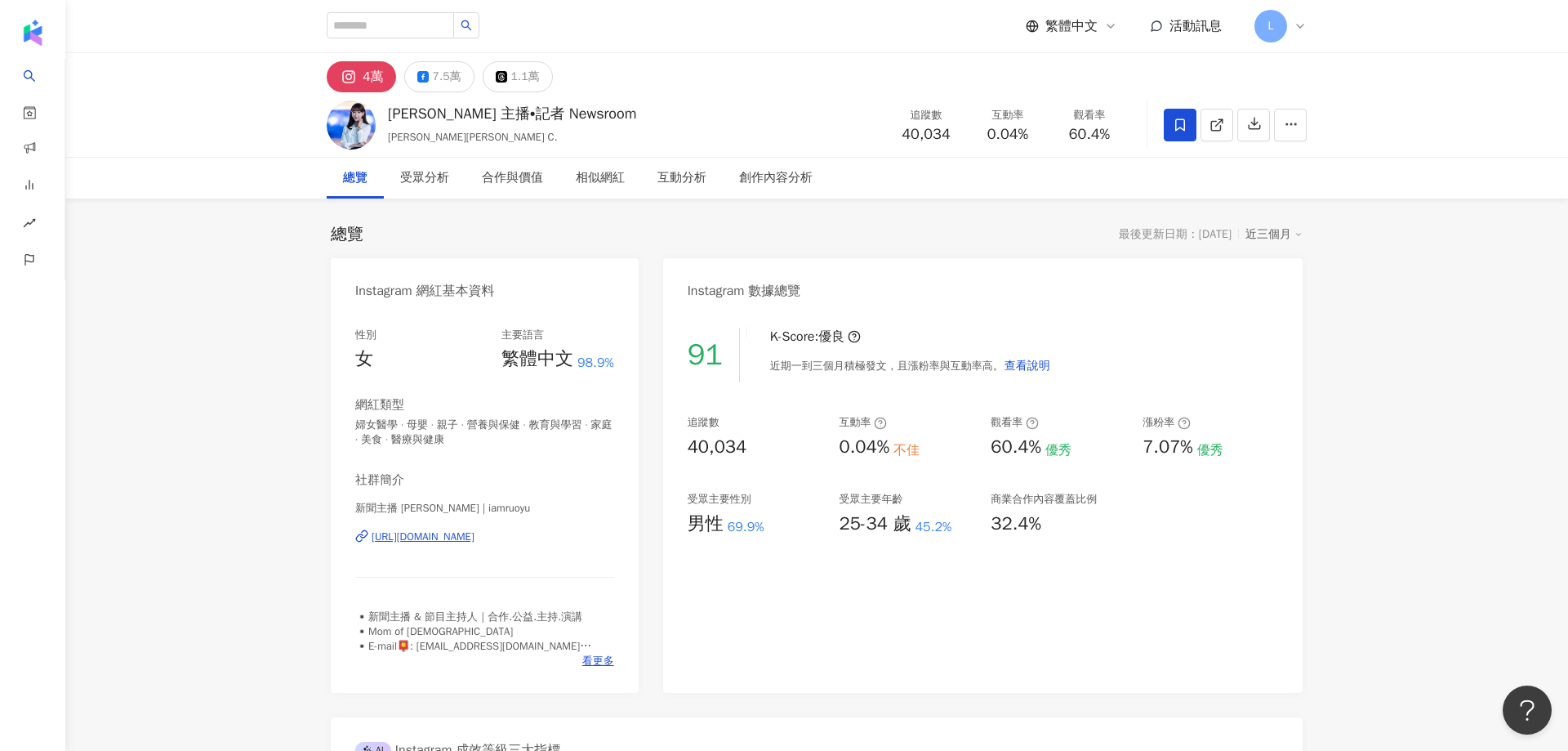 click on "總覽 最後更新日期：2025/7/21 近三個月 Instagram 網紅基本資料 性別   女 主要語言   繁體中文 98.9% 網紅類型 婦女醫學 · 母嬰 · 親子 · 營養與保健 · 教育與學習 · 家庭 · 美食 · 醫療與健康 社群簡介 新聞主播 張若妤 | iamruoyu https://www.instagram.com/iamruoyu/ ▪️新聞主播 & 節目主持人｜合作.公益.主持.演講
▪️Mom of 2
▪️E-mail📮: iamruoyu@gmail.com
▪️FB🔍：新聞主播張若妤 看更多 Instagram 數據總覽 91 K-Score :   優良 近期一到三個月積極發文，且漲粉率與互動率高。 查看說明 追蹤數   40,034 互動率   0.04% 不佳 觀看率   60.4% 優秀 漲粉率   7.07% 優秀 受眾主要性別   男性 69.9% 受眾主要年齡   25-34 歲 45.2% 商業合作內容覆蓋比例   32.4% AI Instagram 成效等級三大指標 互動率 0.04% 不佳 同等級網紅的互動率中位數為  0.55% 觀看率 60.4% 優秀 同等級網紅的觀看率中位數為  1.68% 漲粉率 7.07% 0%" at bounding box center [817, 3203] 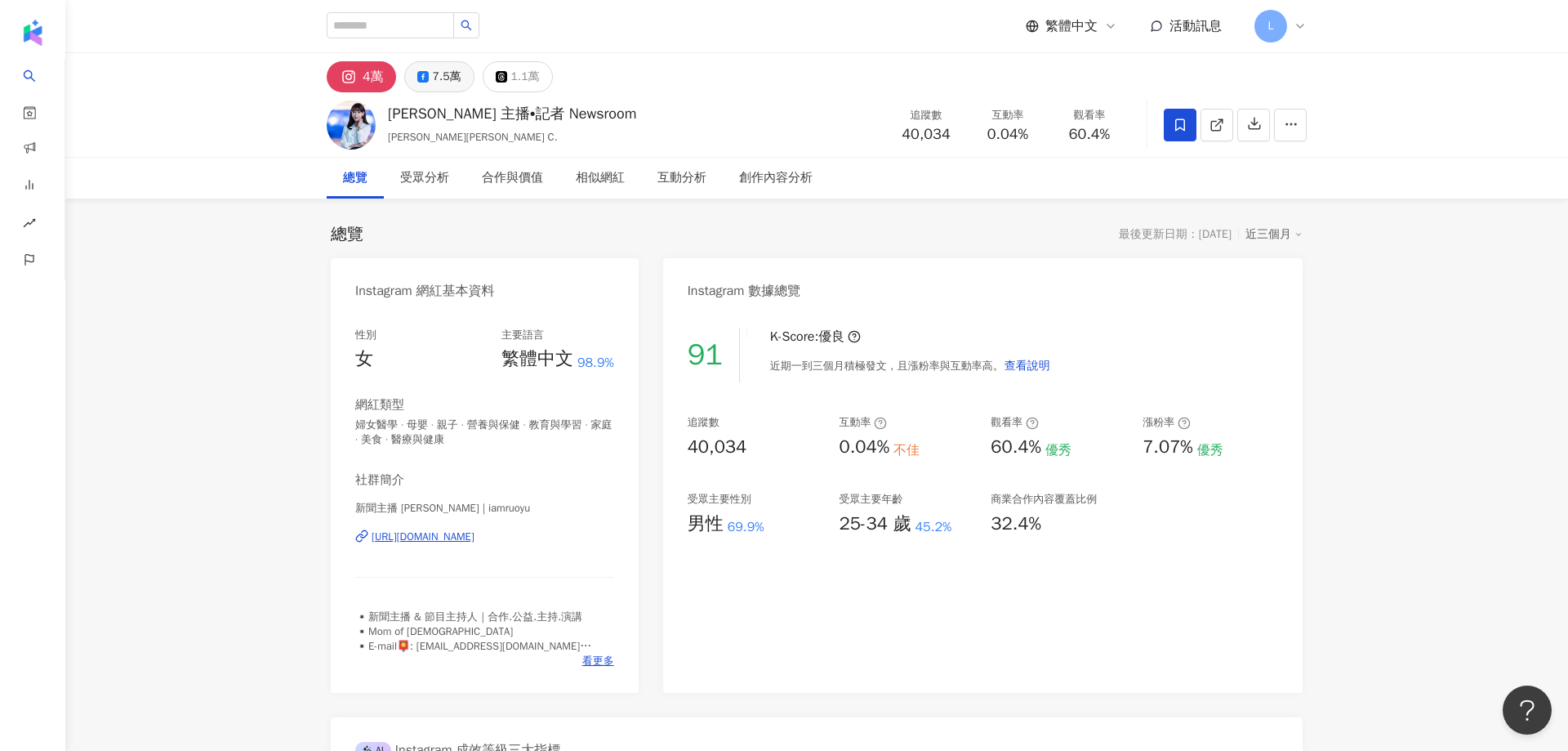 click on "7.5萬" at bounding box center [447, 77] 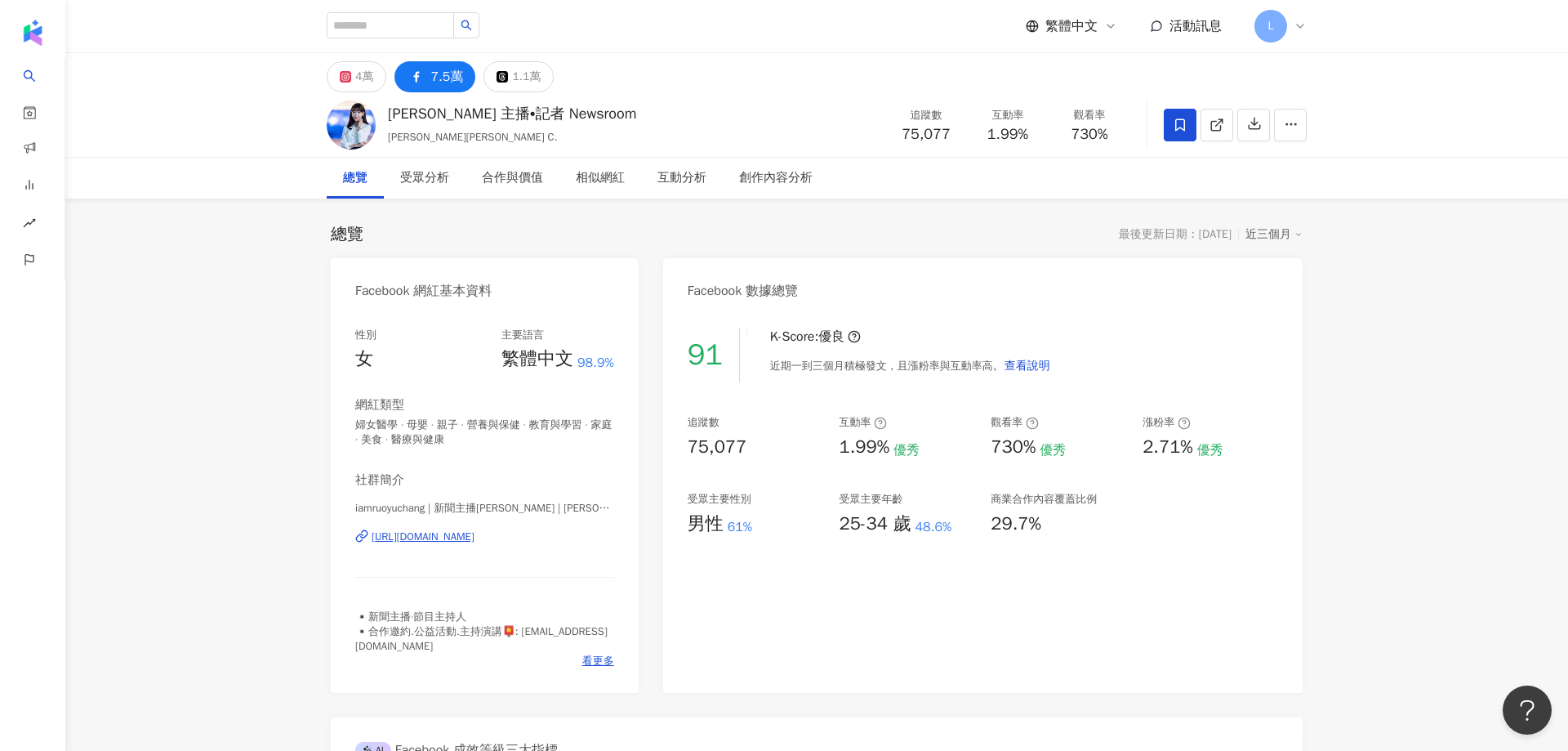 click on "總覽 最後更新日期：2025/7/21 近三個月 Facebook 網紅基本資料 性別   女 主要語言   繁體中文 98.9% 網紅類型 婦女醫學 · 母嬰 · 親子 · 營養與保健 · 教育與學習 · 家庭 · 美食 · 醫療與健康 社群簡介 iamruoyuchang | 新聞主播張若妤 | iamruoyuchang https://www.facebook.com/250305465491082 ▪️新聞主播·節目主持人
▪️合作邀約.公益活動.主持演講📮: iamruoyu@gmail.com 看更多 Facebook 數據總覽 91 K-Score :   優良 近期一到三個月積極發文，且漲粉率與互動率高。 查看說明 追蹤數   75,077 互動率   1.99% 優秀 觀看率   730% 優秀 漲粉率   2.71% 優秀 受眾主要性別   男性 61% 受眾主要年齡   25-34 歲 48.6% 商業合作內容覆蓋比例   29.7% AI Facebook 成效等級三大指標 互動率 1.99% 優秀 同等級網紅的互動率中位數為  0.29% 觀看率 730% 優秀 同等級網紅的觀看率中位數為  10.8% 漲粉率 2.71% 優秀 0% 成效等級 ： 優秀" at bounding box center [817, 2917] 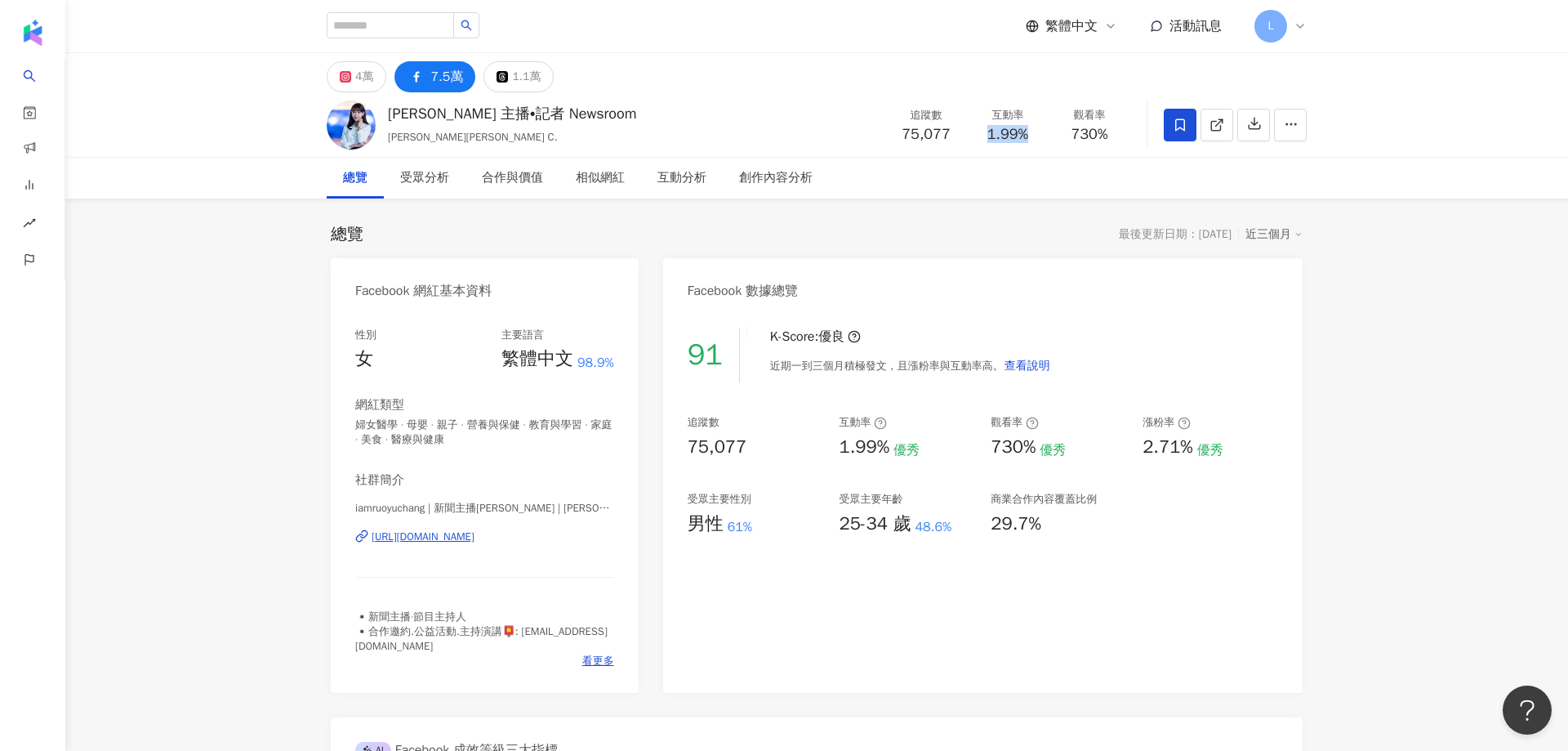 drag, startPoint x: 981, startPoint y: 135, endPoint x: 1035, endPoint y: 135, distance: 54 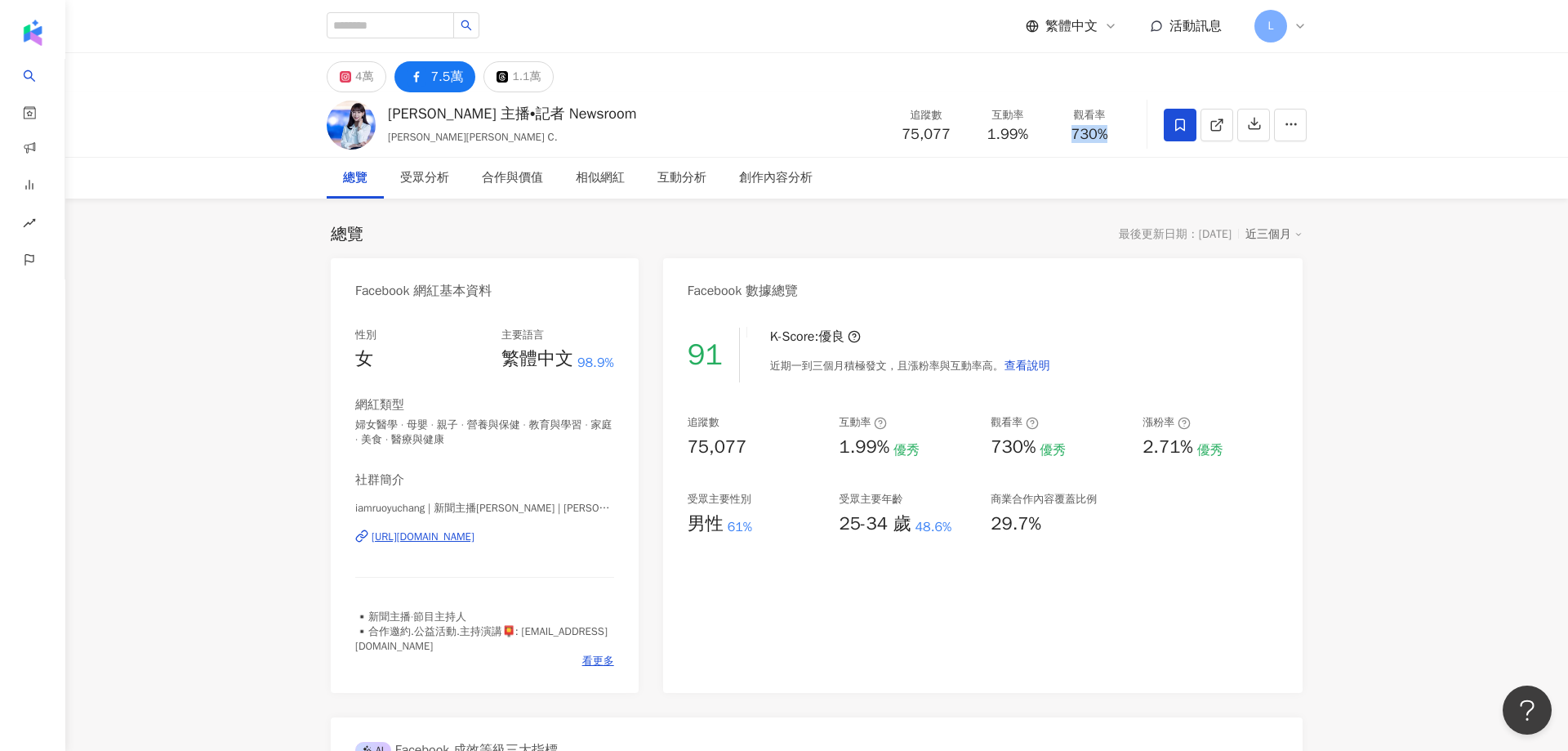 drag, startPoint x: 1092, startPoint y: 135, endPoint x: 1129, endPoint y: 139, distance: 37.215588 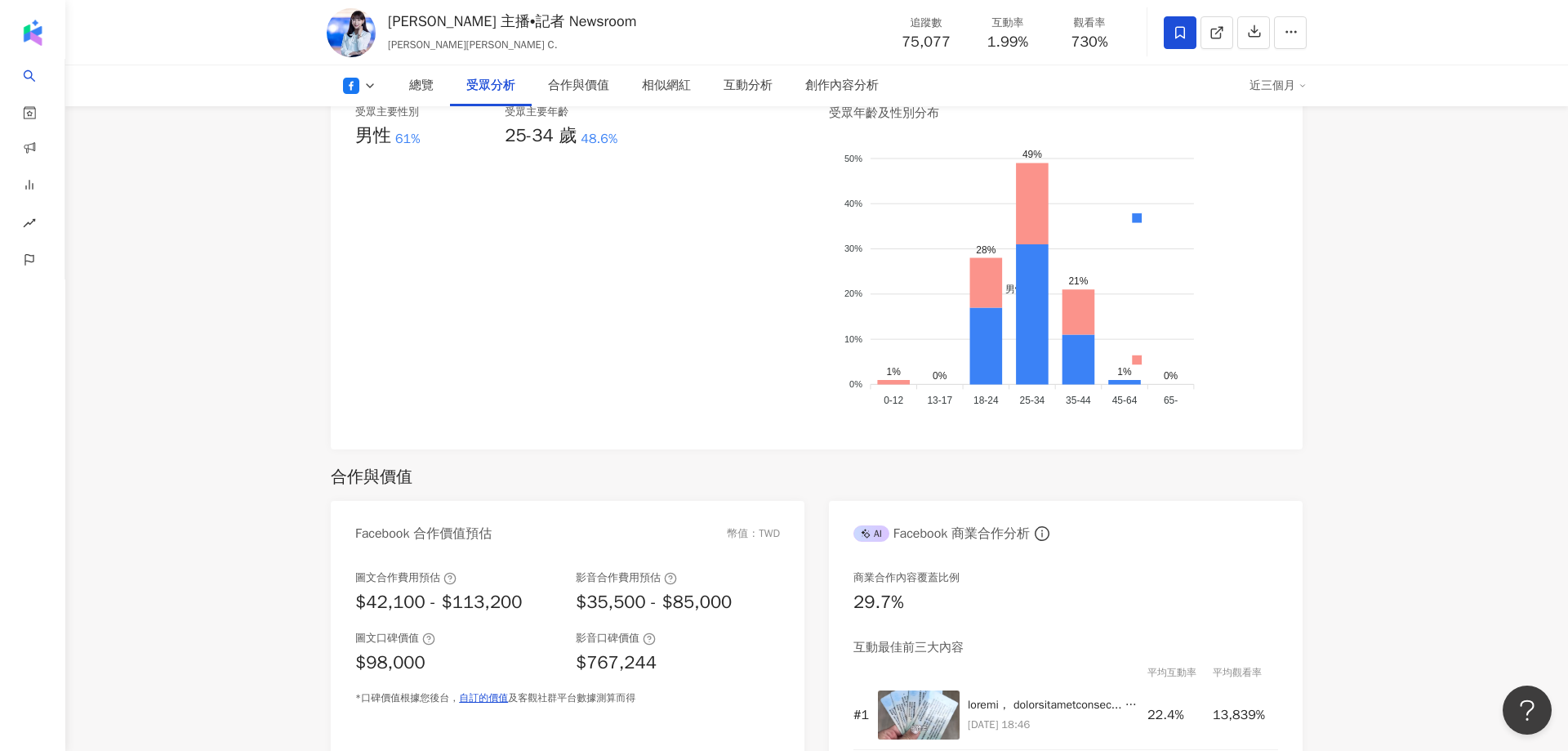 scroll, scrollTop: 1412, scrollLeft: 0, axis: vertical 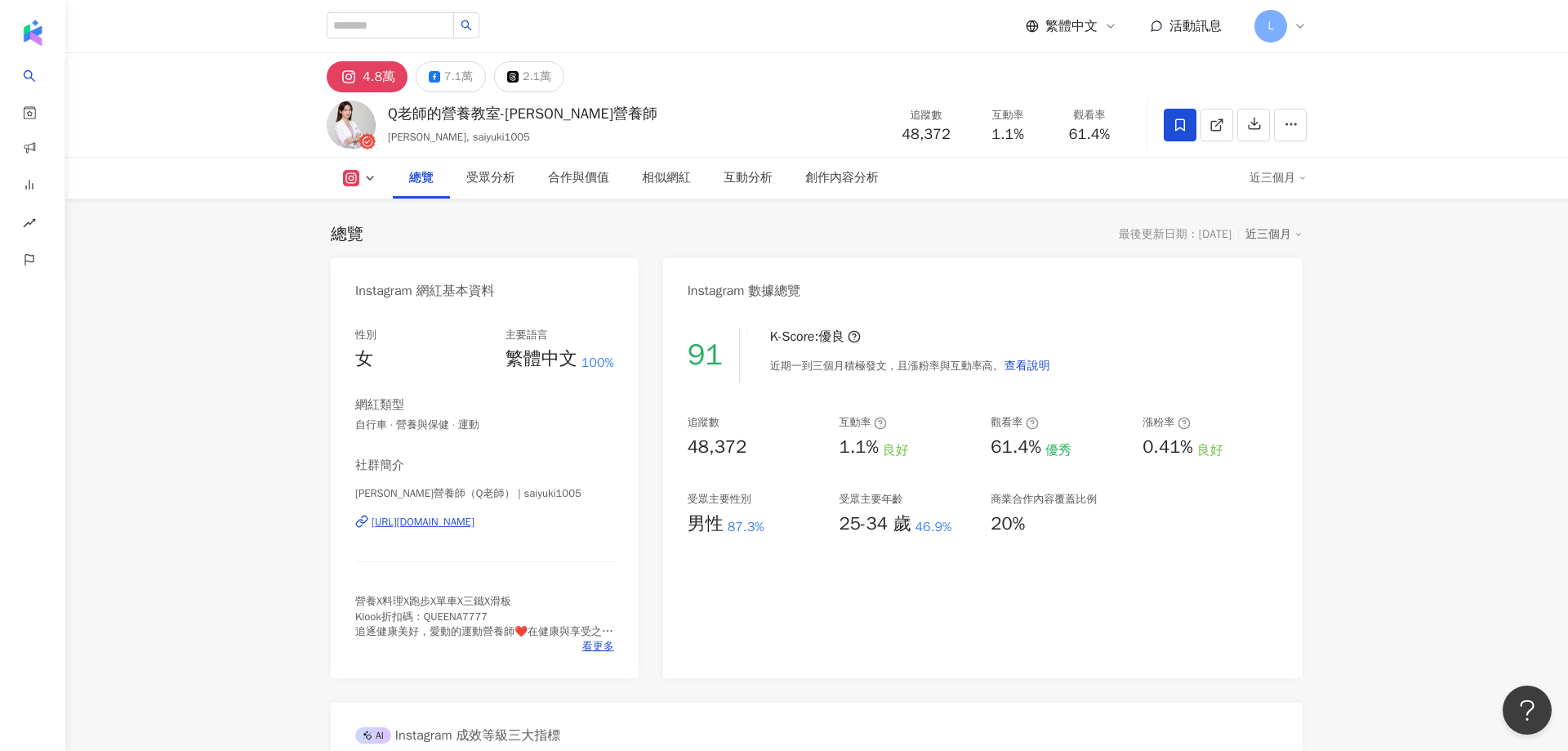 click on "4.8萬 7.1萬 2.1萬 Q老師的營養教室-[PERSON_NAME]營養師 [PERSON_NAME], saiyuki1005 追蹤數 48,372 互動率 1.1% 觀看率 61.4% 總覽 受眾分析 合作與價值 相似網紅 互動分析 創作內容分析 近三個月 總覽 最後更新日期：[DATE] 近三個月 Instagram 網紅基本資料 性別   女 主要語言   繁體中文 100% 網紅類型 自行車 · 營養與保健 · 運動 社群簡介 [PERSON_NAME]營養師（Q老師） | saiyuki1005 [URL][DOMAIN_NAME] 營養X料理X跑步X單車X三鐵X滑板
Klook折扣碼：QUEENA7777
追逐健康美好，愛動的運動營養師❤️在健康與享受之中尋找[PERSON_NAME]點～
👩‍🏫企業健康講座/營養活動/文章撰寫/營養諮詢/錄影採訪/商業合作
*合作請發內容至信箱：[EMAIL_ADDRESS][DOMAIN_NAME] 比較不會漏掉訊息喔！ 看更多 Instagram 數據總覽 91 K-Score :   優良 近期一到三個月積極發文，且漲粉率與互動率高。 查看說明 追蹤數   48,372 互動率   1.1%" at bounding box center (817, 3182) 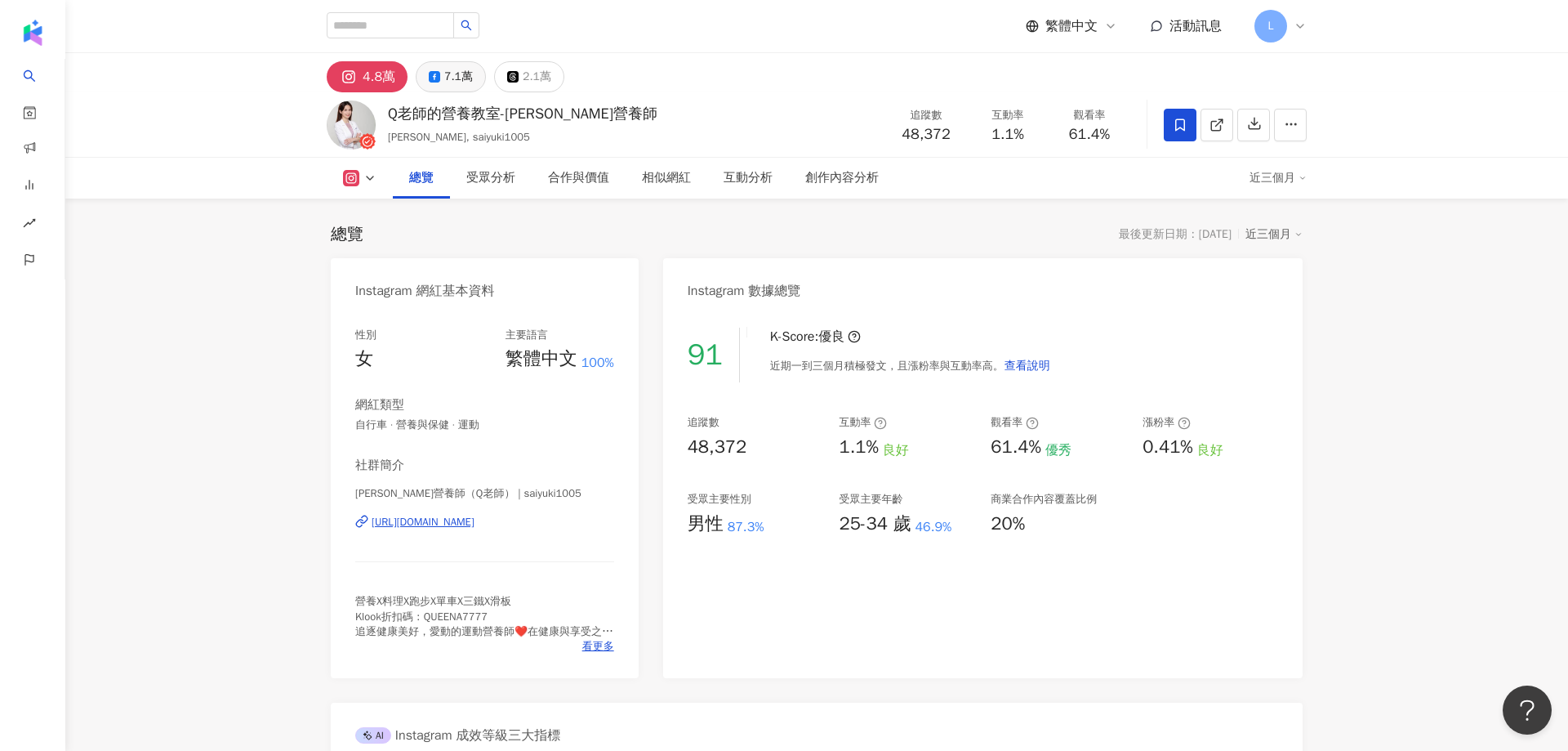 click on "7.1萬" at bounding box center [458, 77] 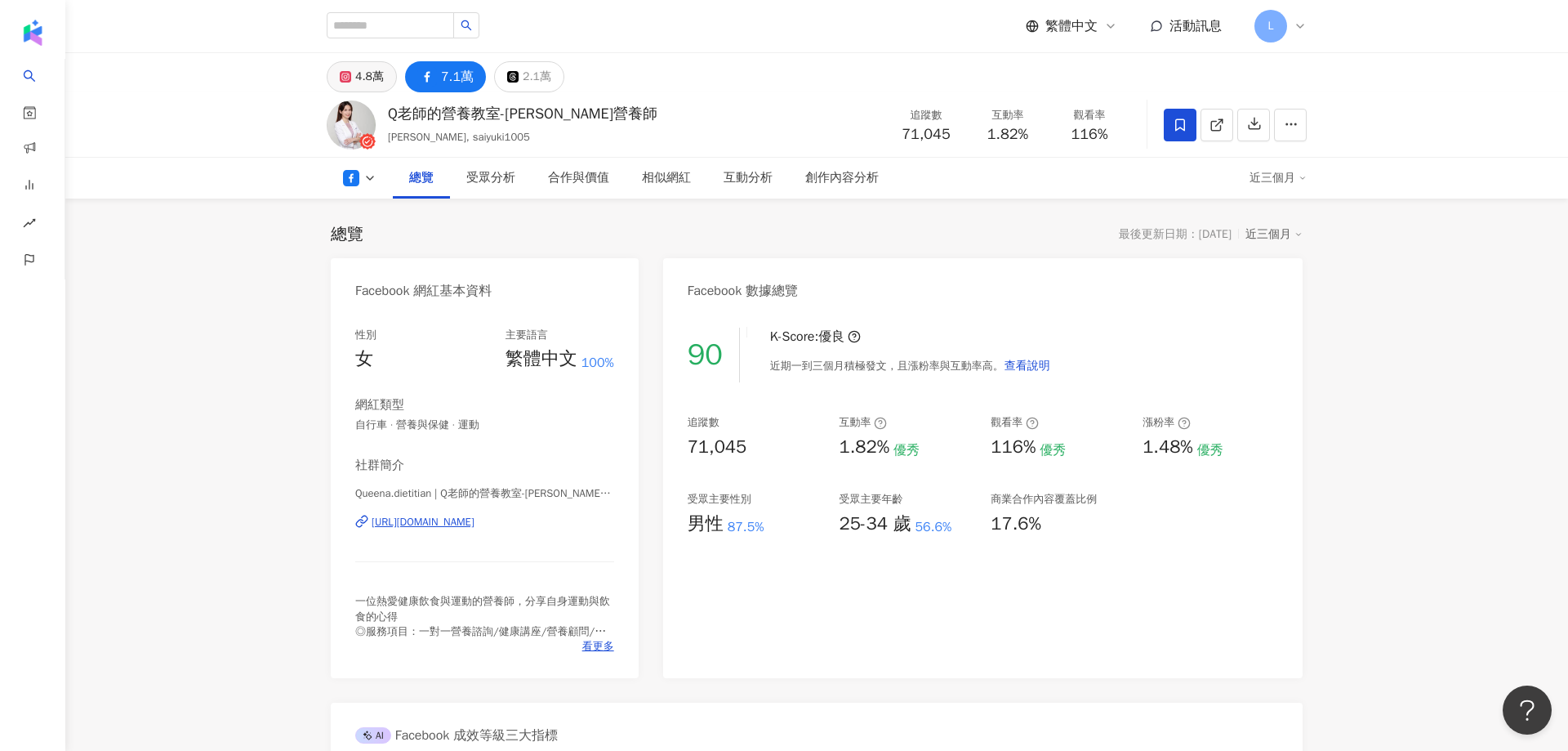 click on "4.8萬" at bounding box center [369, 77] 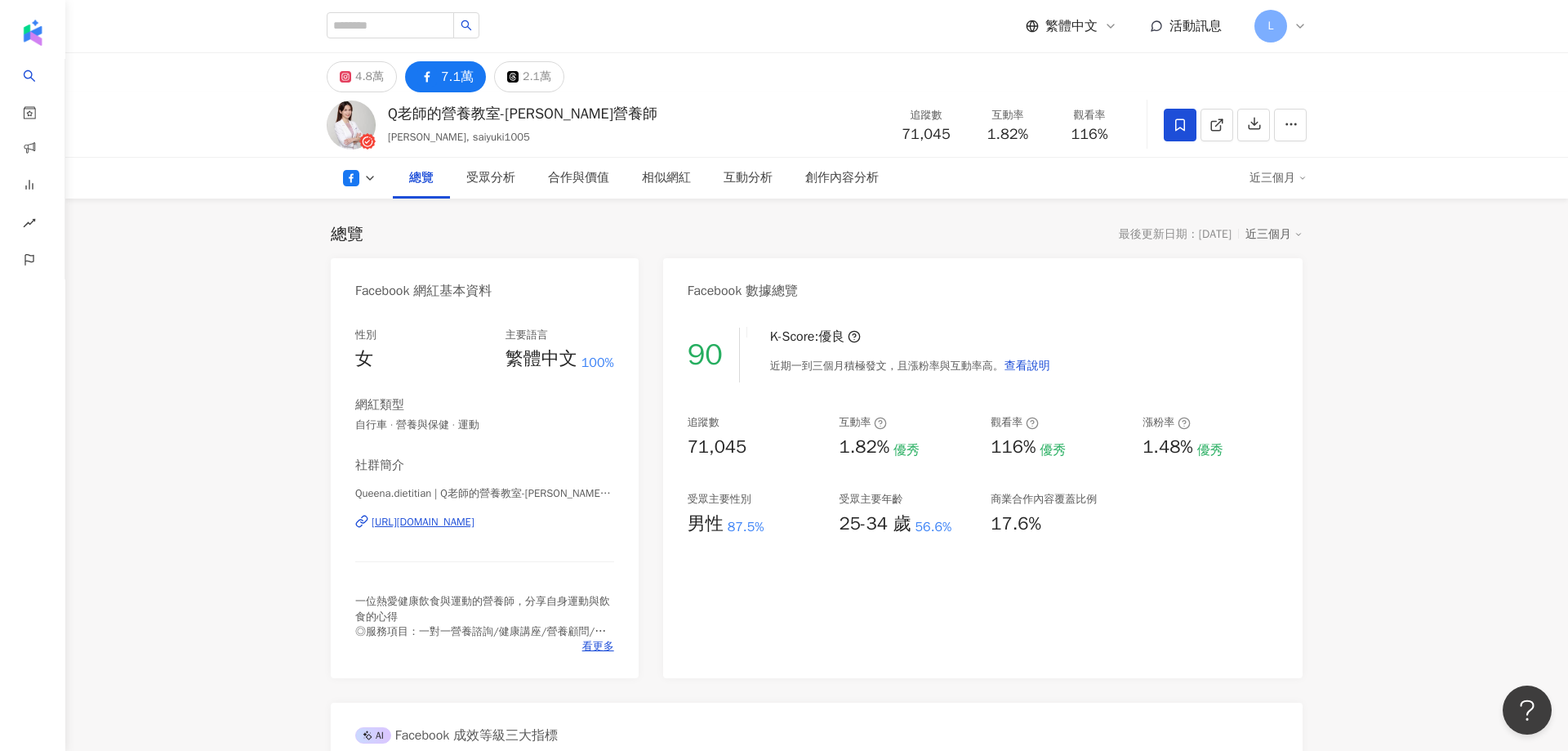 click on "4.8萬" at bounding box center [369, 77] 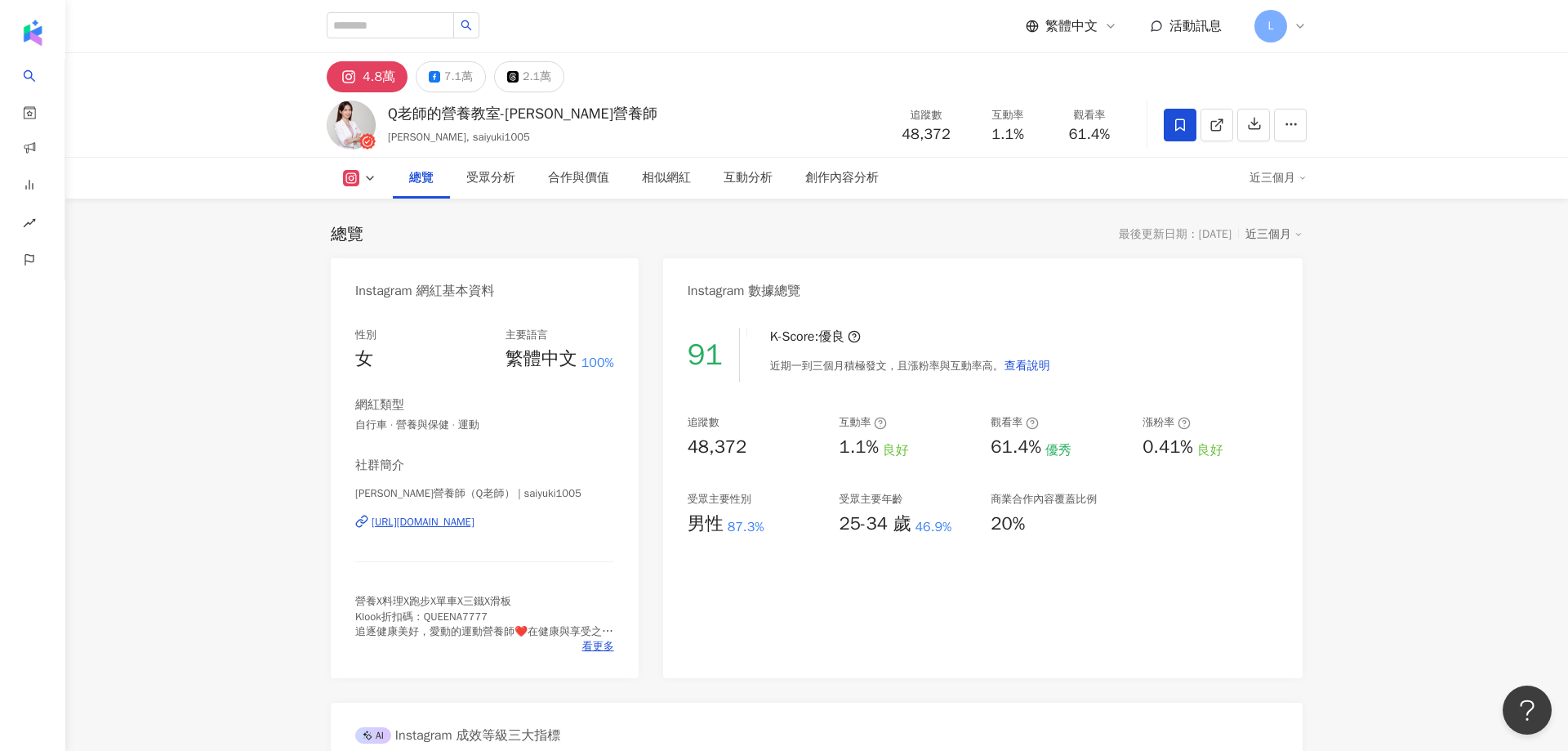 click on "4.8萬 7.1萬 2.1萬 Q老師的營養教室-[PERSON_NAME]營養師 [PERSON_NAME], saiyuki1005 追蹤數 48,372 互動率 1.1% 觀看率 61.4% 總覽 受眾分析 合作與價值 相似網紅 互動分析 創作內容分析 近三個月 總覽 最後更新日期：[DATE] 近三個月 Instagram 網紅基本資料 性別   女 主要語言   繁體中文 100% 網紅類型 自行車 · 營養與保健 · 運動 社群簡介 [PERSON_NAME]營養師（Q老師） | saiyuki1005 [URL][DOMAIN_NAME] 營養X料理X跑步X單車X三鐵X滑板
Klook折扣碼：QUEENA7777
追逐健康美好，愛動的運動營養師❤️在健康與享受之中尋找[PERSON_NAME]點～
👩‍🏫企業健康講座/營養活動/文章撰寫/營養諮詢/錄影採訪/商業合作
*合作請發內容至信箱：[EMAIL_ADDRESS][DOMAIN_NAME] 比較不會漏掉訊息喔！ 看更多 Instagram 數據總覽 91 K-Score :   優良 近期一到三個月積極發文，且漲粉率與互動率高。 查看說明 追蹤數   48,372 互動率   1.1%" at bounding box center (817, 3182) 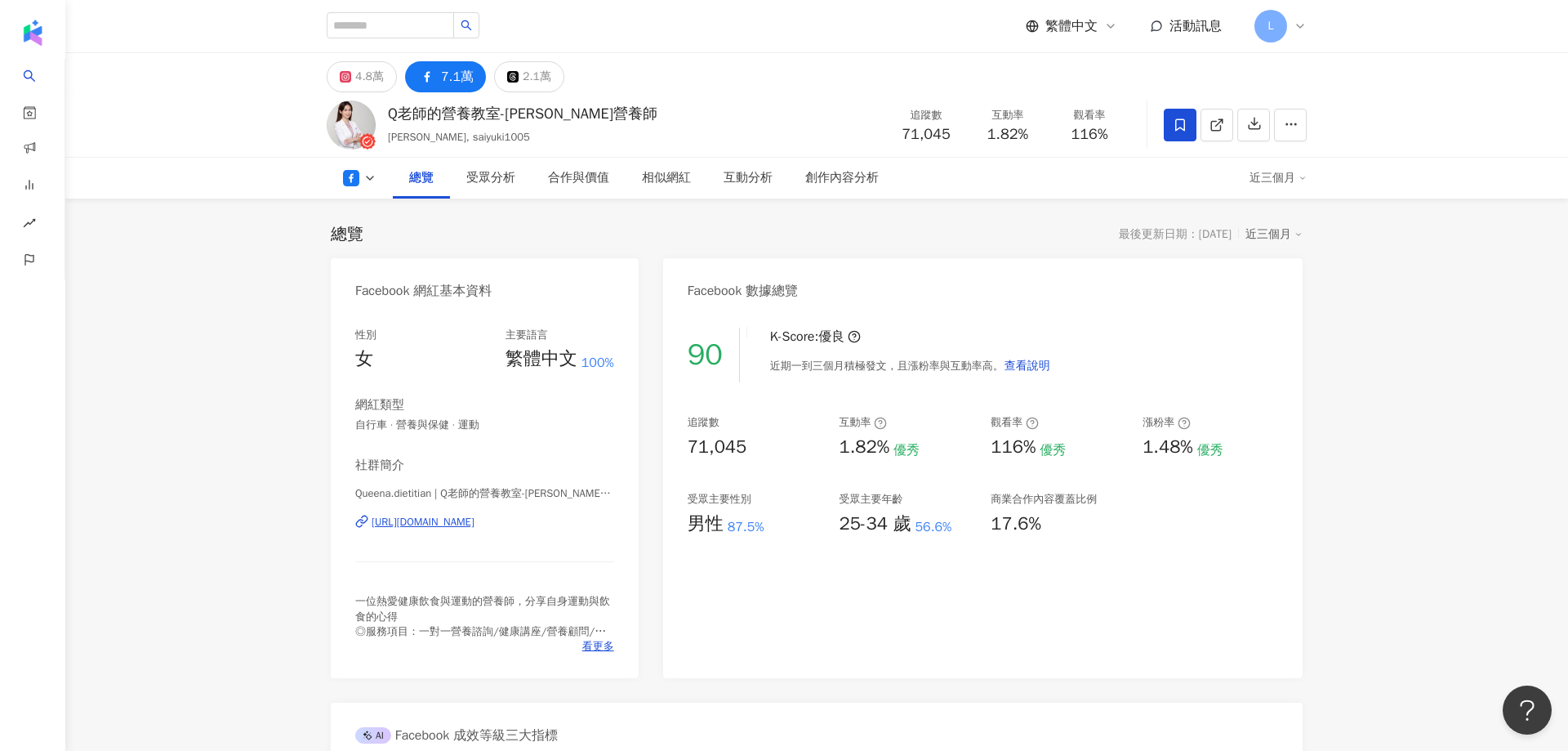 click on "Q老師的營養教室-[PERSON_NAME]營養師 [PERSON_NAME], saiyuki1005 追蹤數 71,045 互動率 1.82% 觀看率 116%" at bounding box center [817, 125] 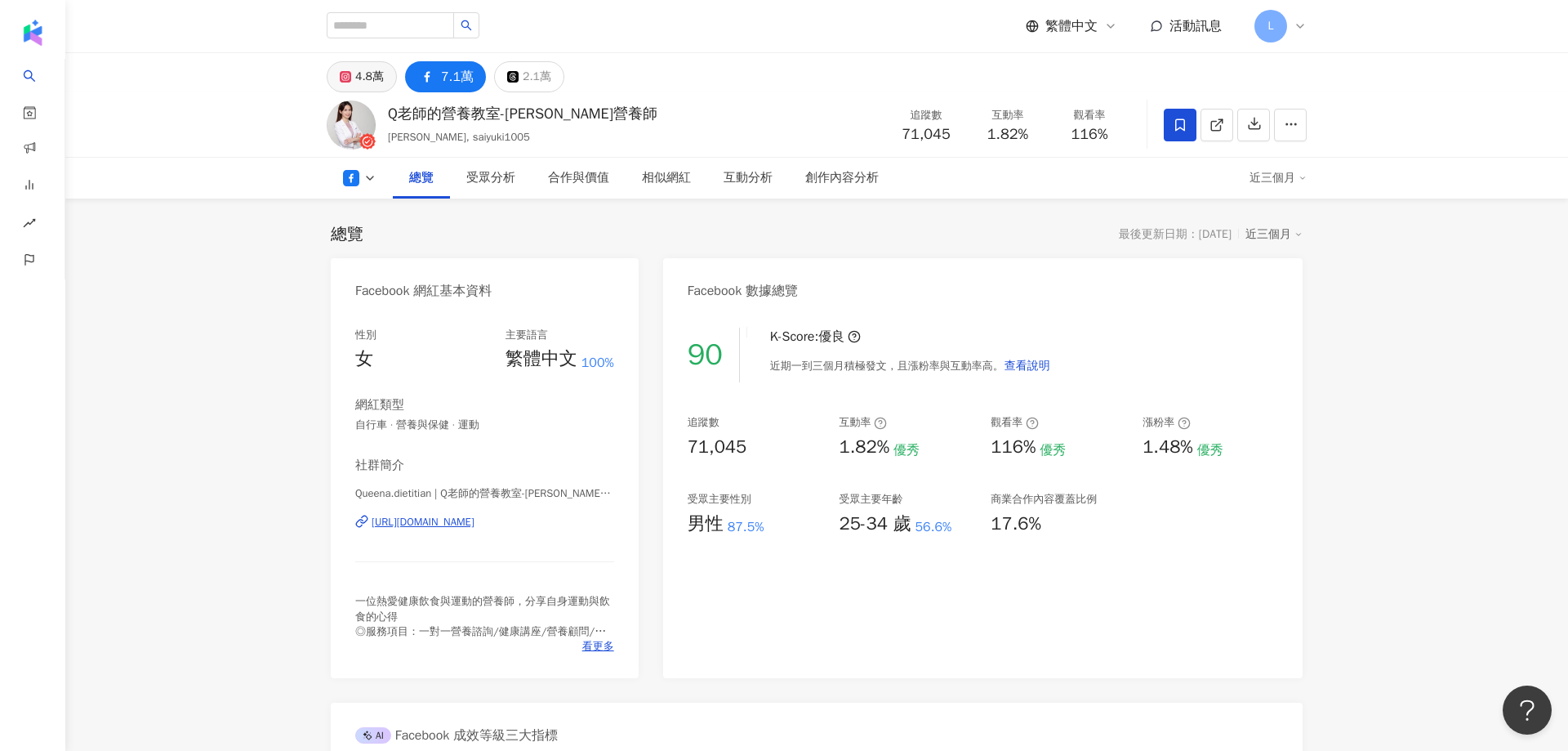 click on "4.8萬" at bounding box center (369, 77) 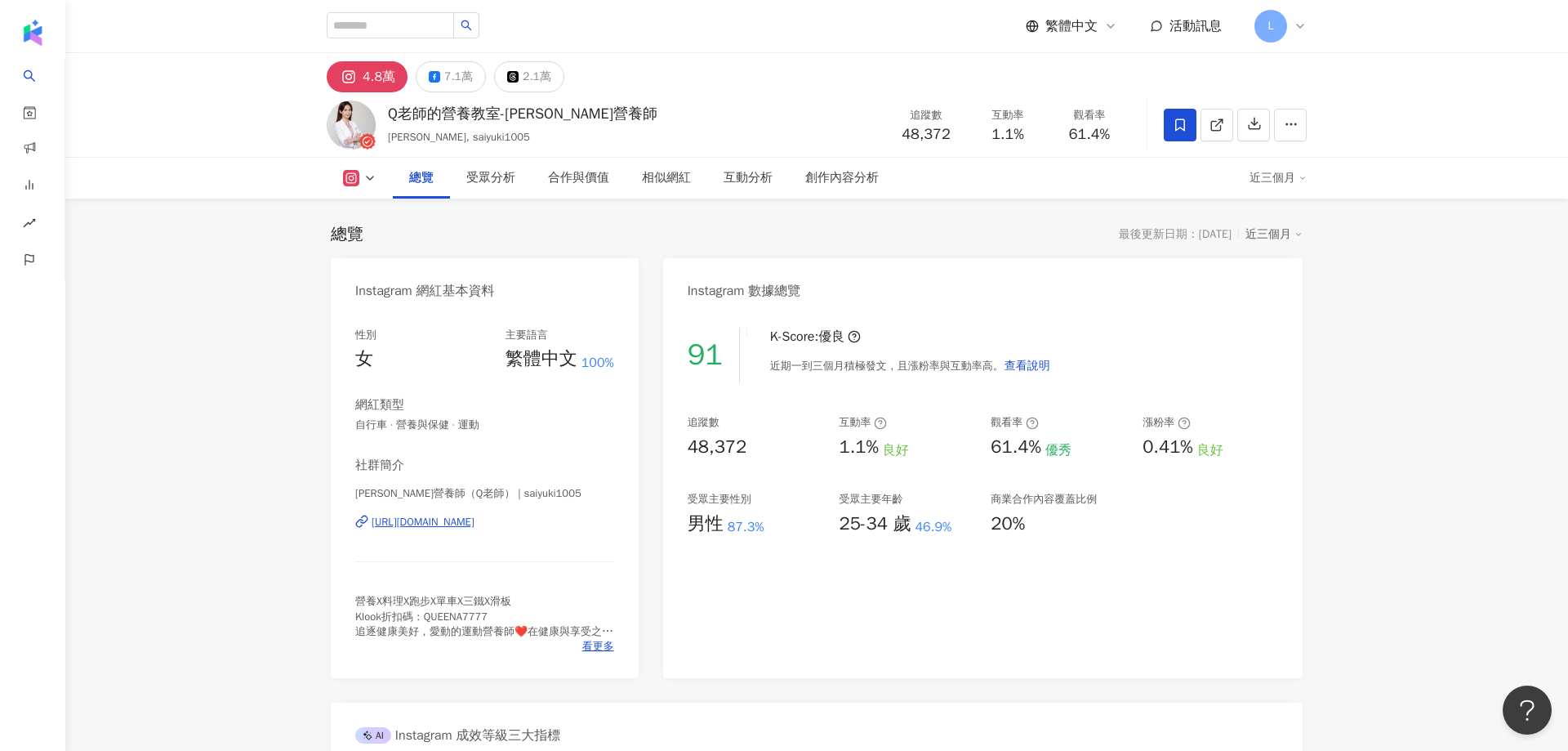 click on "Instagram 數據總覽" at bounding box center [982, 284] 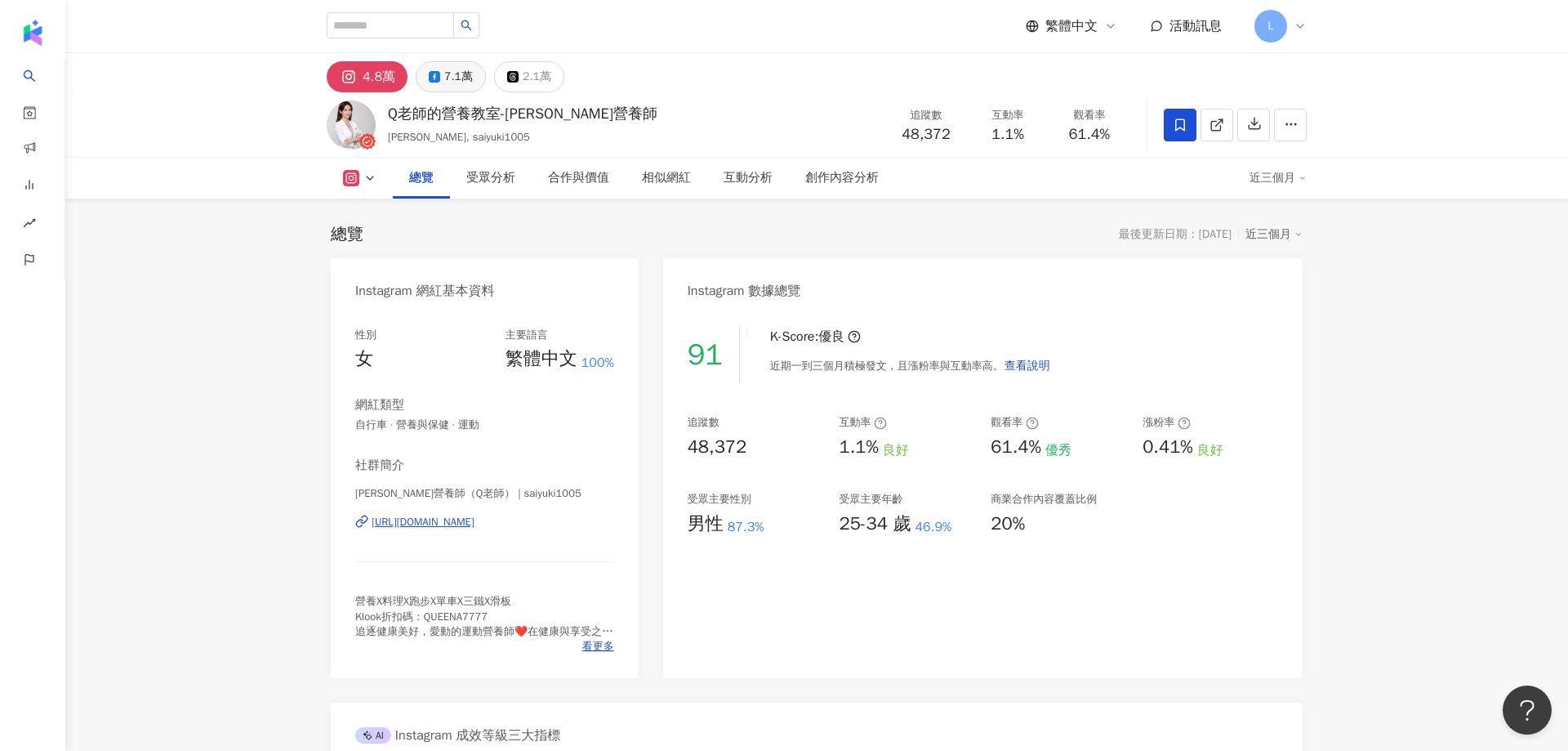 click on "7.1萬" at bounding box center (458, 77) 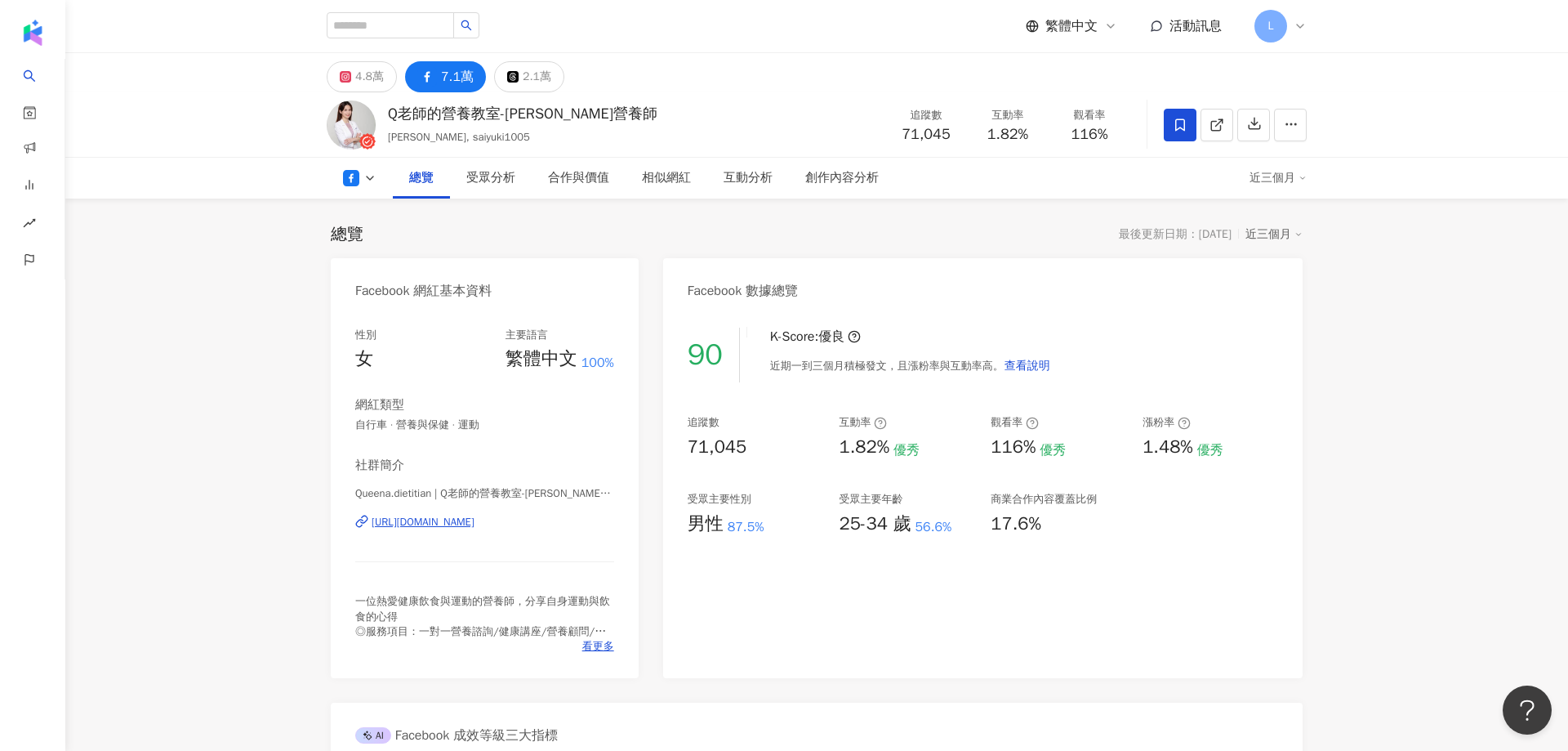 click on "4.8萬 7.1萬 2.1萬 Q老師的營養教室-[PERSON_NAME]營養師 [PERSON_NAME], saiyuki1005 追蹤數 71,045 互動率 1.82% 觀看率 116% 總覽 受眾分析 合作與價值 相似網紅 互動分析 創作內容分析 近三個月 總覽 最後更新日期：[DATE] 近三個月 Facebook 網紅基本資料 性別   女 主要語言   繁體中文 100% 網紅類型 自行車 · 營養與保健 · 運動 社群簡介 Queena.dietitian | Q老師的營養教室-[PERSON_NAME]營養師 | [PERSON_NAME].dietitian [URL][DOMAIN_NAME] 一位熱愛健康飲食與運動的營養師，分享自身運動與飲食的心得
◎服務項目：一對一營養諮詢/健康講座/營養顧問/錄影邀約/文章撰寫/菜單設計/營養分析/健康營養活動推廣
※若有相關需求請洽[PERSON_NAME]營養師聯絡信箱 看更多 Facebook 數據總覽 90 K-Score :   優良 近期一到三個月積極發文，且漲粉率與互動率高。 查看說明 追蹤數   71,045 互動率   1.82% 優秀 觀看率   116%" at bounding box center (817, 2865) 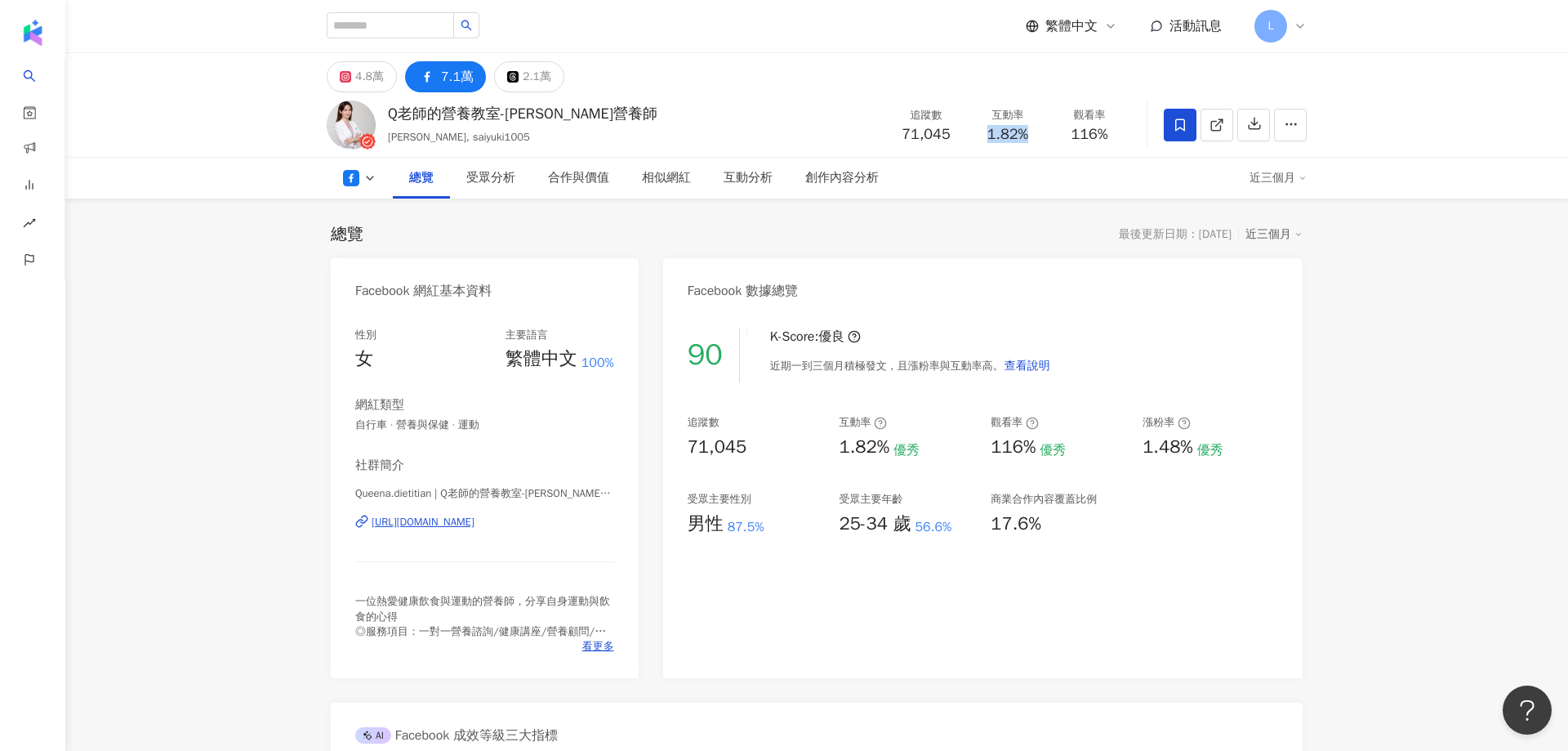 drag, startPoint x: 978, startPoint y: 139, endPoint x: 1038, endPoint y: 140, distance: 60.00833 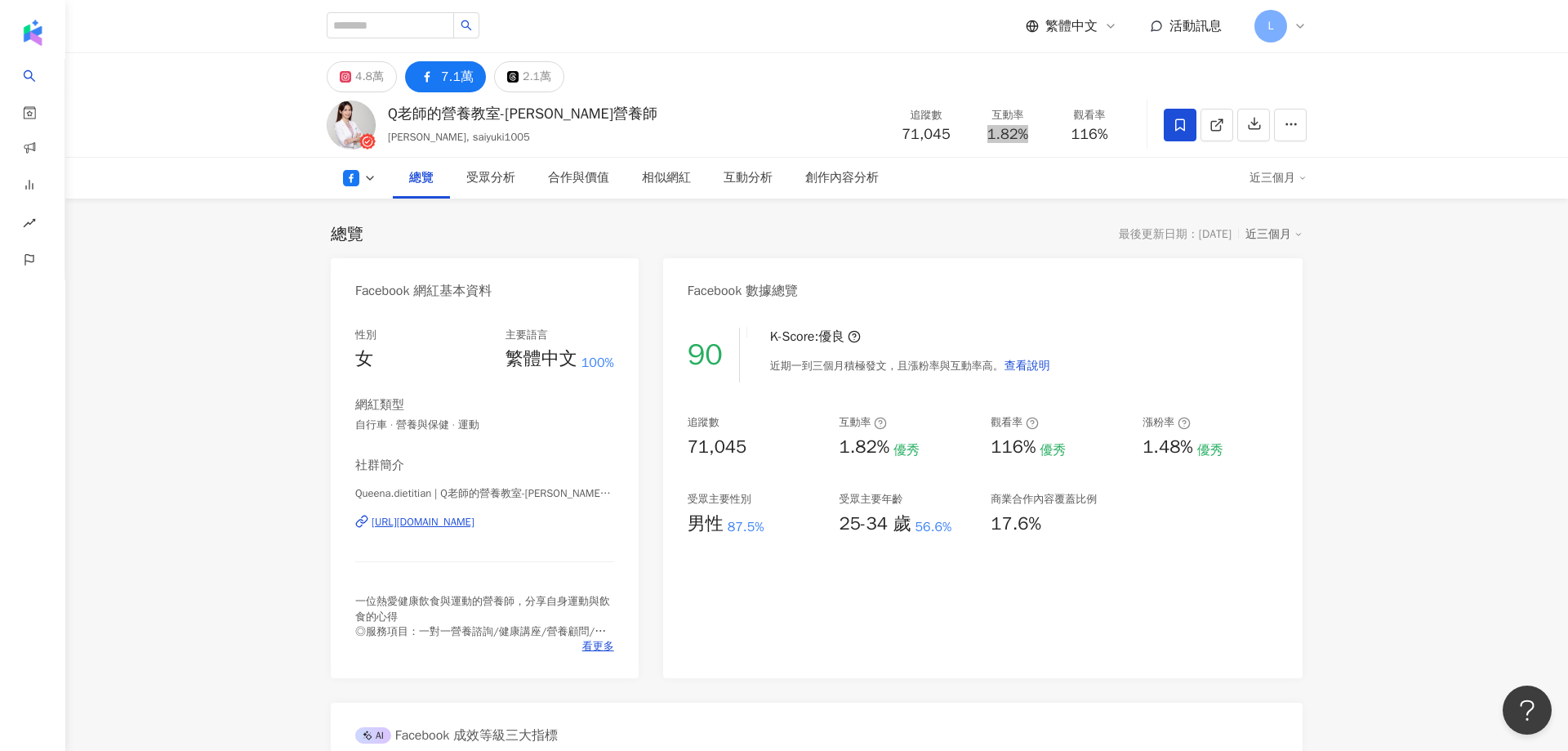 click on "總覽 受眾分析 合作與價值 相似網紅 互動分析 創作內容分析" at bounding box center [821, 178] 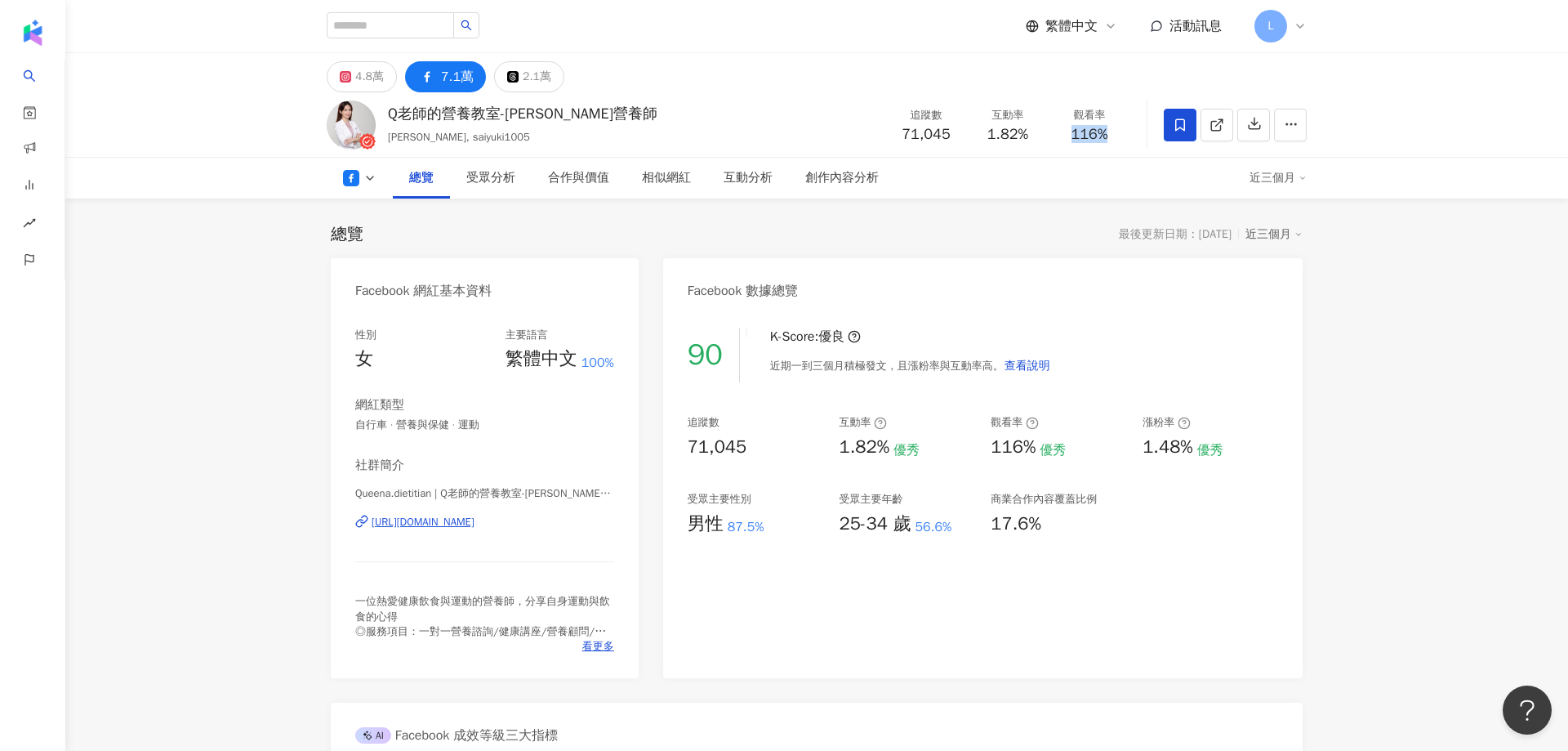 drag, startPoint x: 1065, startPoint y: 134, endPoint x: 1111, endPoint y: 142, distance: 46.69047 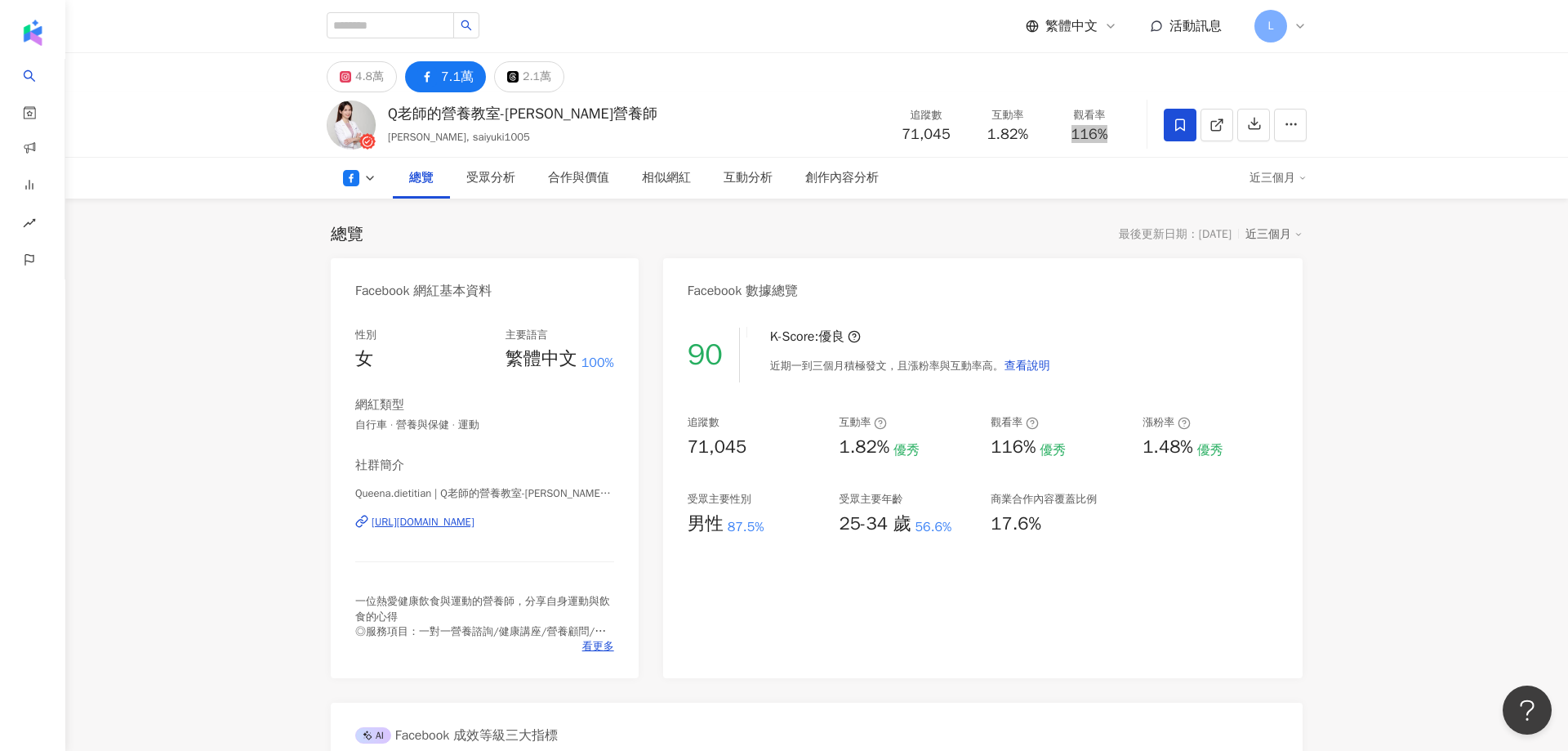 click on "總覽 最後更新日期：2025/7/22 近三個月 Facebook 網紅基本資料 性別   女 主要語言   繁體中文 100% 網紅類型 自行車 · 營養與保健 · 運動 社群簡介 Queena.dietitian | Q老師的營養教室-張佩蓉營養師 | Queena.dietitian https://www.facebook.com/691374617638995 一位熱愛健康飲食與運動的營養師，分享自身運動與飲食的心得
◎服務項目：一對一營養諮詢/健康講座/營養顧問/錄影邀約/文章撰寫/菜單設計/營養分析/健康營養活動推廣
※若有相關需求請洽張佩蓉營養師聯絡信箱 看更多 Facebook 數據總覽 90 K-Score :   優良 近期一到三個月積極發文，且漲粉率與互動率高。 查看說明 追蹤數   71,045 互動率   1.82% 優秀 觀看率   116% 優秀 漲粉率   1.48% 優秀 受眾主要性別   男性 87.5% 受眾主要年齡   25-34 歲 56.6% 商業合作內容覆蓋比例   17.6% AI Facebook 成效等級三大指標 互動率 1.82% 優秀 0.29% 觀看率 116% 優秀 0%" at bounding box center (817, 865) 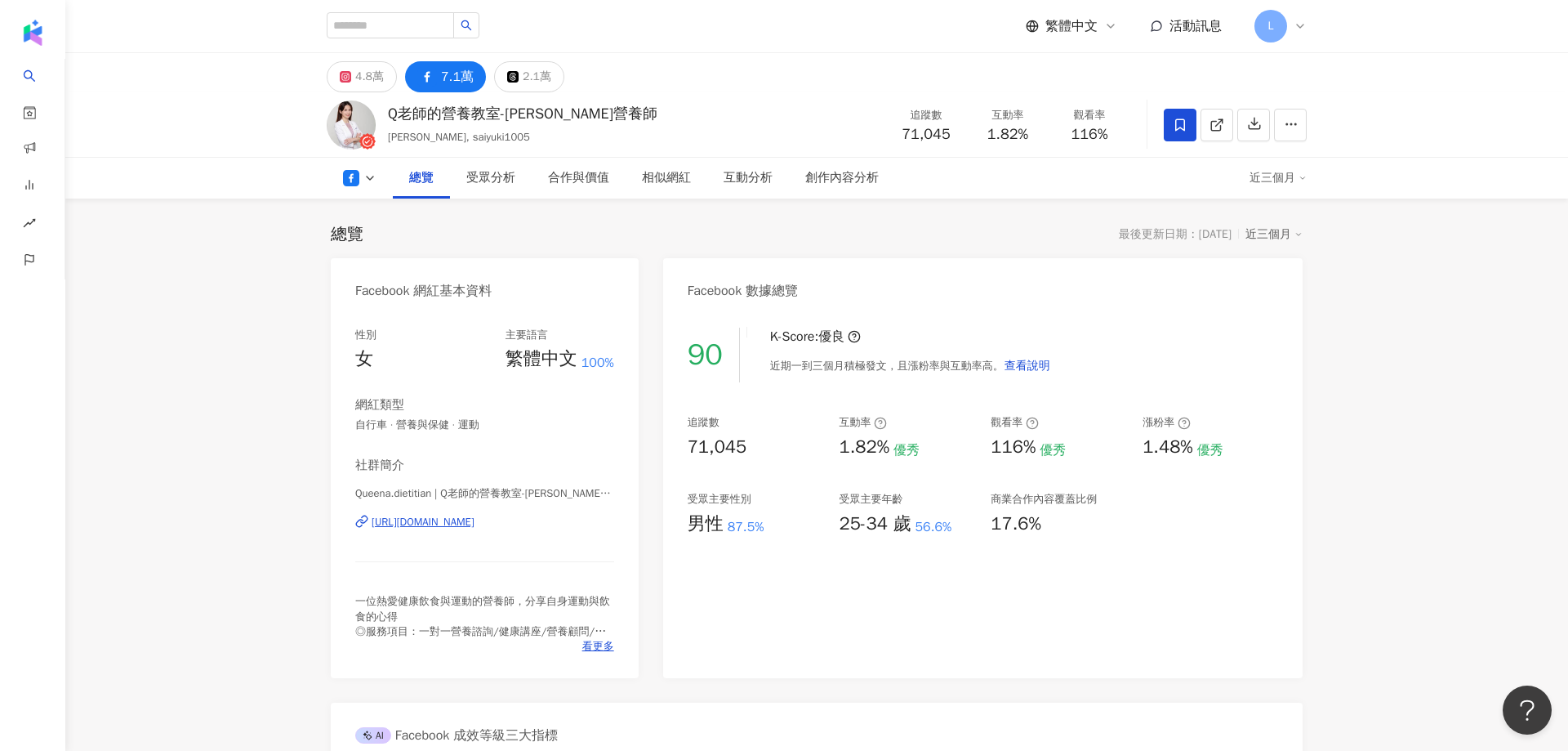 click on "4.8萬 7.1萬 2.1萬" at bounding box center (445, 77) 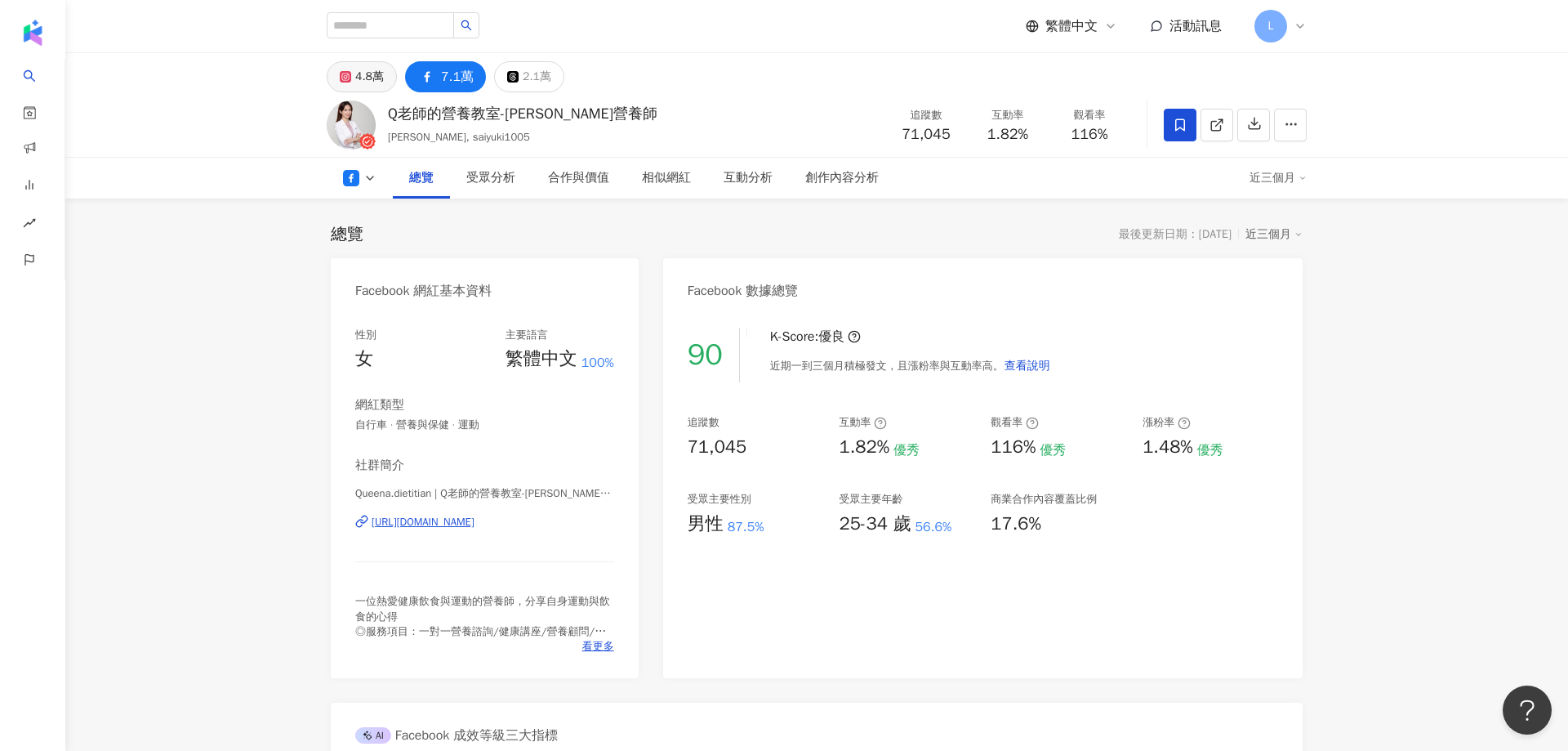 click on "4.8萬" at bounding box center (369, 77) 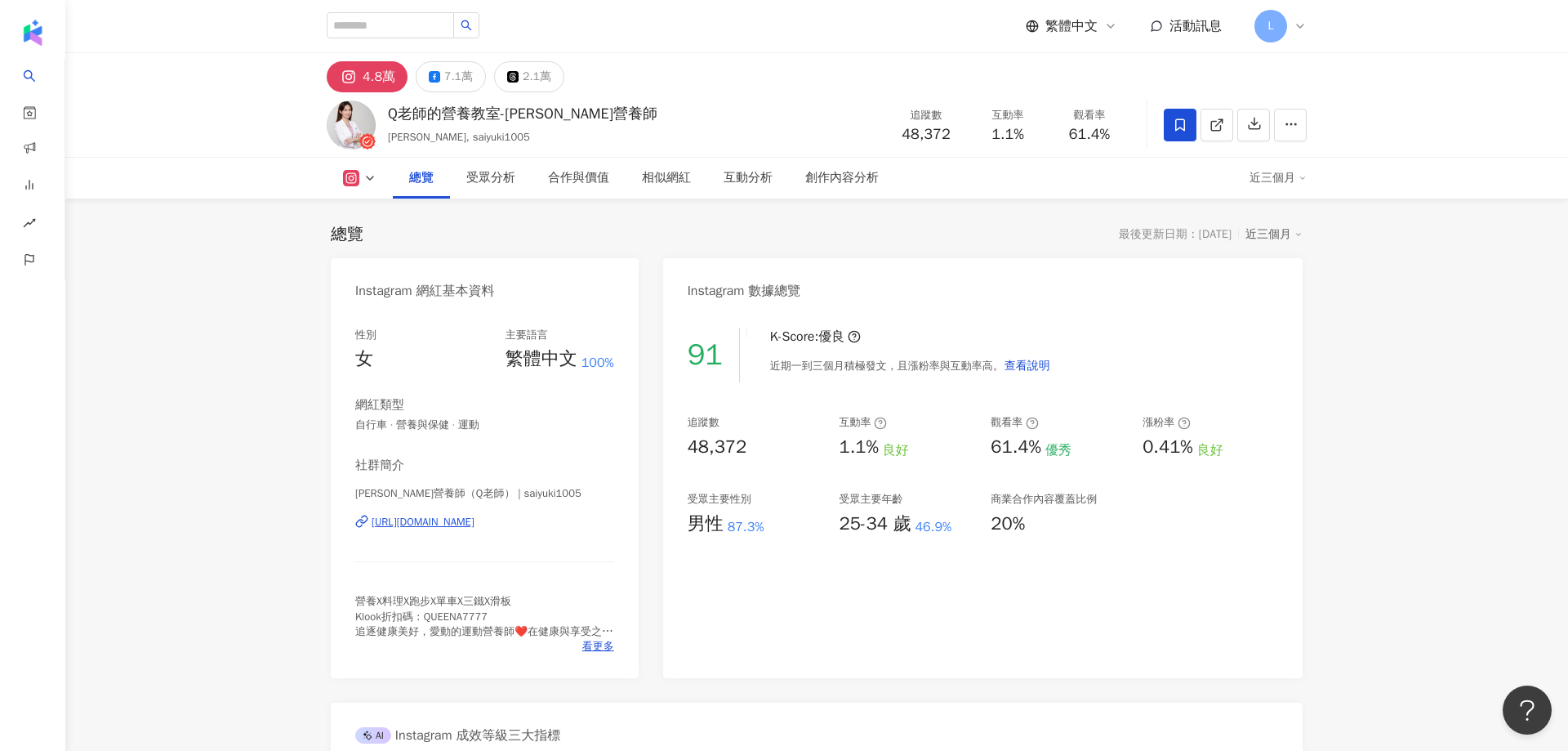 click on "4.8萬 7.1萬 2.1萬 Q老師的營養教室-張佩蓉營養師 Queena Chang, saiyuki1005 追蹤數 48,372 互動率 1.1% 觀看率 61.4% 總覽 受眾分析 合作與價值 相似網紅 互動分析 創作內容分析 近三個月 總覽 最後更新日期：2025/7/22 近三個月 Instagram 網紅基本資料 性別   女 主要語言   繁體中文 100% 網紅類型 自行車 · 營養與保健 · 運動 社群簡介 張佩蓉營養師（Q老師） | saiyuki1005 https://www.instagram.com/saiyuki1005/ 營養X料理X跑步X單車X三鐵X滑板
Klook折扣碼：QUEENA7777
追逐健康美好，愛動的運動營養師❤️在健康與享受之中尋找平衡點～
👩‍🏫企業健康講座/營養活動/文章撰寫/營養諮詢/錄影採訪/商業合作
*合作請發內容至信箱：saiyukimou@gmail.com 比較不會漏掉訊息喔！ 看更多 Instagram 數據總覽 91 K-Score :   優良 近期一到三個月積極發文，且漲粉率與互動率高。 查看說明 追蹤數   48,372 互動率   1.1%" at bounding box center (817, 3182) 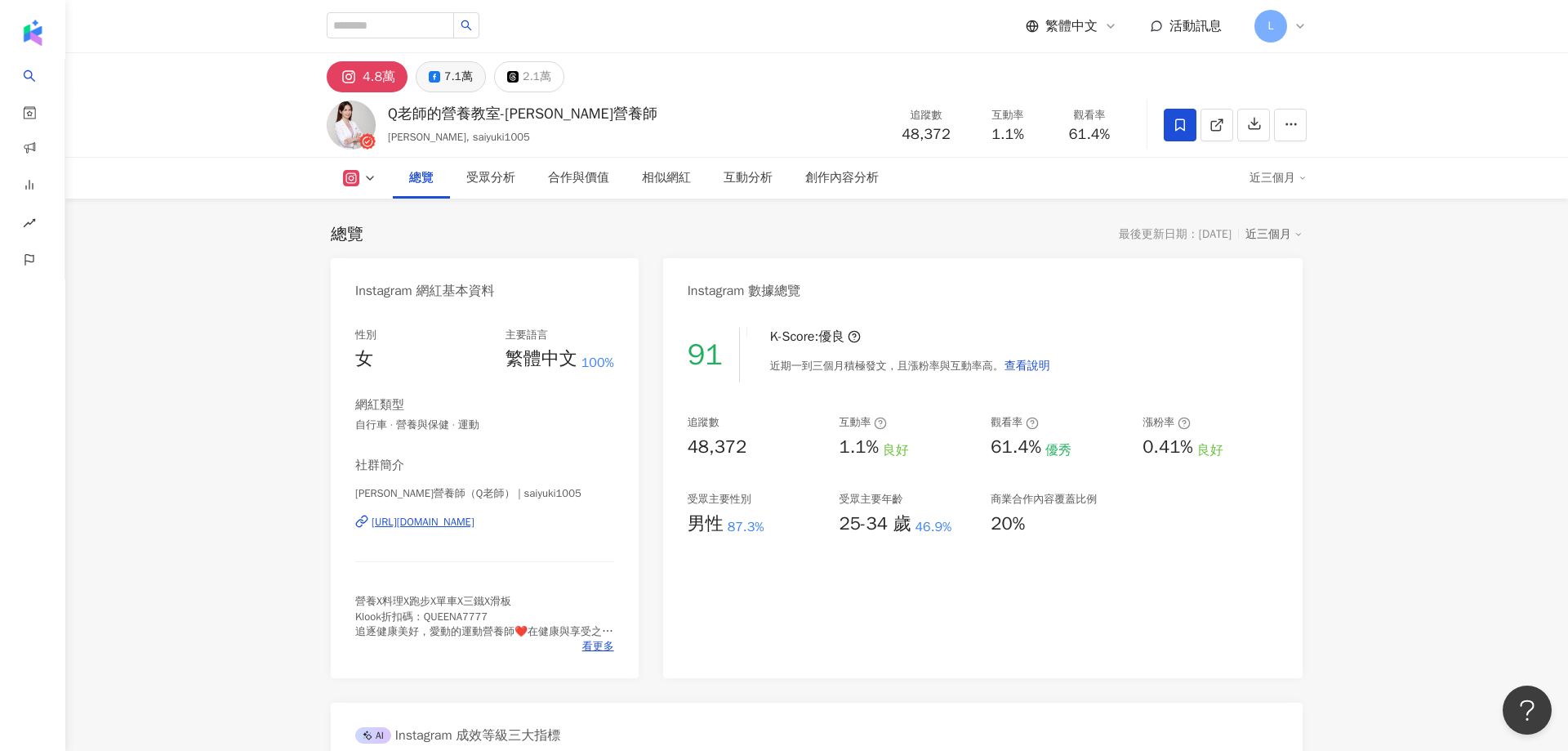 click 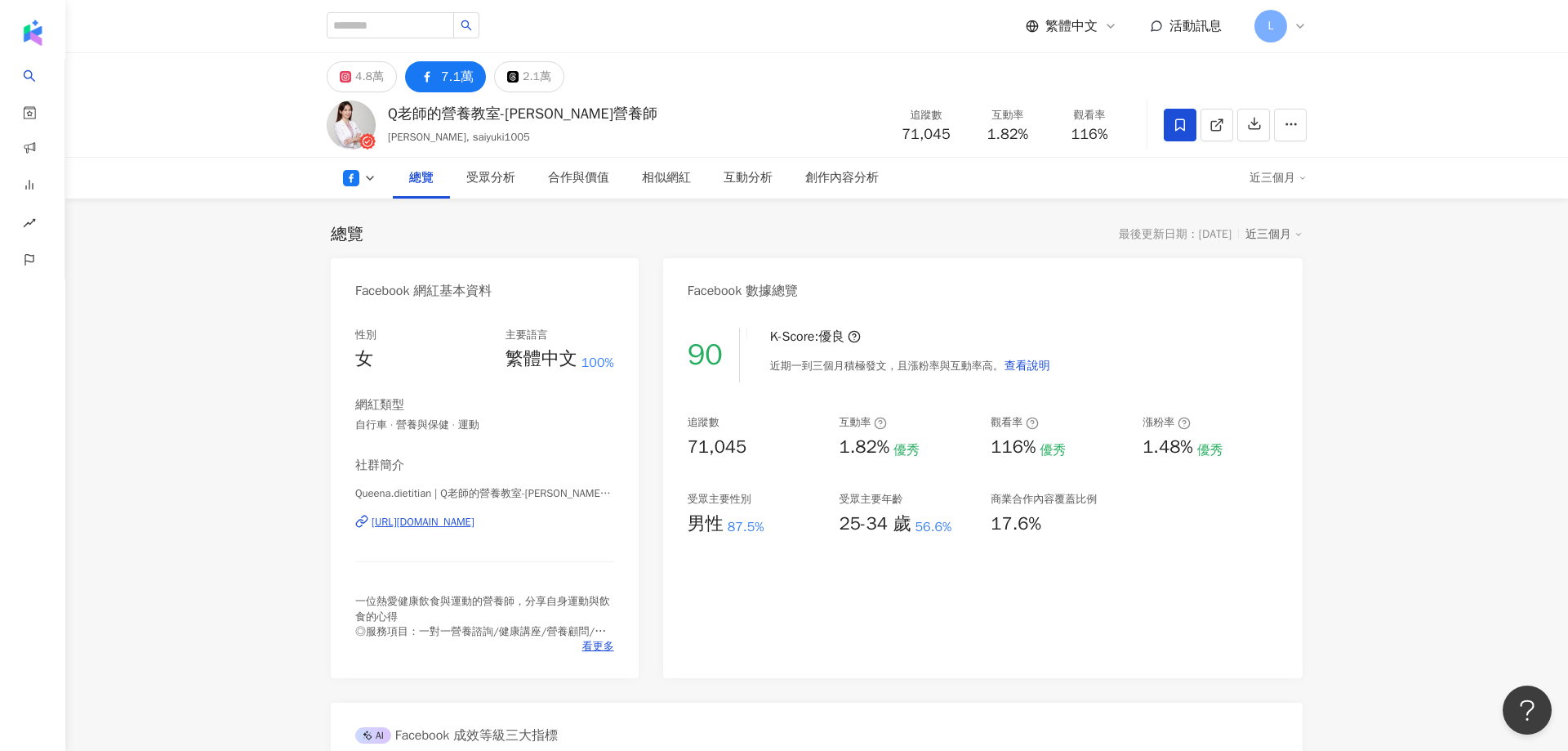 click on "4.8萬 7.1萬 2.1萬 Q老師的營養教室-張佩蓉營養師 Queena Chang, saiyuki1005 追蹤數 71,045 互動率 1.82% 觀看率 116% 總覽 受眾分析 合作與價值 相似網紅 互動分析 創作內容分析 近三個月 總覽 最後更新日期：2025/7/22 近三個月 Facebook 網紅基本資料 性別   女 主要語言   繁體中文 100% 網紅類型 自行車 · 營養與保健 · 運動 社群簡介 Queena.dietitian | Q老師的營養教室-張佩蓉營養師 | Queena.dietitian https://www.facebook.com/691374617638995 一位熱愛健康飲食與運動的營養師，分享自身運動與飲食的心得
◎服務項目：一對一營養諮詢/健康講座/營養顧問/錄影邀約/文章撰寫/菜單設計/營養分析/健康營養活動推廣
※若有相關需求請洽張佩蓉營養師聯絡信箱 看更多 Facebook 數據總覽 90 K-Score :   優良 近期一到三個月積極發文，且漲粉率與互動率高。 查看說明 追蹤數   71,045 互動率   1.82% 優秀 觀看率   116%" at bounding box center (817, 2865) 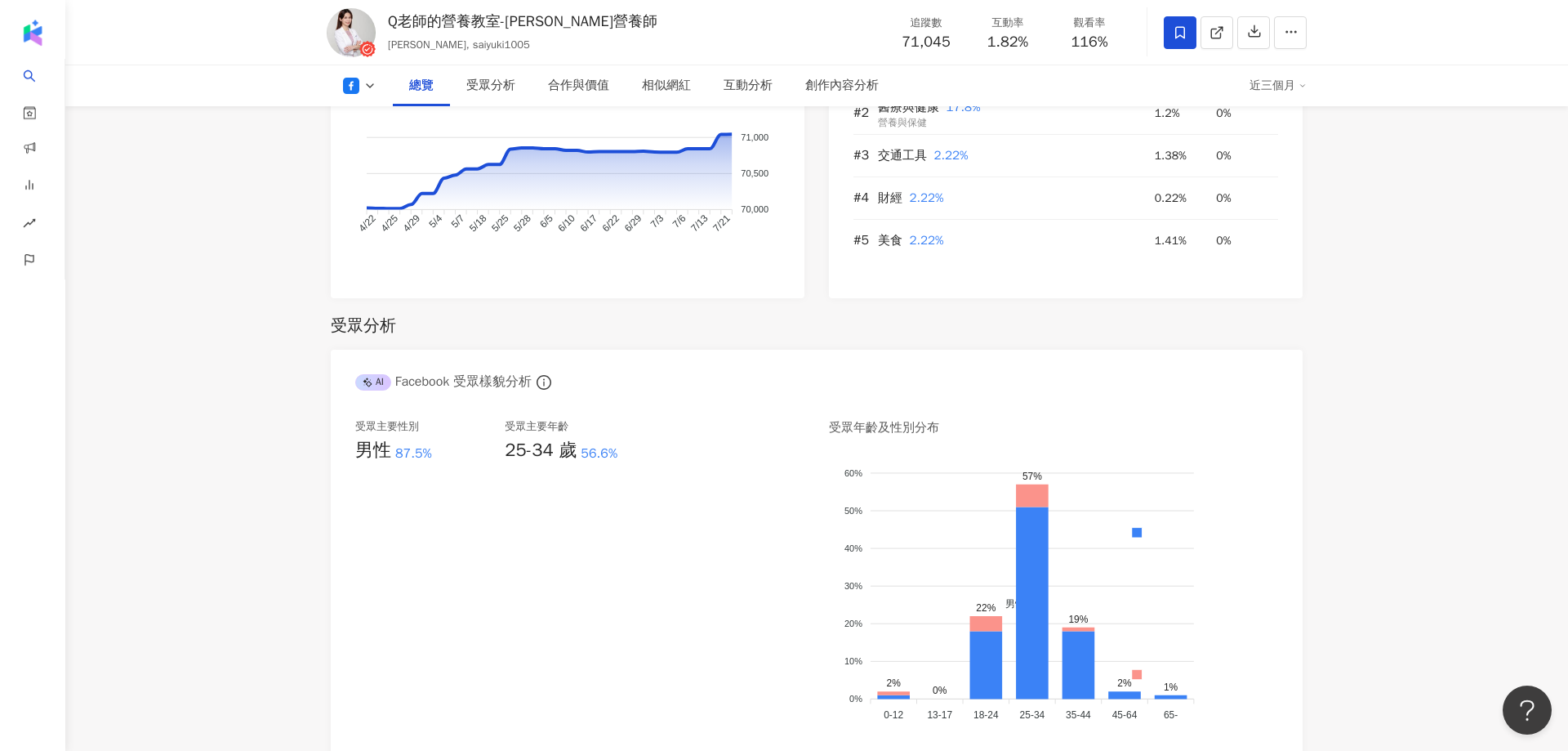 scroll, scrollTop: 1294, scrollLeft: 0, axis: vertical 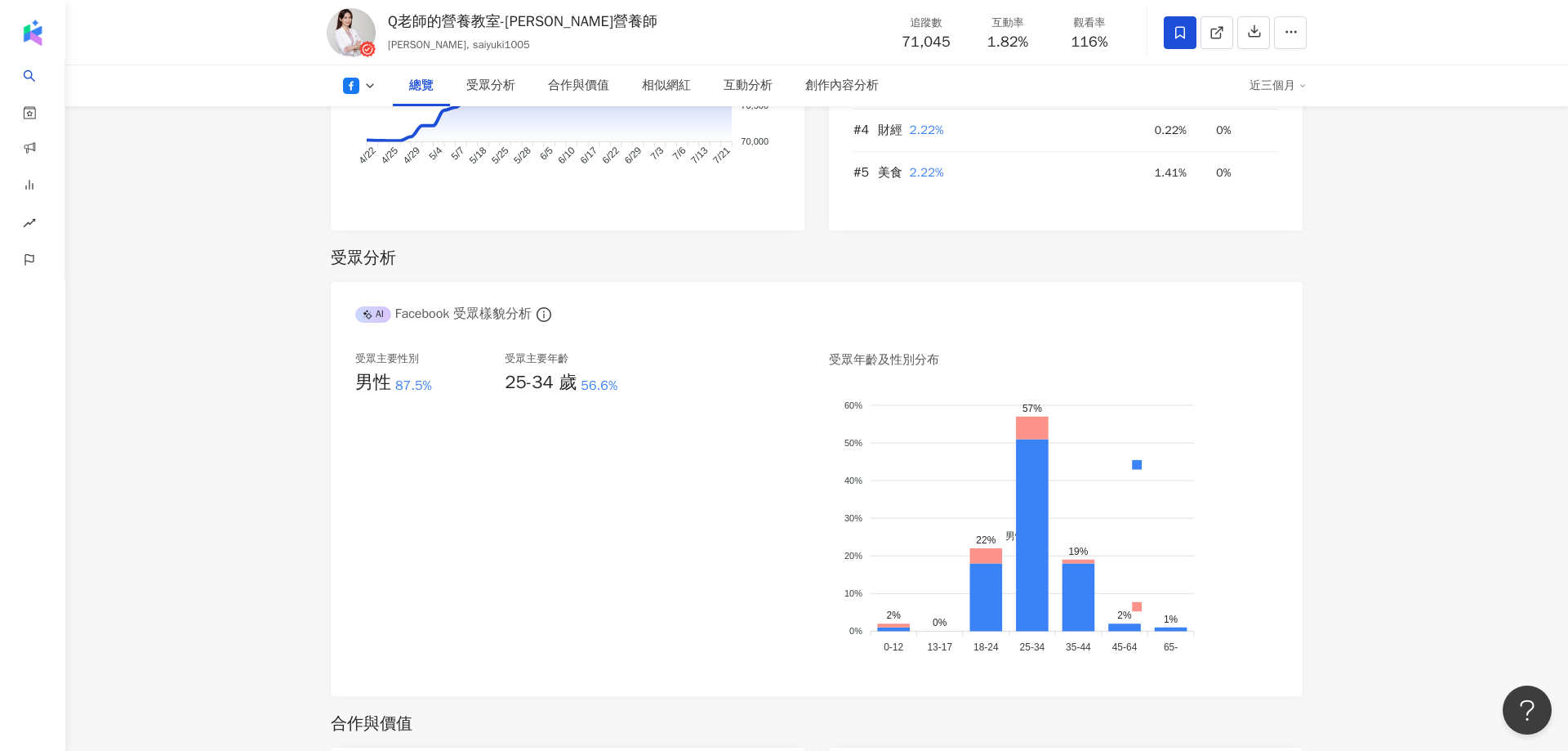 click on "4.8萬 7.1萬 2.1萬 Q老師的營養教室-張佩蓉營養師 Queena Chang, saiyuki1005 追蹤數 71,045 互動率 1.82% 觀看率 116% 總覽 受眾分析 合作與價值 相似網紅 互動分析 創作內容分析 近三個月 總覽 最後更新日期：2025/7/22 近三個月 Facebook 網紅基本資料 性別   女 主要語言   繁體中文 100% 網紅類型 自行車 · 營養與保健 · 運動 社群簡介 Queena.dietitian | Q老師的營養教室-張佩蓉營養師 | Queena.dietitian https://www.facebook.com/691374617638995 一位熱愛健康飲食與運動的營養師，分享自身運動與飲食的心得
◎服務項目：一對一營養諮詢/健康講座/營養顧問/錄影邀約/文章撰寫/菜單設計/營養分析/健康營養活動推廣
※若有相關需求請洽張佩蓉營養師聯絡信箱 看更多 Facebook 數據總覽 90 K-Score :   優良 近期一到三個月積極發文，且漲粉率與互動率高。 查看說明 追蹤數   71,045 互動率   1.82% 優秀 觀看率   116%" at bounding box center [817, 1571] 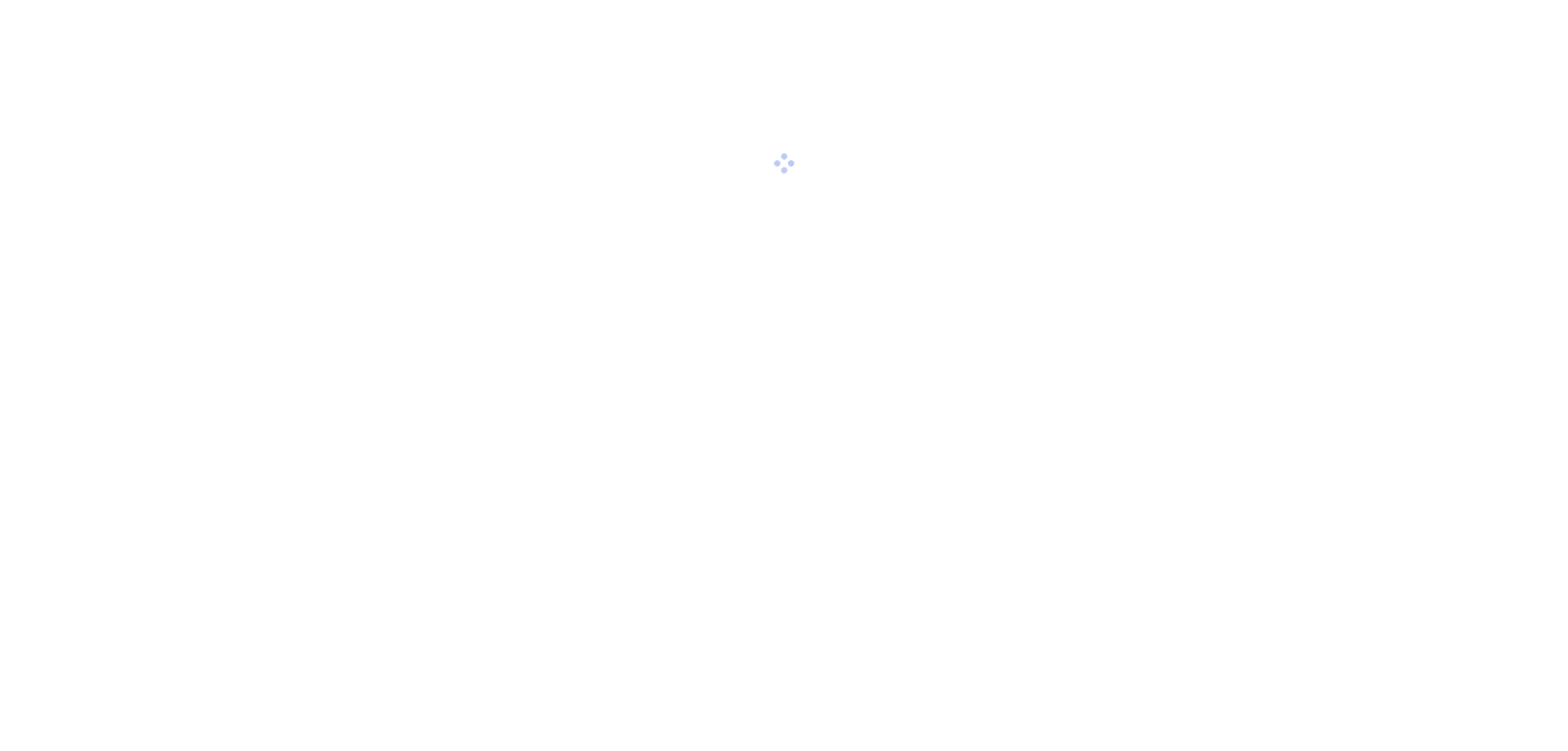 scroll, scrollTop: 0, scrollLeft: 0, axis: both 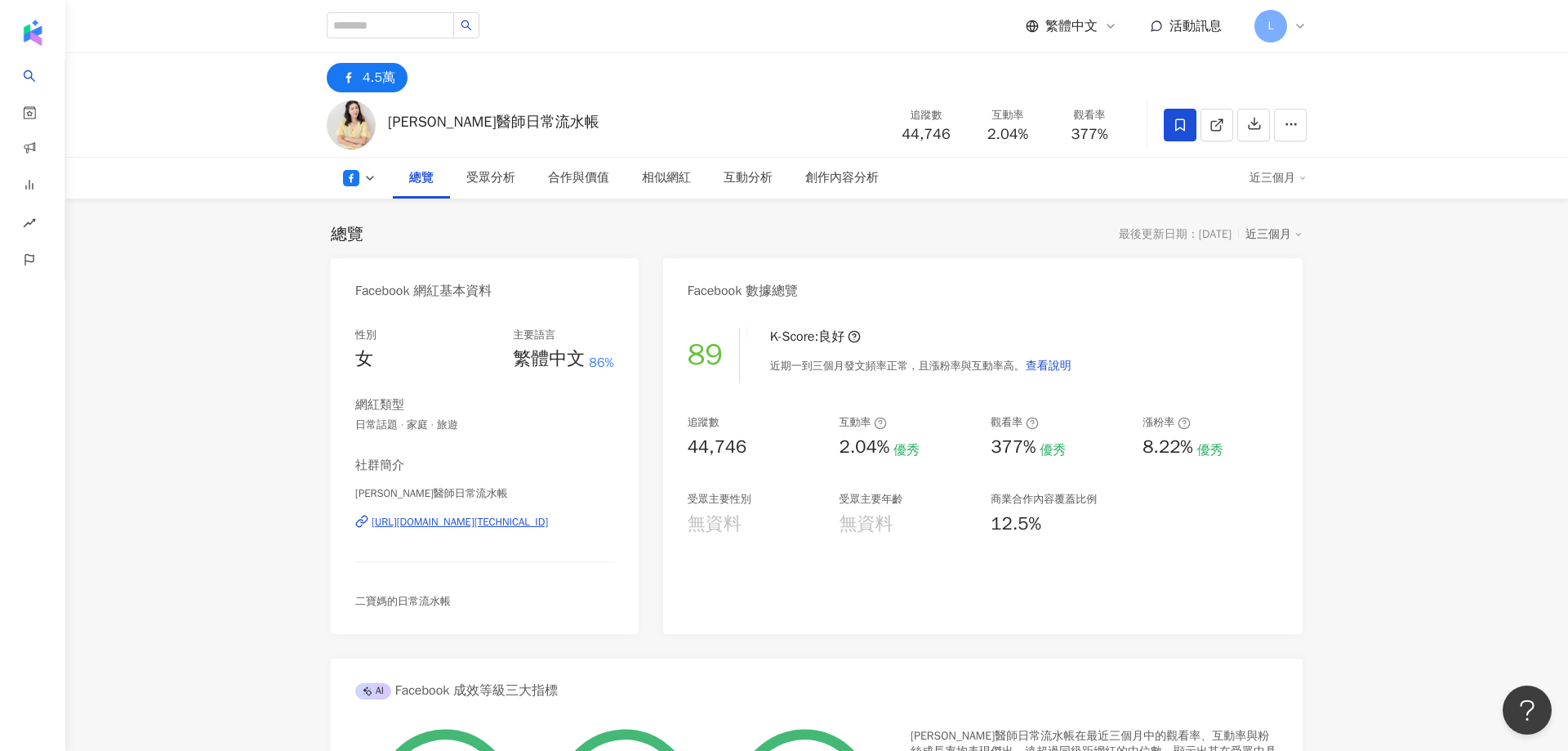 click on "總覽 最後更新日期：2025/7/15 近三個月" at bounding box center [817, 235] 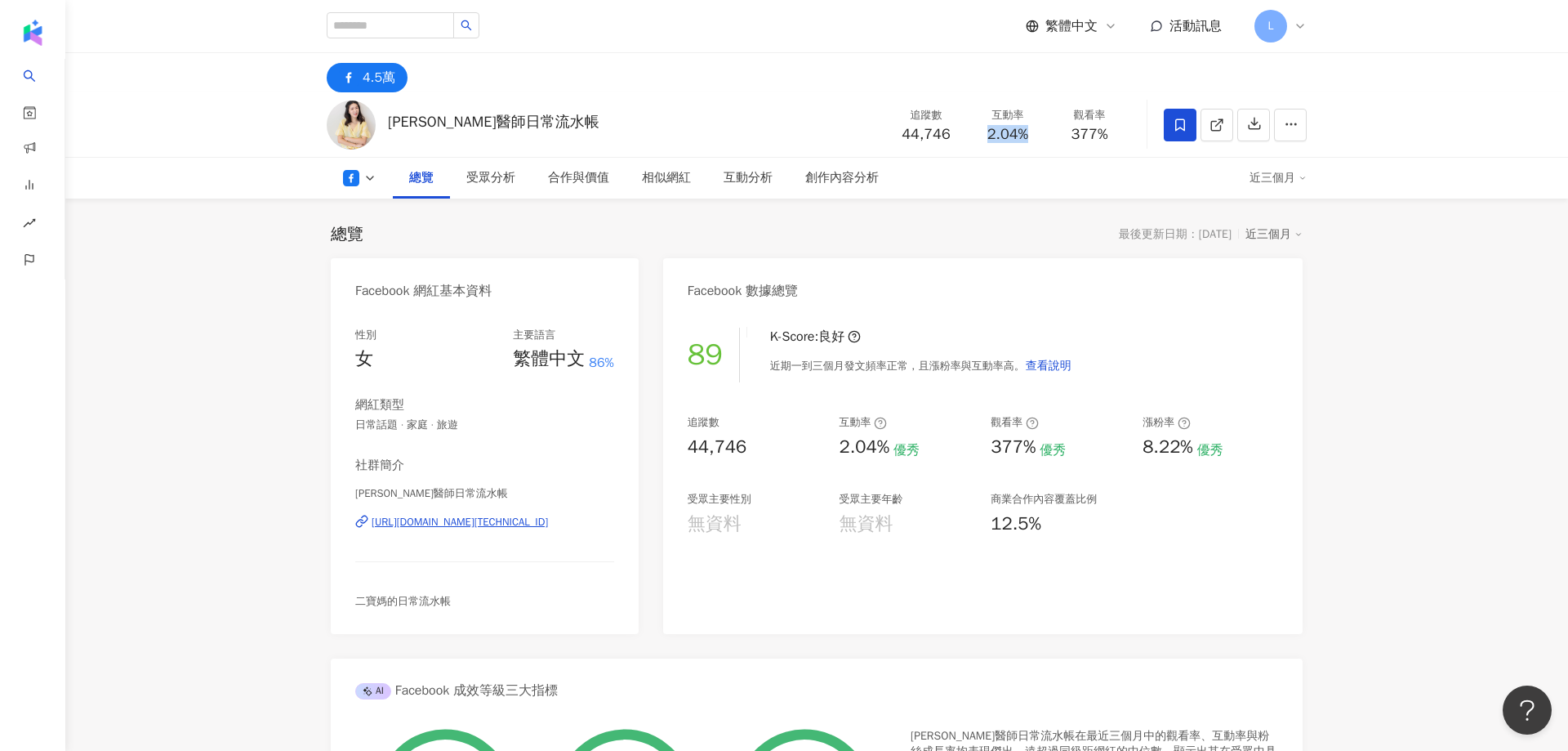 drag, startPoint x: 989, startPoint y: 127, endPoint x: 1040, endPoint y: 130, distance: 51.0882 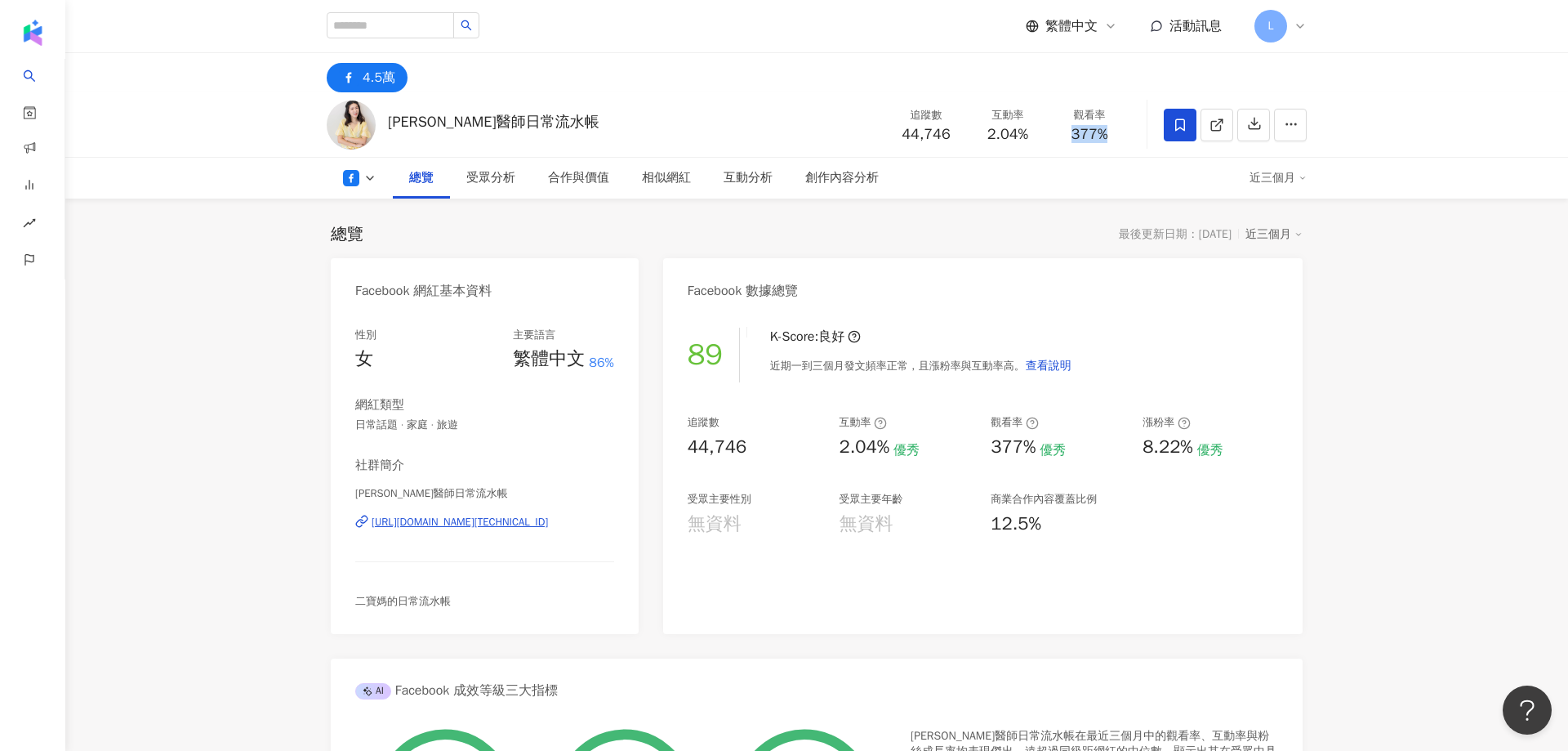 drag, startPoint x: 1067, startPoint y: 139, endPoint x: 1110, endPoint y: 139, distance: 43 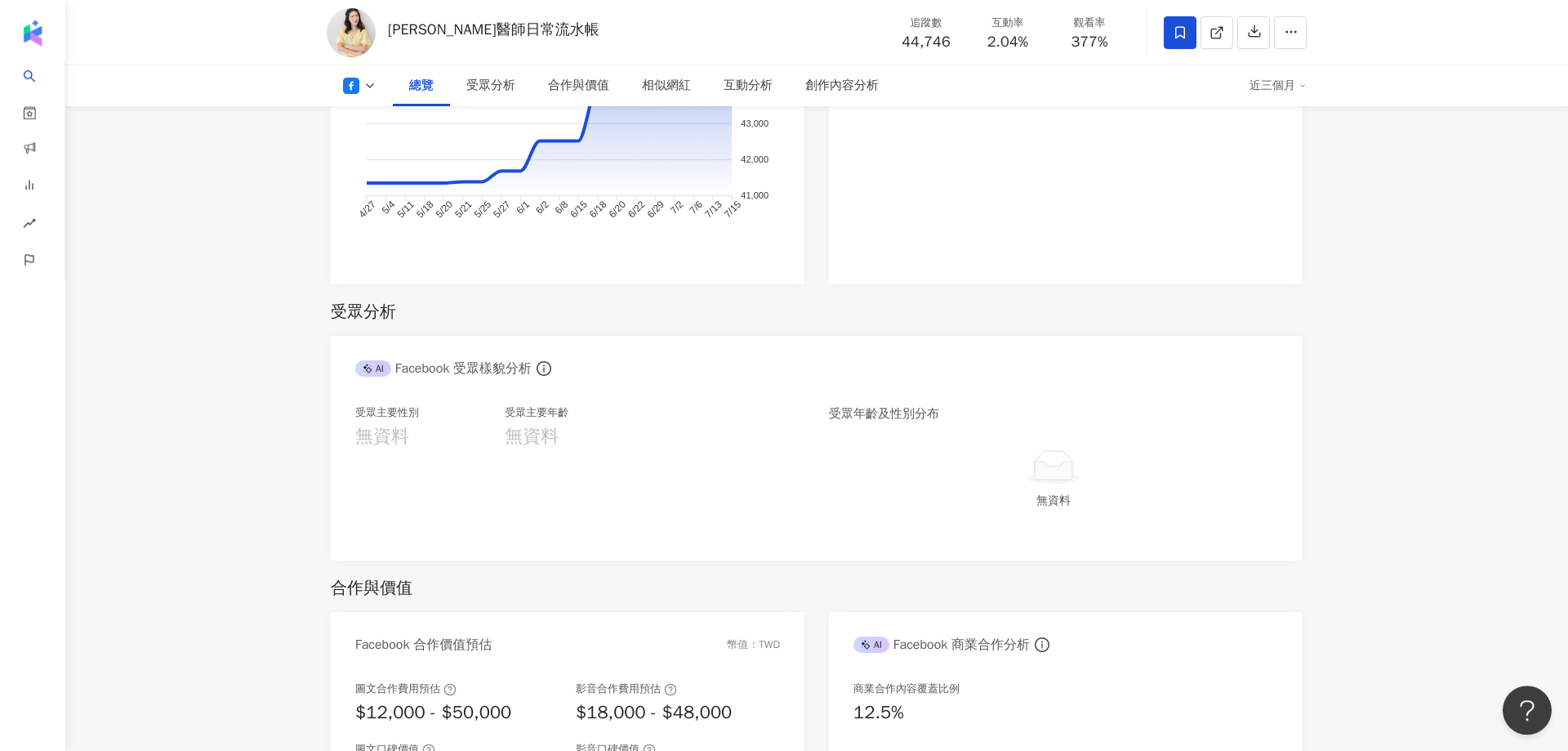 scroll, scrollTop: 1294, scrollLeft: 0, axis: vertical 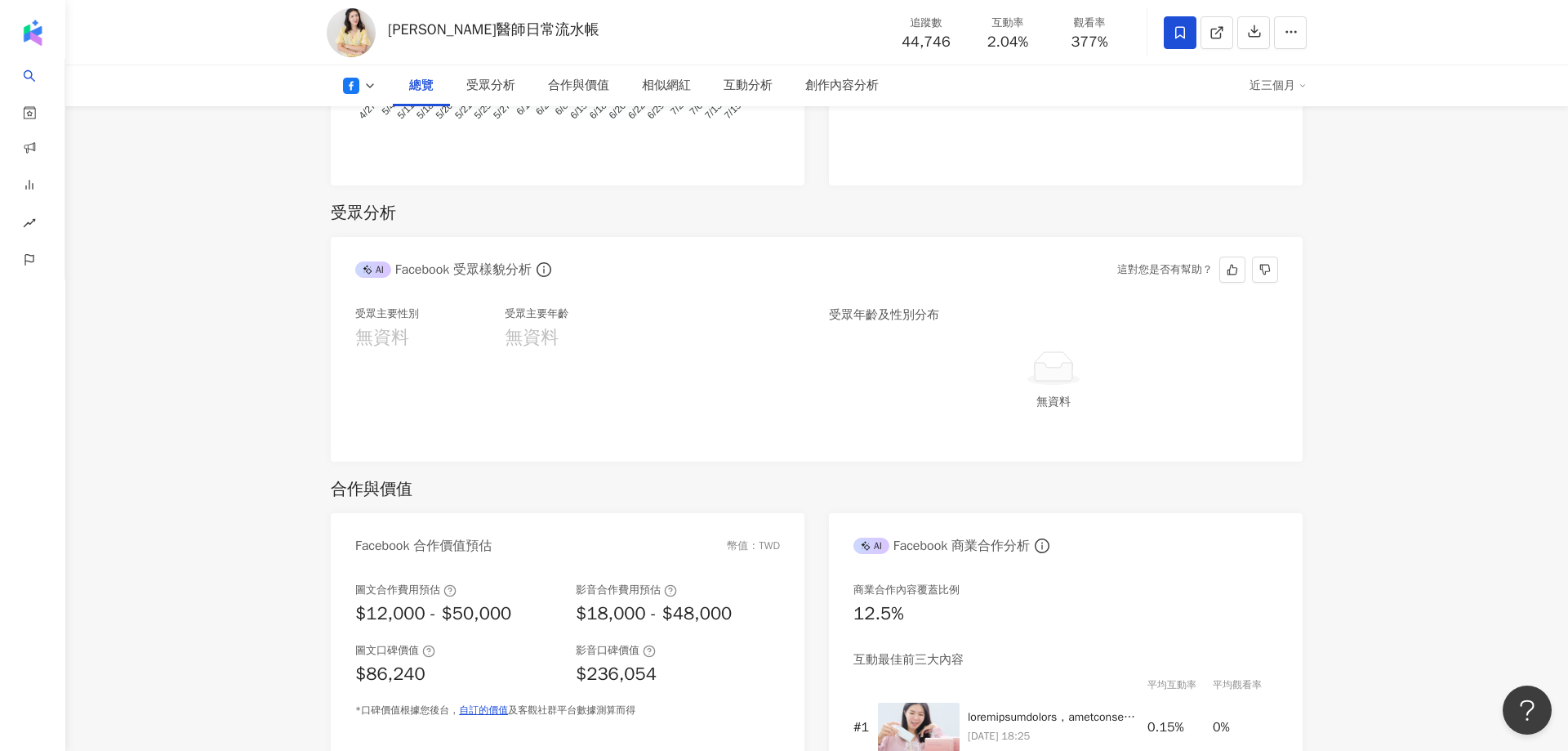 click on "4.5萬 Jennifer醫師日常流水帳 追蹤數 44,746 互動率 2.04% 觀看率 377% 總覽 受眾分析 合作與價值 相似網紅 互動分析 創作內容分析 近三個月 總覽 最後更新日期：2025/7/15 近三個月 Facebook 網紅基本資料 性別   女 主要語言   繁體中文 86% 網紅類型 日常話題 · 家庭 · 旅遊 社群簡介 Jennifer醫師日常流水帳 https://www.facebook.com/106167172217622 二寶媽的日常流水帳 Facebook 數據總覽 89 K-Score :   良好 近期一到三個月發文頻率正常，且漲粉率與互動率高。 查看說明 追蹤數   44,746 互動率   2.04% 優秀 觀看率   377% 優秀 漲粉率   8.22% 優秀 受眾主要性別   無資料 受眾主要年齡   無資料 商業合作內容覆蓋比例   12.5% AI Facebook 成效等級三大指標 互動率 2.04% 優秀 同等級網紅的互動率中位數為  0.35% 觀看率 377% 優秀 同等級網紅的觀看率中位數為  13.7% 漲粉率 8.22% 優秀 同等級網紅的漲粉率中位數為" at bounding box center [817, 1470] 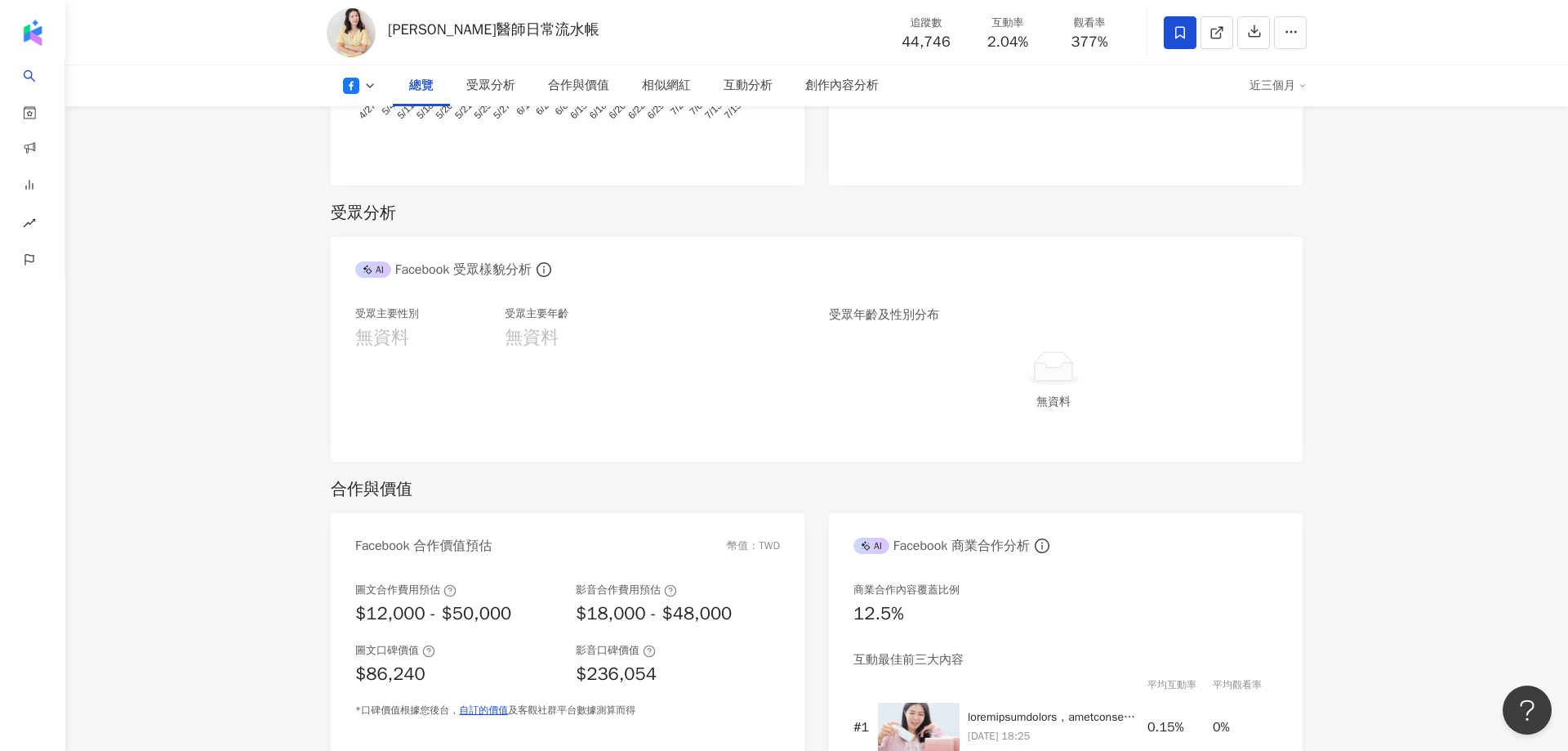 click on "4.5萬 Jennifer醫師日常流水帳 追蹤數 44,746 互動率 2.04% 觀看率 377% 總覽 受眾分析 合作與價值 相似網紅 互動分析 創作內容分析 近三個月 總覽 最後更新日期：2025/7/15 近三個月 Facebook 網紅基本資料 性別   女 主要語言   繁體中文 86% 網紅類型 日常話題 · 家庭 · 旅遊 社群簡介 Jennifer醫師日常流水帳 https://www.facebook.com/106167172217622 二寶媽的日常流水帳 Facebook 數據總覽 89 K-Score :   良好 近期一到三個月發文頻率正常，且漲粉率與互動率高。 查看說明 追蹤數   44,746 互動率   2.04% 優秀 觀看率   377% 優秀 漲粉率   8.22% 優秀 受眾主要性別   無資料 受眾主要年齡   無資料 商業合作內容覆蓋比例   12.5% AI Facebook 成效等級三大指標 互動率 2.04% 優秀 同等級網紅的互動率中位數為  0.35% 觀看率 377% 優秀 同等級網紅的觀看率中位數為  13.7% 漲粉率 8.22% 優秀 同等級網紅的漲粉率中位數為" at bounding box center [817, 1470] 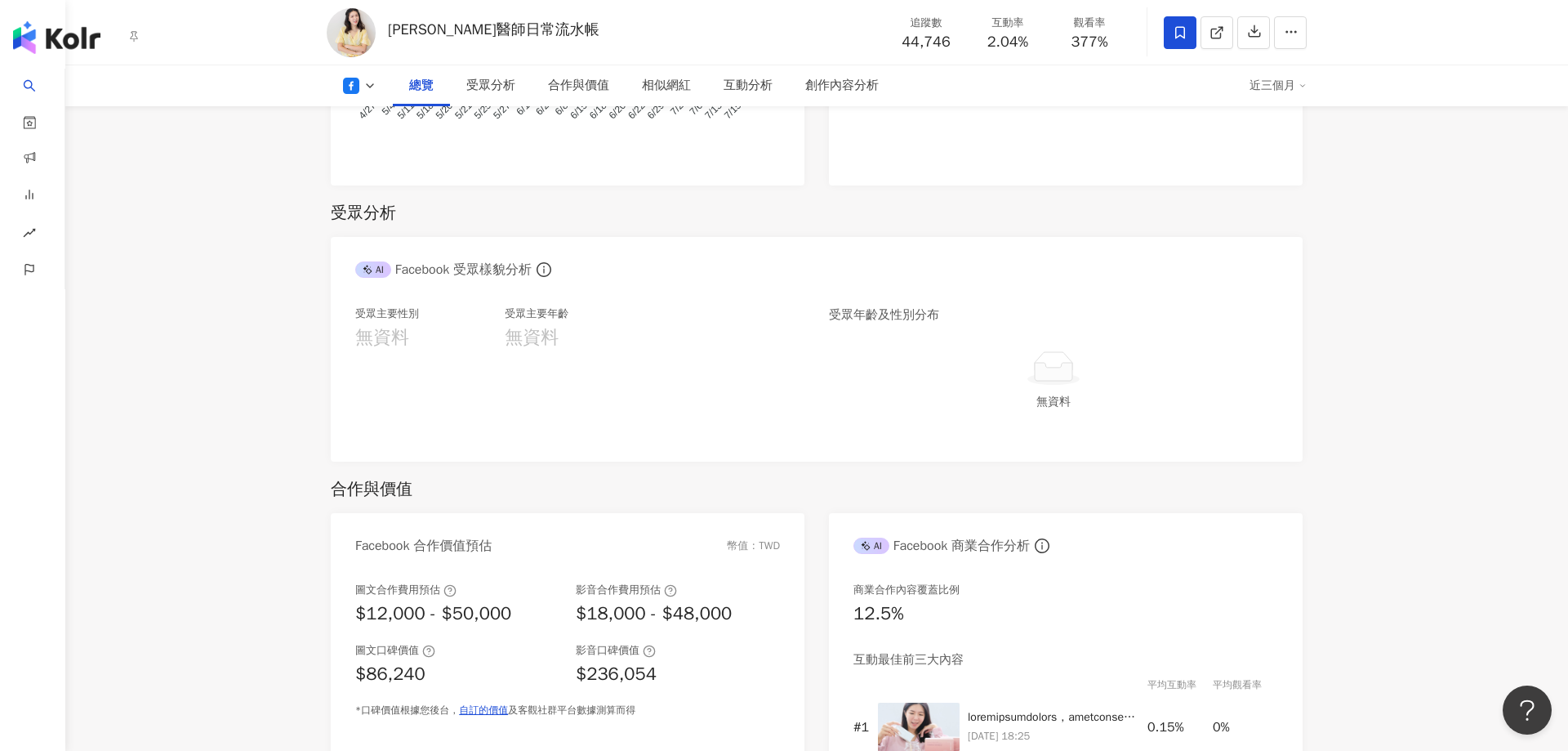 click on "4.5萬 Jennifer醫師日常流水帳 追蹤數 44,746 互動率 2.04% 觀看率 377% 總覽 受眾分析 合作與價值 相似網紅 互動分析 創作內容分析 近三個月 總覽 最後更新日期：2025/7/15 近三個月 Facebook 網紅基本資料 性別   女 主要語言   繁體中文 86% 網紅類型 日常話題 · 家庭 · 旅遊 社群簡介 Jennifer醫師日常流水帳 https://www.facebook.com/106167172217622 二寶媽的日常流水帳 Facebook 數據總覽 89 K-Score :   良好 近期一到三個月發文頻率正常，且漲粉率與互動率高。 查看說明 追蹤數   44,746 互動率   2.04% 優秀 觀看率   377% 優秀 漲粉率   8.22% 優秀 受眾主要性別   無資料 受眾主要年齡   無資料 商業合作內容覆蓋比例   12.5% AI Facebook 成效等級三大指標 互動率 2.04% 優秀 同等級網紅的互動率中位數為  0.35% 觀看率 377% 優秀 同等級網紅的觀看率中位數為  13.7% 漲粉率 8.22% 優秀 同等級網紅的漲粉率中位數為" at bounding box center [817, 1470] 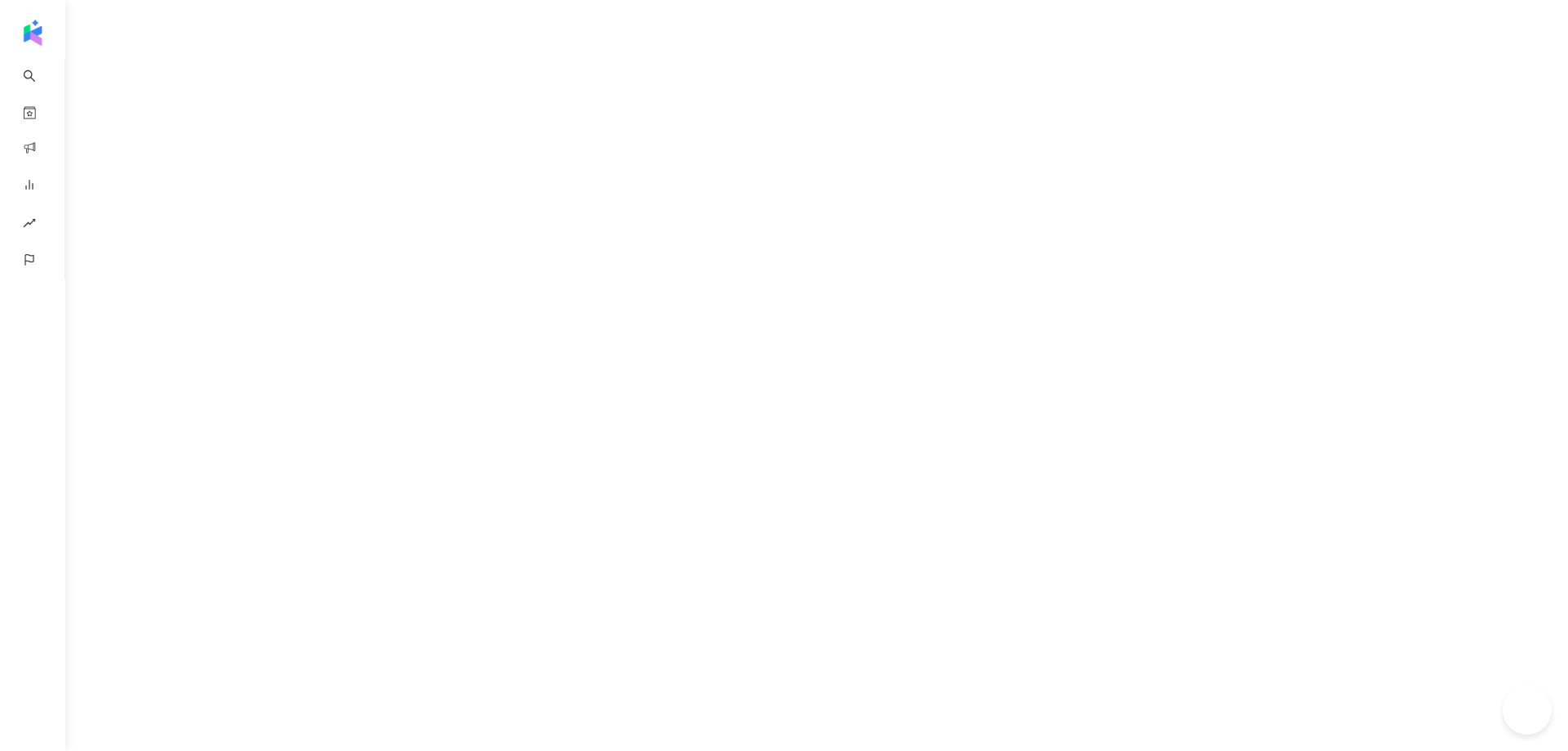 scroll, scrollTop: 0, scrollLeft: 0, axis: both 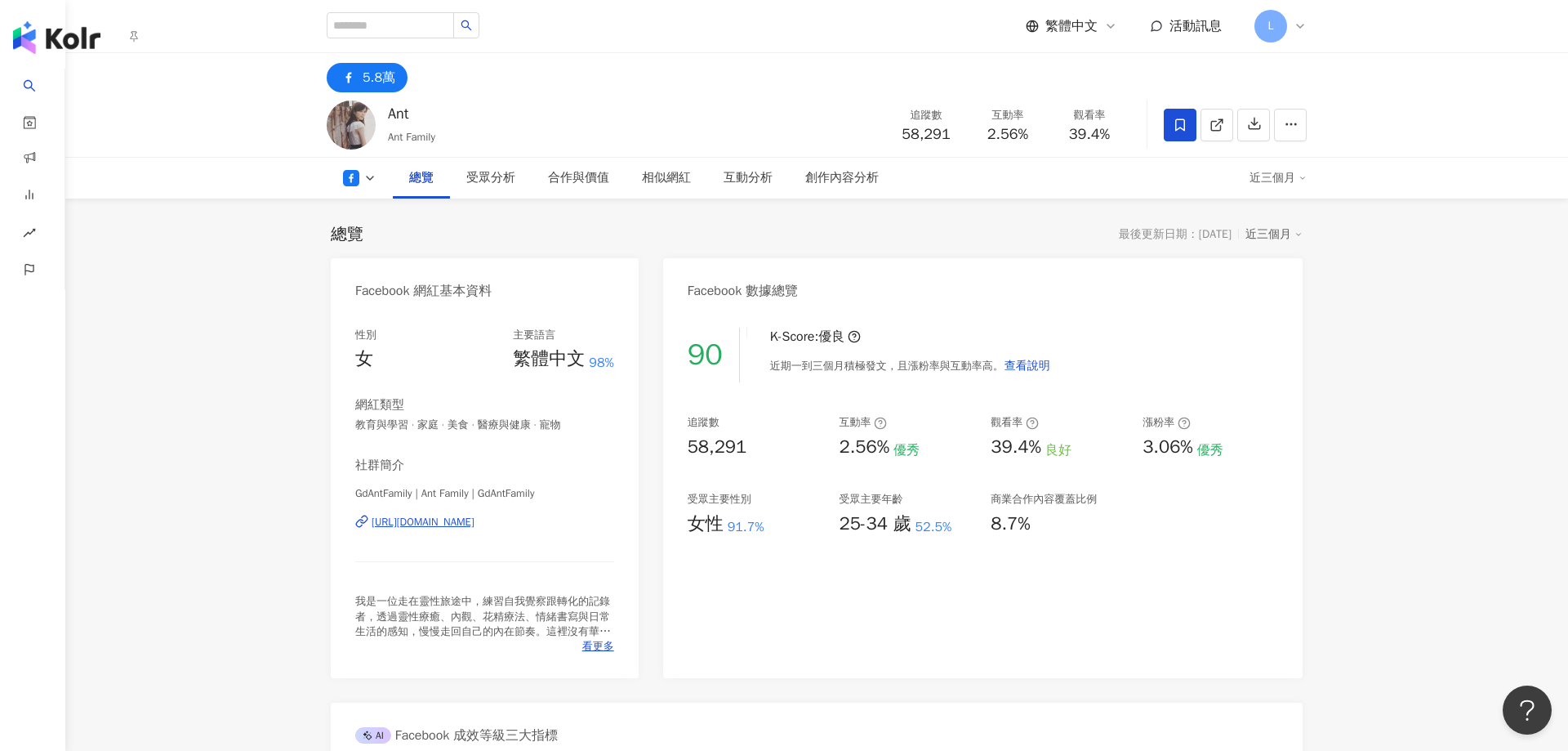 click on "總覽 最後更新日期：2025/7/21 近三個月" at bounding box center [817, 235] 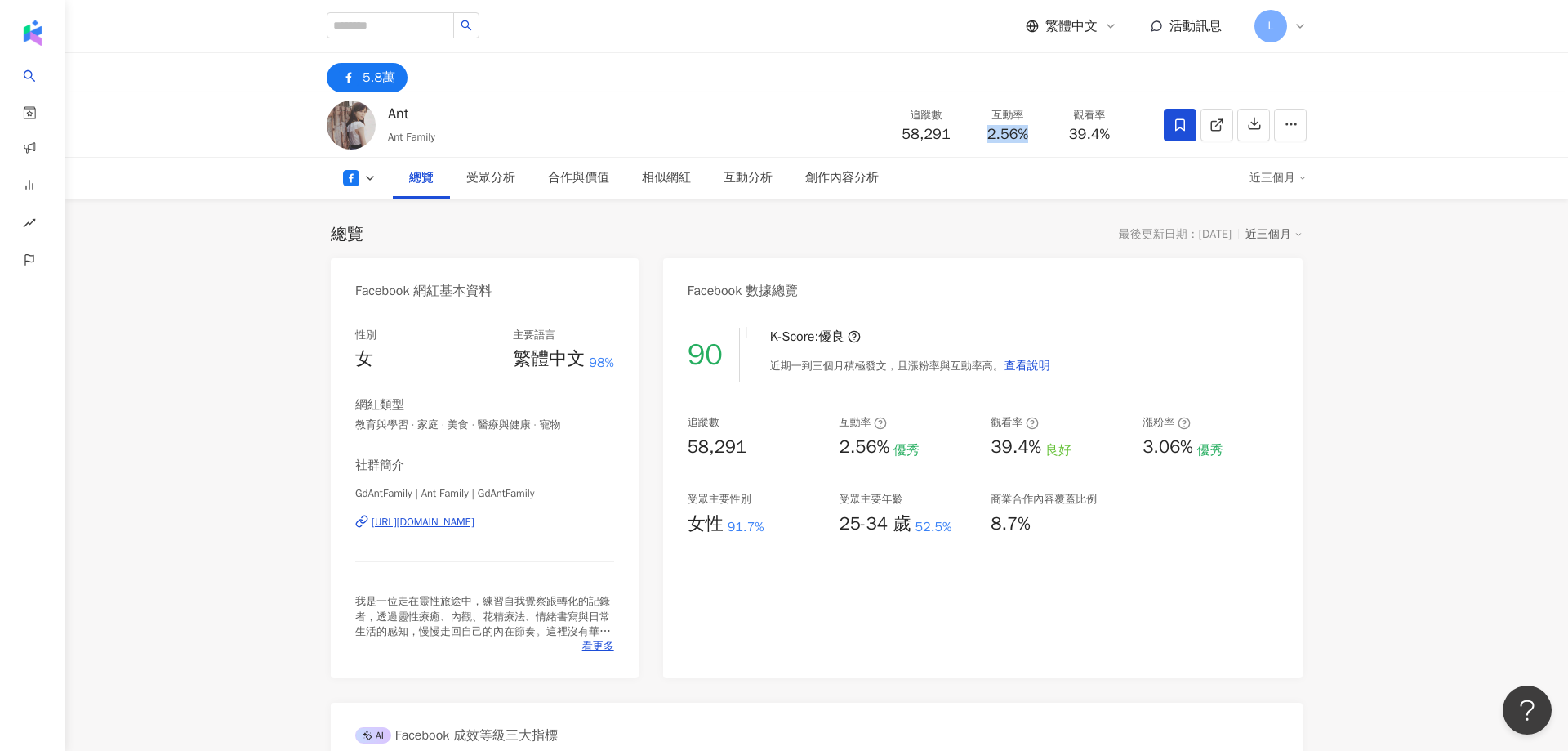 drag, startPoint x: 978, startPoint y: 134, endPoint x: 1032, endPoint y: 138, distance: 54.147945 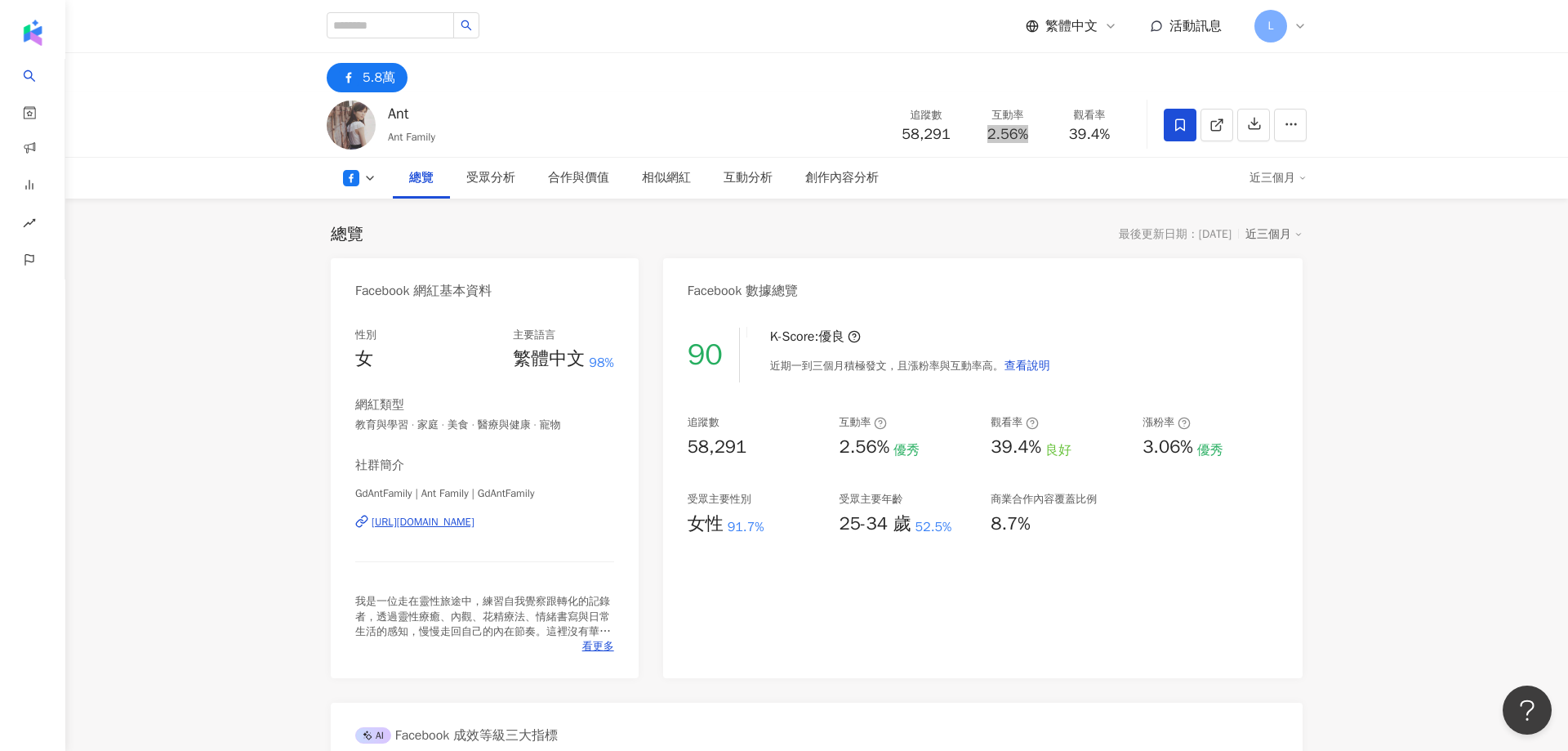 click on "總覽 受眾分析 合作與價值 相似網紅 互動分析 創作內容分析" at bounding box center (821, 178) 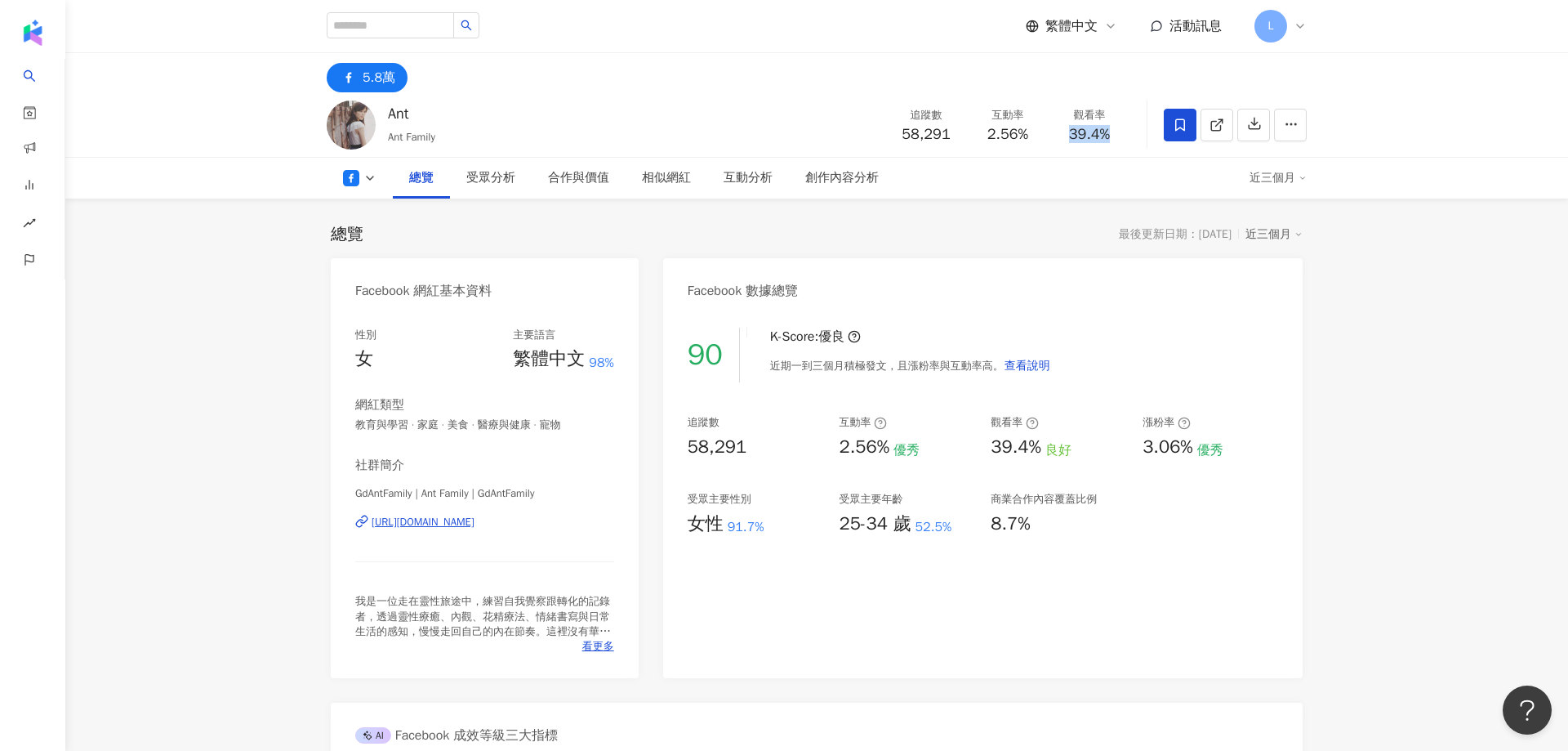 drag, startPoint x: 1060, startPoint y: 132, endPoint x: 1113, endPoint y: 136, distance: 53.15073 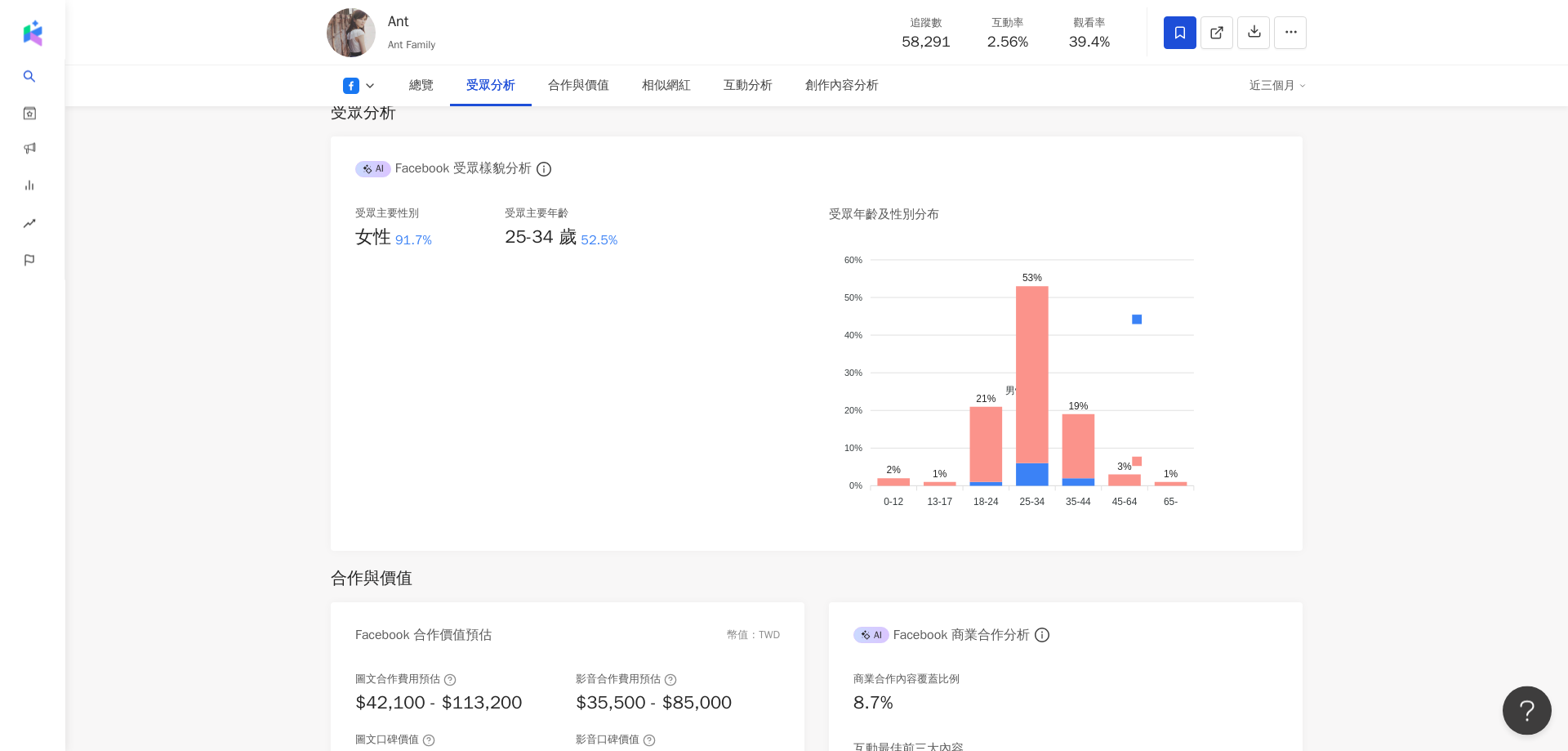 scroll, scrollTop: 1412, scrollLeft: 0, axis: vertical 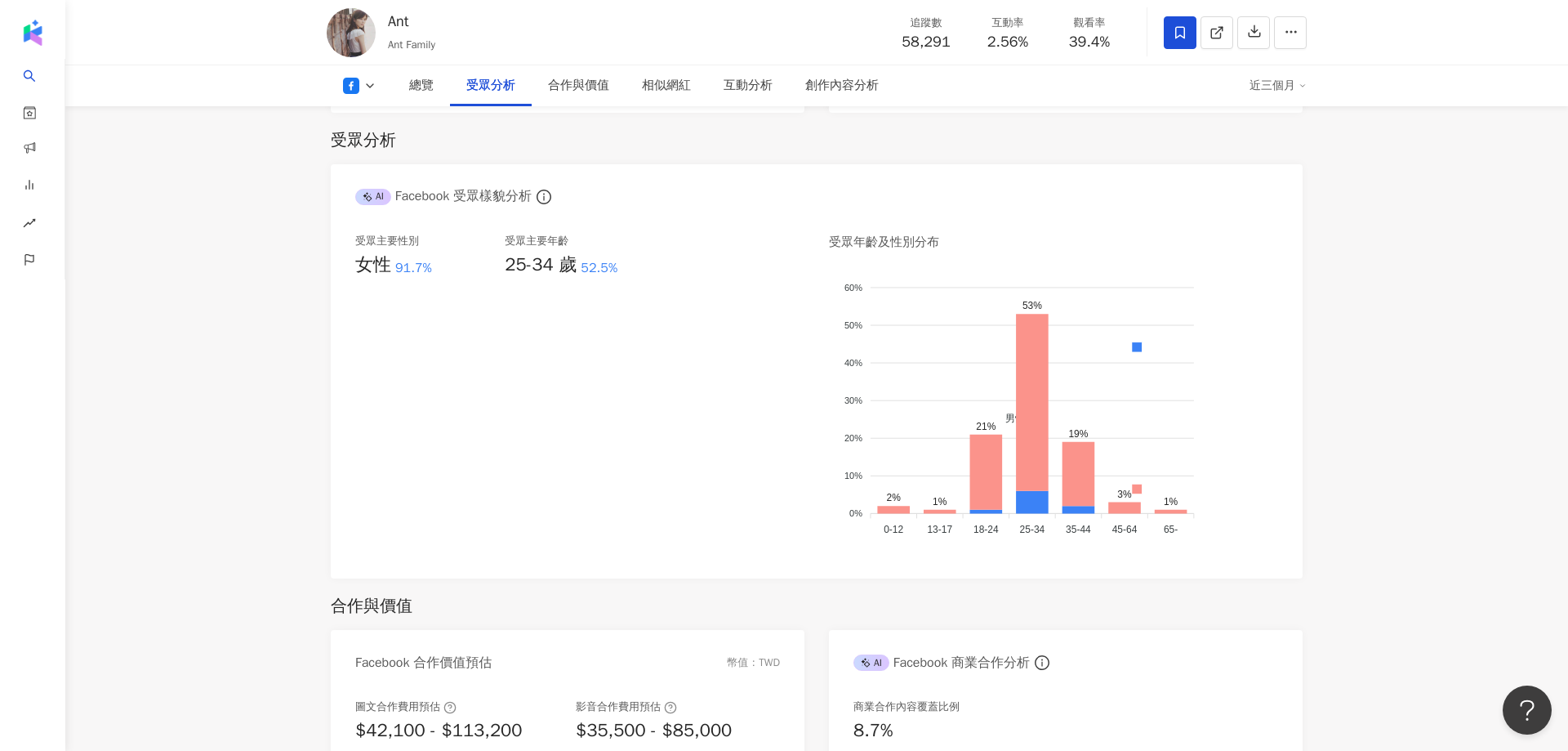 click on "5.8萬 Ant Ant Family 追蹤數 58,291 互動率 2.56% 觀看率 39.4% 總覽 受眾分析 合作與價值 相似網紅 互動分析 創作內容分析 近三個月 總覽 最後更新日期：2025/7/21 近三個月 Facebook 網紅基本資料 性別   女 主要語言   繁體中文 98% 網紅類型 教育與學習 · 家庭 · 美食 · 醫療與健康 · 寵物 社群簡介 GdAntFamily | Ant Family | GdAntFamily https://www.facebook.com/252453744956359 我是一位走在靈性旅途中，練習自我覺察跟轉化的記錄者，透過靈性療癒、內觀、花精療法、情緒書寫與日常生活的感知，慢慢走回自己的內在節奏。這裡沒有華麗的詞藻，也不擅長喧鬧的呈現，而是相信溫柔真實的頻率，更能進入人心深處。
這個社群，是我靜靜經營的小小能量場，陪伴那些正在覺醒也在學習活得更靠近自己的妳/你。 看更多 Facebook 數據總覽 90 K-Score :   優良 查看說明 追蹤數   58,291 互動率   2.56% 優秀" at bounding box center (817, 1438) 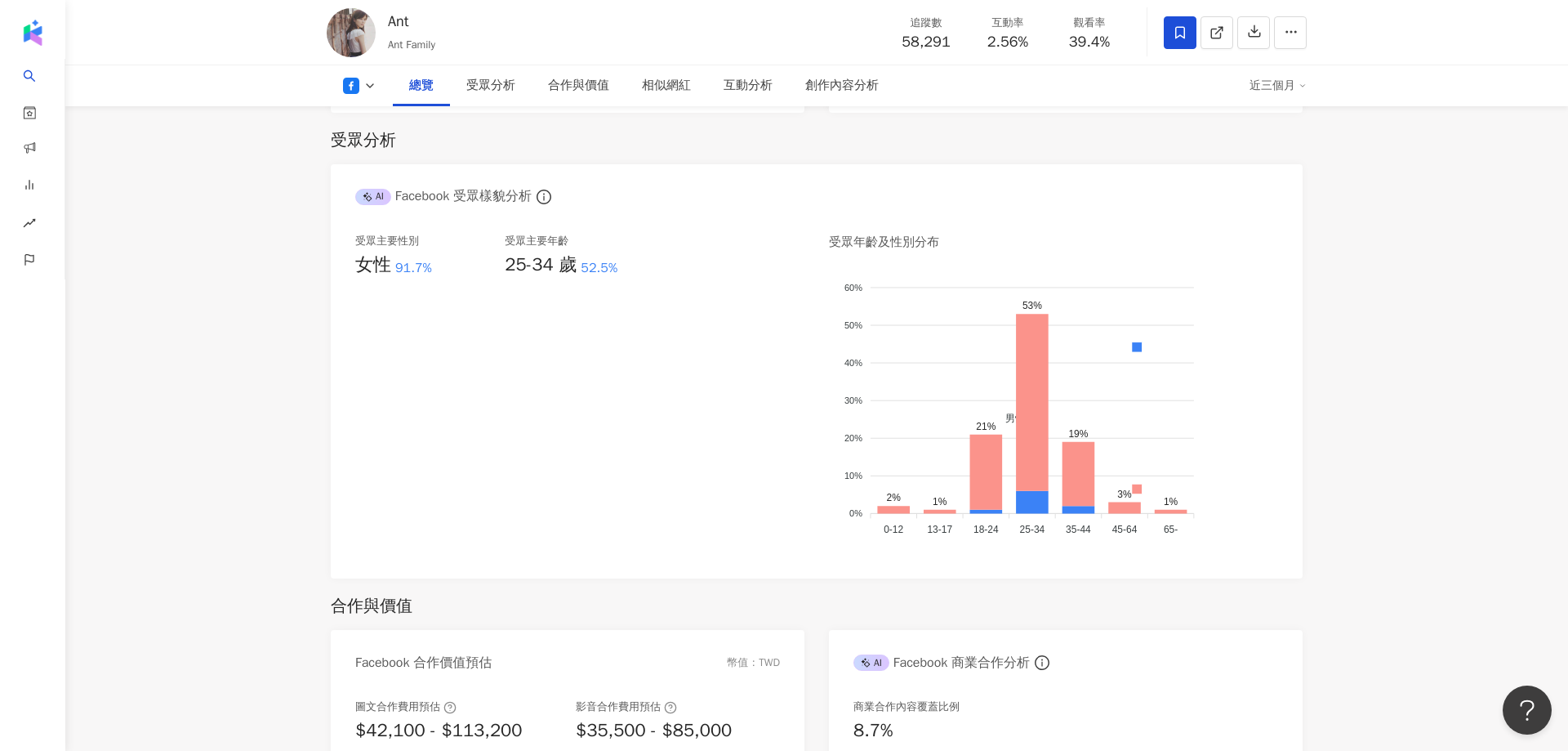 scroll, scrollTop: 0, scrollLeft: 0, axis: both 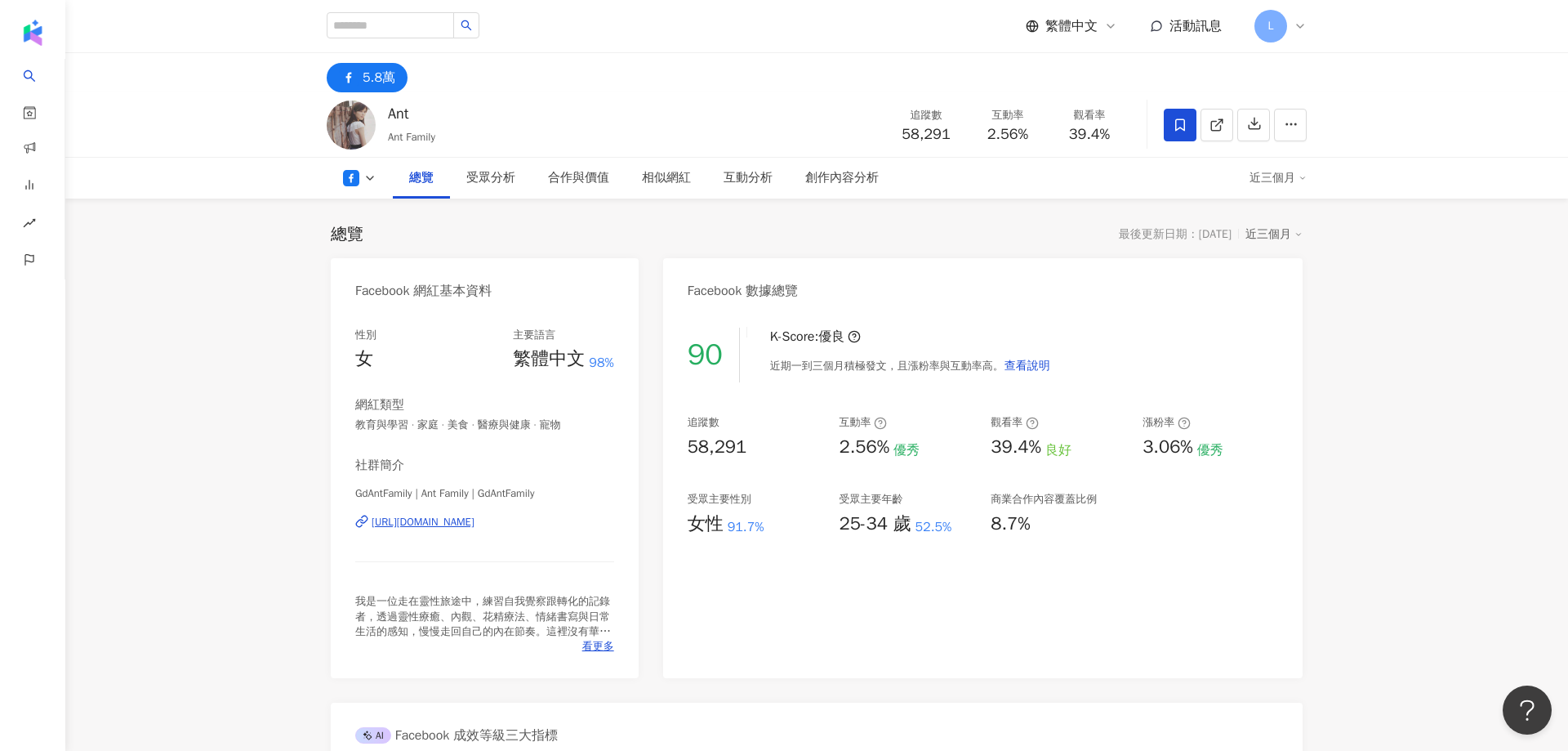 click on "5.8萬 Ant Ant Family 追蹤數 58,291 互動率 2.56% 觀看率 39.4% 總覽 受眾分析 合作與價值 相似網紅 互動分析 創作內容分析 近三個月 總覽 最後更新日期：2025/7/21 近三個月 Facebook 網紅基本資料 性別   女 主要語言   繁體中文 98% 網紅類型 教育與學習 · 家庭 · 美食 · 醫療與健康 · 寵物 社群簡介 GdAntFamily | Ant Family | GdAntFamily https://www.facebook.com/252453744956359 我是一位走在靈性旅途中，練習自我覺察跟轉化的記錄者，透過靈性療癒、內觀、花精療法、情緒書寫與日常生活的感知，慢慢走回自己的內在節奏。這裡沒有華麗的詞藻，也不擅長喧鬧的呈現，而是相信溫柔真實的頻率，更能進入人心深處。
這個社群，是我靜靜經營的小小能量場，陪伴那些正在覺醒也在學習活得更靠近自己的妳/你。 看更多 Facebook 數據總覽 90 K-Score :   優良 查看說明 追蹤數   58,291 互動率   2.56% 優秀" at bounding box center (817, 2850) 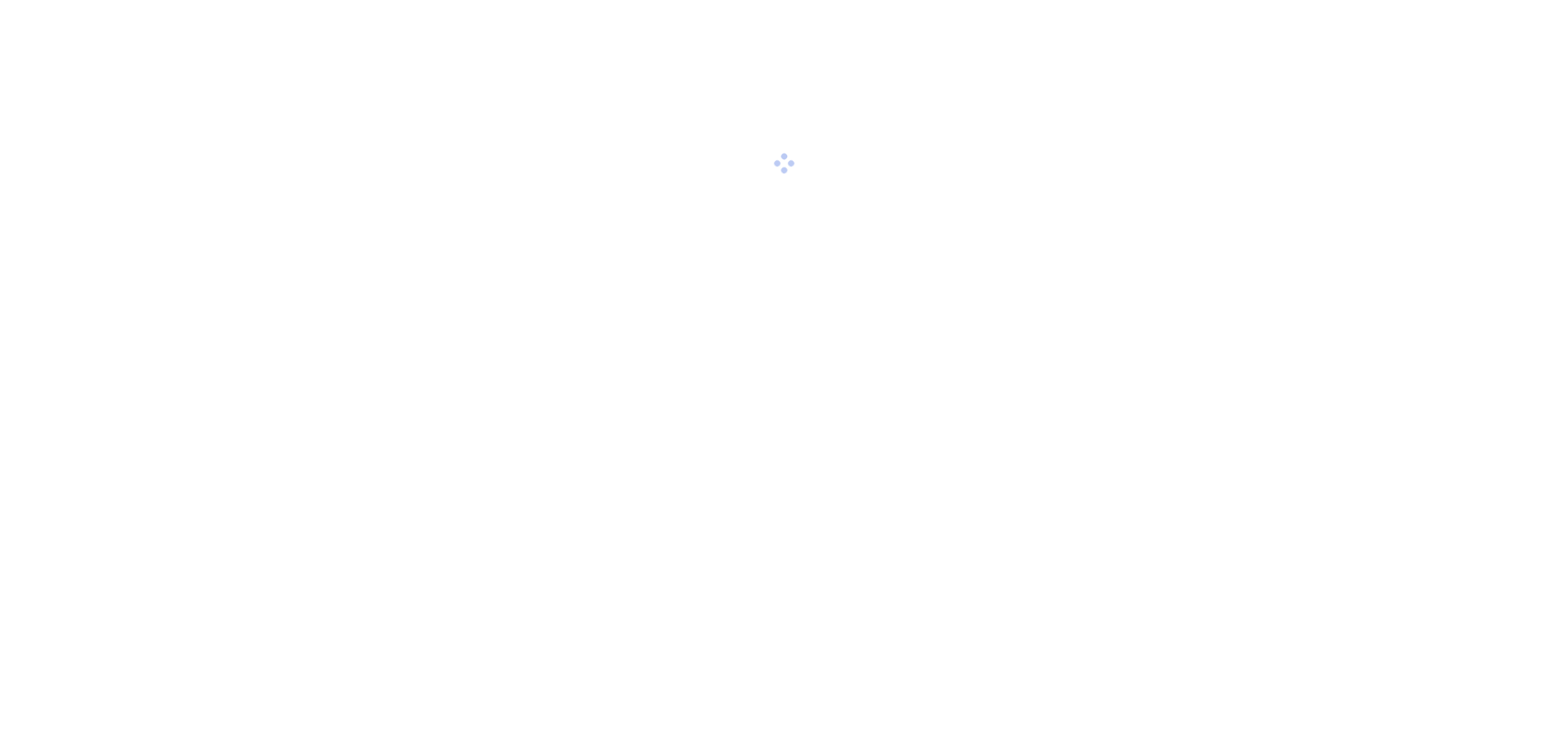 scroll, scrollTop: 0, scrollLeft: 0, axis: both 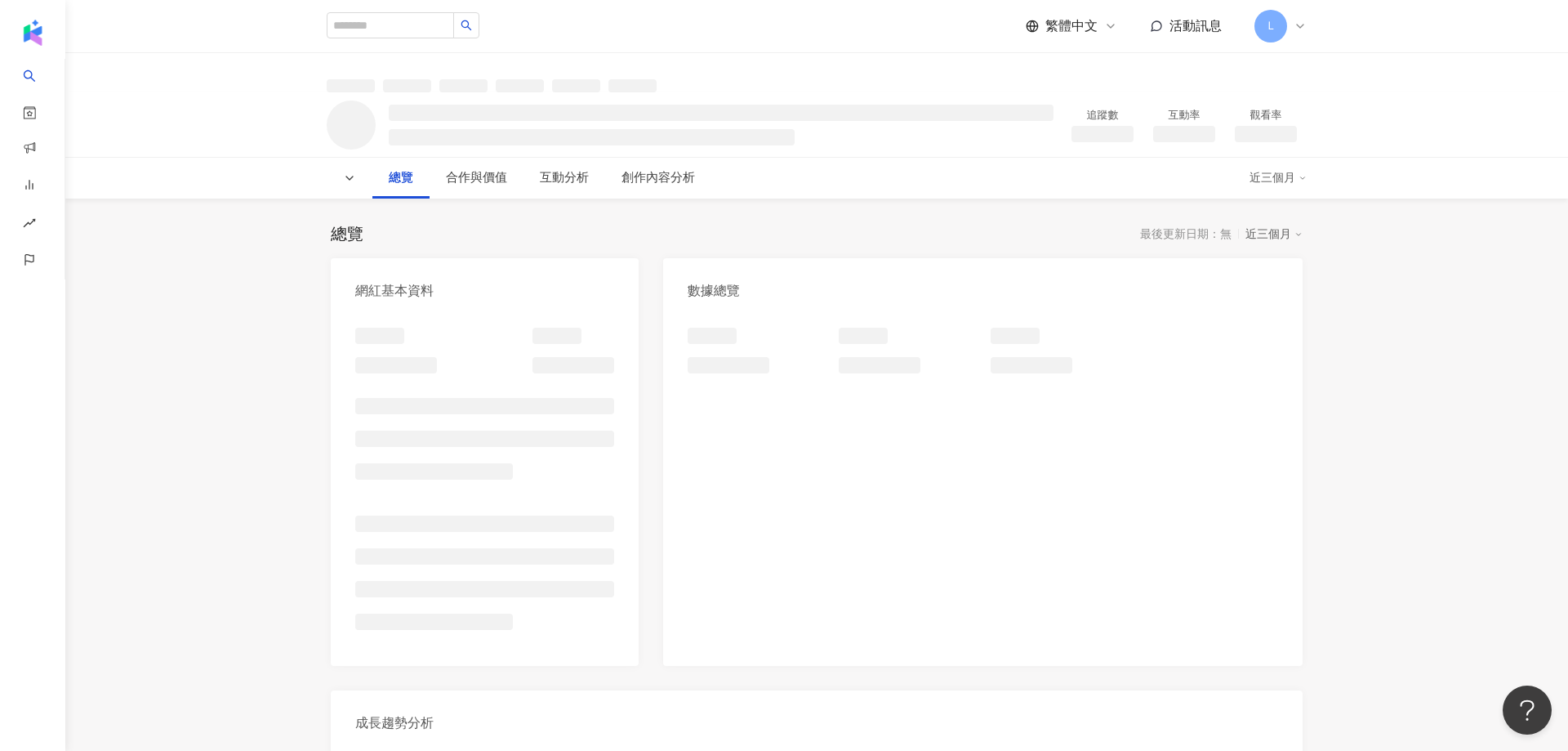 click on "追蹤數 互動率 觀看率 總覽 合作與價值 互動分析 創作內容分析 近三個月 總覽 最後更新日期：無 近三個月  網紅基本資料  數據總覽  成長趨勢分析 追蹤趨勢圖表 合作與價值 AI  商業合作分析 互動最佳前三大內容 互動分析  互動分析 互動分析儀表板 日 週 月  內容發布分析  發文頻率分析圖 日 週 月  發文時間分析 發文互動熱點 內容數 互動數 觀看數 創作內容分析 創作內容 進階篩選 啟動 關閉 AI 篩選商業合作內容 排序：發布時間 共 479 筆 ，   條件： 看更多創作內容" at bounding box center [817, 1212] 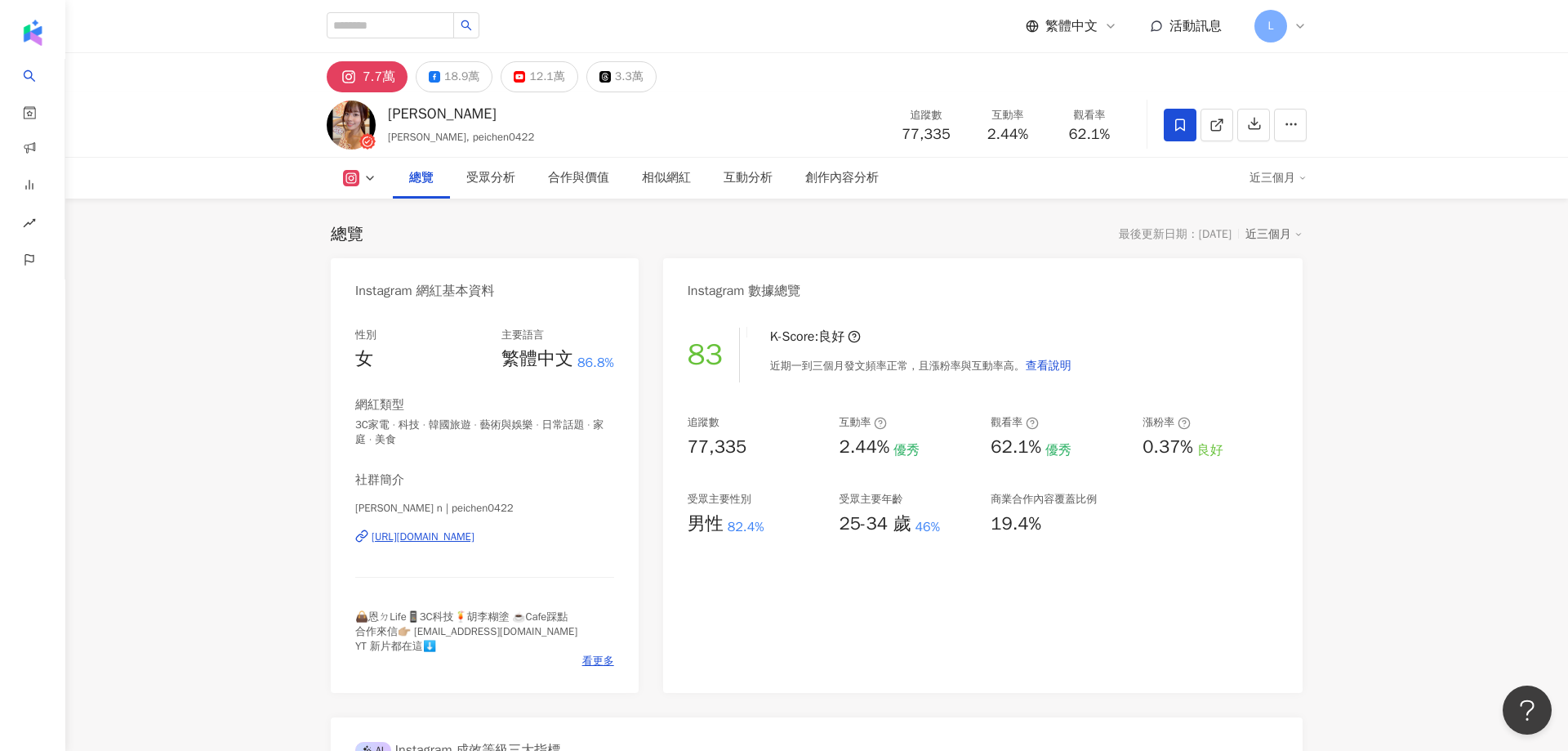 click on "總覽 最後更新日期：[DATE] 近三個月" at bounding box center (817, 235) 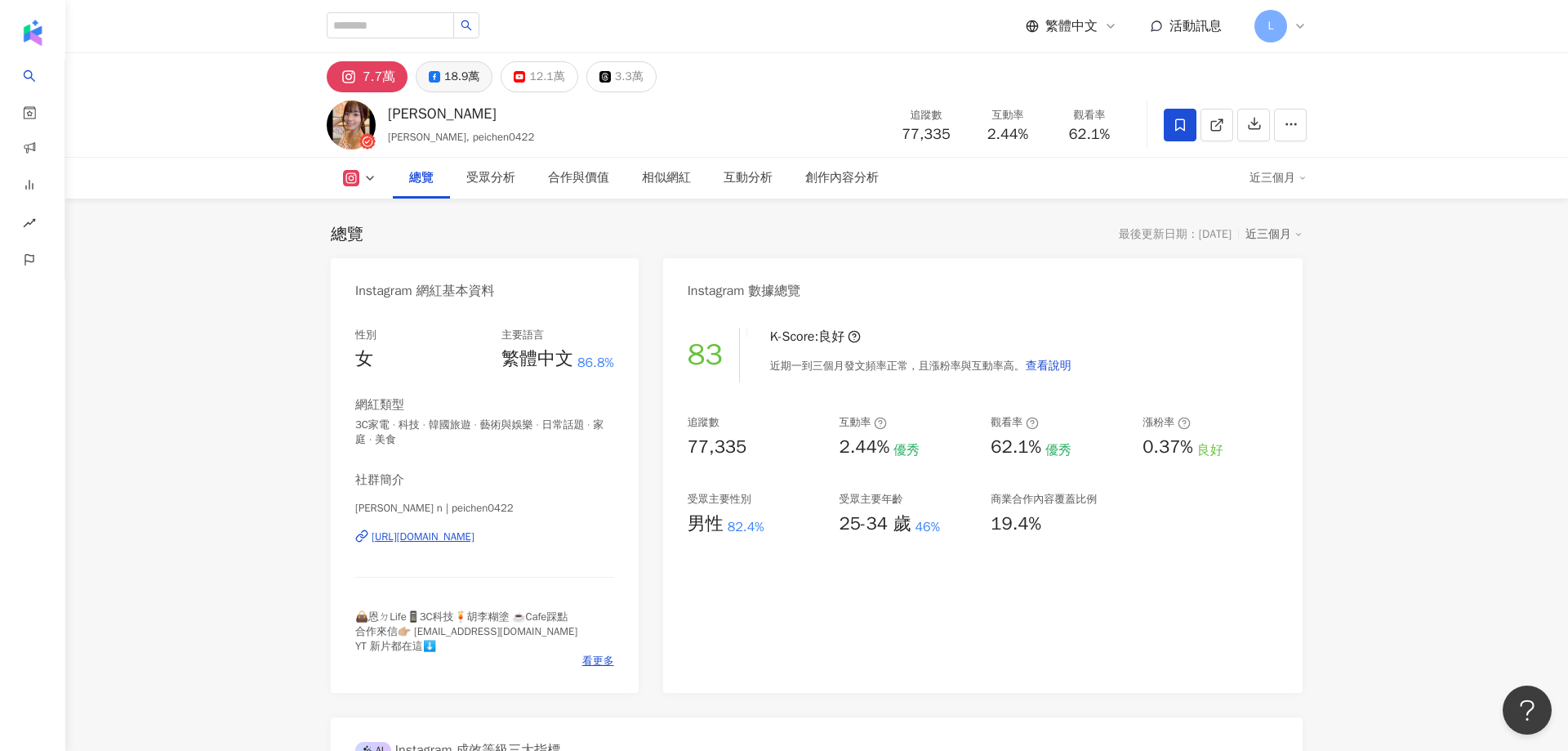 click on "18.9萬" at bounding box center (461, 77) 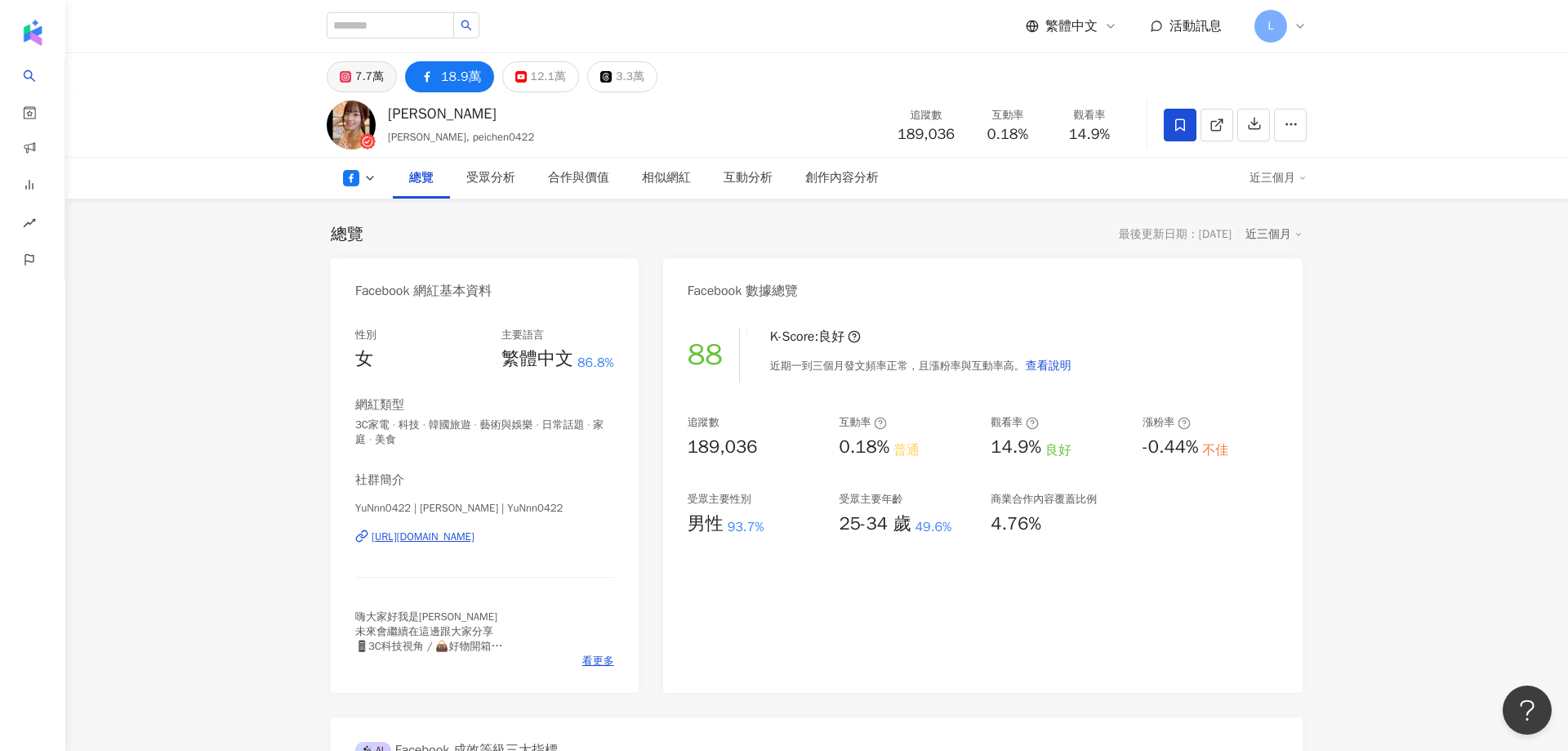 click on "7.7萬" at bounding box center [369, 77] 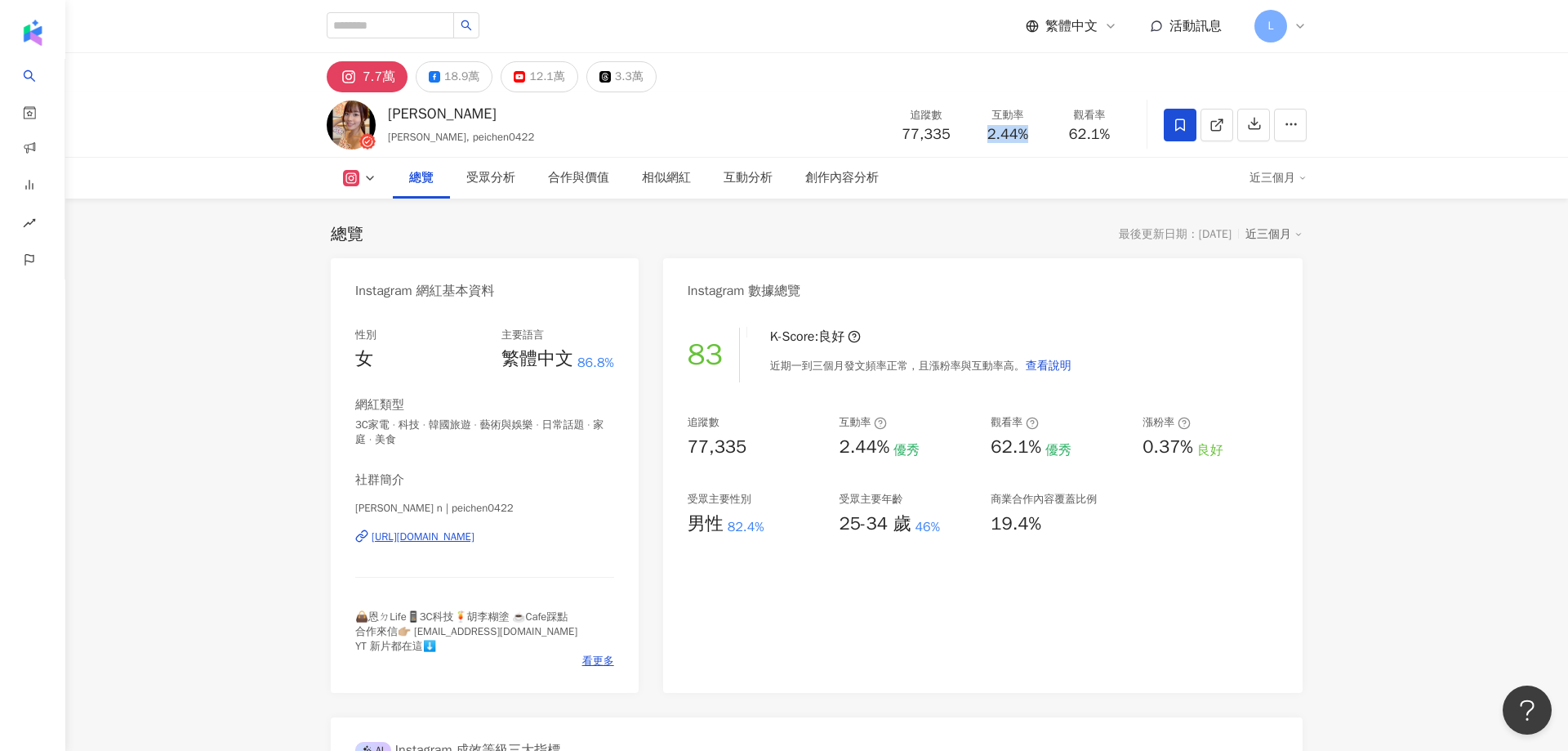 drag, startPoint x: 978, startPoint y: 138, endPoint x: 1025, endPoint y: 142, distance: 47.16991 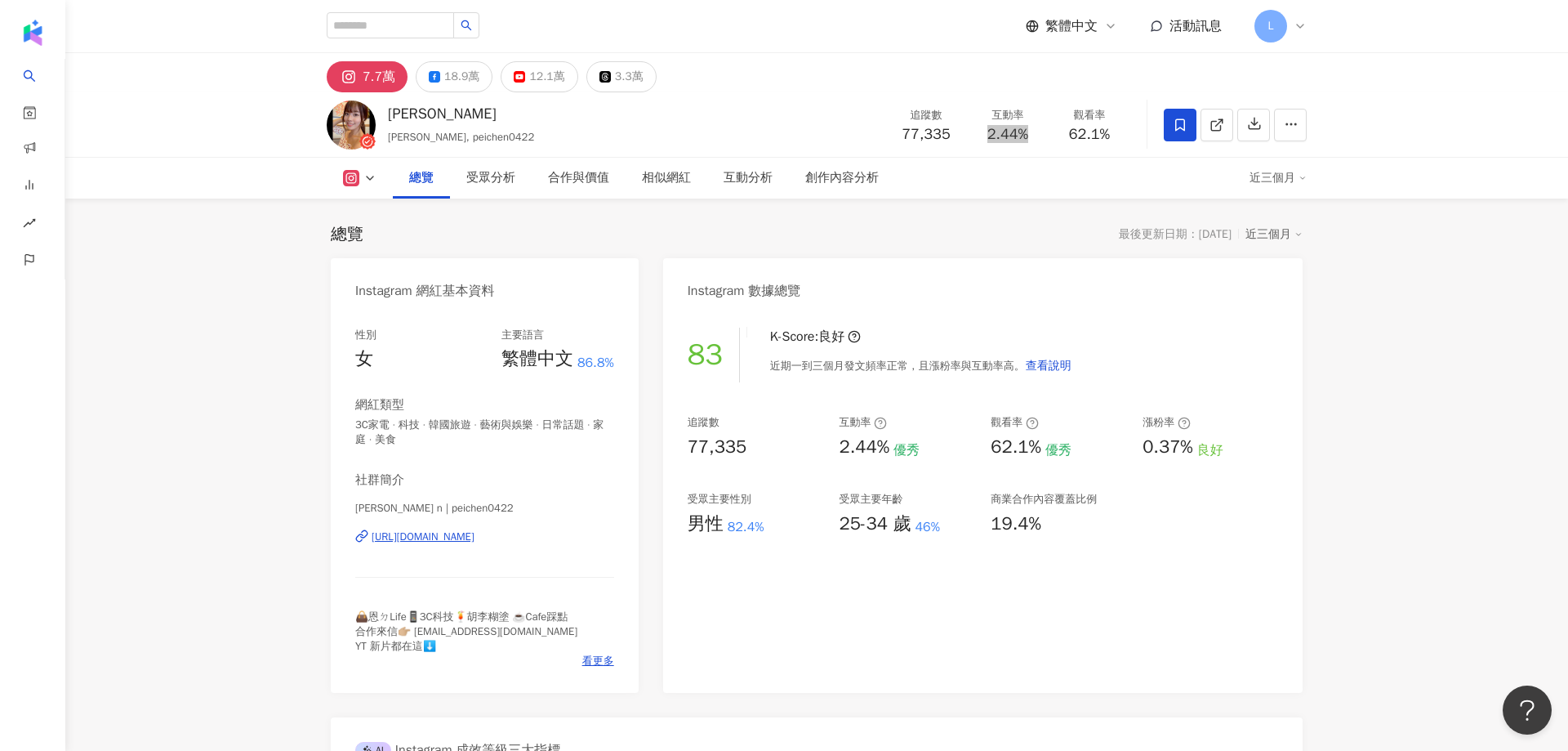 click on "總覽 最後更新日期：2025/7/22 近三個月 Instagram 網紅基本資料 性別   女 主要語言   繁體中文 86.8% 網紅類型 3C家電 · 科技 · 韓國旅遊 · 藝術與娛樂 · 日常話題 · 家庭 · 美食 社群簡介 宇恩yu n | peichen0422 https://www.instagram.com/peichen0422/ 👜恩ㄉLife📱3C科技🍹胡李糊塗 ☕️Cafe踩點
合作來信👉🏼 yunnn0422@gmail.com
YT 新片都在這⬇️ 看更多 Instagram 數據總覽 83 K-Score :   良好 近期一到三個月發文頻率正常，且漲粉率與互動率高。 查看說明 追蹤數   77,335 互動率   2.44% 優秀 觀看率   62.1% 優秀 漲粉率   0.37% 良好 受眾主要性別   男性 82.4% 受眾主要年齡   25-34 歲 46% 商業合作內容覆蓋比例   19.4% AI Instagram 成效等級三大指標 互動率 2.44% 優秀 同等級網紅的互動率中位數為  0.57% 觀看率 62.1% 優秀 同等級網紅的觀看率中位數為  1.03% 漲粉率 0.37% 良好 同等級網紅的漲粉率中位數為  -0.04%" at bounding box center (817, 860) 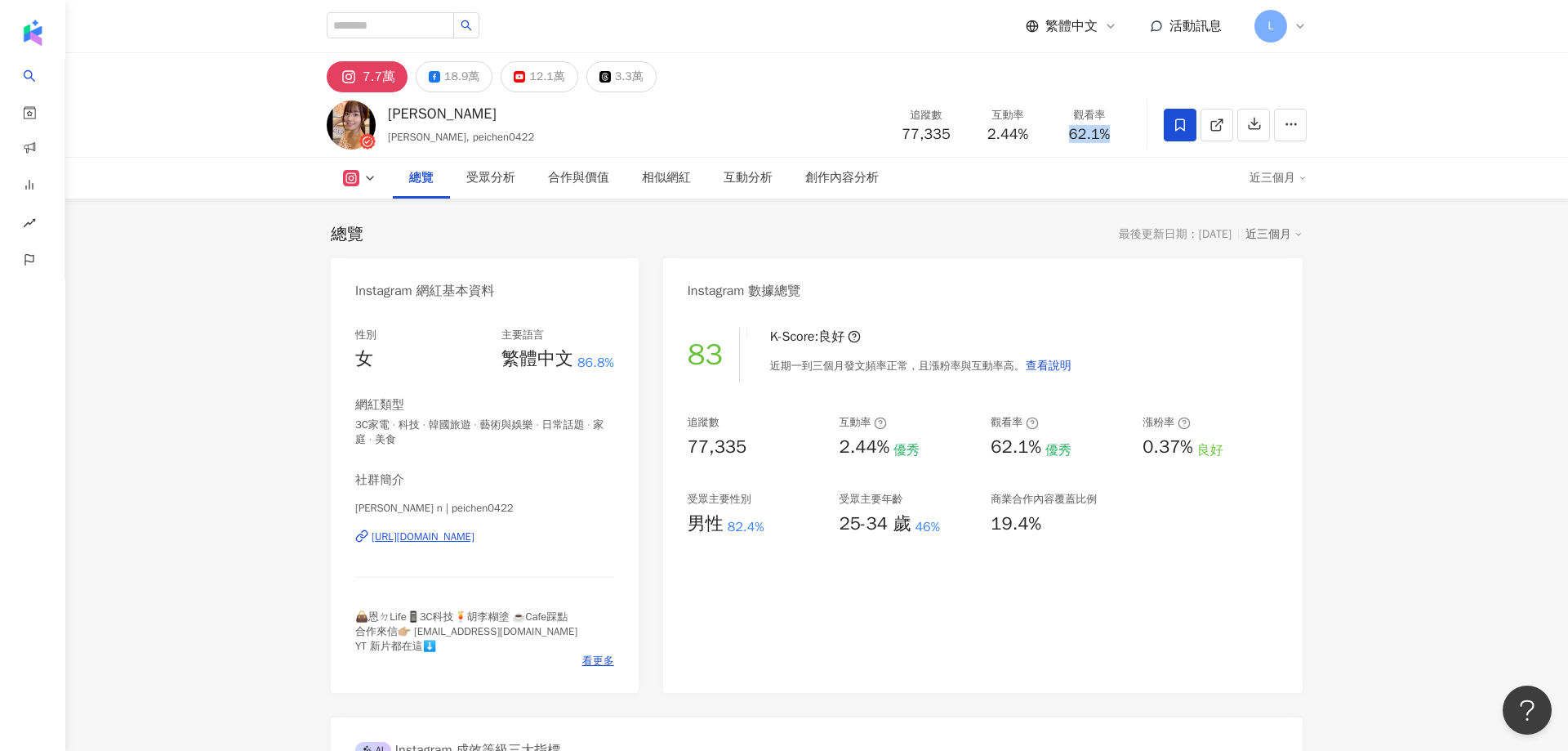 drag, startPoint x: 1065, startPoint y: 135, endPoint x: 1116, endPoint y: 134, distance: 51.009803 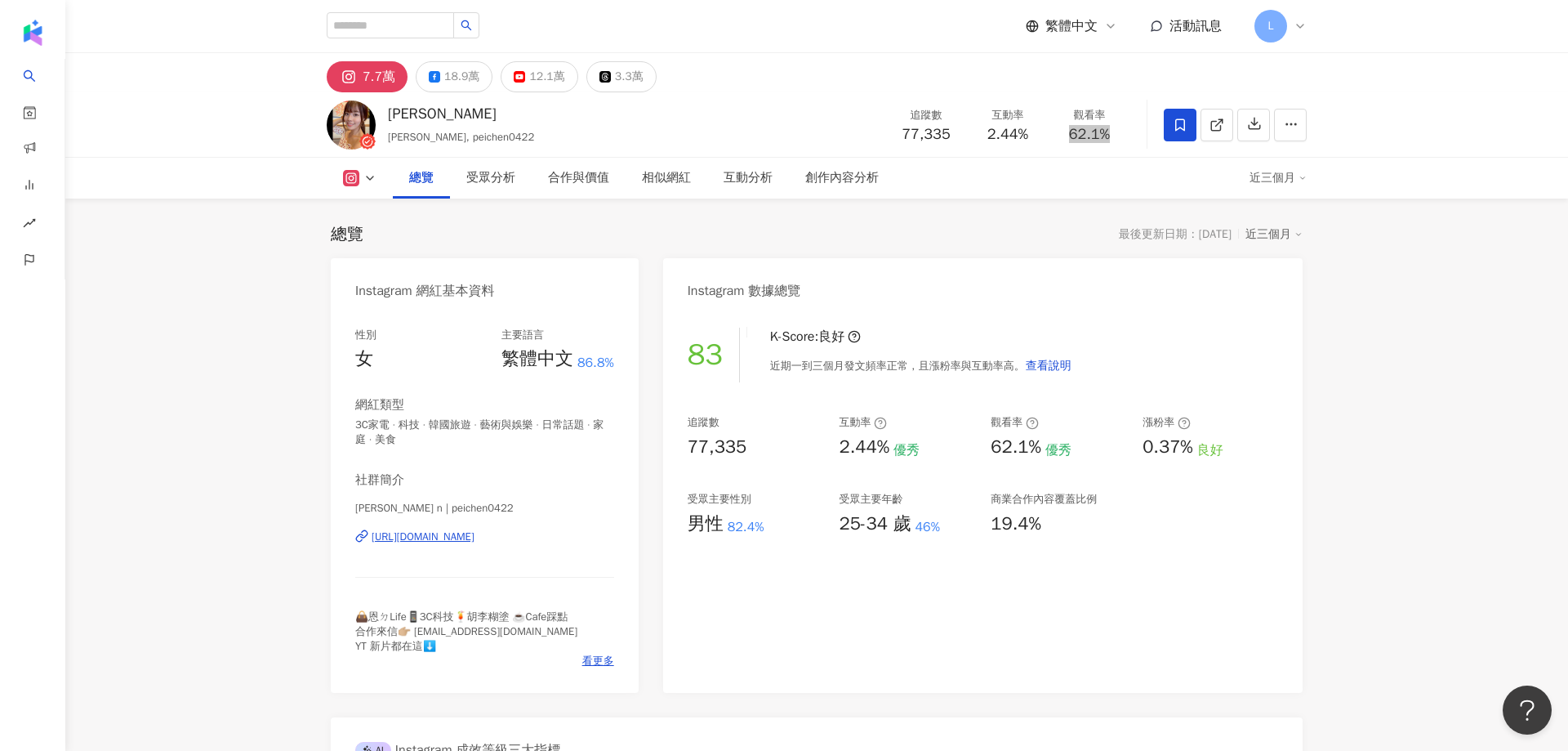 click on "7.7萬 18.9萬 12.1萬 3.3萬 宇恩 宇恩yu_n, peichen0422 追蹤數 77,335 互動率 2.44% 觀看率 62.1% 總覽 受眾分析 合作與價值 相似網紅 互動分析 創作內容分析 近三個月 總覽 最後更新日期：2025/7/22 近三個月 Instagram 網紅基本資料 性別   女 主要語言   繁體中文 86.8% 網紅類型 3C家電 · 科技 · 韓國旅遊 · 藝術與娛樂 · 日常話題 · 家庭 · 美食 社群簡介 宇恩yu n | peichen0422 https://www.instagram.com/peichen0422/ 👜恩ㄉLife📱3C科技🍹胡李糊塗 ☕️Cafe踩點
合作來信👉🏼 yunnn0422@gmail.com
YT 新片都在這⬇️ 看更多 Instagram 數據總覽 83 K-Score :   良好 近期一到三個月發文頻率正常，且漲粉率與互動率高。 查看說明 追蹤數   77,335 互動率   2.44% 優秀 觀看率   62.1% 優秀 漲粉率   0.37% 良好 受眾主要性別   男性 82.4% 受眾主要年齡   25-34 歲 46% 商業合作內容覆蓋比例   19.4% AI Instagram 成效等級三大指標 2.44%" at bounding box center [817, 3142] 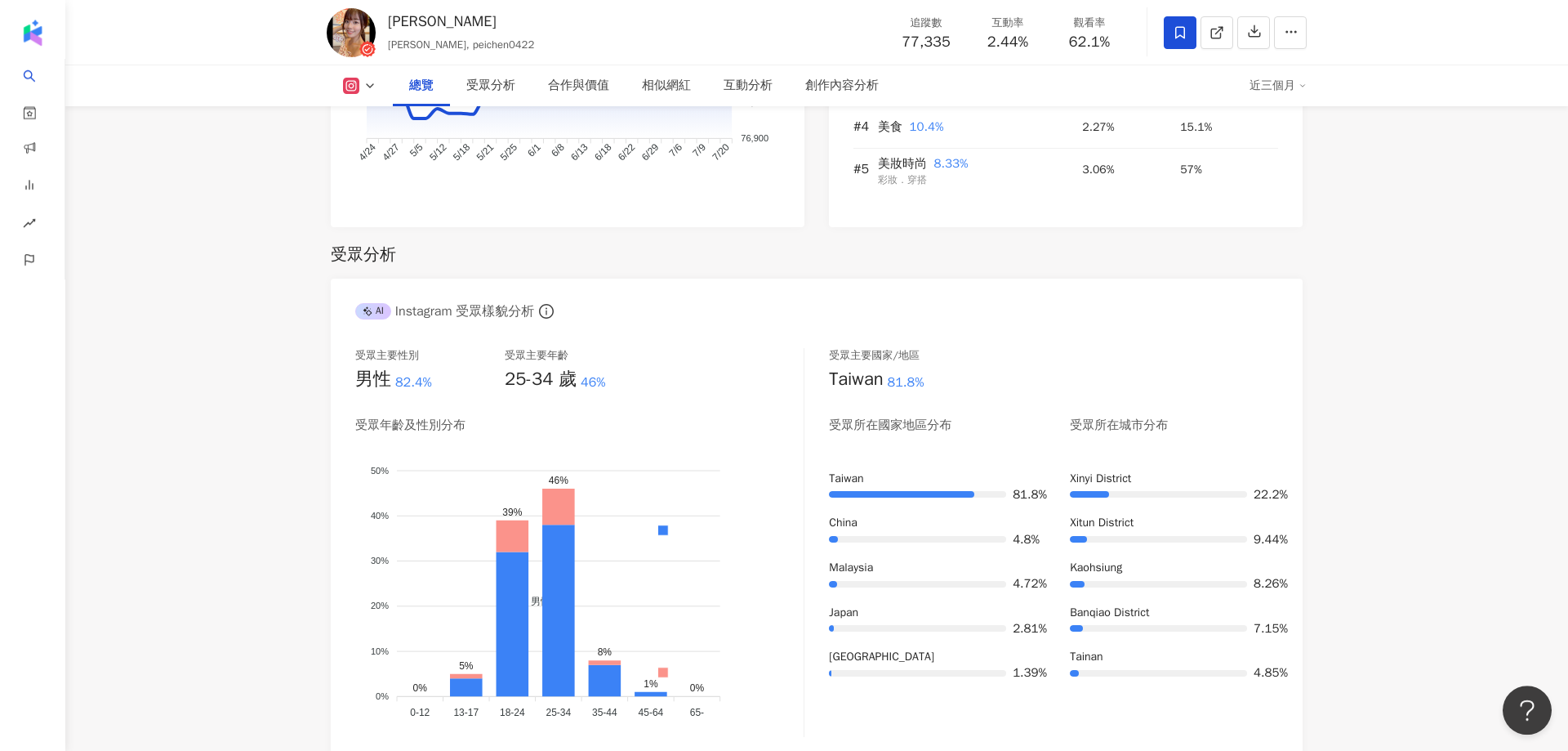 scroll, scrollTop: 1412, scrollLeft: 0, axis: vertical 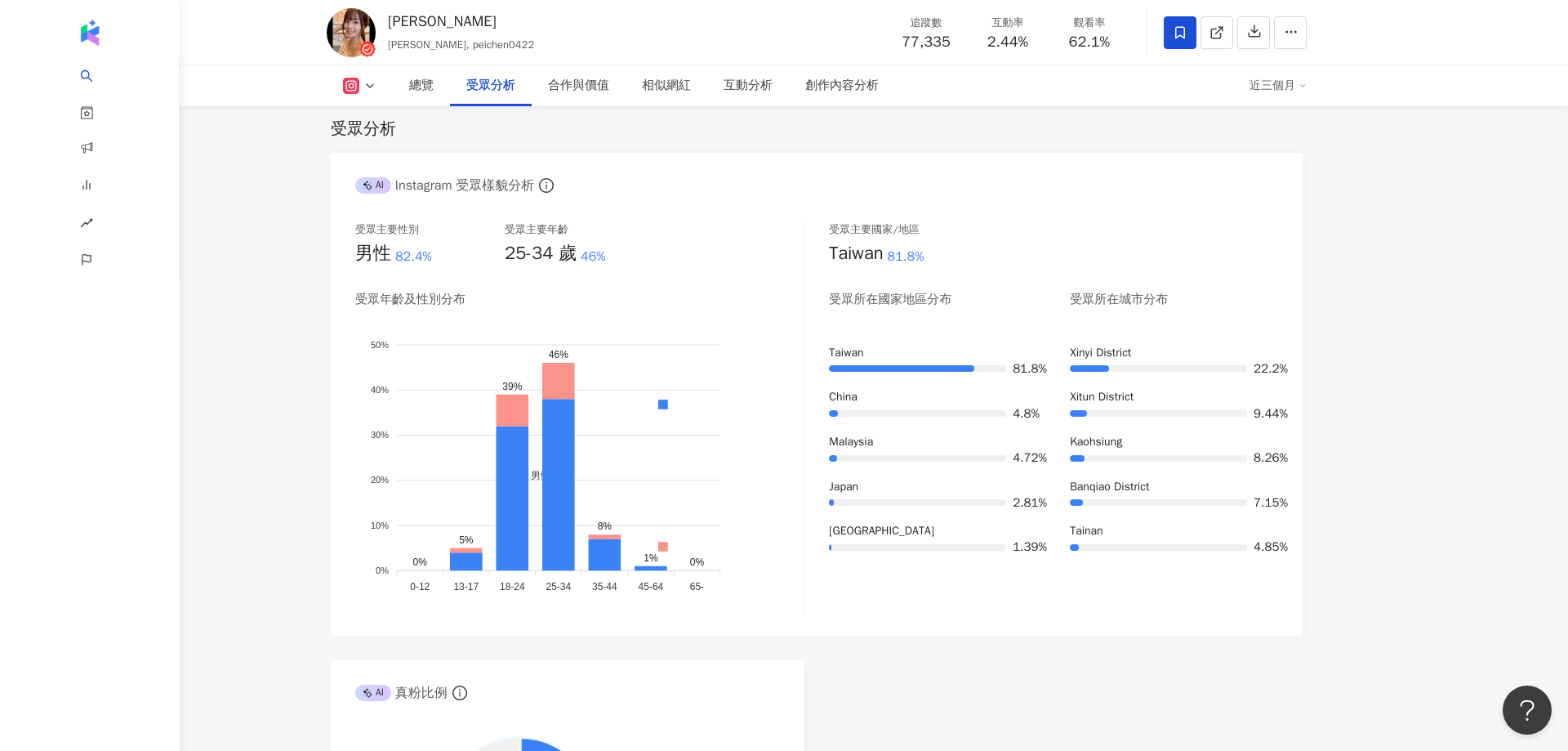 click on "7.7萬 18.9萬 12.1萬 3.3萬 宇恩 宇恩yu_n, peichen0422 追蹤數 77,335 互動率 2.44% 觀看率 62.1% 總覽 受眾分析 合作與價值 相似網紅 互動分析 創作內容分析 近三個月 總覽 最後更新日期：2025/7/22 近三個月 Instagram 網紅基本資料 性別   女 主要語言   繁體中文 86.8% 網紅類型 3C家電 · 科技 · 韓國旅遊 · 藝術與娛樂 · 日常話題 · 家庭 · 美食 社群簡介 宇恩yu n | peichen0422 https://www.instagram.com/peichen0422/ 👜恩ㄉLife📱3C科技🍹胡李糊塗 ☕️Cafe踩點
合作來信👉🏼 yunnn0422@gmail.com
YT 新片都在這⬇️ 看更多 Instagram 數據總覽 83 K-Score :   良好 近期一到三個月發文頻率正常，且漲粉率與互動率高。 查看說明 追蹤數   77,335 互動率   2.44% 優秀 觀看率   62.1% 優秀 漲粉率   0.37% 良好 受眾主要性別   男性 82.4% 受眾主要年齡   25-34 歲 46% 商業合作內容覆蓋比例   19.4% AI Instagram 成效等級三大指標 2.44%" at bounding box center [817, 1730] 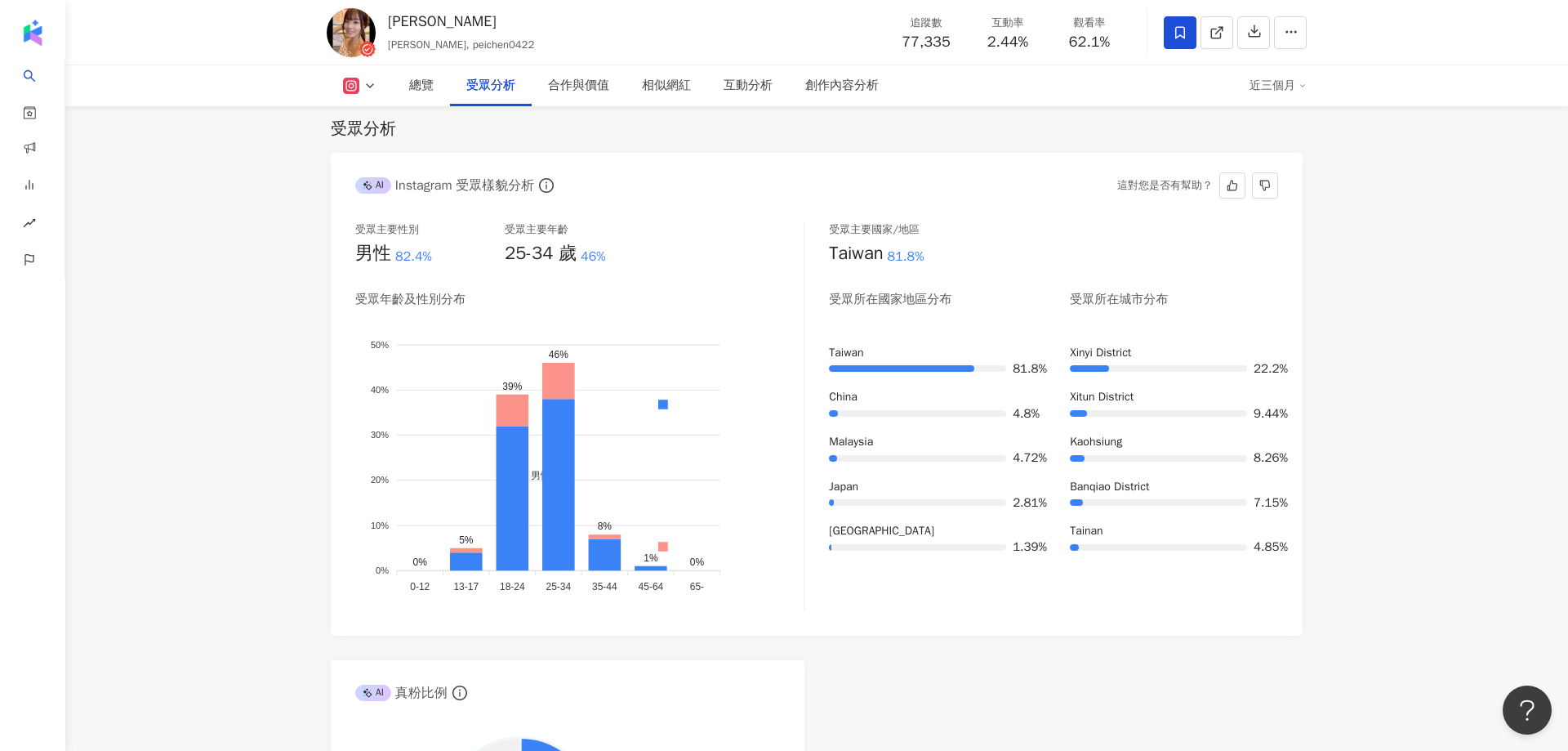 scroll, scrollTop: 0, scrollLeft: 0, axis: both 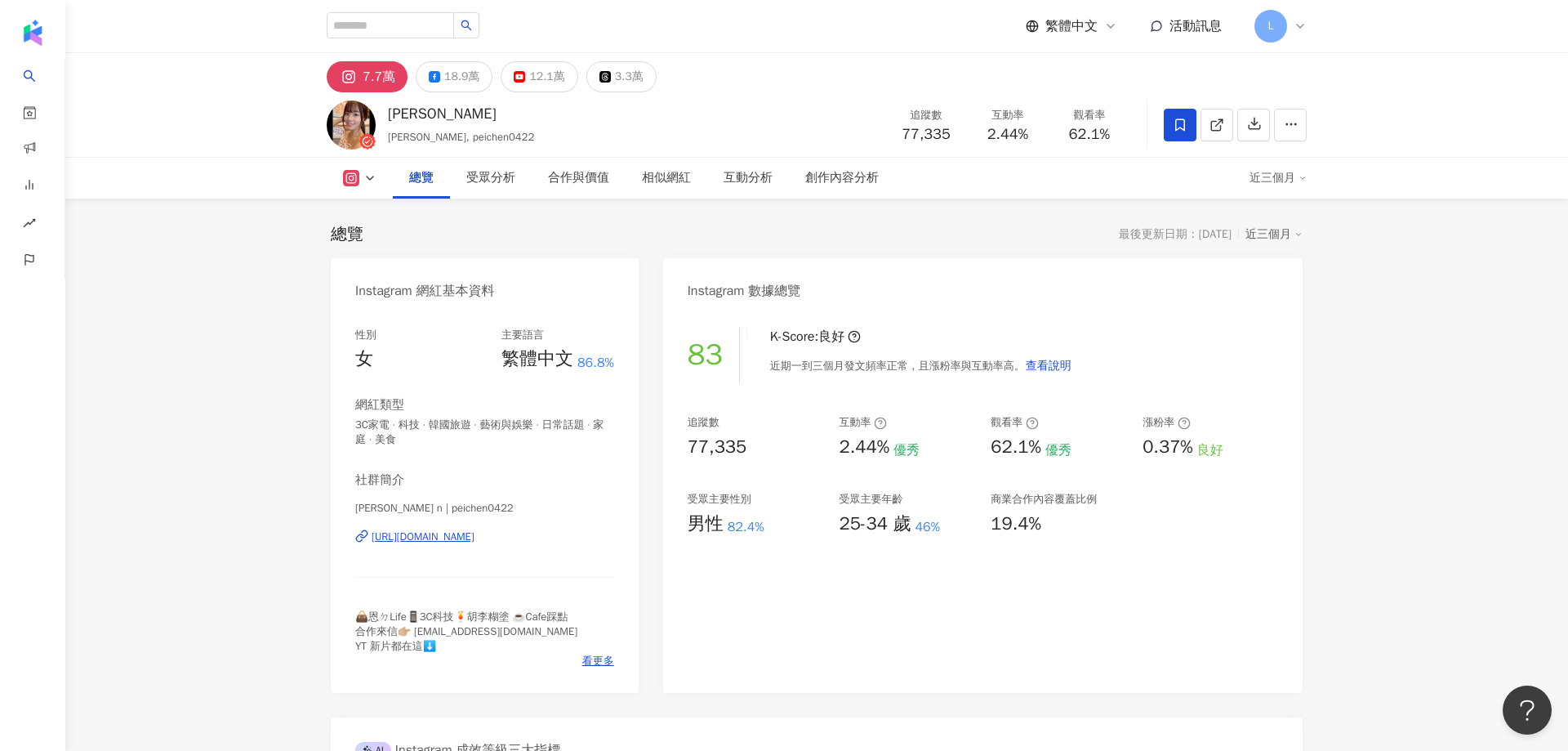 click on "https://www.instagram.com/peichen0422/" at bounding box center [423, 537] 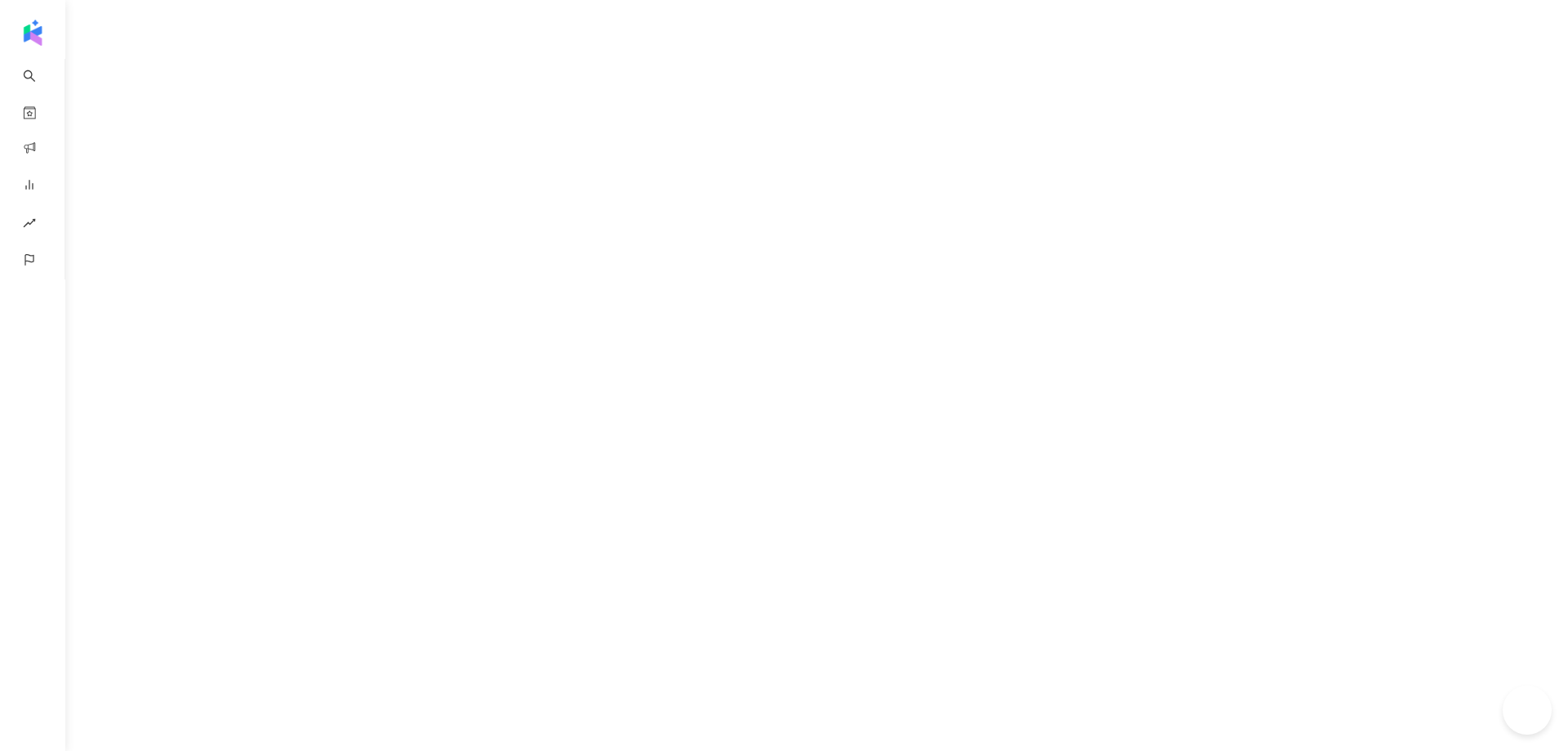 scroll, scrollTop: 0, scrollLeft: 0, axis: both 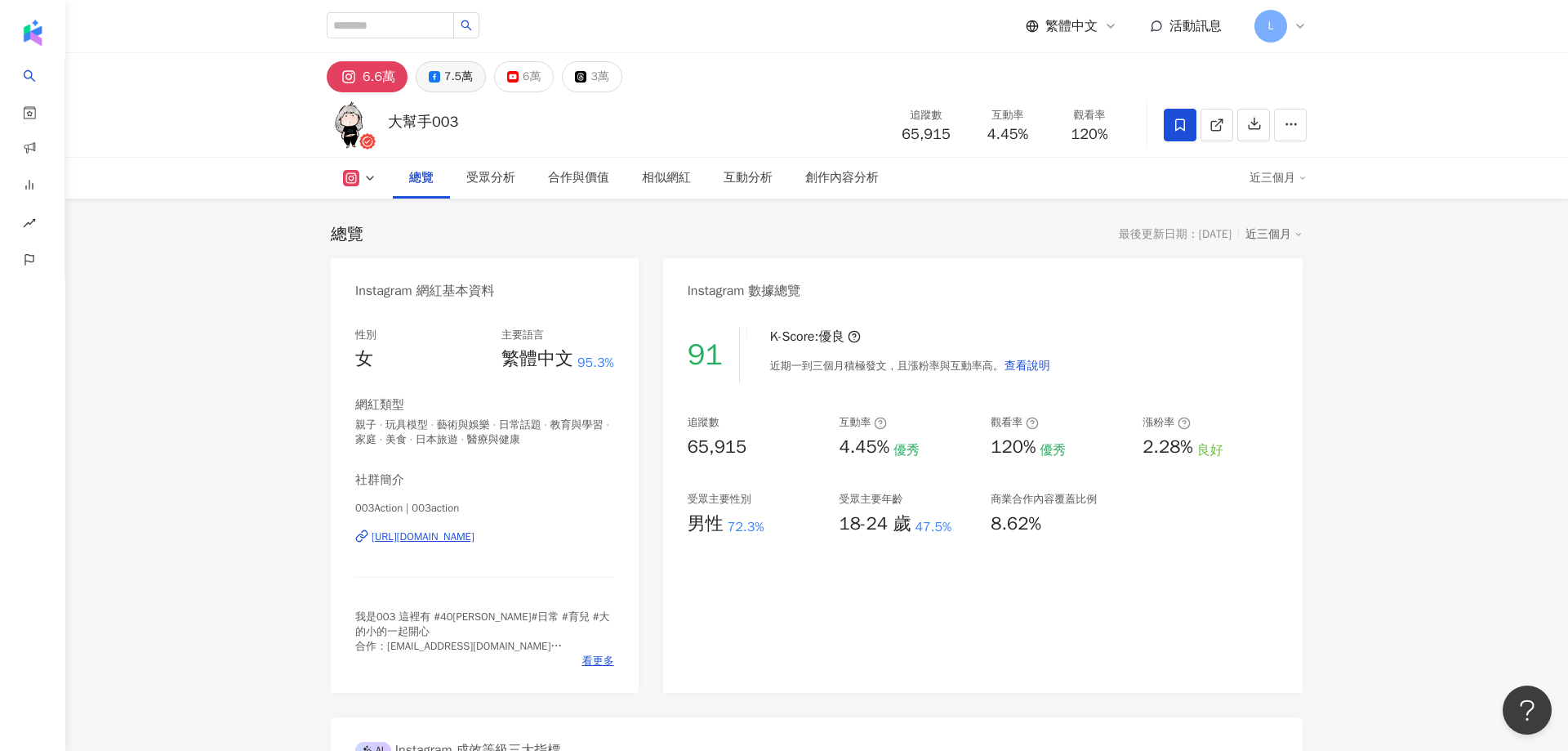 click 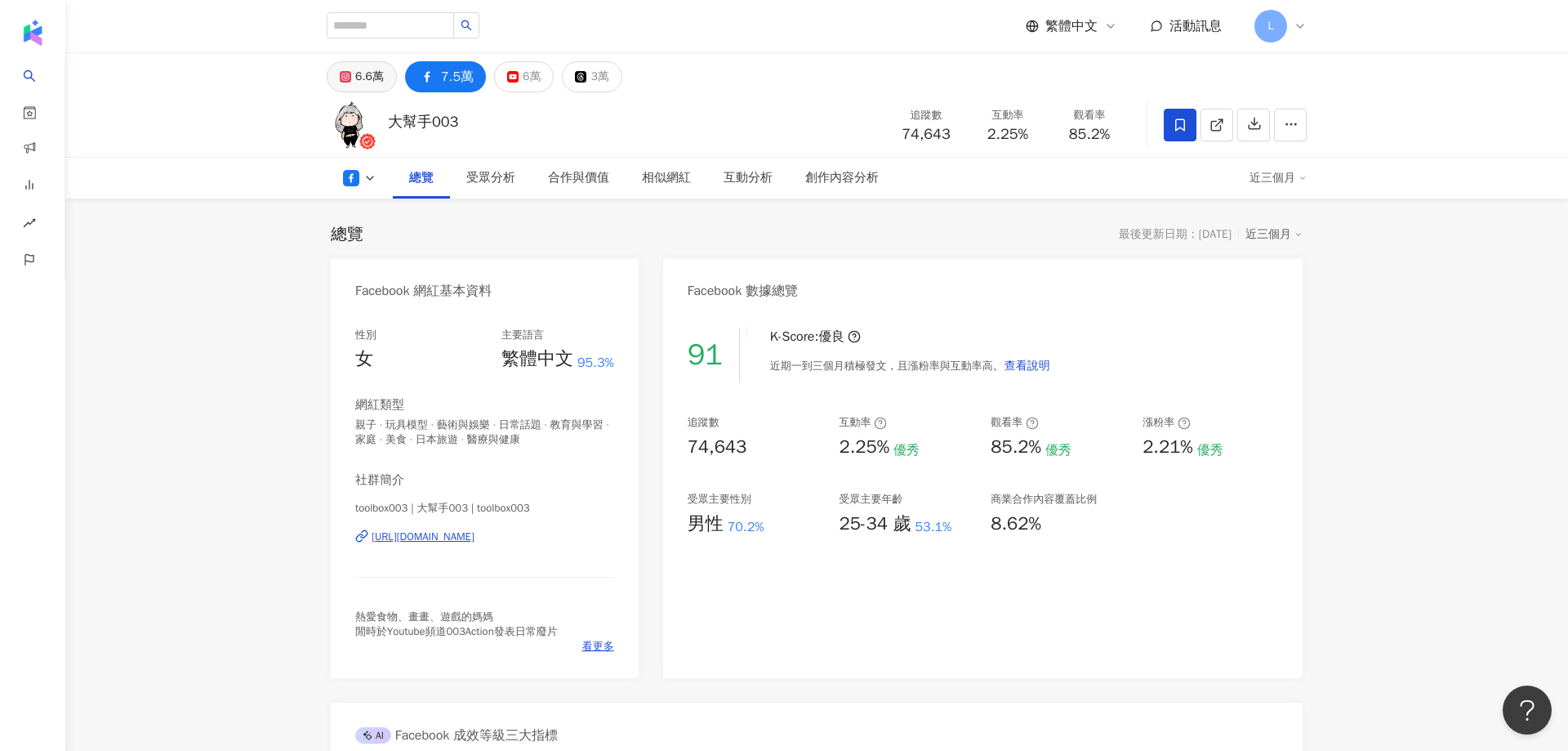click on "6.6萬" at bounding box center (369, 77) 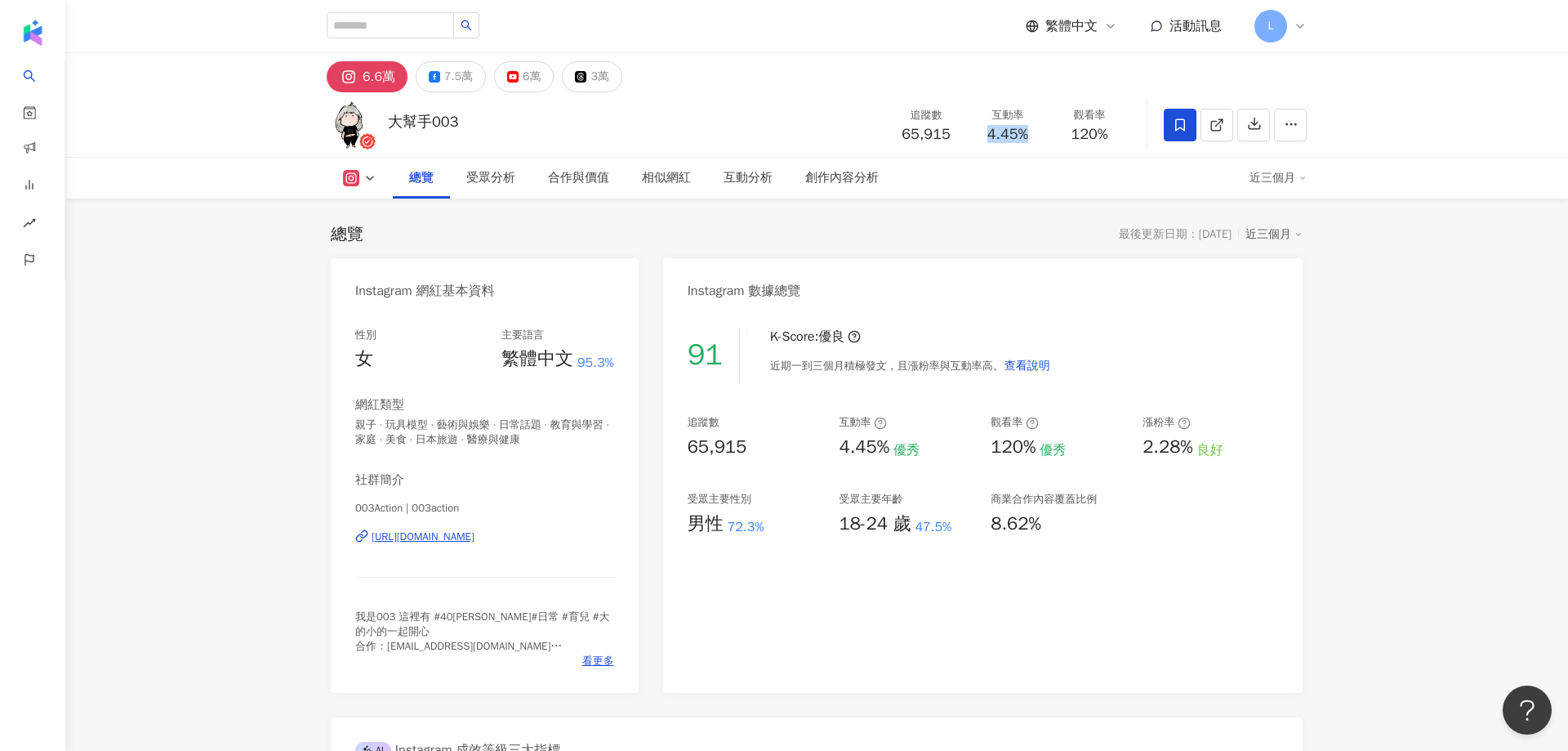drag, startPoint x: 982, startPoint y: 136, endPoint x: 1031, endPoint y: 137, distance: 49.0102 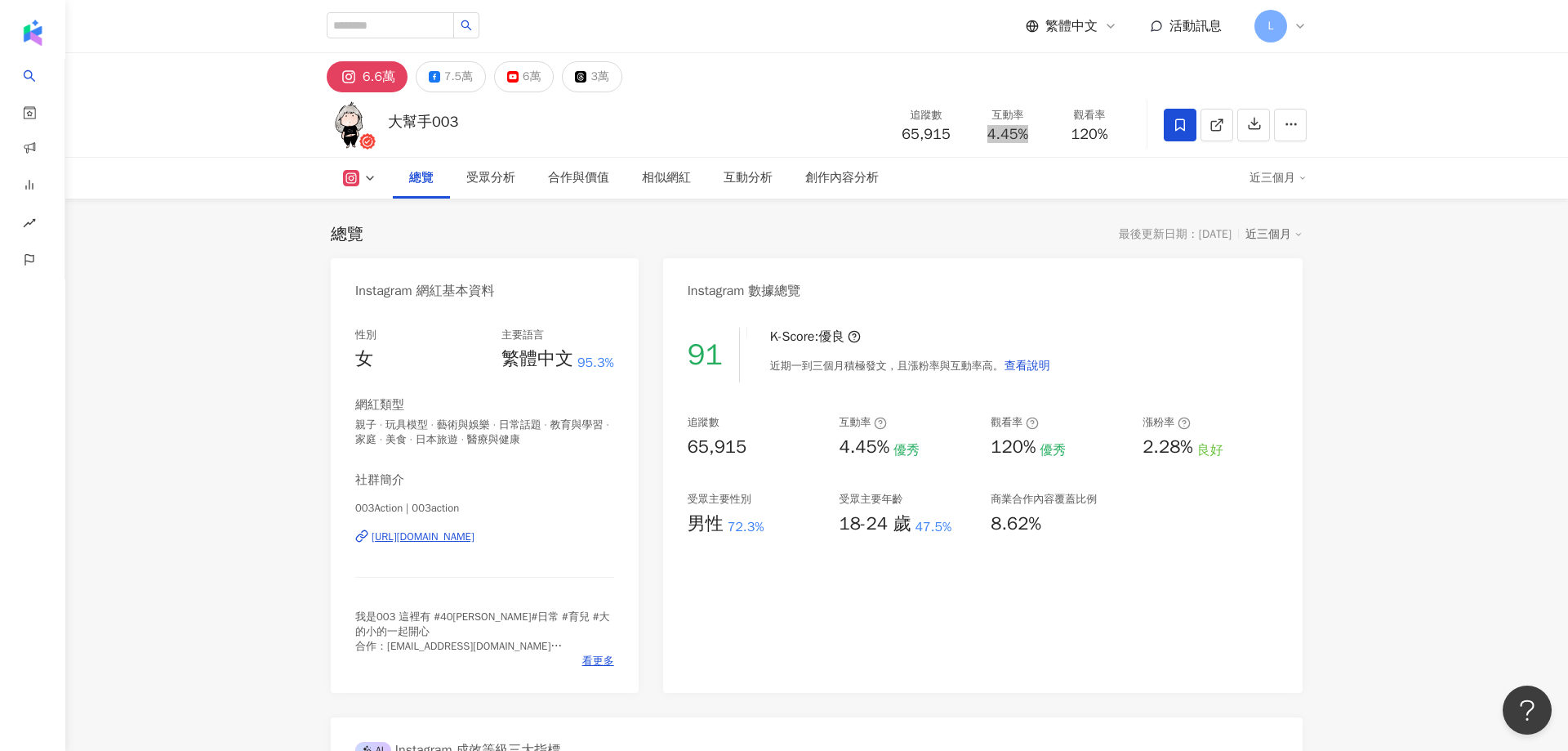 click on "總覽 受眾分析 合作與價值 相似網紅 互動分析 創作內容分析" at bounding box center [821, 178] 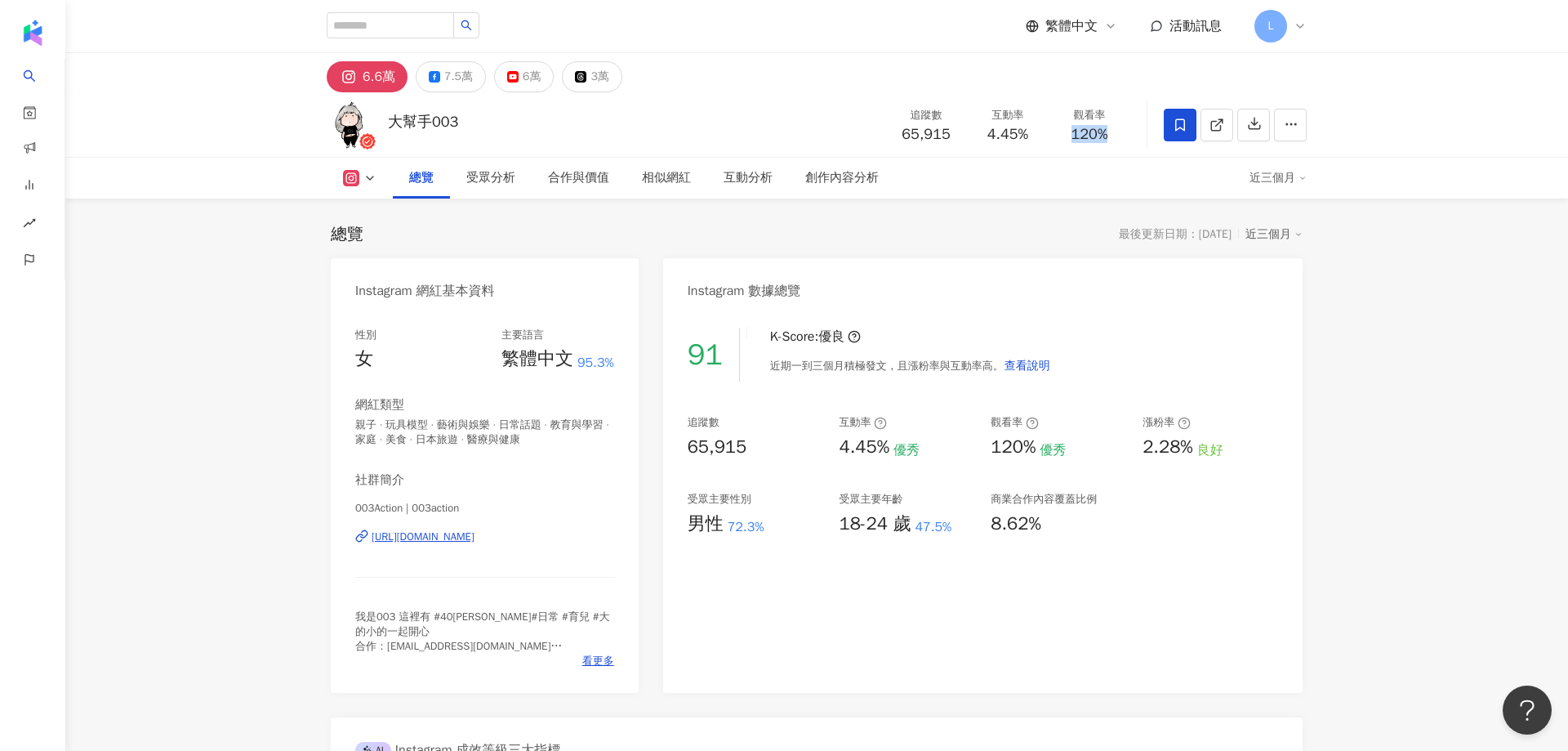 drag, startPoint x: 1074, startPoint y: 138, endPoint x: 1119, endPoint y: 138, distance: 45 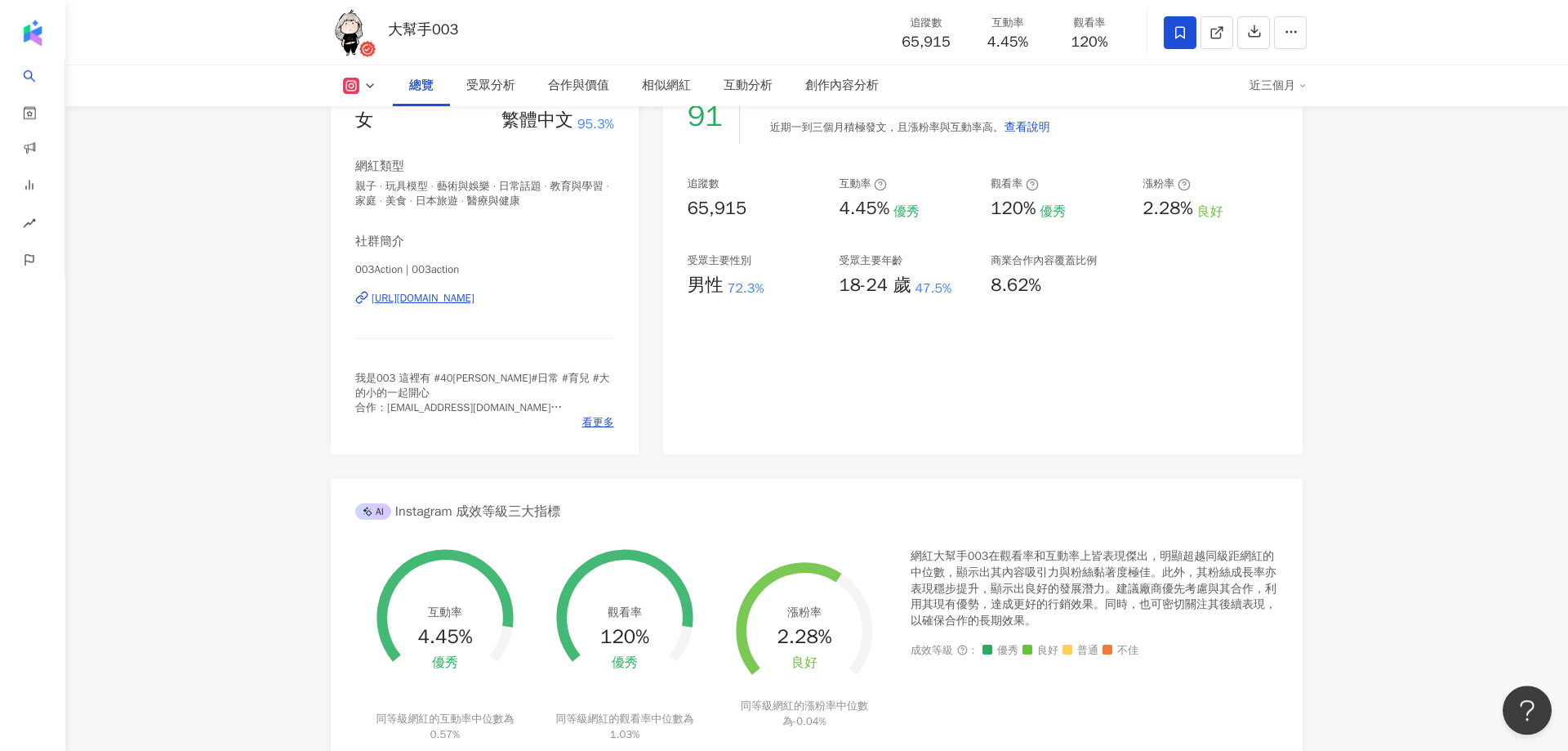 scroll, scrollTop: 235, scrollLeft: 0, axis: vertical 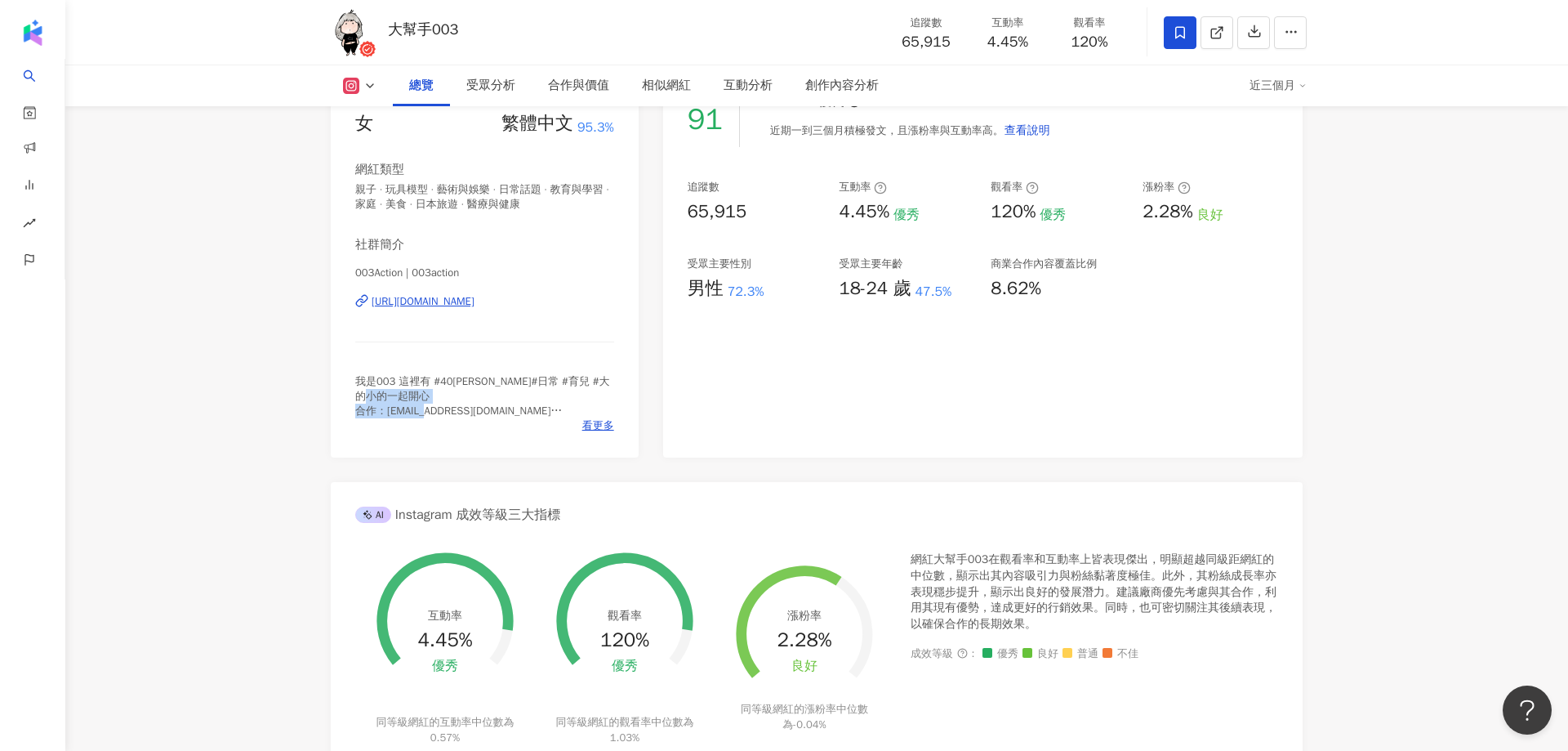 drag, startPoint x: 492, startPoint y: 400, endPoint x: 386, endPoint y: 396, distance: 106.07544 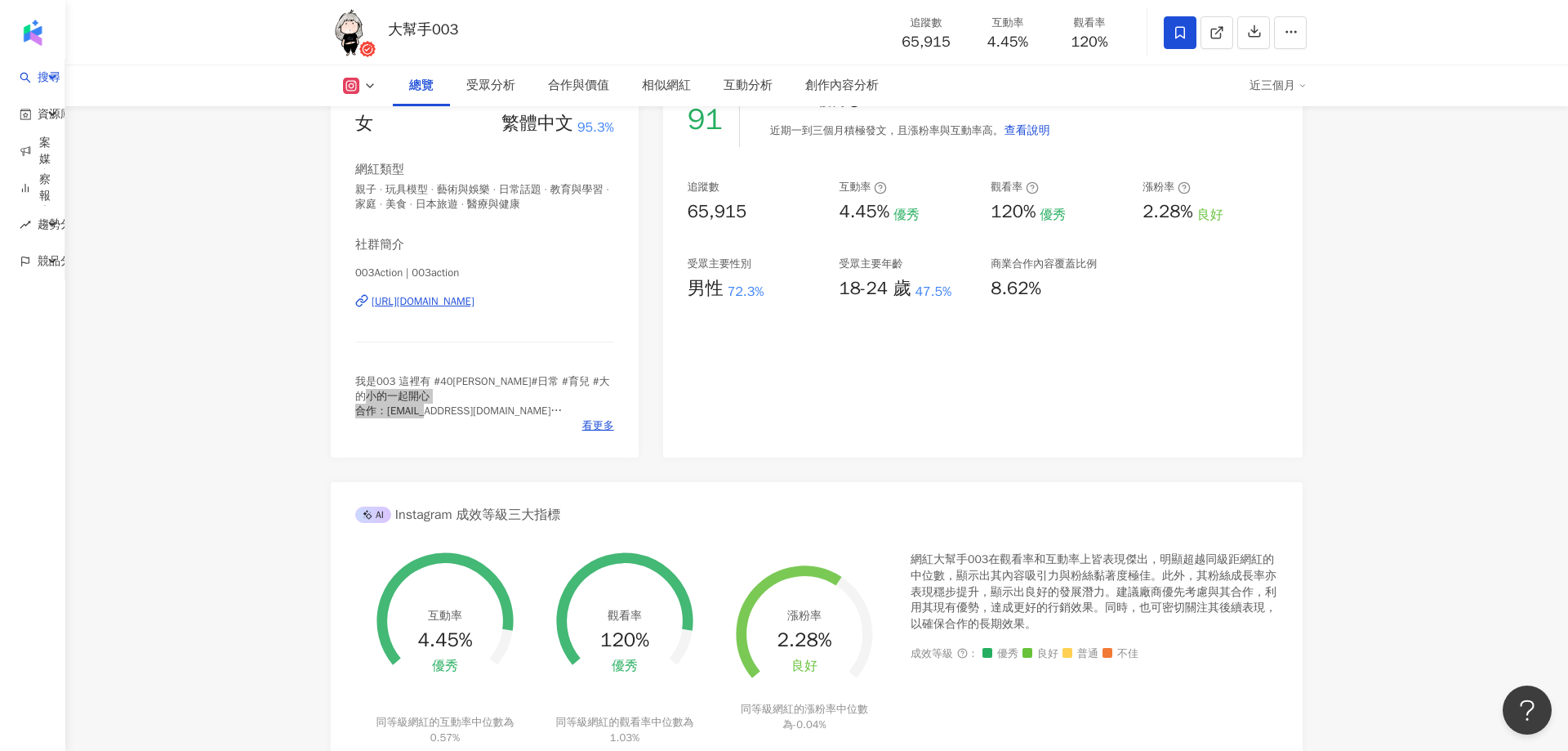 click on "6.6萬 7.5萬 6萬 3萬 大幫手003 追蹤數 65,915 互動率 4.45% 觀看率 120% 總覽 受眾分析 合作與價值 相似網紅 互動分析 創作內容分析 近三個月 總覽 最後更新日期：[DATE] 近三個月 Instagram 網紅基本資料 性別   女 主要語言   繁體中文 95.3% 網紅類型 親子 · 玩具模型 · 藝術與娛樂 · 日常話題 · 教育與學習 · 家庭 · 美食 · 日本旅遊 · 醫療與健康 社群簡介 003Action | 003action [URL][DOMAIN_NAME] 我是003 這裡有 #40[PERSON_NAME]#日常 #育兒 #大的小的一起開心
合作：[EMAIL_ADDRESS][DOMAIN_NAME]
👇影片放在YT  💸精選裡面有 #團購
#shopback推薦碼 aDYEPE 看更多 Instagram 數據總覽 91 K-Score :   優良 近期一到三個月積極發文，且漲粉率與互動率高。 查看說明 追蹤數   65,915 互動率   4.45% 優秀 觀看率   120% 優秀 漲粉率   2.28% 良好 受眾主要性別   男性 72.3% 受眾主要年齡   18-24 歲 47.5%   8.62% AI 互動率 4.45%" at bounding box center [817, 2921] 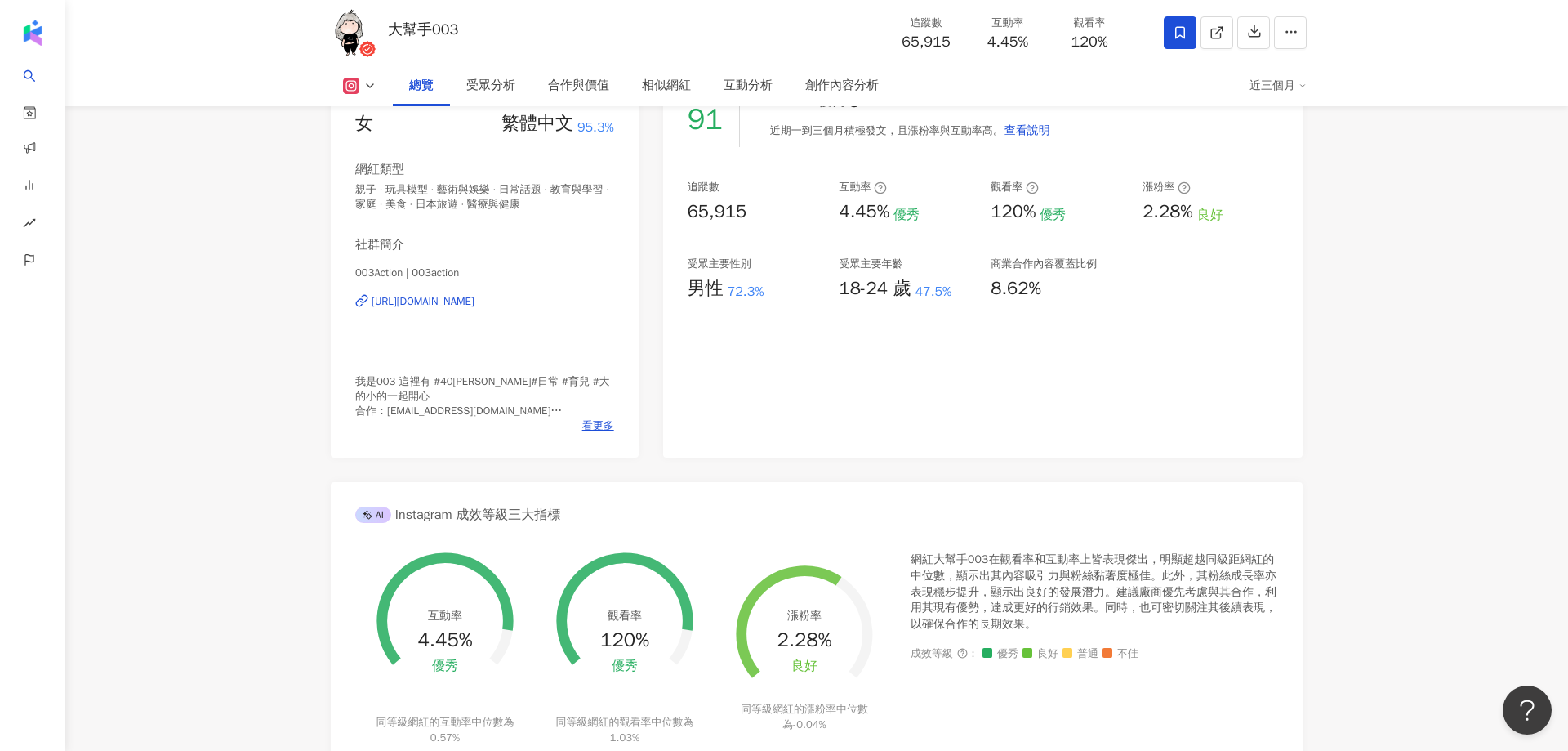 scroll, scrollTop: 0, scrollLeft: 0, axis: both 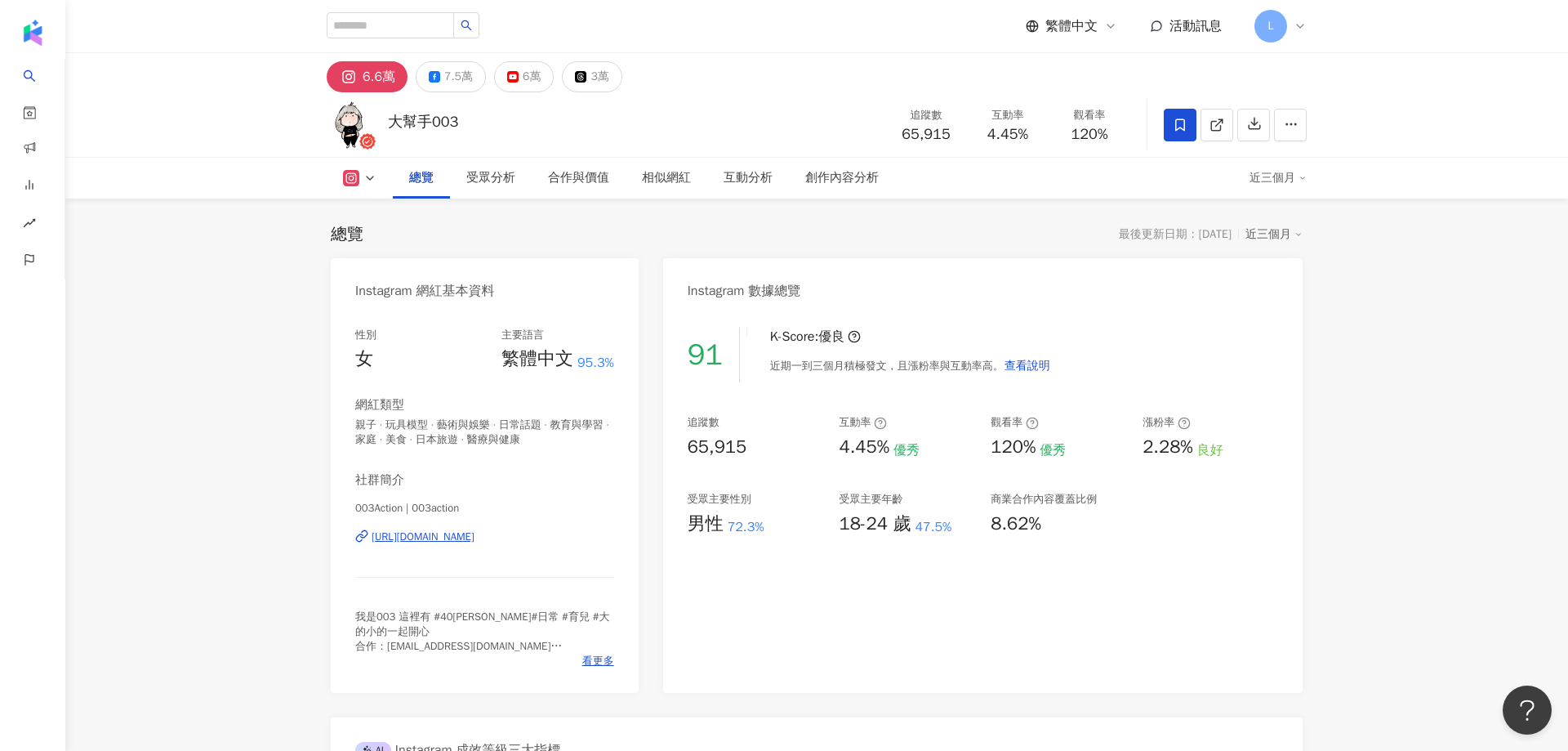 click on "[URL][DOMAIN_NAME]" at bounding box center (423, 537) 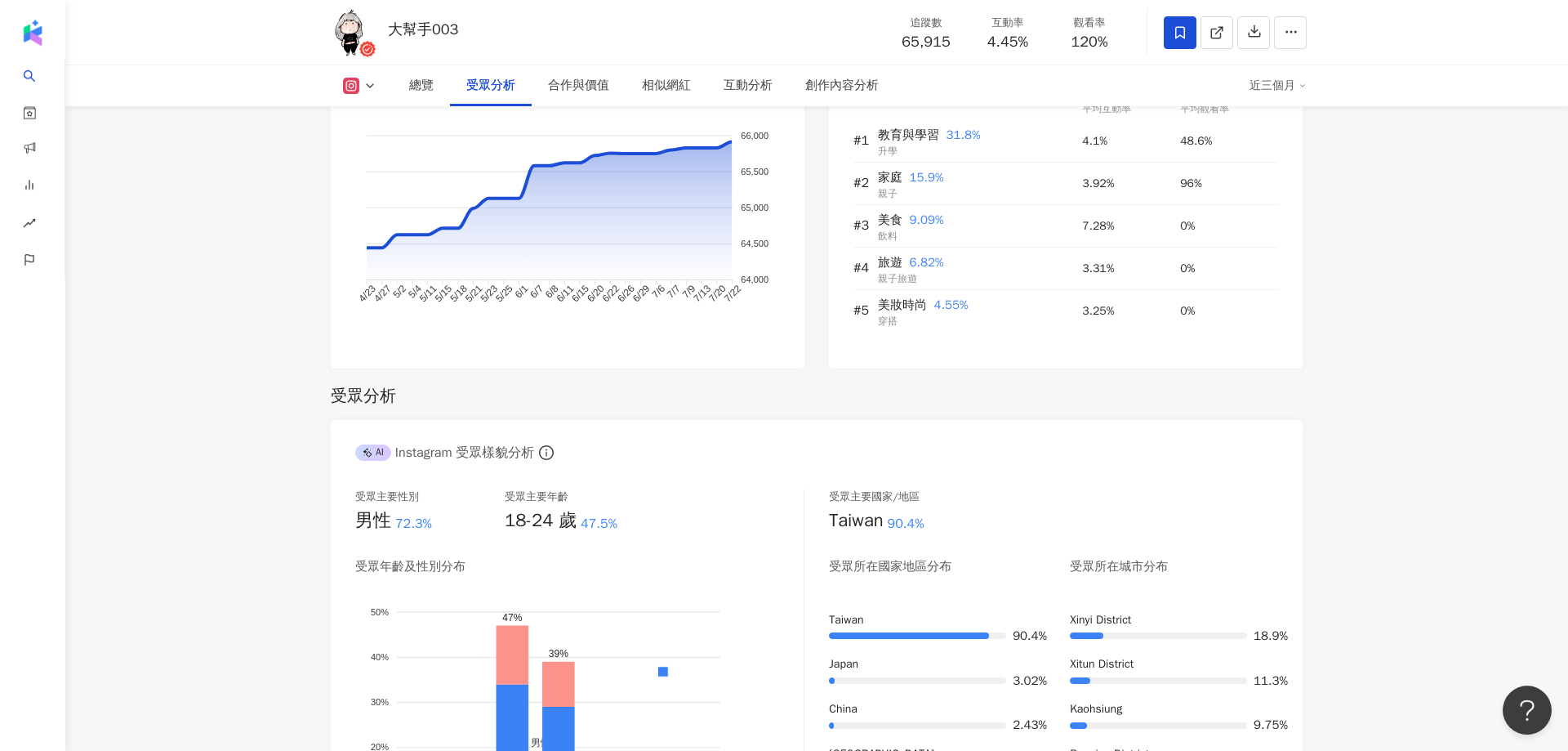 scroll, scrollTop: 1412, scrollLeft: 0, axis: vertical 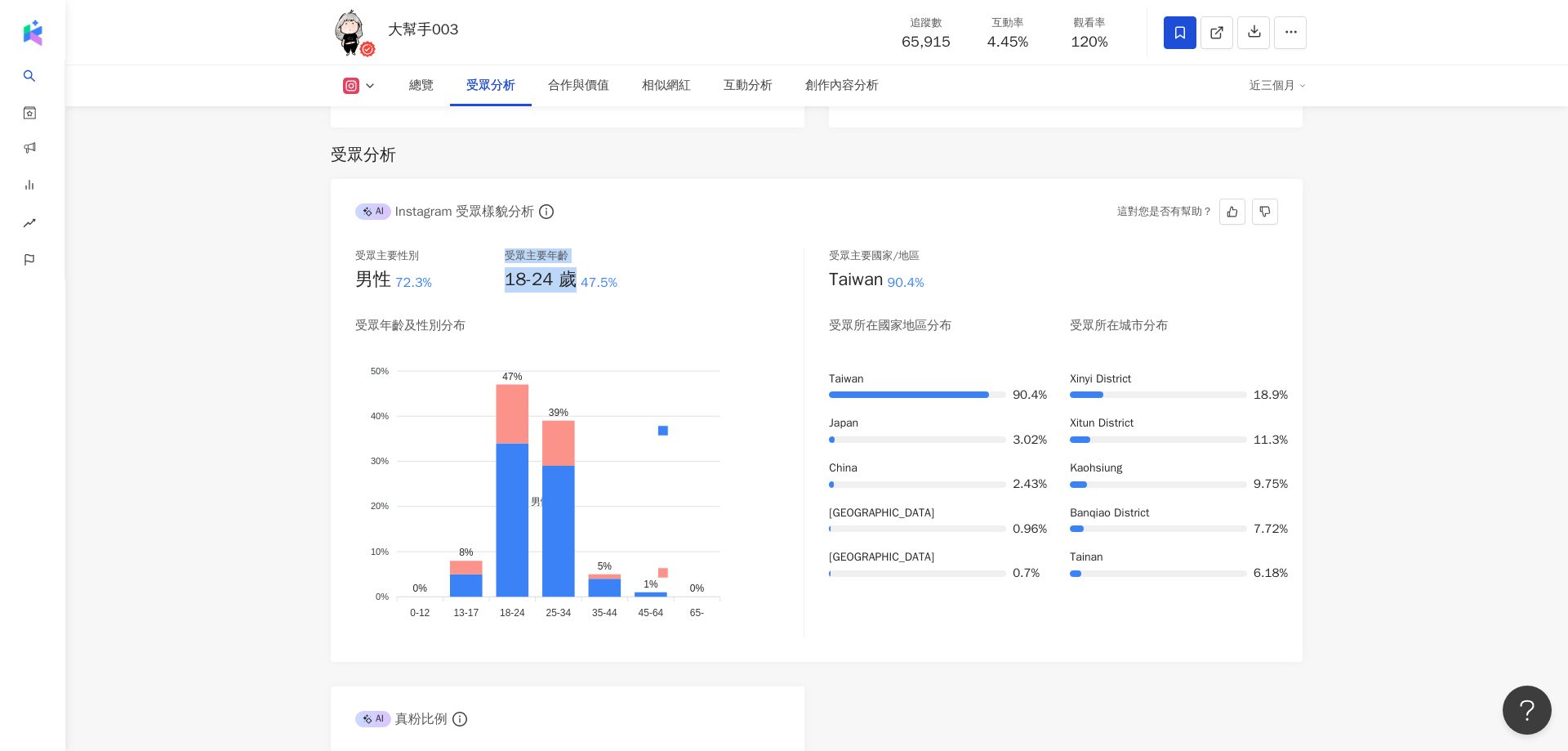 drag, startPoint x: 510, startPoint y: 284, endPoint x: 568, endPoint y: 286, distance: 58.03447 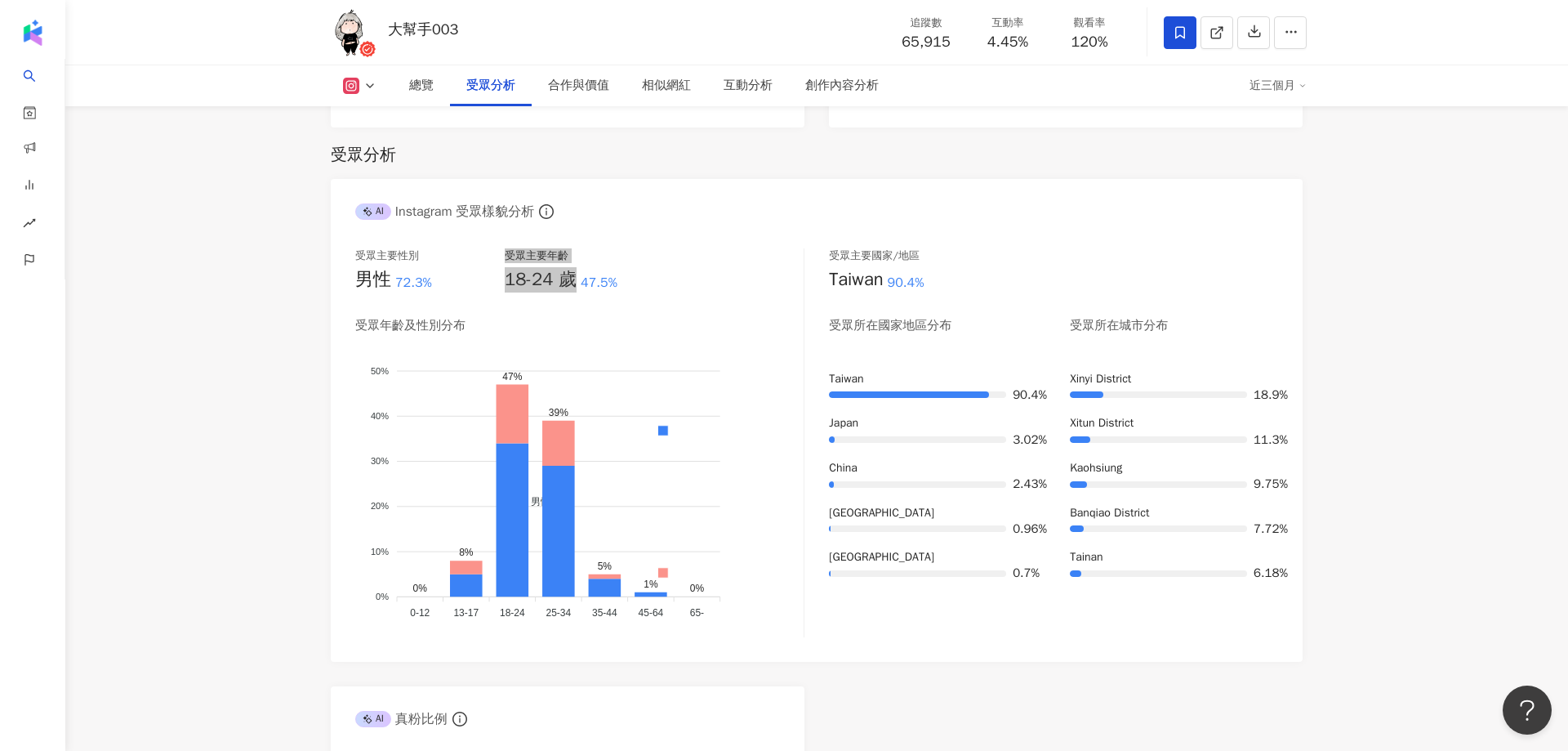 click on "6.6萬 7.5萬 6萬 3萬 大幫手003 追蹤數 65,915 互動率 4.45% 觀看率 120% 總覽 受眾分析 合作與價值 相似網紅 互動分析 創作內容分析 近三個月 總覽 最後更新日期：[DATE] 近三個月 Instagram 網紅基本資料 性別   女 主要語言   繁體中文 95.3% 網紅類型 親子 · 玩具模型 · 藝術與娛樂 · 日常話題 · 教育與學習 · 家庭 · 美食 · 日本旅遊 · 醫療與健康 社群簡介 003Action | 003action [URL][DOMAIN_NAME] 我是003 這裡有 #40[PERSON_NAME]#日常 #育兒 #大的小的一起開心
合作：[EMAIL_ADDRESS][DOMAIN_NAME]
👇影片放在YT  💸精選裡面有 #團購
#shopback推薦碼 aDYEPE 看更多 Instagram 數據總覽 91 K-Score :   優良 近期一到三個月積極發文，且漲粉率與互動率高。 查看說明 追蹤數   65,915 互動率   4.45% 優秀 觀看率   120% 優秀 漲粉率   2.28% 良好 受眾主要性別   男性 72.3% 受眾主要年齡   18-24 歲 47.5%   8.62% AI 互動率 4.45%" at bounding box center [817, 1745] 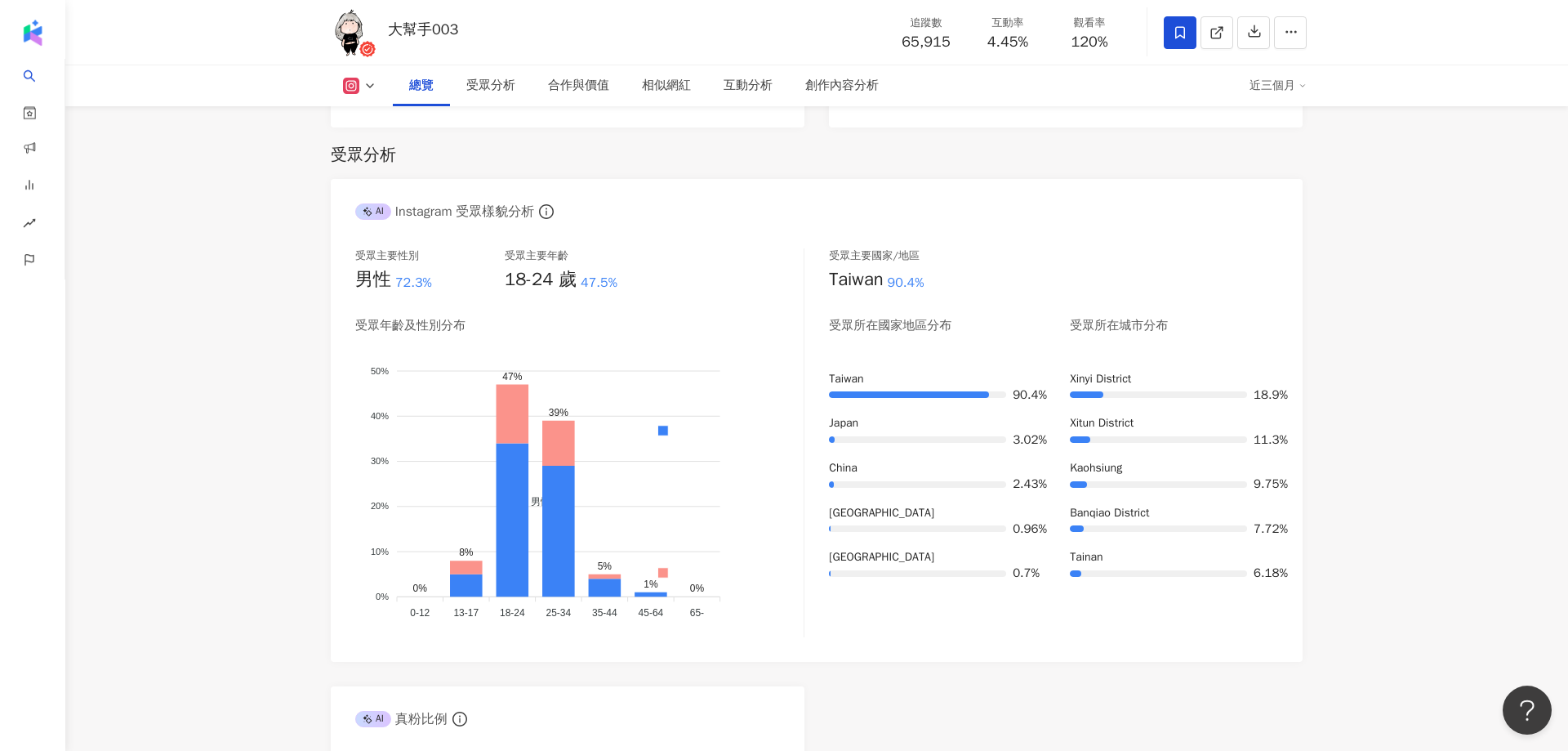 scroll, scrollTop: 941, scrollLeft: 0, axis: vertical 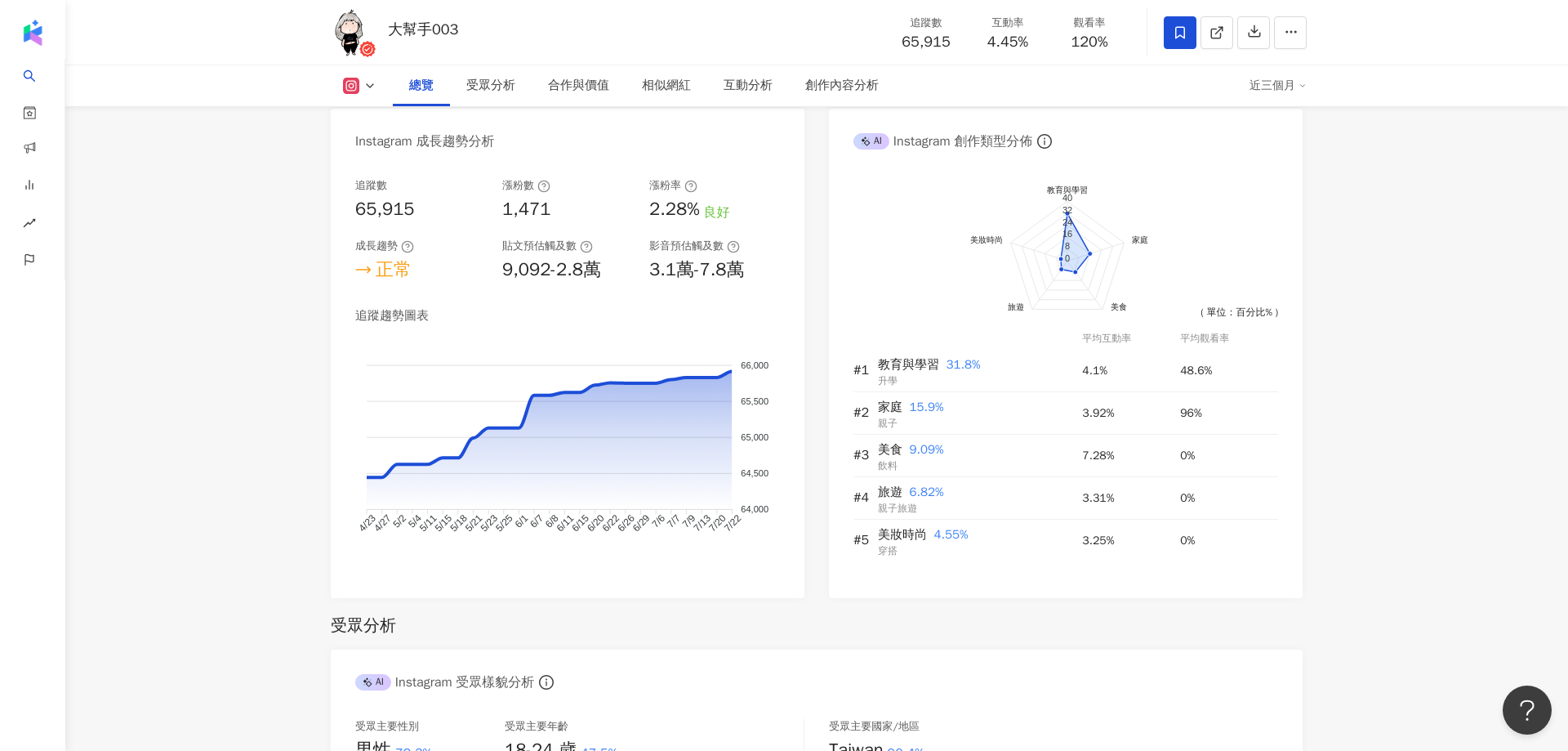 click on "6.6萬 7.5萬 6萬 3萬 大幫手003 追蹤數 65,915 互動率 4.45% 觀看率 120% 總覽 受眾分析 合作與價值 相似網紅 互動分析 創作內容分析 近三個月 總覽 最後更新日期：[DATE] 近三個月 Instagram 網紅基本資料 性別   女 主要語言   繁體中文 95.3% 網紅類型 親子 · 玩具模型 · 藝術與娛樂 · 日常話題 · 教育與學習 · 家庭 · 美食 · 日本旅遊 · 醫療與健康 社群簡介 003Action | 003action [URL][DOMAIN_NAME] 我是003 這裡有 #40[PERSON_NAME]#日常 #育兒 #大的小的一起開心
合作：[EMAIL_ADDRESS][DOMAIN_NAME]
👇影片放在YT  💸精選裡面有 #團購
#shopback推薦碼 aDYEPE 看更多 Instagram 數據總覽 91 K-Score :   優良 近期一到三個月積極發文，且漲粉率與互動率高。 查看說明 追蹤數   65,915 互動率   4.45% 優秀 觀看率   120% 優秀 漲粉率   2.28% 良好 受眾主要性別   男性 72.3% 受眾主要年齡   18-24 歲 47.5%   8.62% AI 互動率 4.45%" at bounding box center [817, 2215] 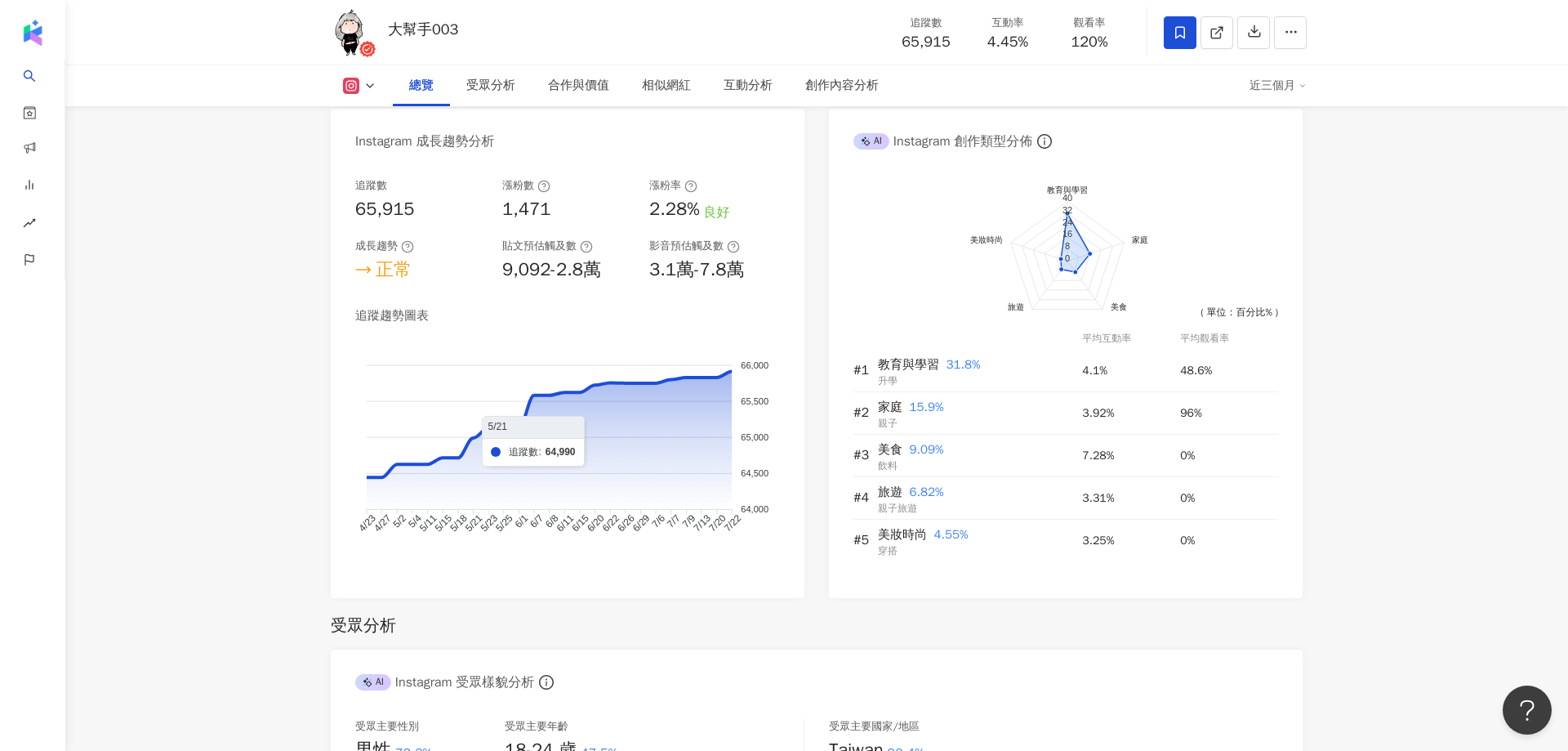 click on "6.6萬 7.5萬 6萬 3萬 大幫手003 追蹤數 65,915 互動率 4.45% 觀看率 120% 總覽 受眾分析 合作與價值 相似網紅 互動分析 創作內容分析 近三個月 總覽 最後更新日期：[DATE] 近三個月 Instagram 網紅基本資料 性別   女 主要語言   繁體中文 95.3% 網紅類型 親子 · 玩具模型 · 藝術與娛樂 · 日常話題 · 教育與學習 · 家庭 · 美食 · 日本旅遊 · 醫療與健康 社群簡介 003Action | 003action [URL][DOMAIN_NAME] 我是003 這裡有 #40[PERSON_NAME]#日常 #育兒 #大的小的一起開心
合作：[EMAIL_ADDRESS][DOMAIN_NAME]
👇影片放在YT  💸精選裡面有 #團購
#shopback推薦碼 aDYEPE 看更多 Instagram 數據總覽 91 K-Score :   優良 近期一到三個月積極發文，且漲粉率與互動率高。 查看說明 追蹤數   65,915 互動率   4.45% 優秀 觀看率   120% 優秀 漲粉率   2.28% 良好 受眾主要性別   男性 72.3% 受眾主要年齡   18-24 歲 47.5%   8.62% AI 互動率 4.45%" at bounding box center [817, 2215] 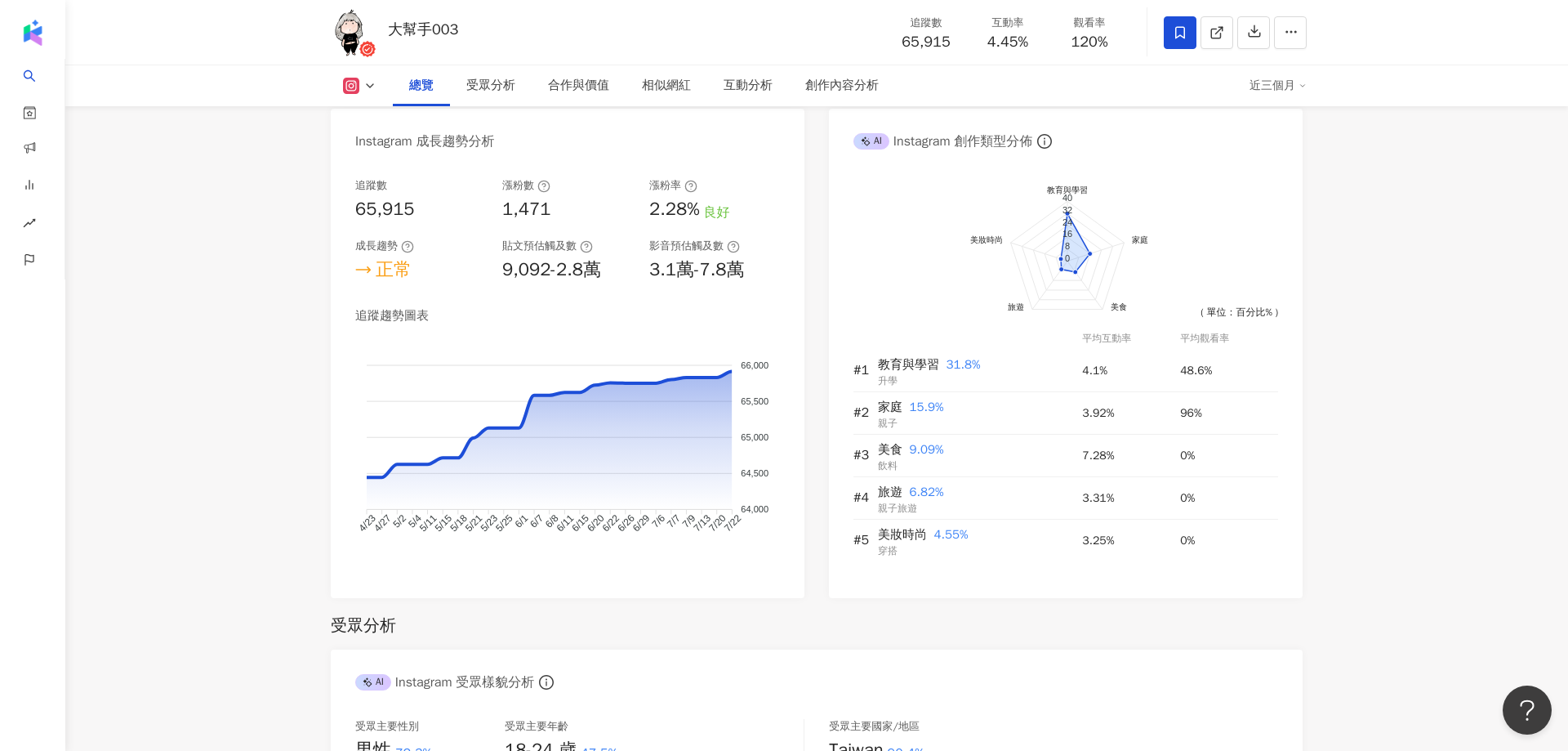 click on "總覽 最後更新日期：[DATE] 近三個月 Instagram 網紅基本資料 性別   女 主要語言   繁體中文 95.3% 網紅類型 親子 · 玩具模型 · 藝術與娛樂 · 日常話題 · 教育與學習 · 家庭 · 美食 · 日本旅遊 · 醫療與健康 社群簡介 003Action | 003action [URL][DOMAIN_NAME] 我是003 這裡有 #40[PERSON_NAME]#日常 #育兒 #大的小的一起開心
合作：[EMAIL_ADDRESS][DOMAIN_NAME]
👇影片放在YT  💸精選裡面有 #團購
#shopback推薦碼 aDYEPE 看更多 Instagram 數據總覽 91 K-Score :   優良 近期一到三個月積極發文，且漲粉率與互動率高。 查看說明 追蹤數   65,915 互動率   4.45% 優秀 觀看率   120% 優秀 漲粉率   2.28% 良好 受眾主要性別   男性 72.3% 受眾主要年齡   18-24 歲 47.5% 商業合作內容覆蓋比例   8.62% AI Instagram 成效等級三大指標 互動率 4.45% 優秀 同等級網紅的互動率中位數為  0.57% 觀看率 120% 優秀 1.03% 漲粉率 2.28% 良好 -0.04% ：" at bounding box center [817, 2288] 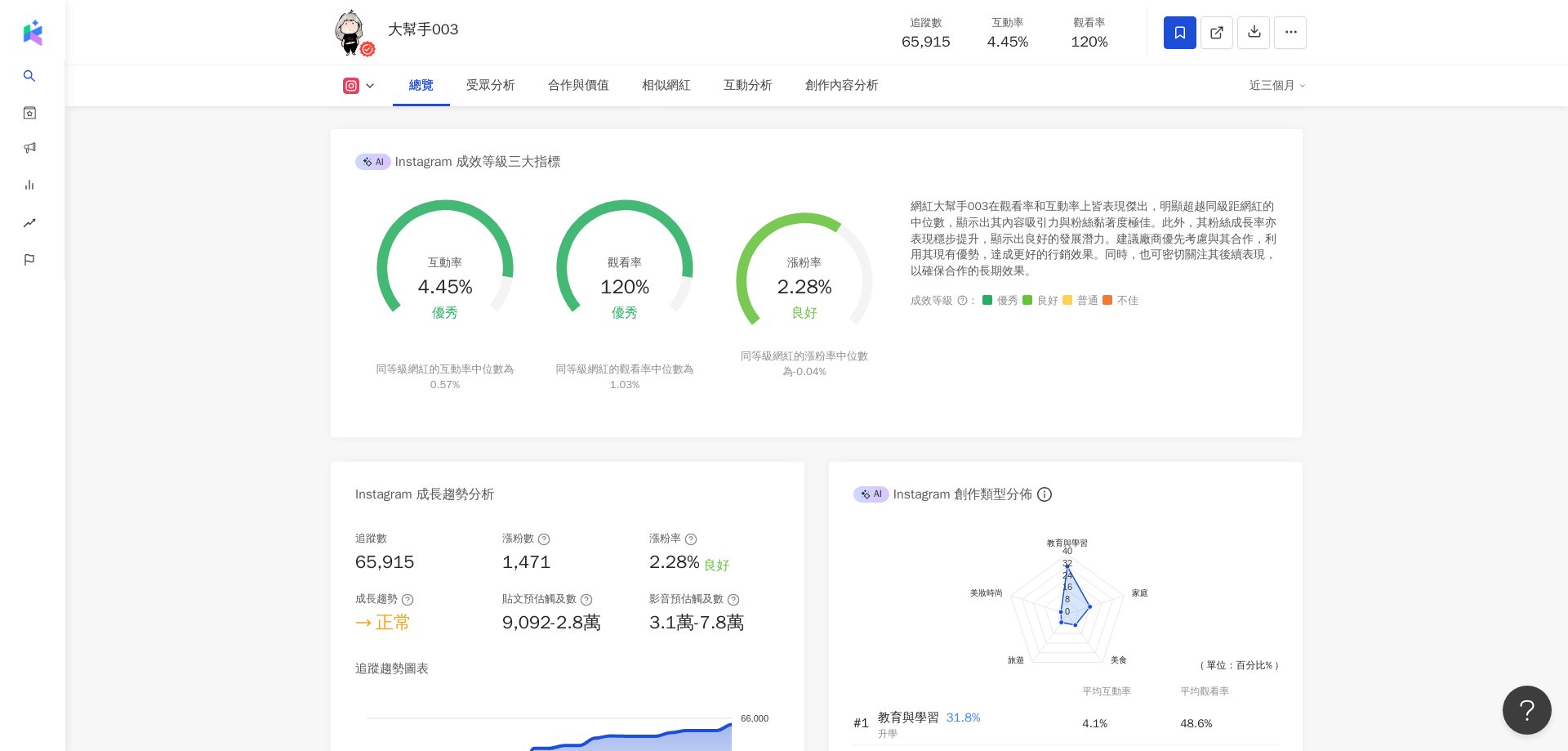 scroll, scrollTop: 0, scrollLeft: 0, axis: both 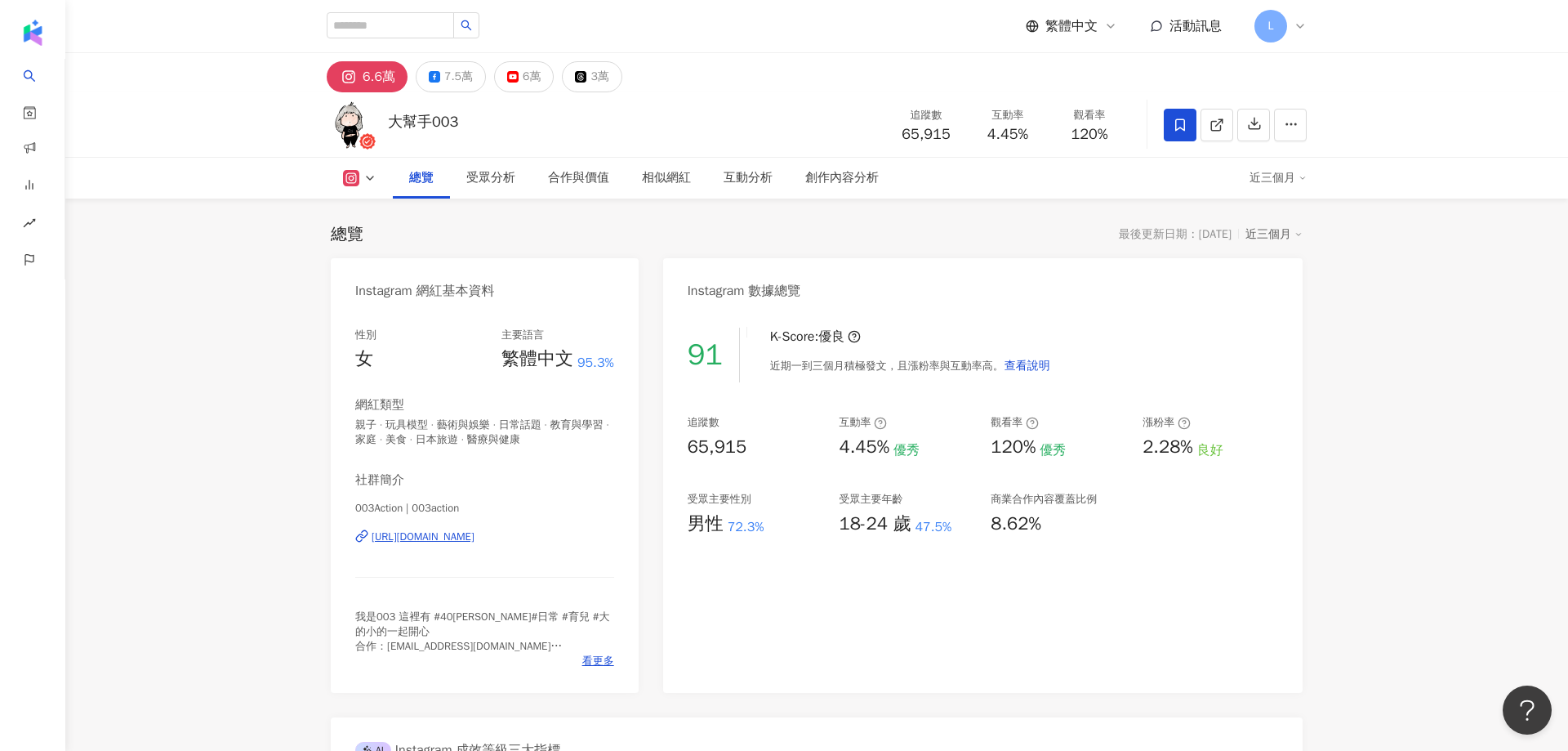 click on "總覽 最後更新日期：[DATE] 近三個月 Instagram 網紅基本資料 性別   女 主要語言   繁體中文 95.3% 網紅類型 親子 · 玩具模型 · 藝術與娛樂 · 日常話題 · 教育與學習 · 家庭 · 美食 · 日本旅遊 · 醫療與健康 社群簡介 003Action | 003action [URL][DOMAIN_NAME] 我是003 這裡有 #40[PERSON_NAME]#日常 #育兒 #大的小的一起開心
合作：[EMAIL_ADDRESS][DOMAIN_NAME]
👇影片放在YT  💸精選裡面有 #團購
#shopback推薦碼 aDYEPE 看更多 Instagram 數據總覽 91 K-Score :   優良 近期一到三個月積極發文，且漲粉率與互動率高。 查看說明 追蹤數   65,915 互動率   4.45% 優秀 觀看率   120% 優秀 漲粉率   2.28% 良好 受眾主要性別   男性 72.3% 受眾主要年齡   18-24 歲 47.5% 商業合作內容覆蓋比例   8.62% AI Instagram 成效等級三大指標 互動率 4.45% 優秀 同等級網紅的互動率中位數為  0.57% 觀看率 120% 優秀 1.03% 漲粉率 2.28% 良好 -0.04% ：" at bounding box center [817, 3230] 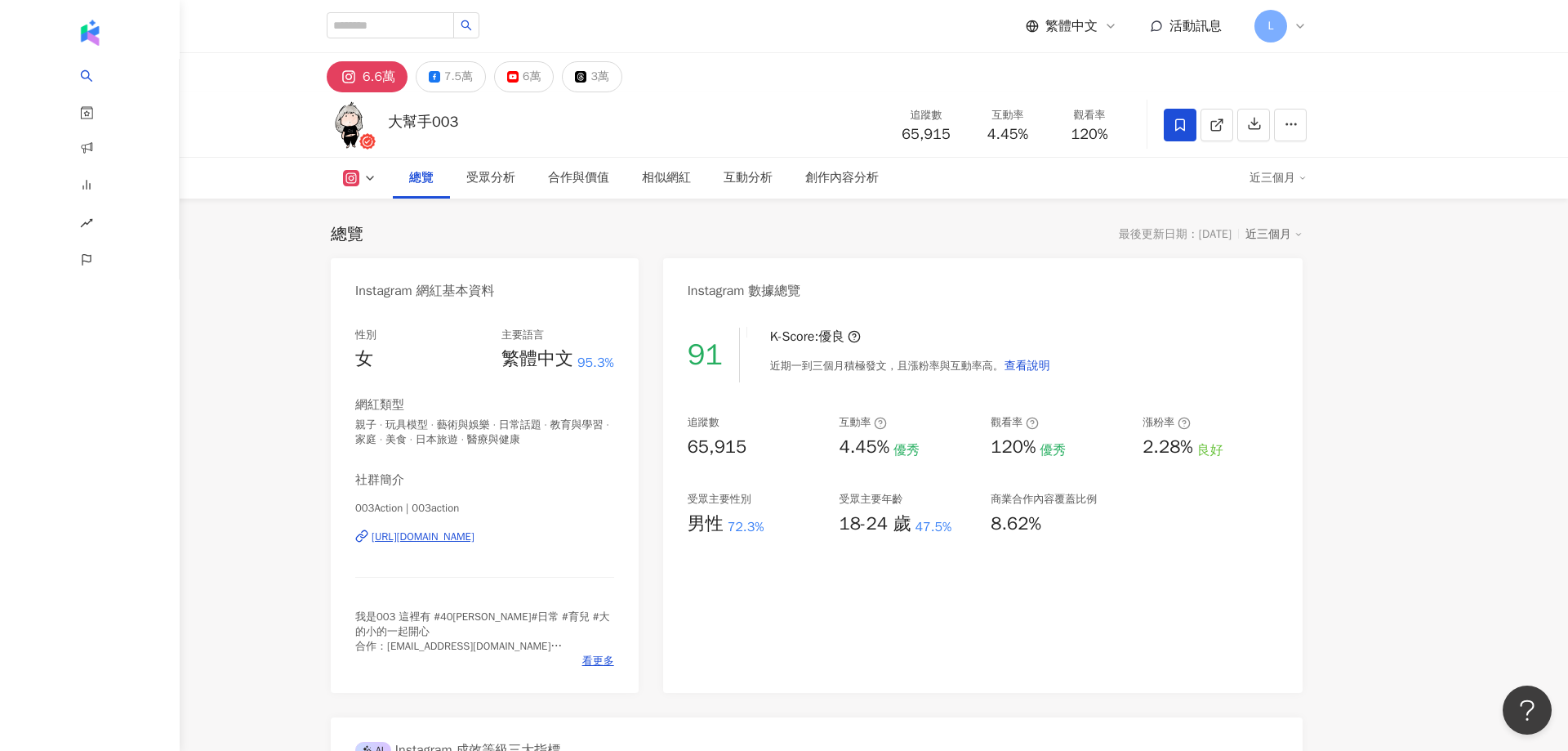 click on "6.6萬 7.5萬 6萬 3萬 大幫手003 追蹤數 65,915 互動率 4.45% 觀看率 120% 總覽 受眾分析 合作與價值 相似網紅 互動分析 創作內容分析 近三個月 總覽 最後更新日期：[DATE] 近三個月 Instagram 網紅基本資料 性別   女 主要語言   繁體中文 95.3% 網紅類型 親子 · 玩具模型 · 藝術與娛樂 · 日常話題 · 教育與學習 · 家庭 · 美食 · 日本旅遊 · 醫療與健康 社群簡介 003Action | 003action [URL][DOMAIN_NAME] 我是003 這裡有 #40[PERSON_NAME]#日常 #育兒 #大的小的一起開心
合作：[EMAIL_ADDRESS][DOMAIN_NAME]
👇影片放在YT  💸精選裡面有 #團購
#shopback推薦碼 aDYEPE 看更多 Instagram 數據總覽 91 K-Score :   優良 近期一到三個月積極發文，且漲粉率與互動率高。 查看說明 追蹤數   65,915 互動率   4.45% 優秀 觀看率   120% 優秀 漲粉率   2.28% 良好 受眾主要性別   男性 72.3% 受眾主要年齡   18-24 歲 47.5%   8.62% AI 互動率 4.45%" at bounding box center [817, 3157] 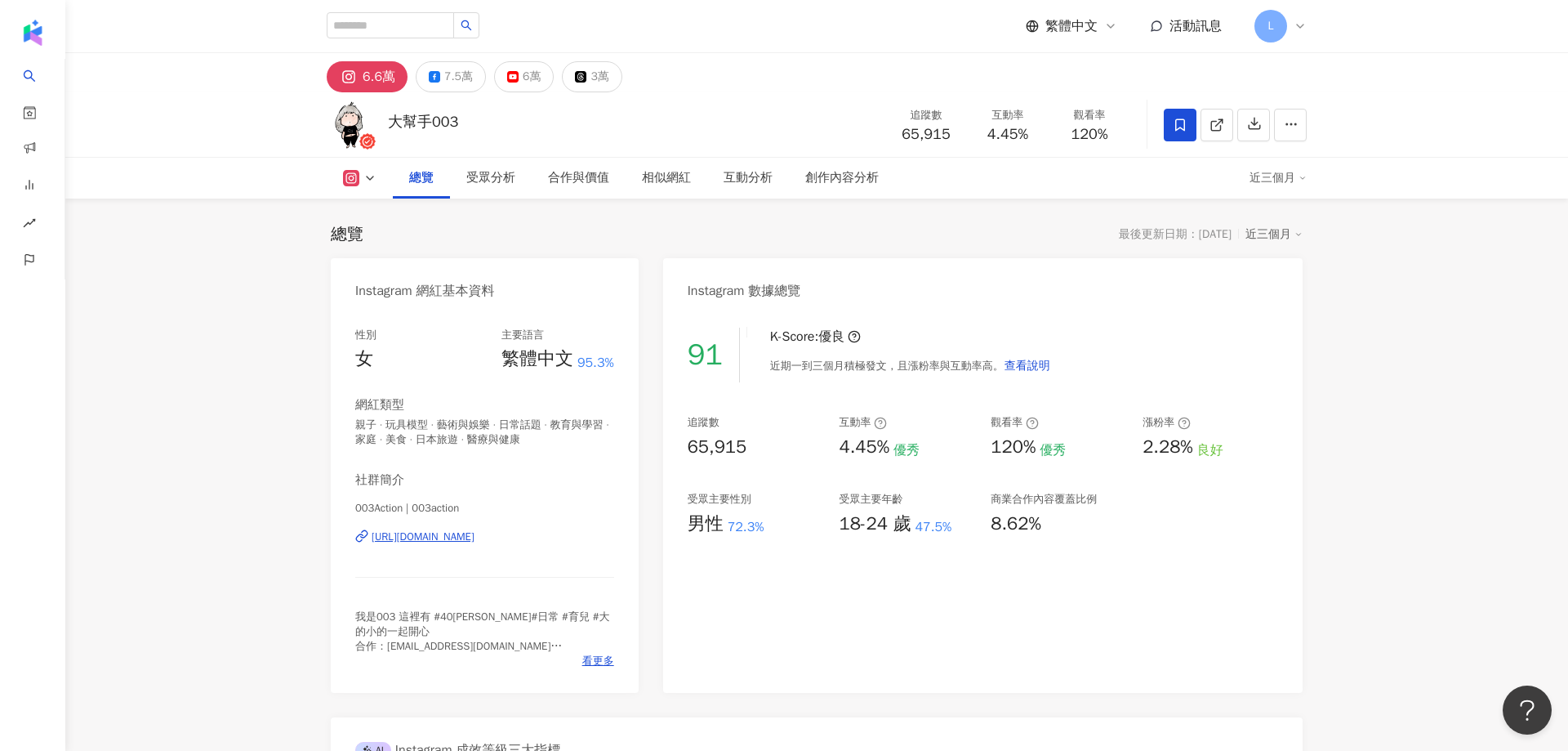 click on "大幫手003 追蹤數 65,915 互動率 4.45% 觀看率 120%" at bounding box center (817, 125) 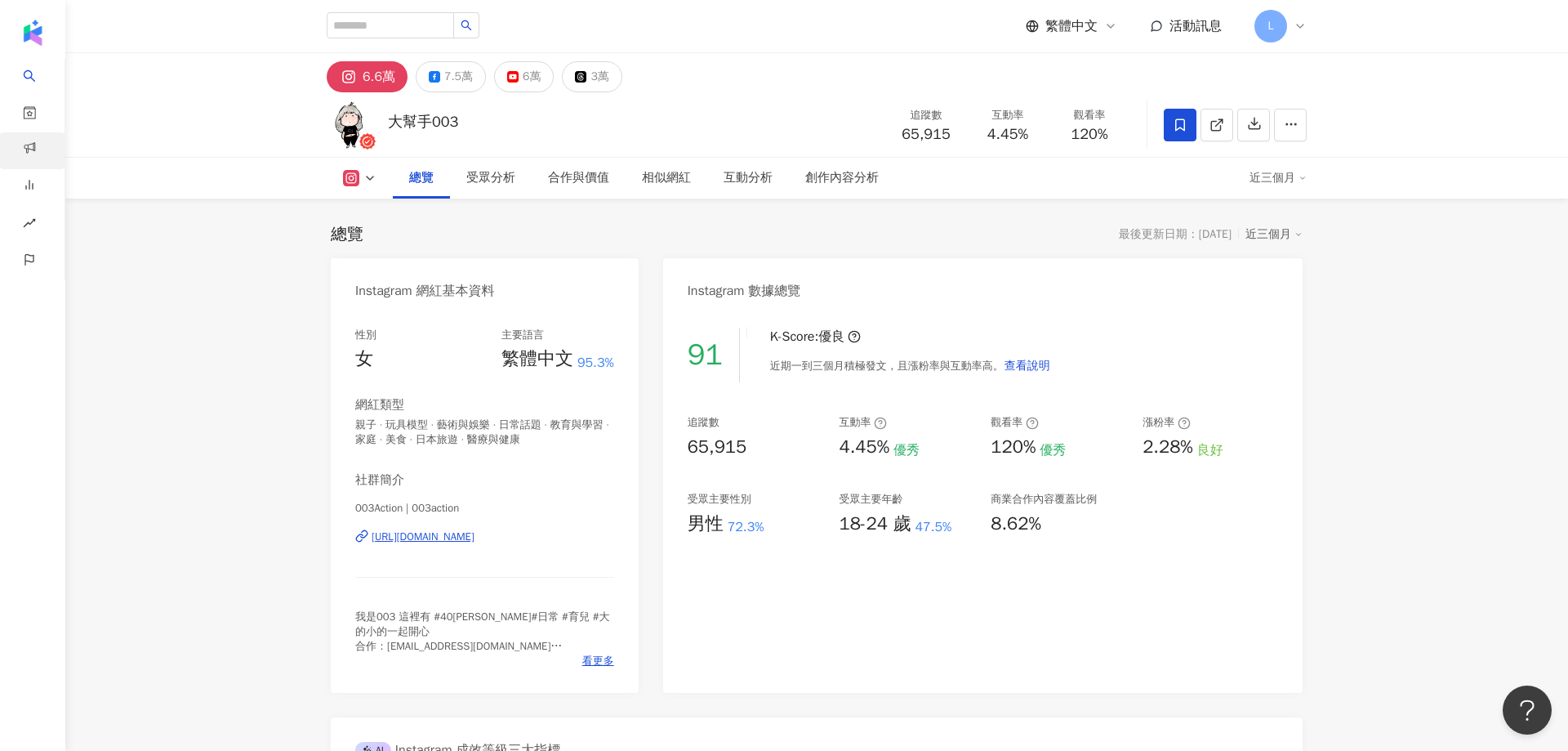 click on "6.6萬 7.5萬 6萬 3萬 大幫手003 追蹤數 65,915 互動率 4.45% 觀看率 120% 總覽 受眾分析 合作與價值 相似網紅 互動分析 創作內容分析 近三個月 總覽 最後更新日期：[DATE] 近三個月 Instagram 網紅基本資料 性別   女 主要語言   繁體中文 95.3% 網紅類型 親子 · 玩具模型 · 藝術與娛樂 · 日常話題 · 教育與學習 · 家庭 · 美食 · 日本旅遊 · 醫療與健康 社群簡介 003Action | 003action [URL][DOMAIN_NAME] 我是003 這裡有 #40[PERSON_NAME]#日常 #育兒 #大的小的一起開心
合作：[EMAIL_ADDRESS][DOMAIN_NAME]
👇影片放在YT  💸精選裡面有 #團購
#shopback推薦碼 aDYEPE 看更多 Instagram 數據總覽 91 K-Score :   優良 近期一到三個月積極發文，且漲粉率與互動率高。 查看說明 追蹤數   65,915 互動率   4.45% 優秀 觀看率   120% 優秀 漲粉率   2.28% 良好 受眾主要性別   男性 72.3% 受眾主要年齡   18-24 歲 47.5%   8.62% AI 互動率 4.45%" at bounding box center [817, 3157] 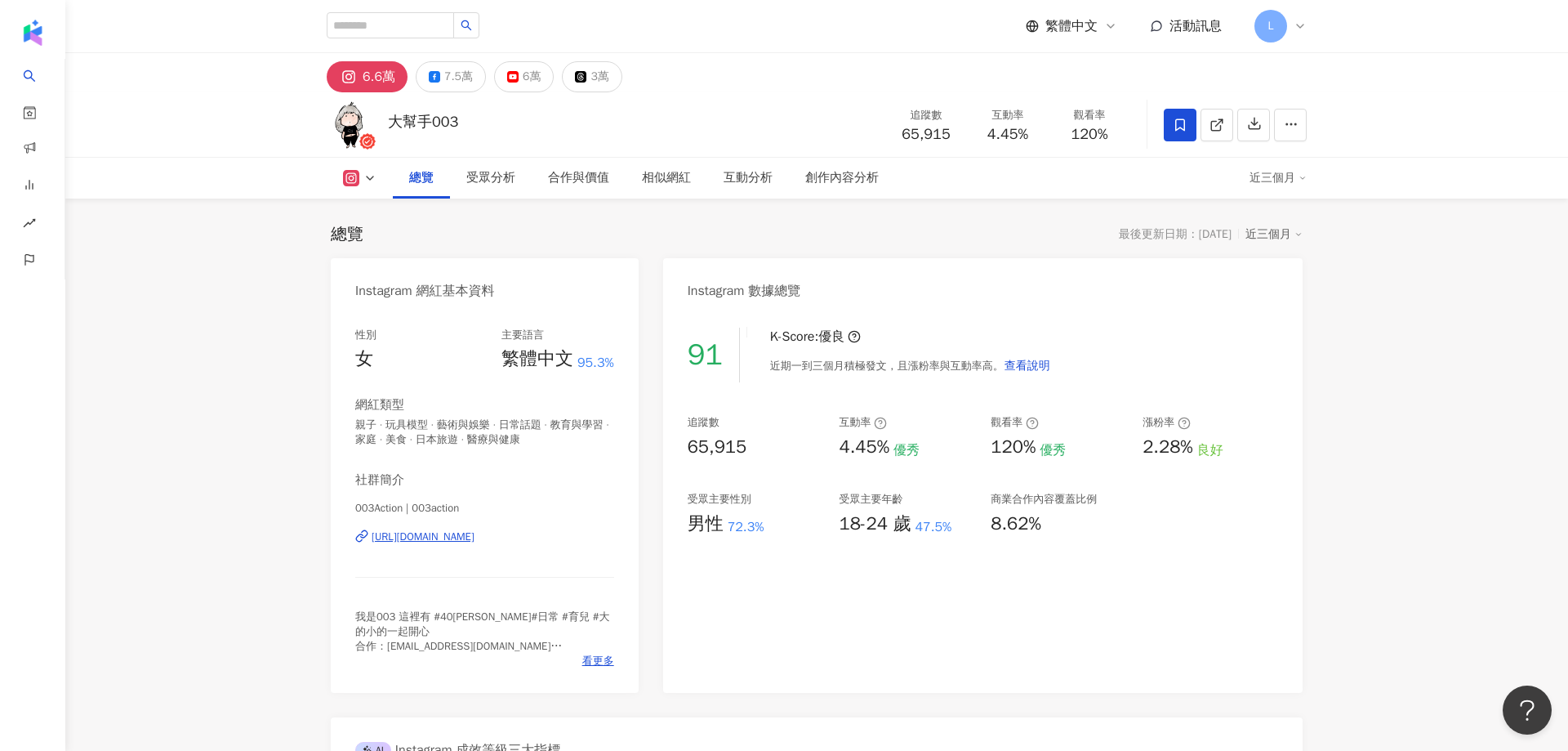 click on "資源庫" at bounding box center (32, 114) 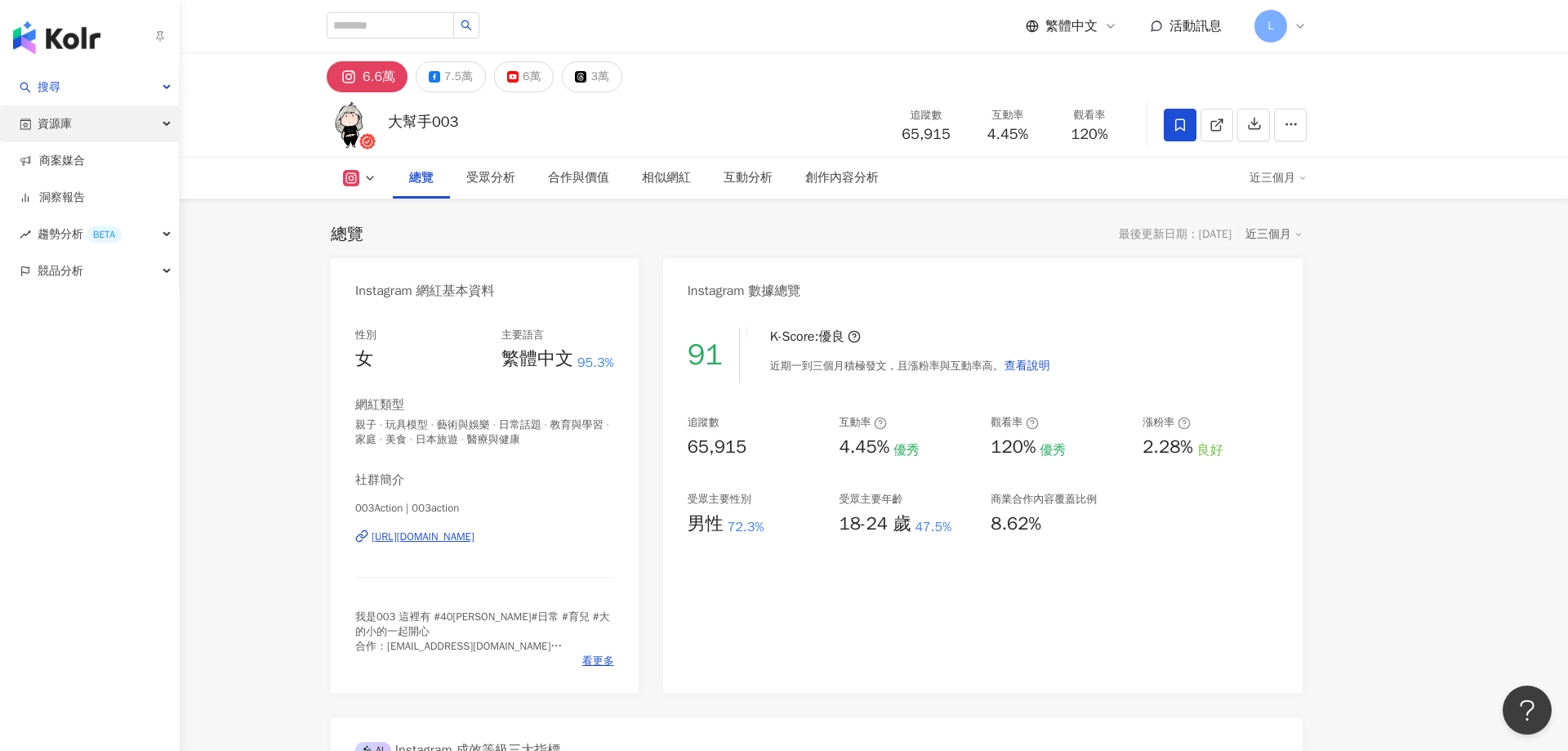 click on "資源庫" at bounding box center (55, 123) 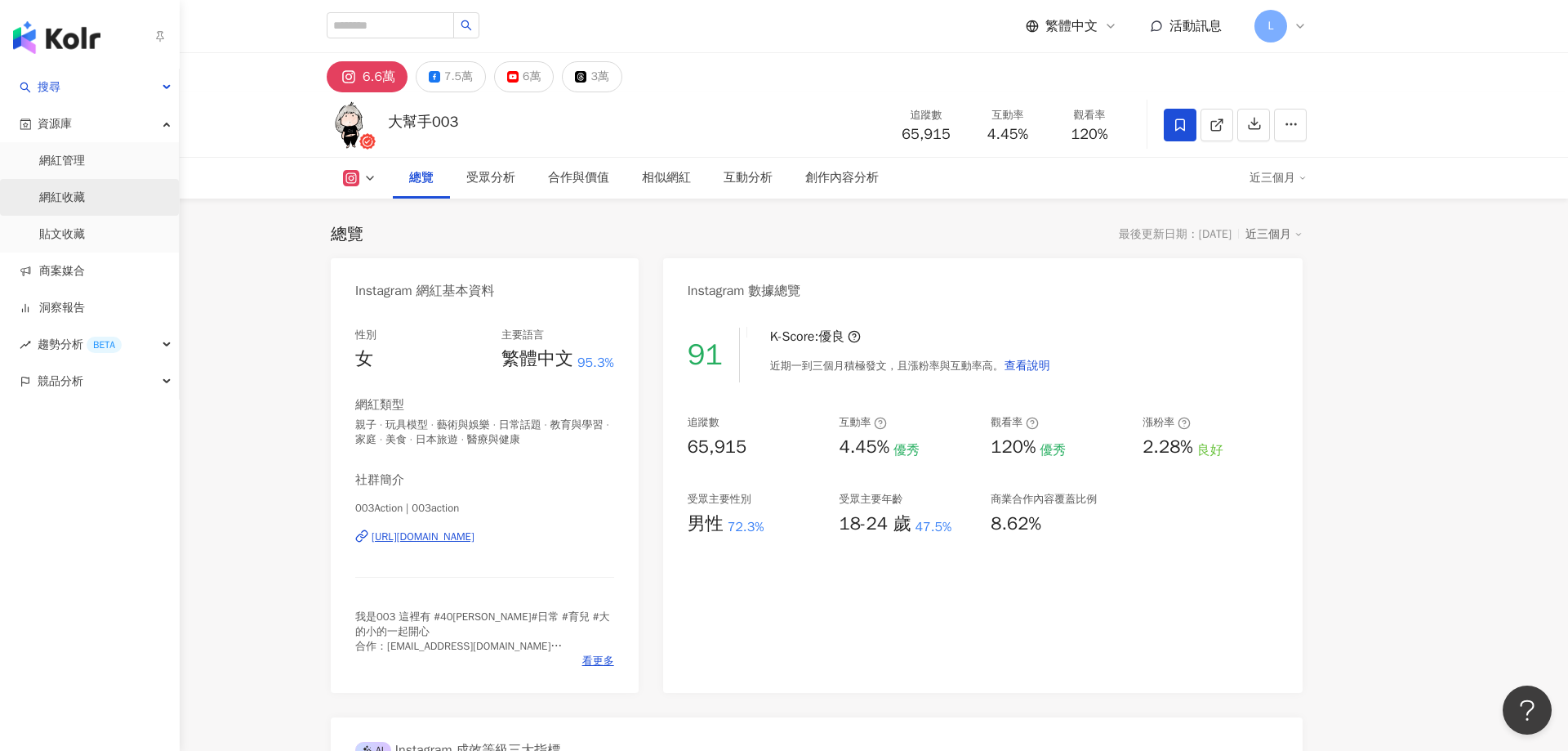 click on "網紅收藏" at bounding box center [62, 198] 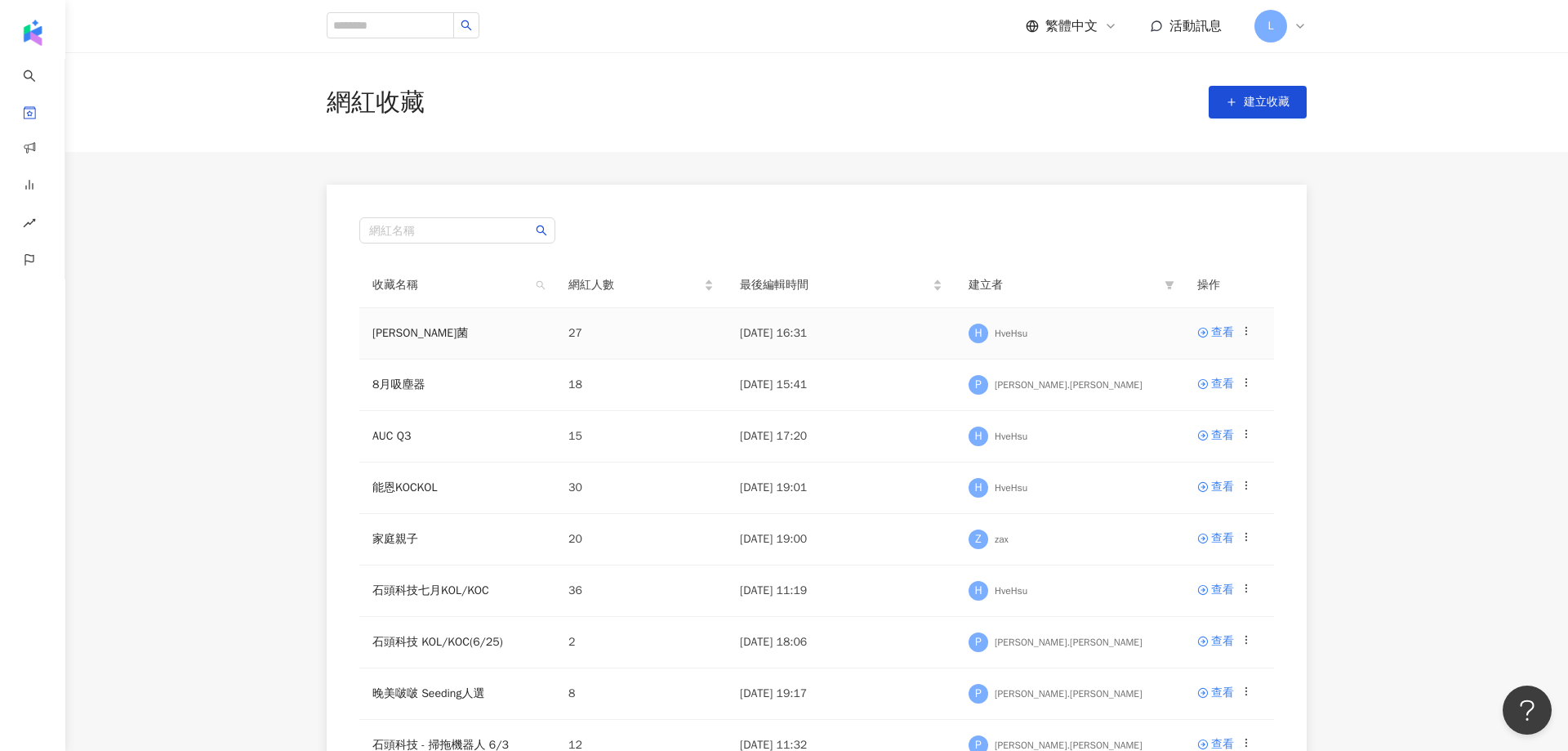 click on "[PERSON_NAME]菌" at bounding box center [457, 333] 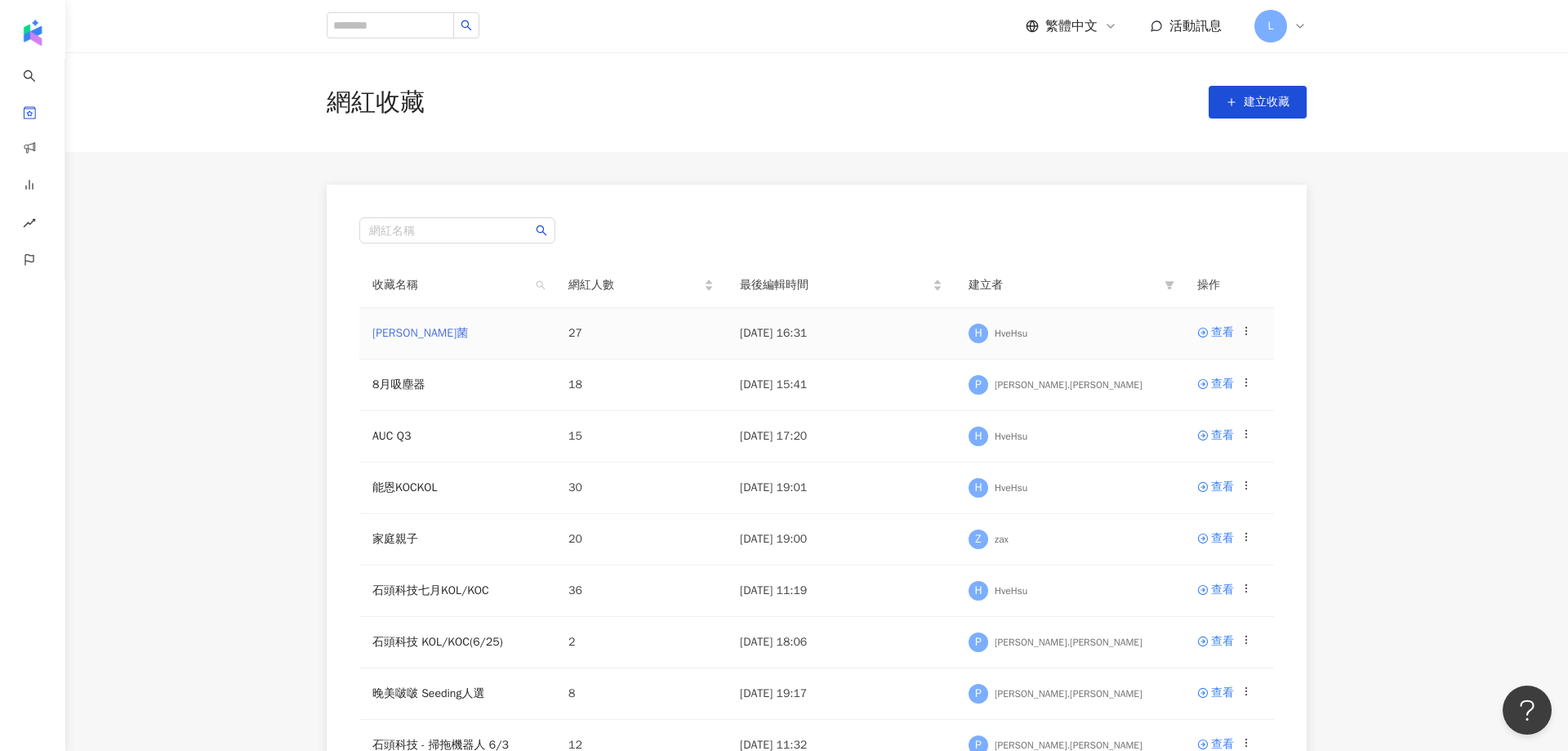 click on "[PERSON_NAME]菌" at bounding box center [420, 333] 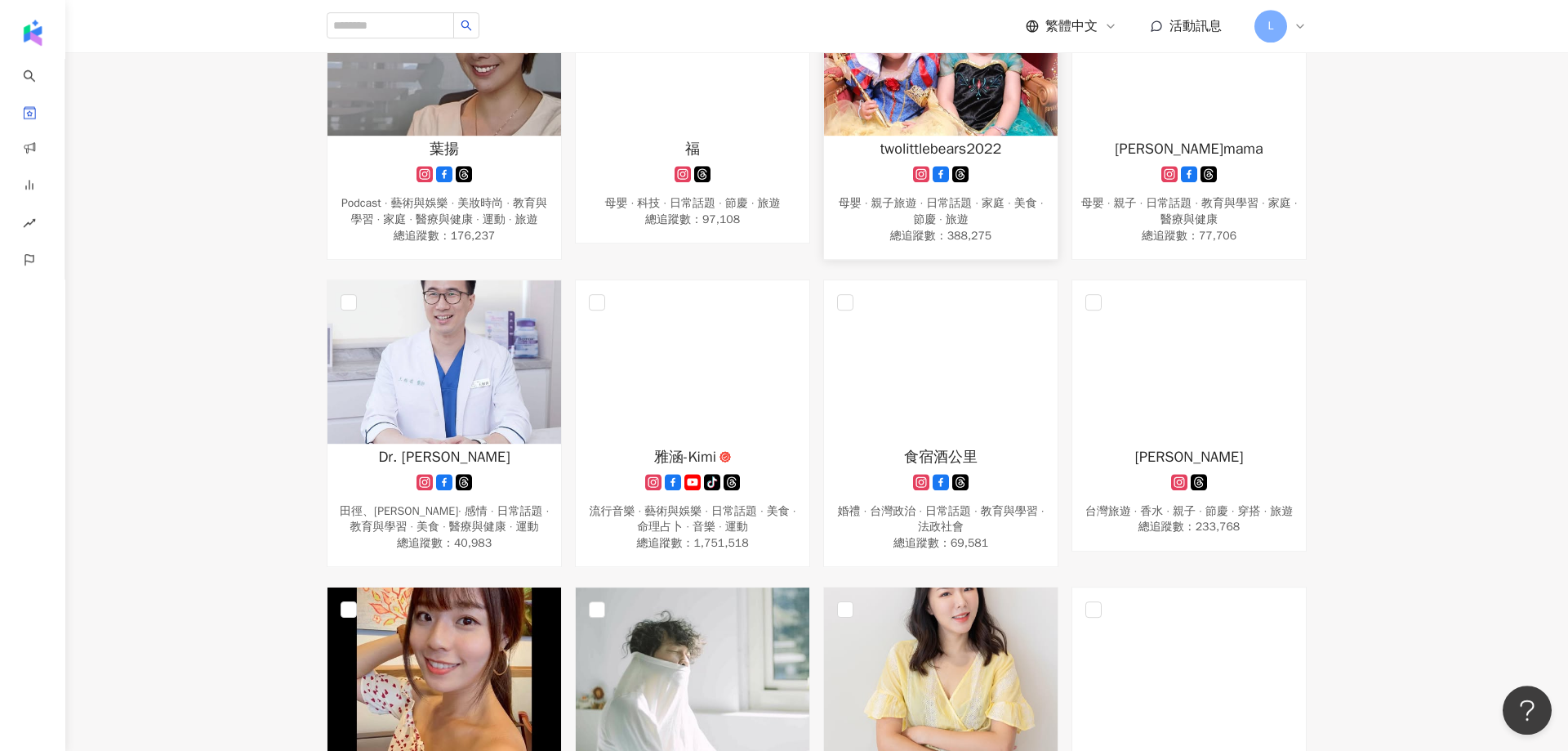 scroll, scrollTop: 941, scrollLeft: 0, axis: vertical 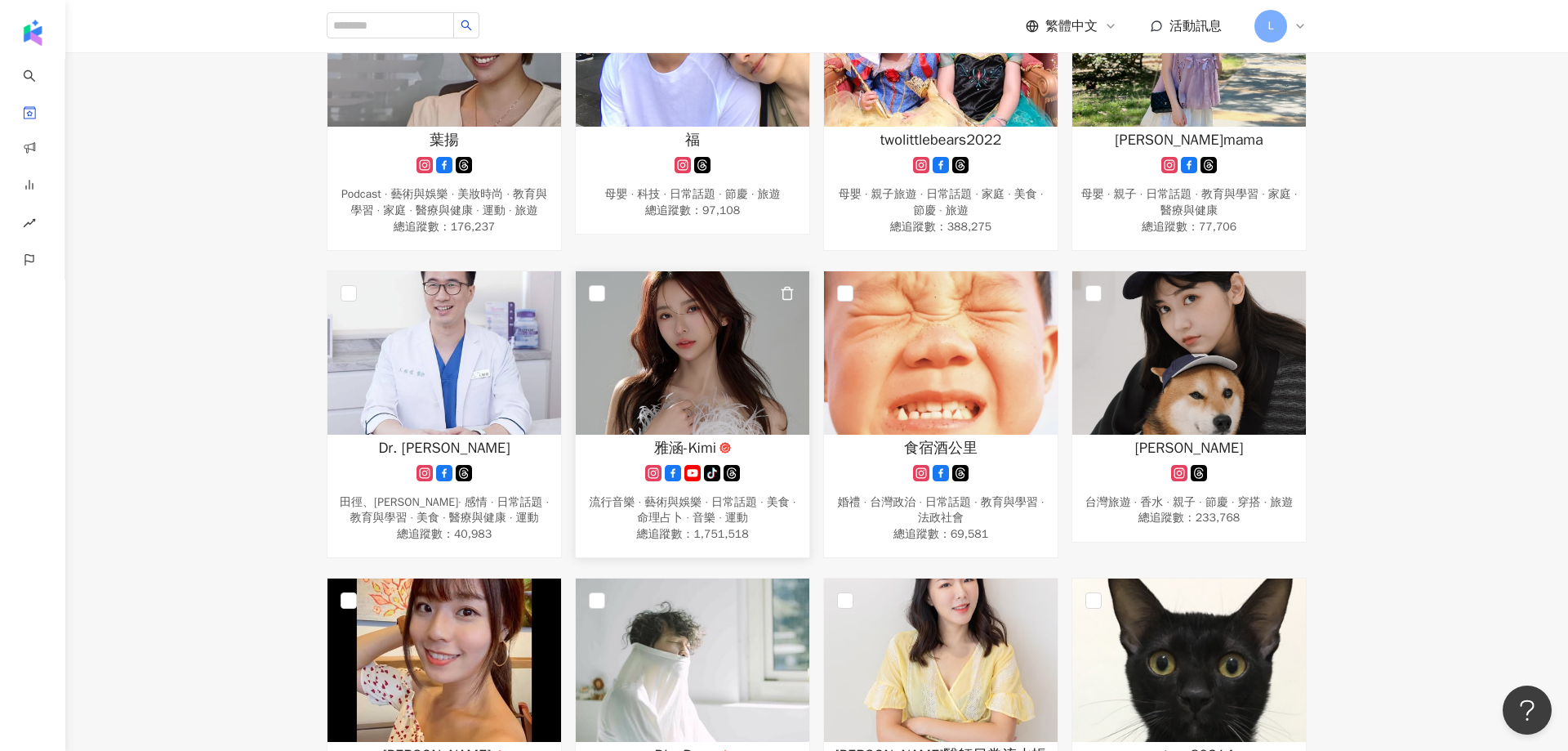 click on "雅涵-Kimi" at bounding box center (685, 448) 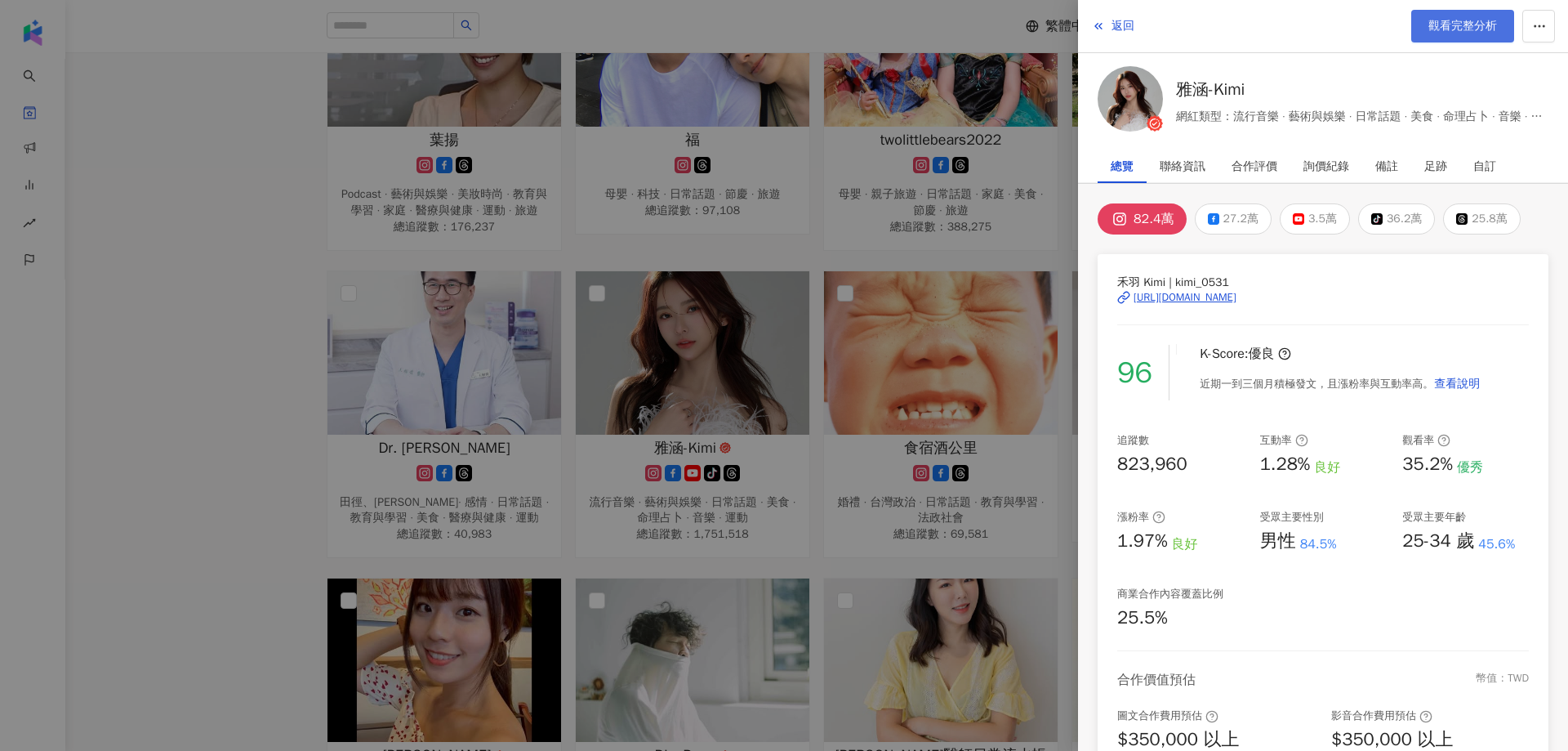 click on "觀看完整分析" at bounding box center [1463, 26] 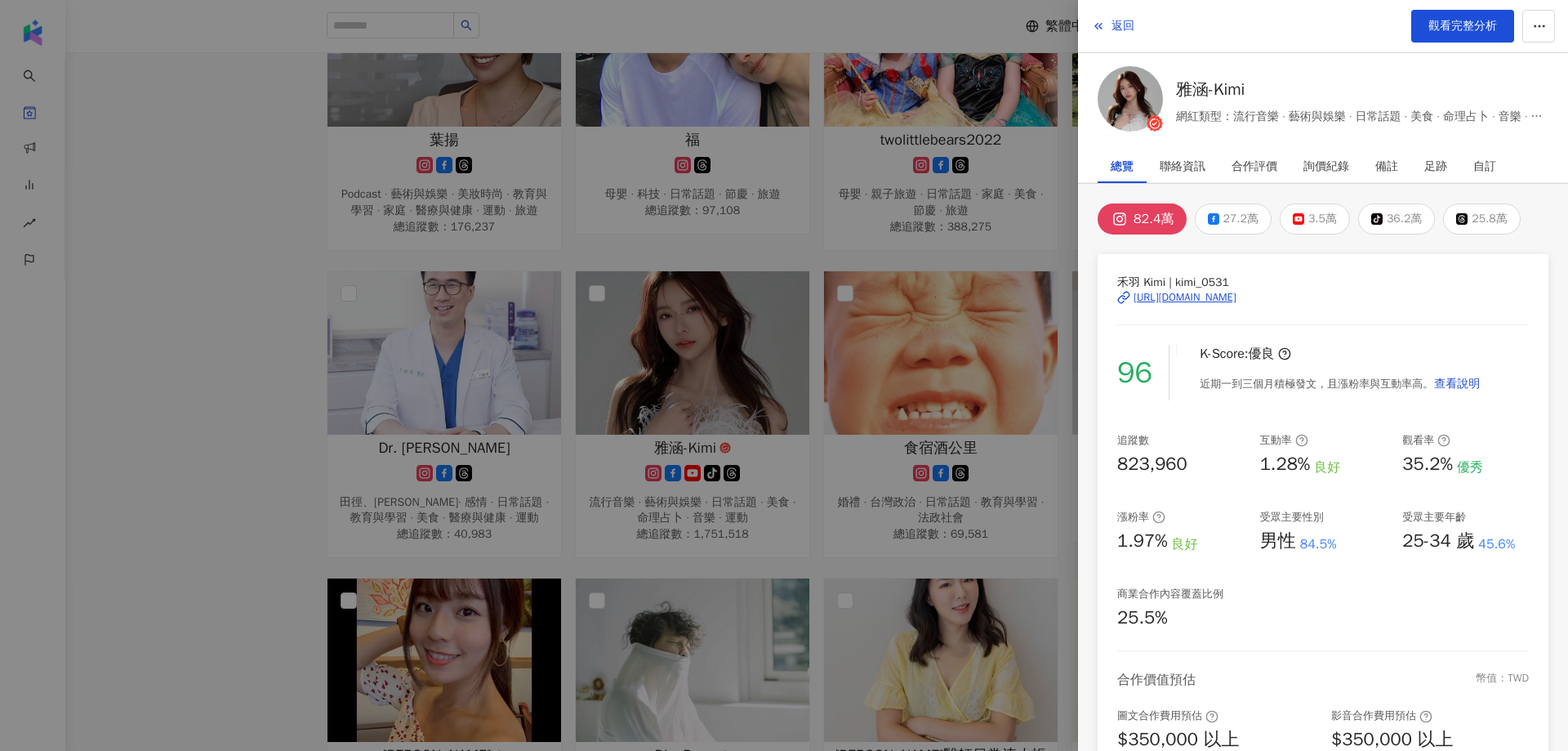 click at bounding box center (784, 375) 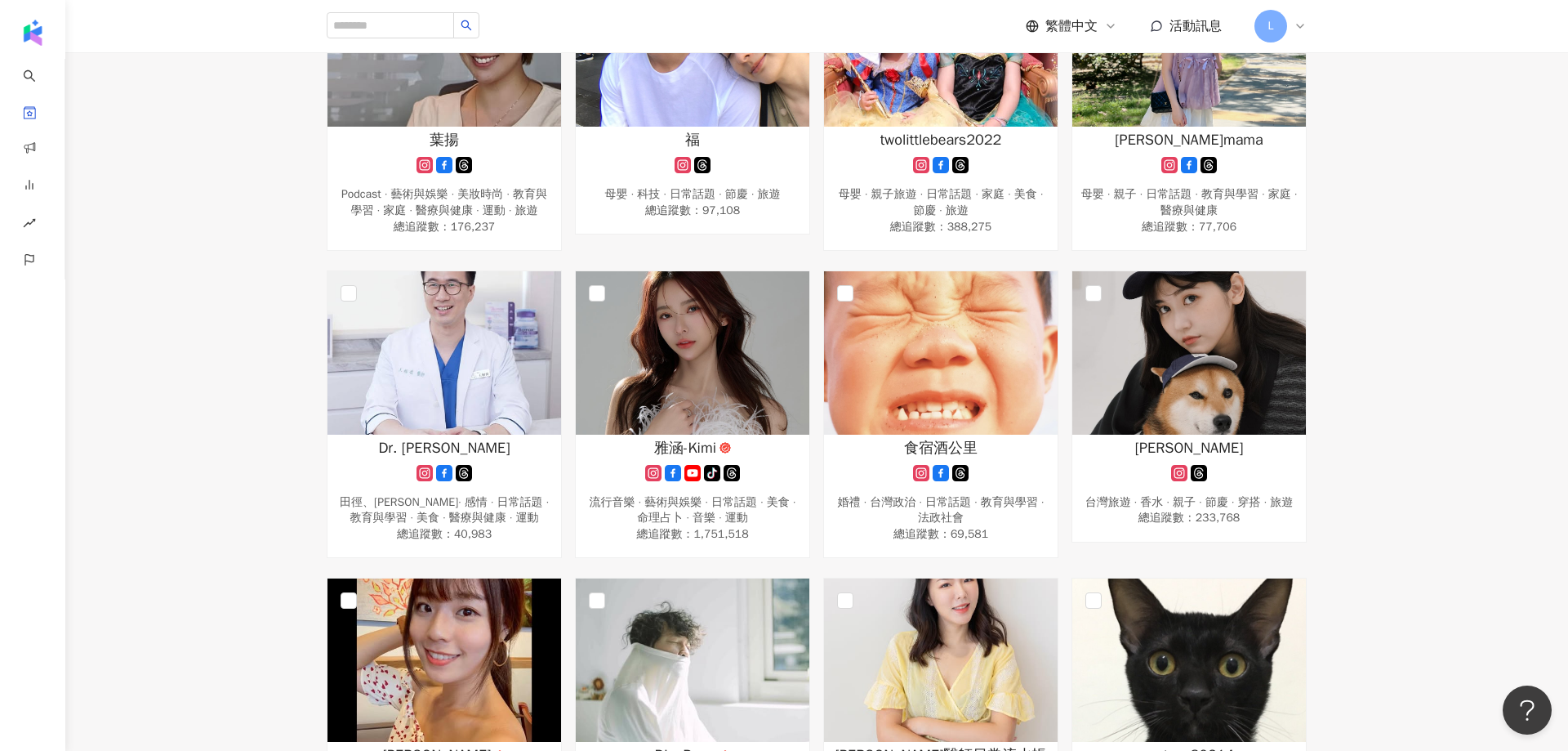 click on "51 [PERSON_NAME] 保養 · 穿搭 總追蹤數 ： 87,965 I'm dou媽咪/檸檬媽咪 親子旅遊 · 飲料 · 美食 總追蹤數 ： 38,740 威力醫師的育兒週記-[PERSON_NAME] 自行車 · 藝術與娛樂 · 教育與學習 · 醫療與健康 總追蹤數 ： 72,689 Ant 教育與學習 · 家庭 · 美食 · 醫療與健康 · 寵物 總追蹤數 ： 58,291 三立 INEWS 主播 [PERSON_NAME]新聞 · 藝術與娛樂 · 法政社會 總追蹤數 ： 80,770 大幫手003 親子 · 玩具模型 · 藝術與娛樂 · 日常話題 · 教育與學習 · 家庭 · 美食 · 日本旅遊 · 醫療與健康 總追蹤數 ： 230,554 莎白 母嬰 · 親子 · 日常話題 · 教育與學習 · 家庭 · 美食 · 旅遊 總追蹤數 ： 1,257,520 [DEMOGRAPHIC_DATA]女婿 [PERSON_NAME]爸爸 韓國旅遊 · 日常話題 · 教育與學習 · 家庭 · 美食 · 命理占卜 · 寵物 總追蹤數 ： 196,141 葉揚 Podcast · 藝術與娛樂 · 美妝時尚 · 教育與學習 · 家庭 · 醫療與健康 · 運動 · 旅遊 總追蹤數 ：" at bounding box center (817, 414) 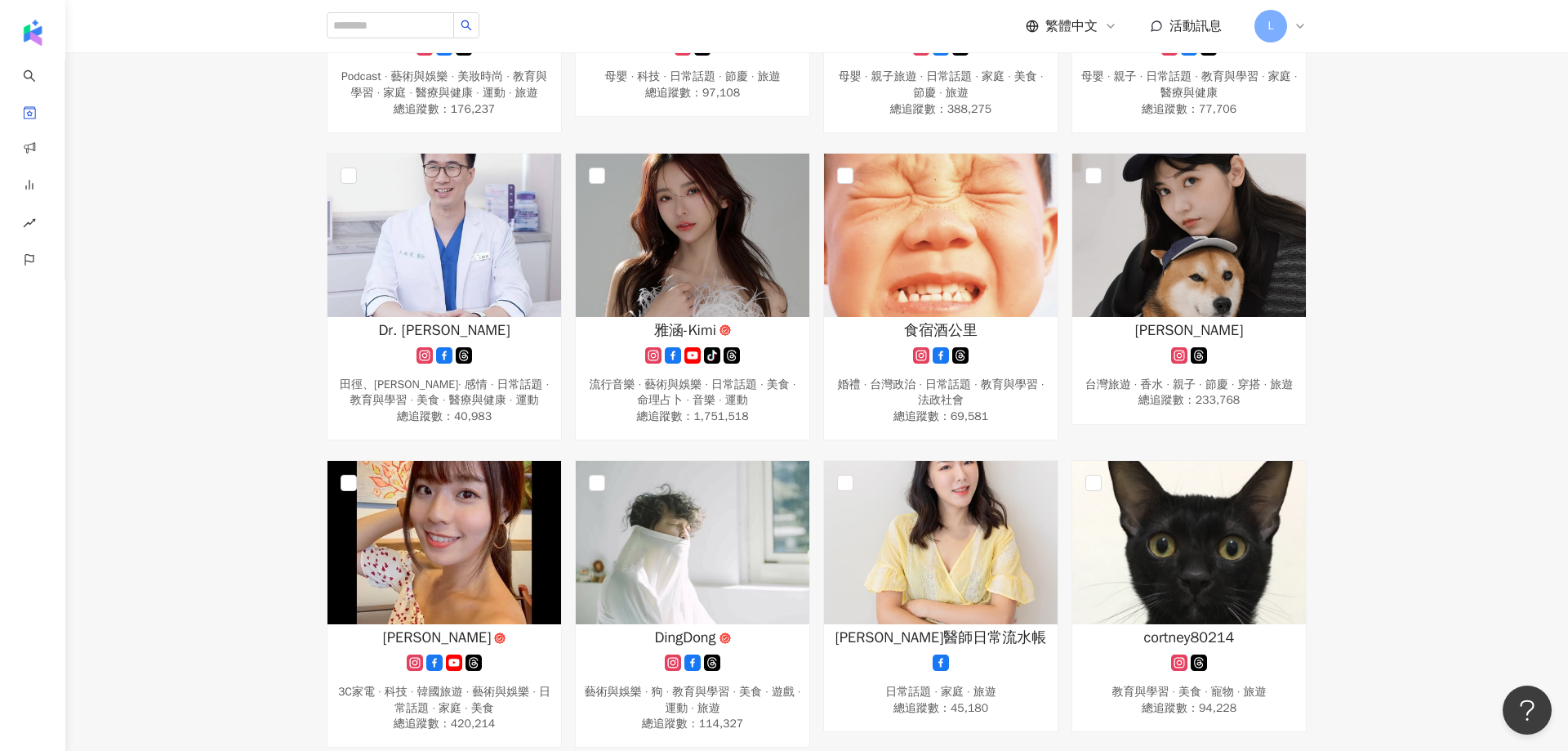 scroll, scrollTop: 1647, scrollLeft: 0, axis: vertical 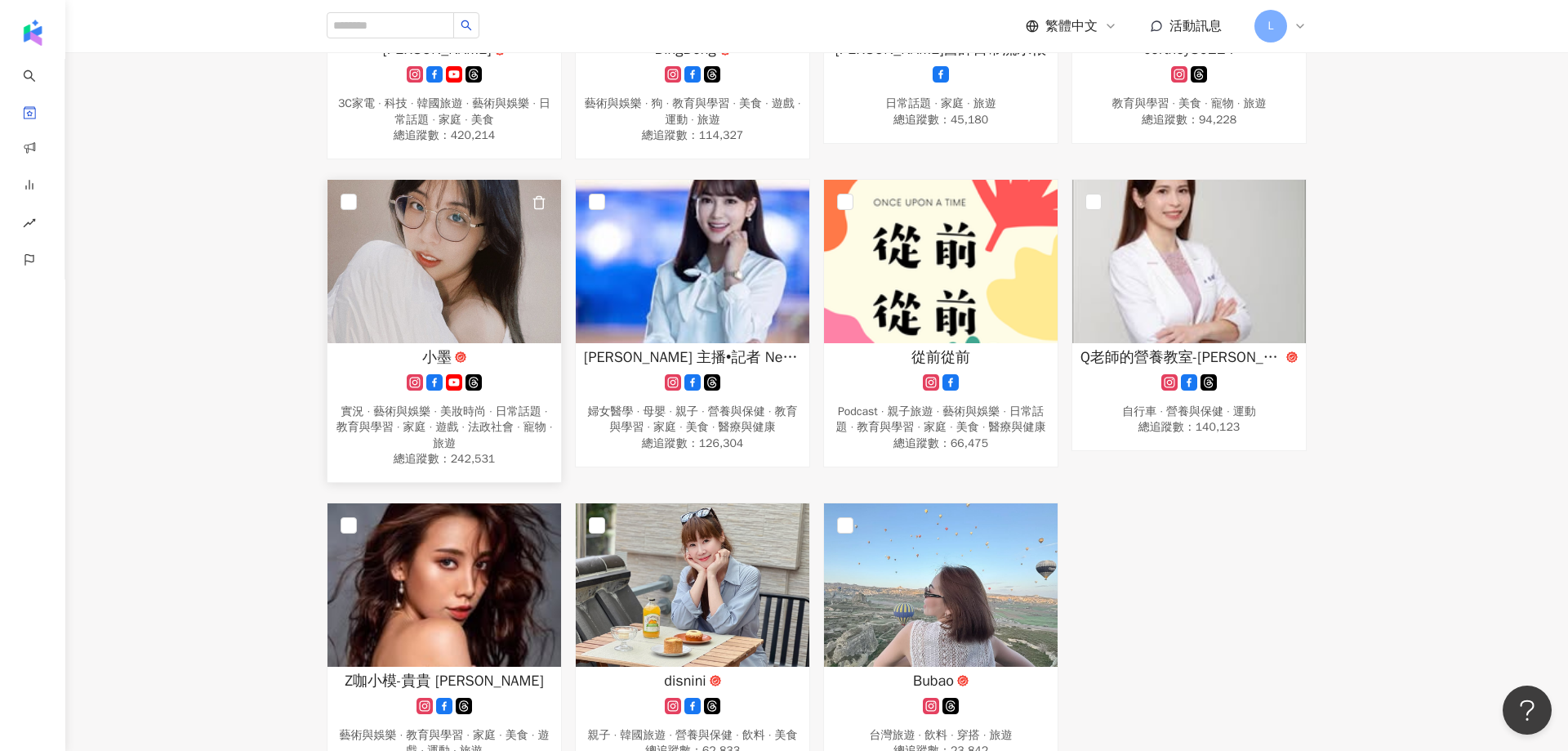 click at bounding box center [444, 262] 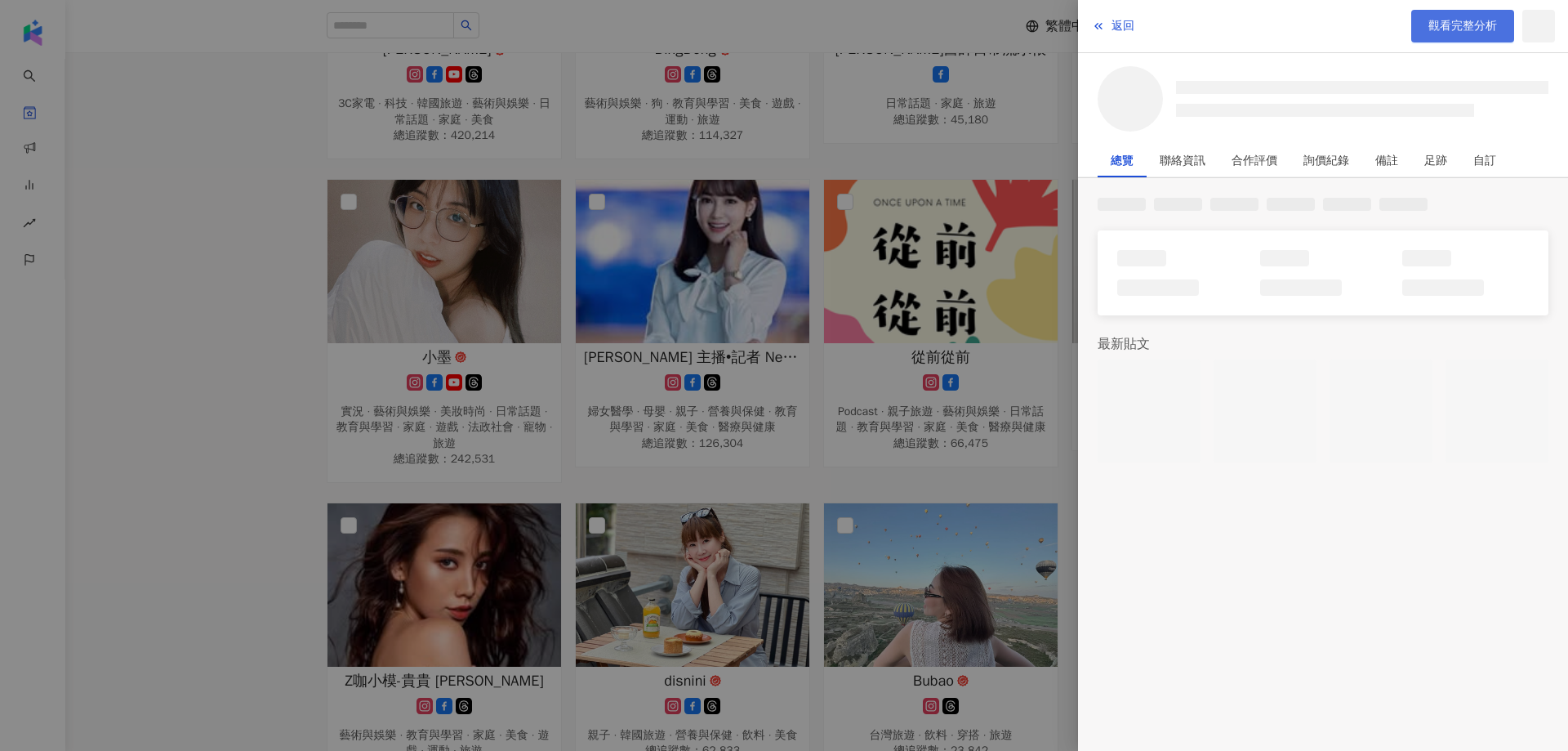 click on "觀看完整分析" at bounding box center [1463, 26] 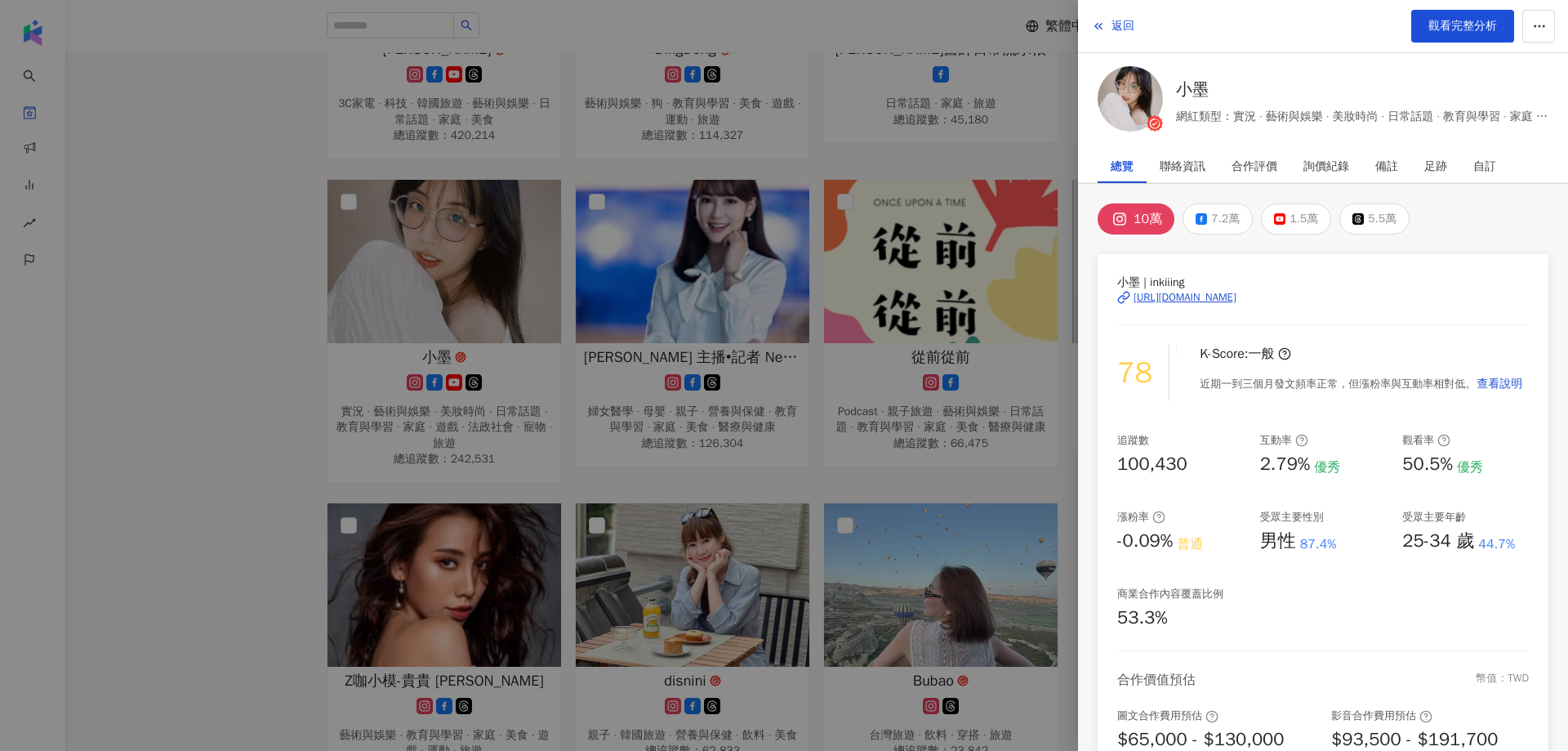 click at bounding box center [784, 375] 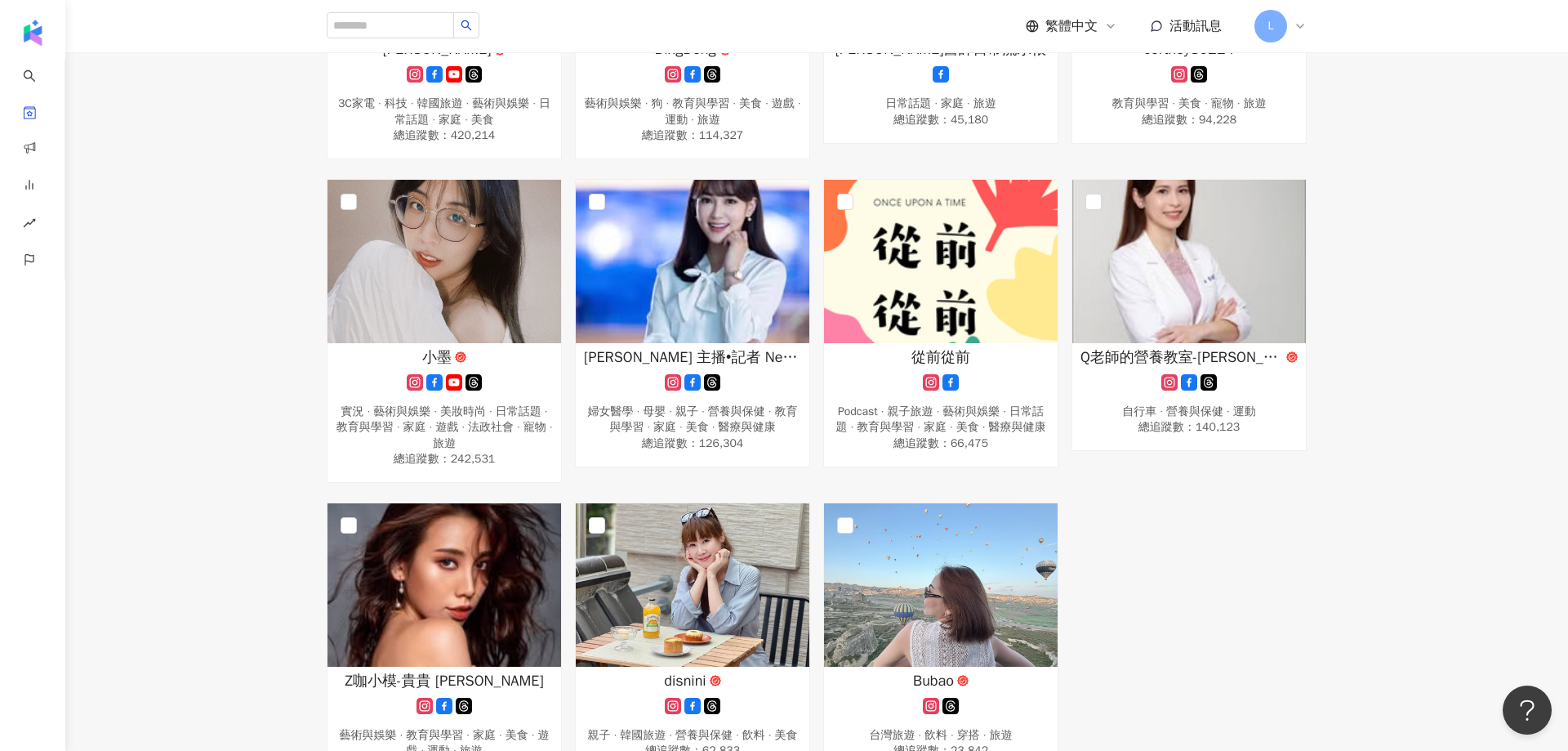 click on "51 [PERSON_NAME] 保養 · 穿搭 總追蹤數 ： 87,965 I'm dou媽咪/檸檬媽咪 親子旅遊 · 飲料 · 美食 總追蹤數 ： 38,740 威力醫師的育兒週記-[PERSON_NAME] 自行車 · 藝術與娛樂 · 教育與學習 · 醫療與健康 總追蹤數 ： 72,689 Ant 教育與學習 · 家庭 · 美食 · 醫療與健康 · 寵物 總追蹤數 ： 58,291 三立 INEWS 主播 [PERSON_NAME]新聞 · 藝術與娛樂 · 法政社會 總追蹤數 ： 80,770 大幫手003 親子 · 玩具模型 · 藝術與娛樂 · 日常話題 · 教育與學習 · 家庭 · 美食 · 日本旅遊 · 醫療與健康 總追蹤數 ： 230,554 莎白 母嬰 · 親子 · 日常話題 · 教育與學習 · 家庭 · 美食 · 旅遊 總追蹤數 ： 1,257,520 [DEMOGRAPHIC_DATA]女婿 [PERSON_NAME]爸爸 韓國旅遊 · 日常話題 · 教育與學習 · 家庭 · 美食 · 命理占卜 · 寵物 總追蹤數 ： 196,141 葉揚 Podcast · 藝術與娛樂 · 美妝時尚 · 教育與學習 · 家庭 · 醫療與健康 · 運動 · 旅遊 總追蹤數 ：" at bounding box center (817, -292) 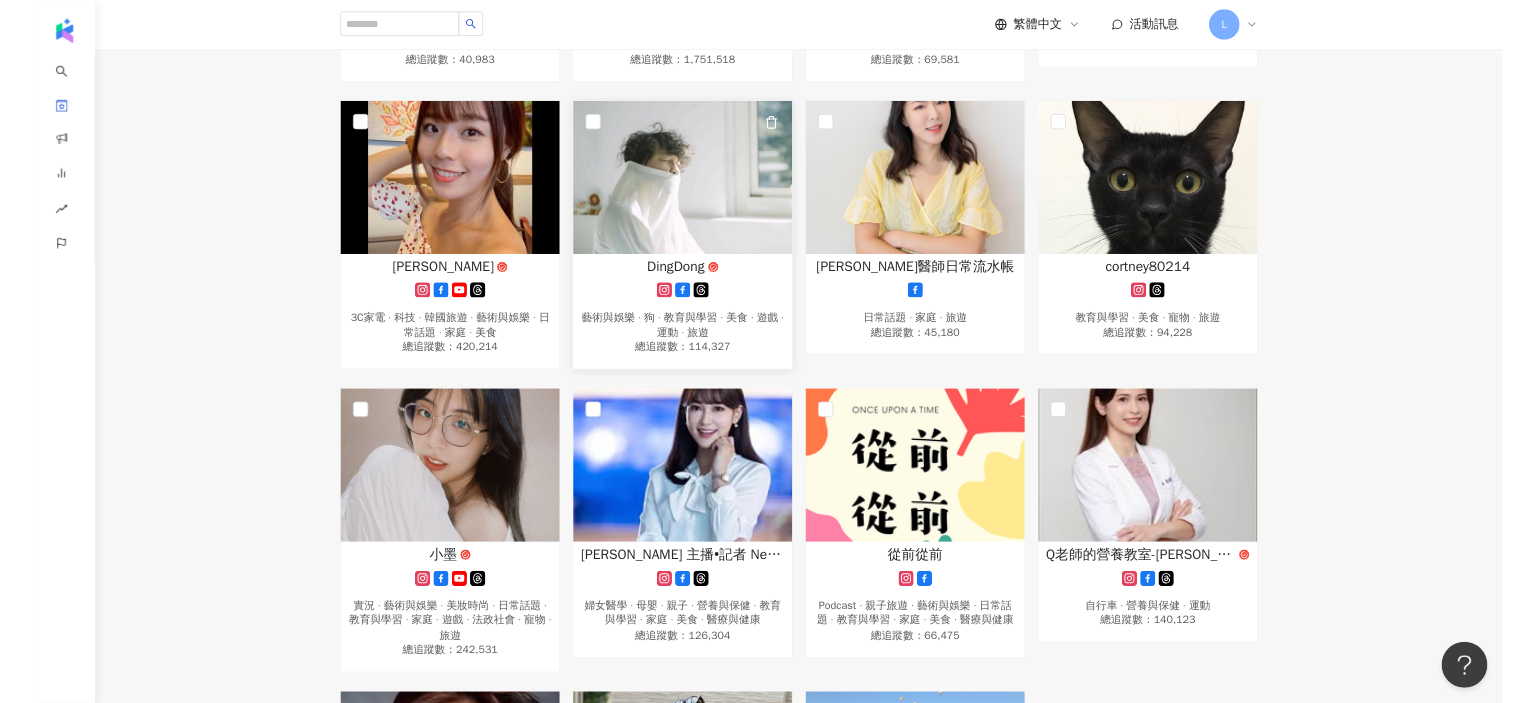 scroll, scrollTop: 1440, scrollLeft: 0, axis: vertical 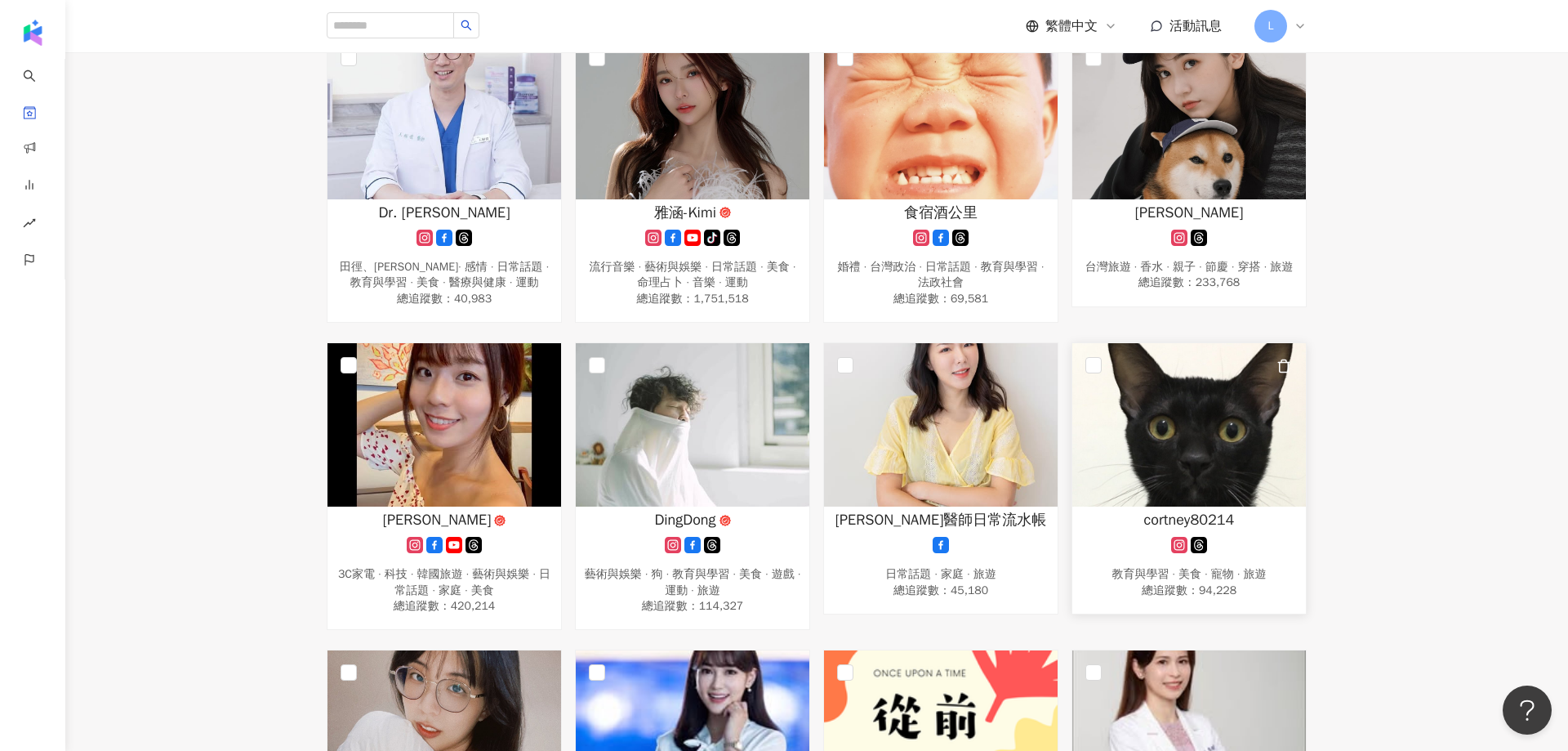 click at bounding box center (1189, 425) 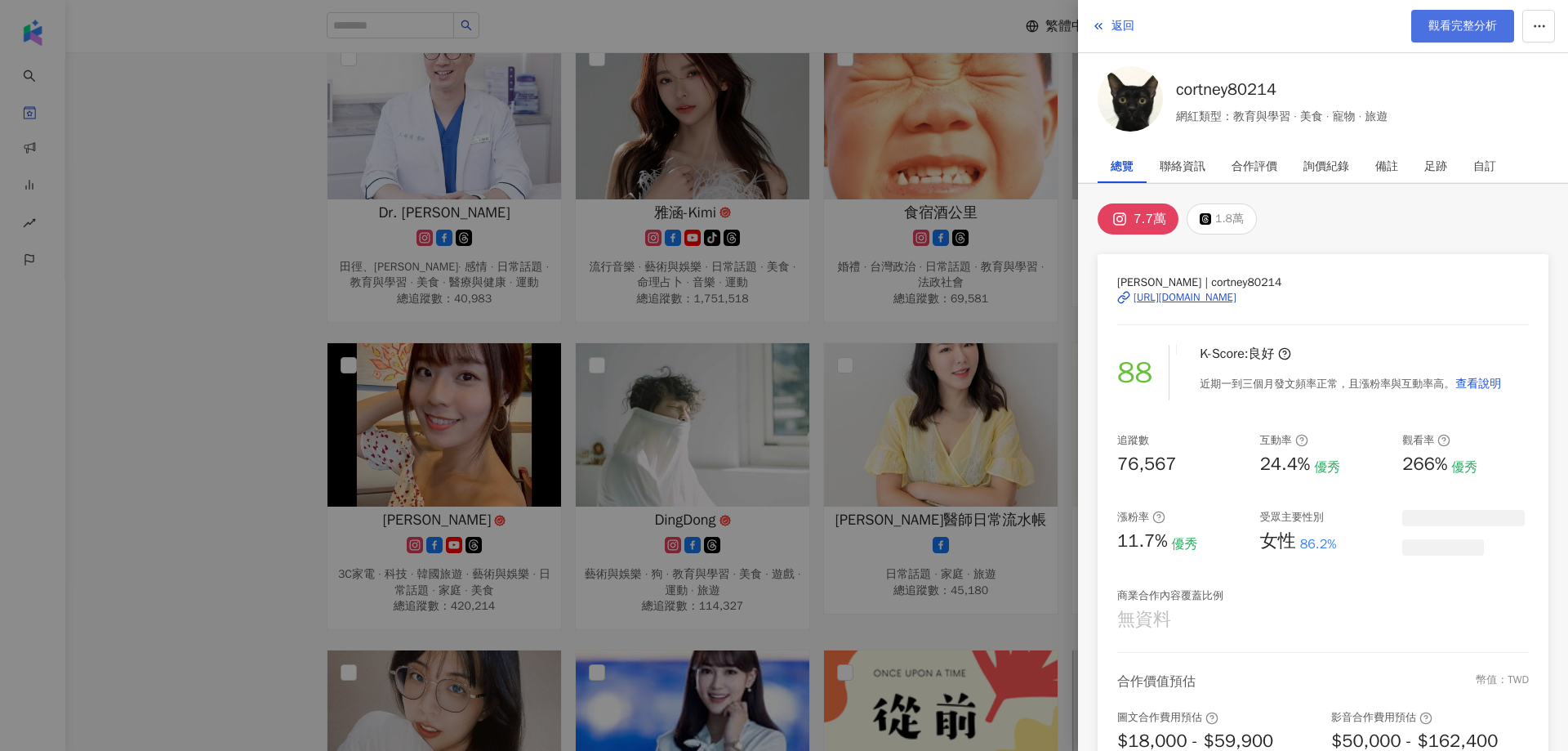 click on "觀看完整分析" at bounding box center (1463, 26) 